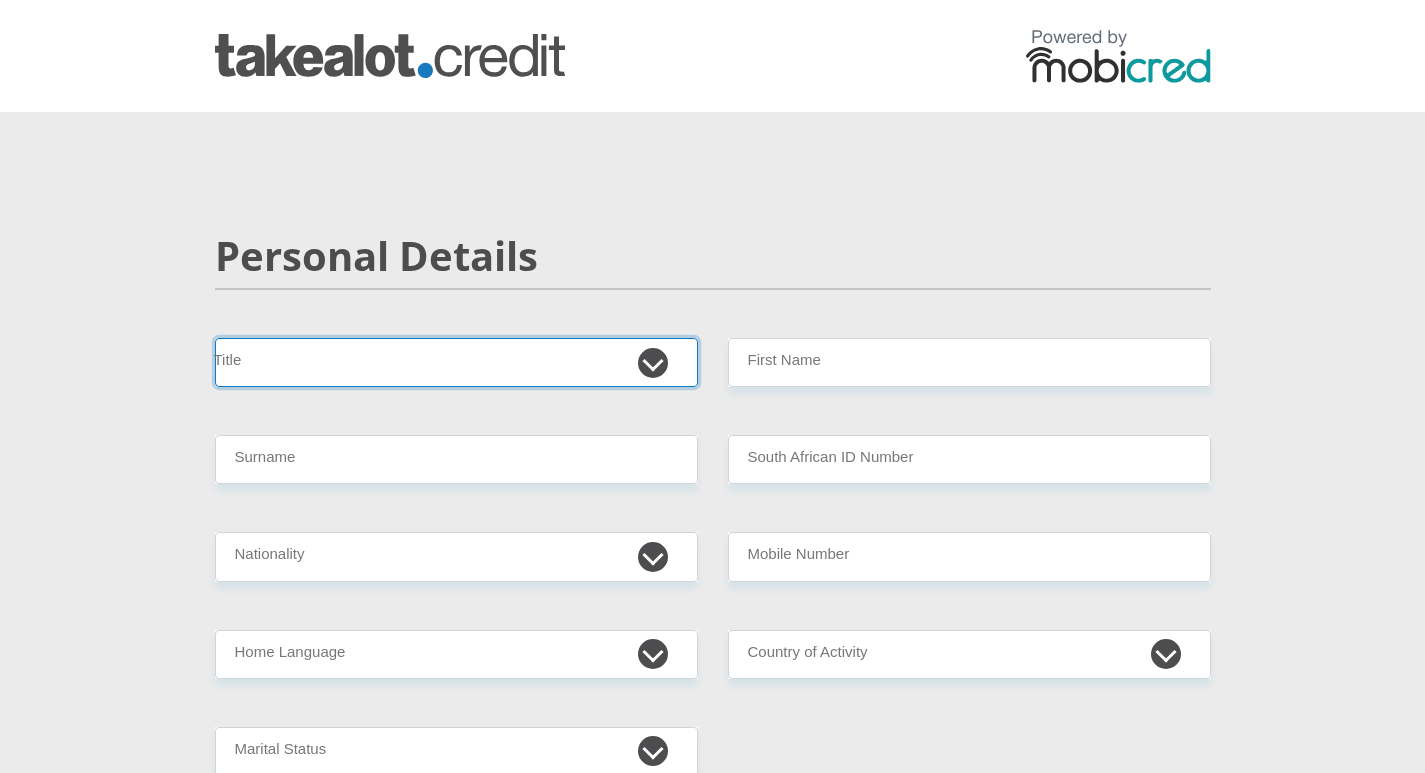 drag, startPoint x: 0, startPoint y: 0, endPoint x: 328, endPoint y: 359, distance: 486.27667 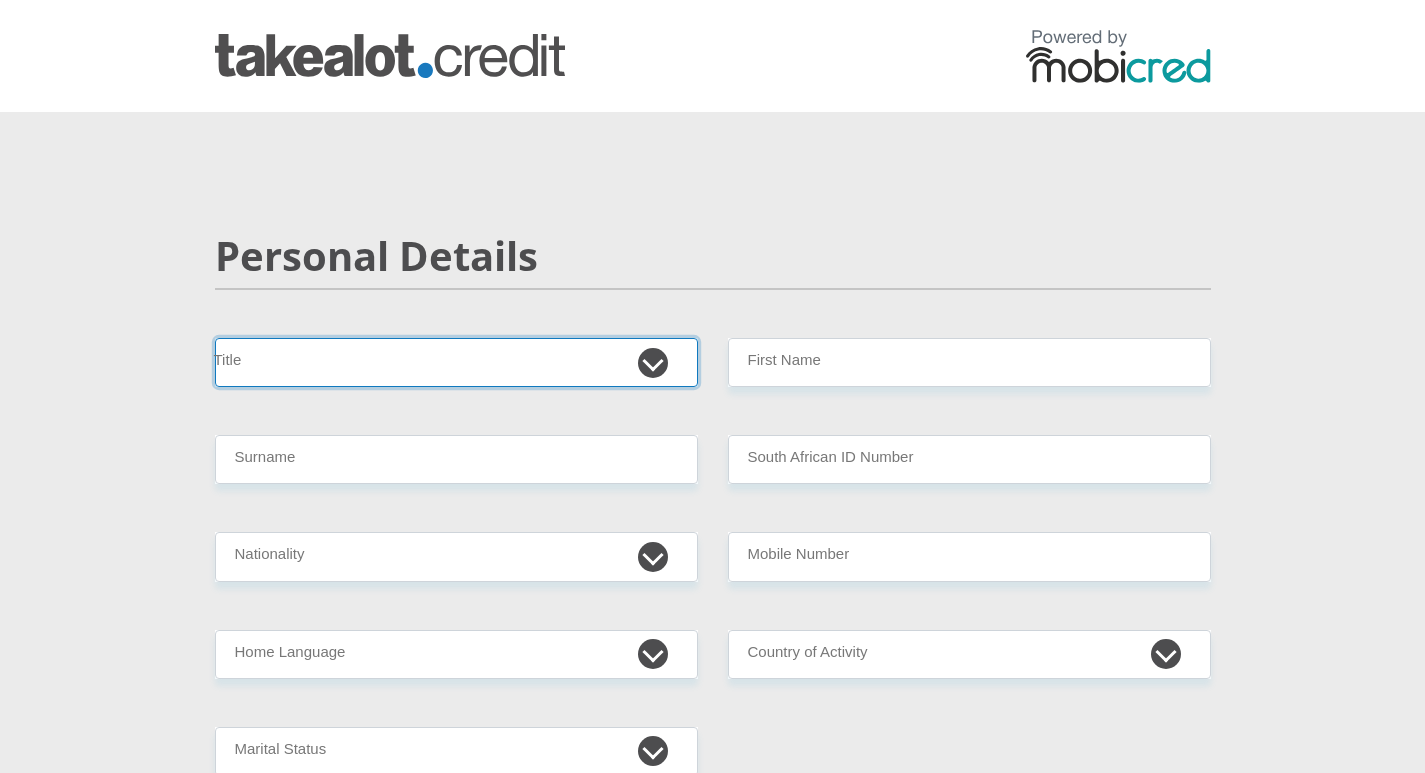 click on "Mr
Ms
Mrs
Dr
Other" at bounding box center (456, 362) 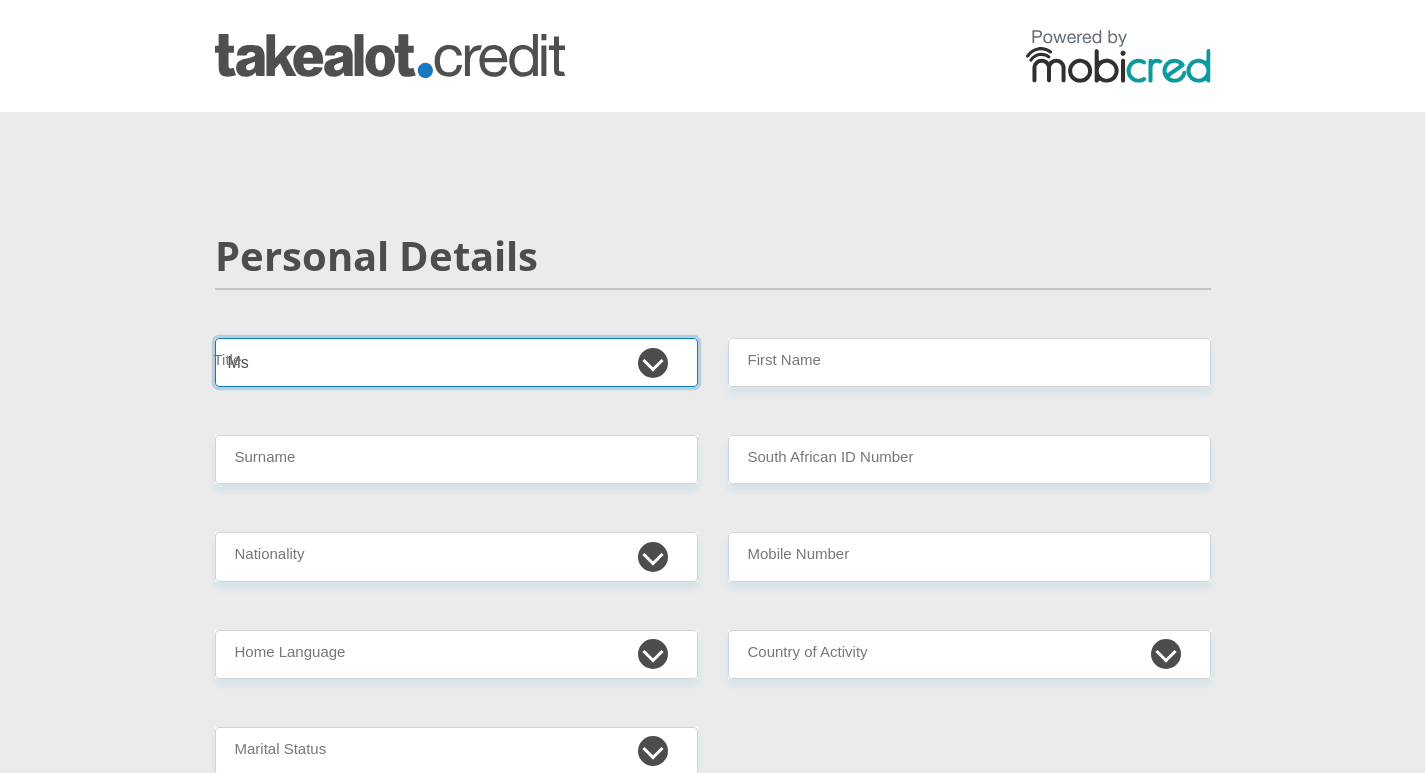 click on "Mr
Ms
Mrs
Dr
Other" at bounding box center (456, 362) 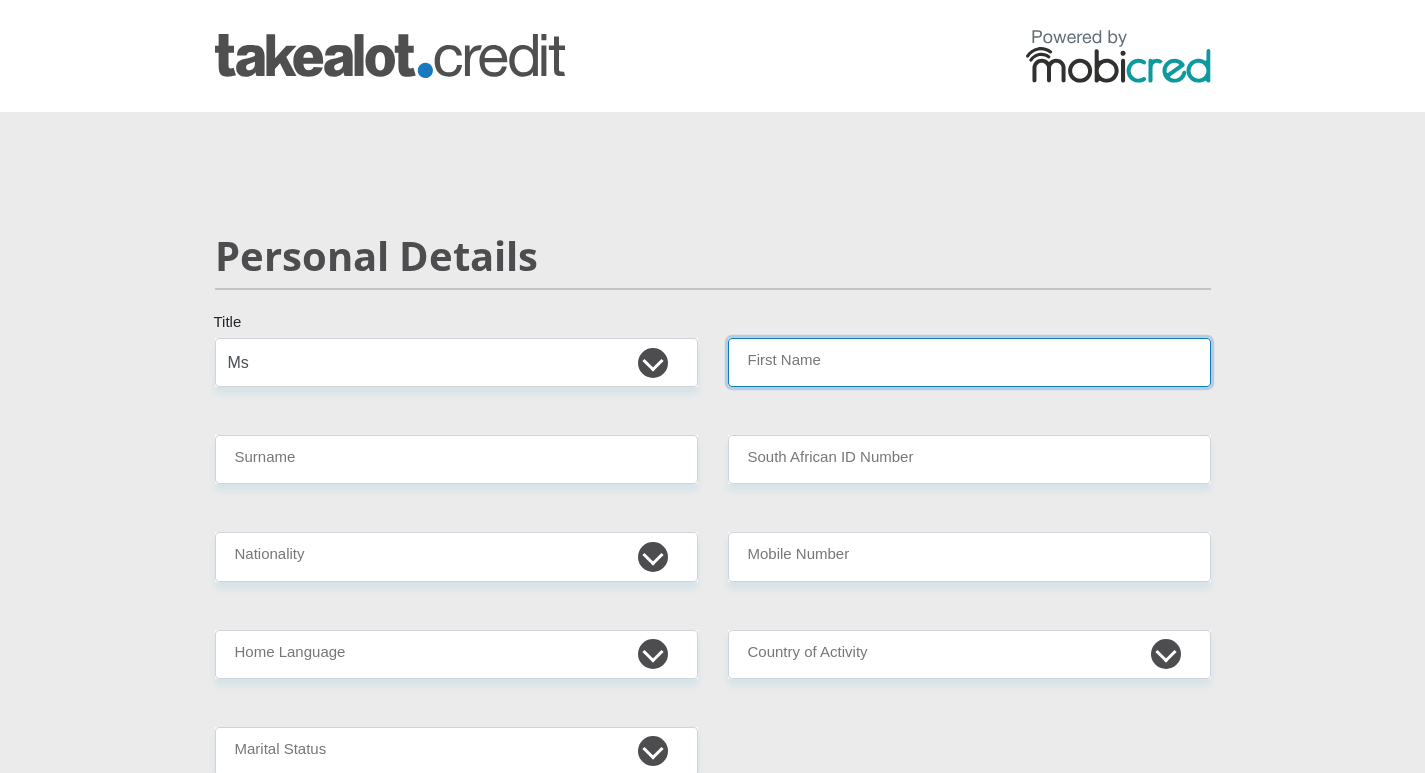 click on "First Name" at bounding box center [969, 362] 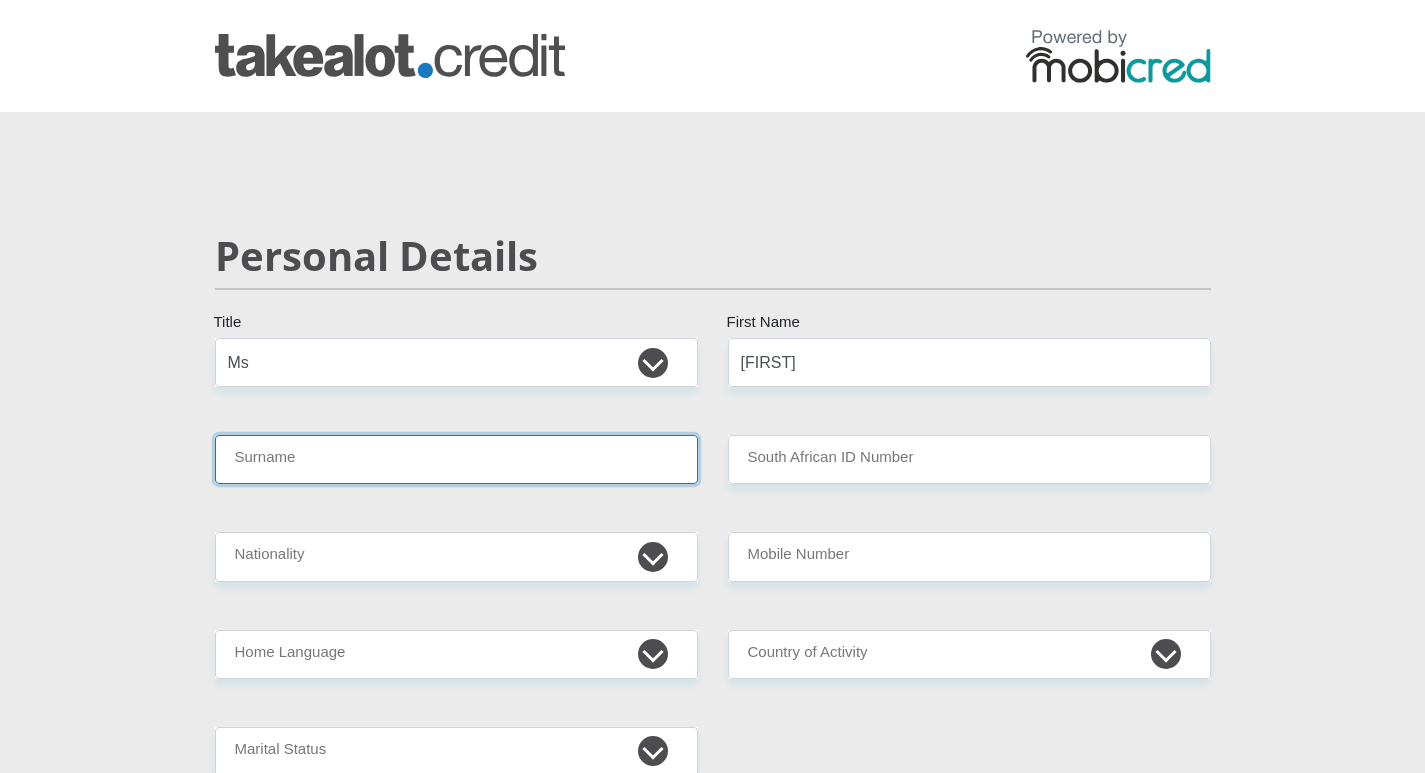 click on "Surname" at bounding box center [456, 459] 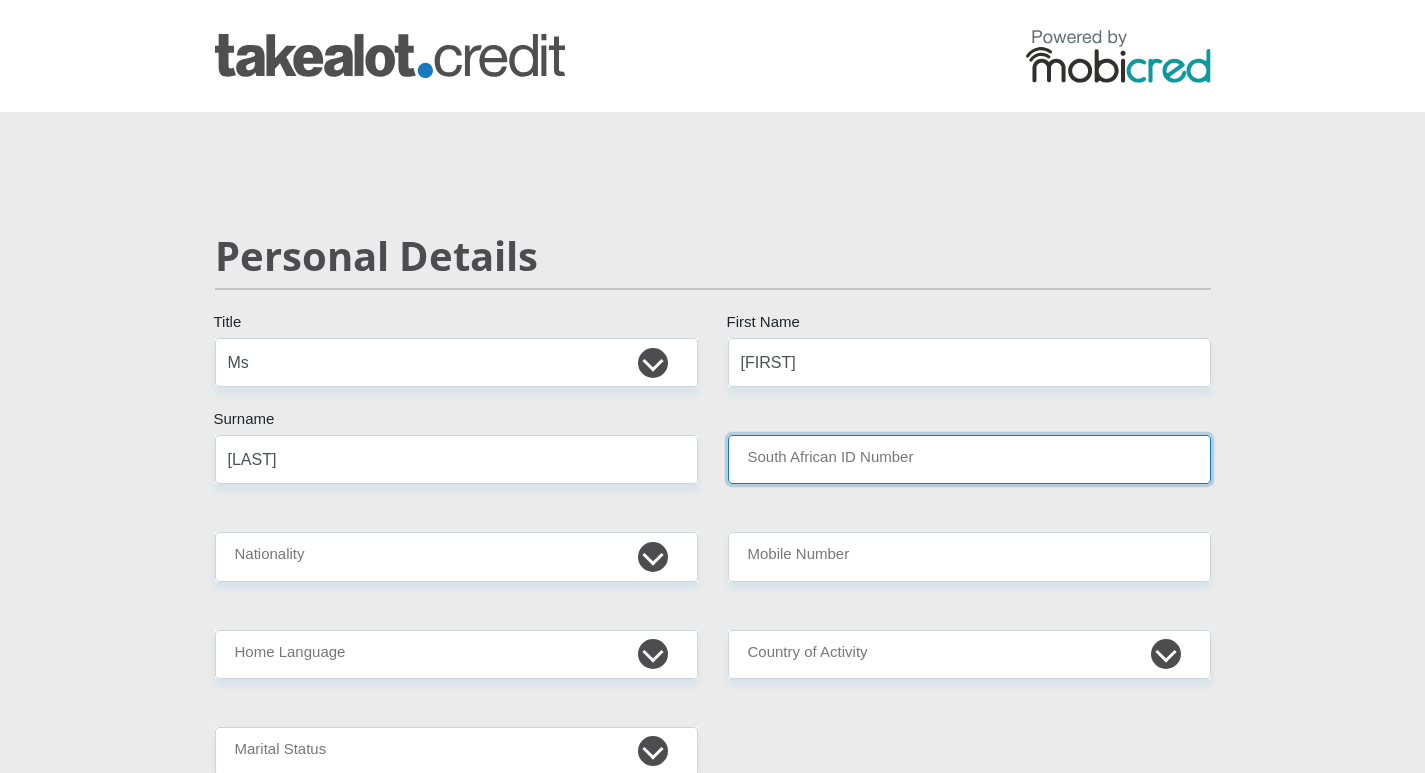 click on "South African ID Number" at bounding box center (969, 459) 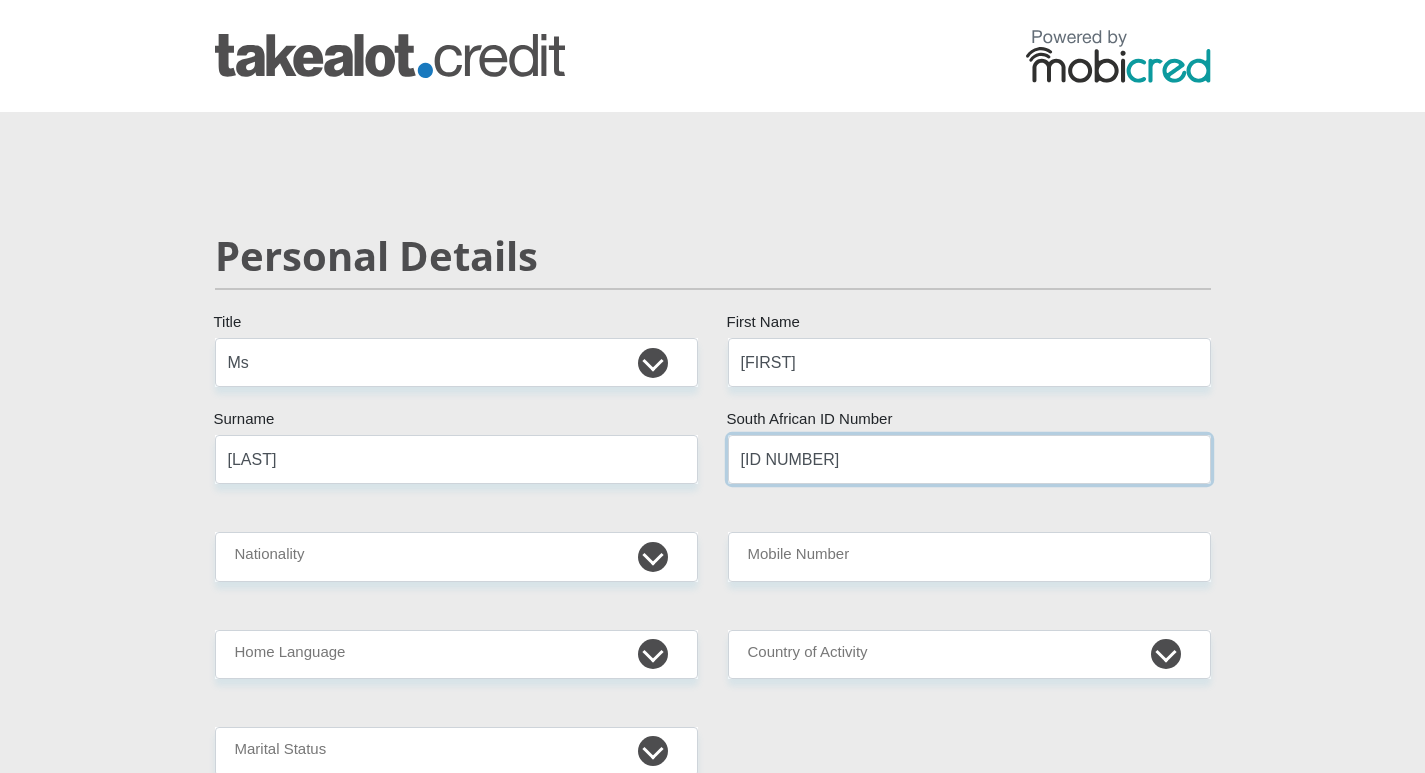 type on "9903070119082" 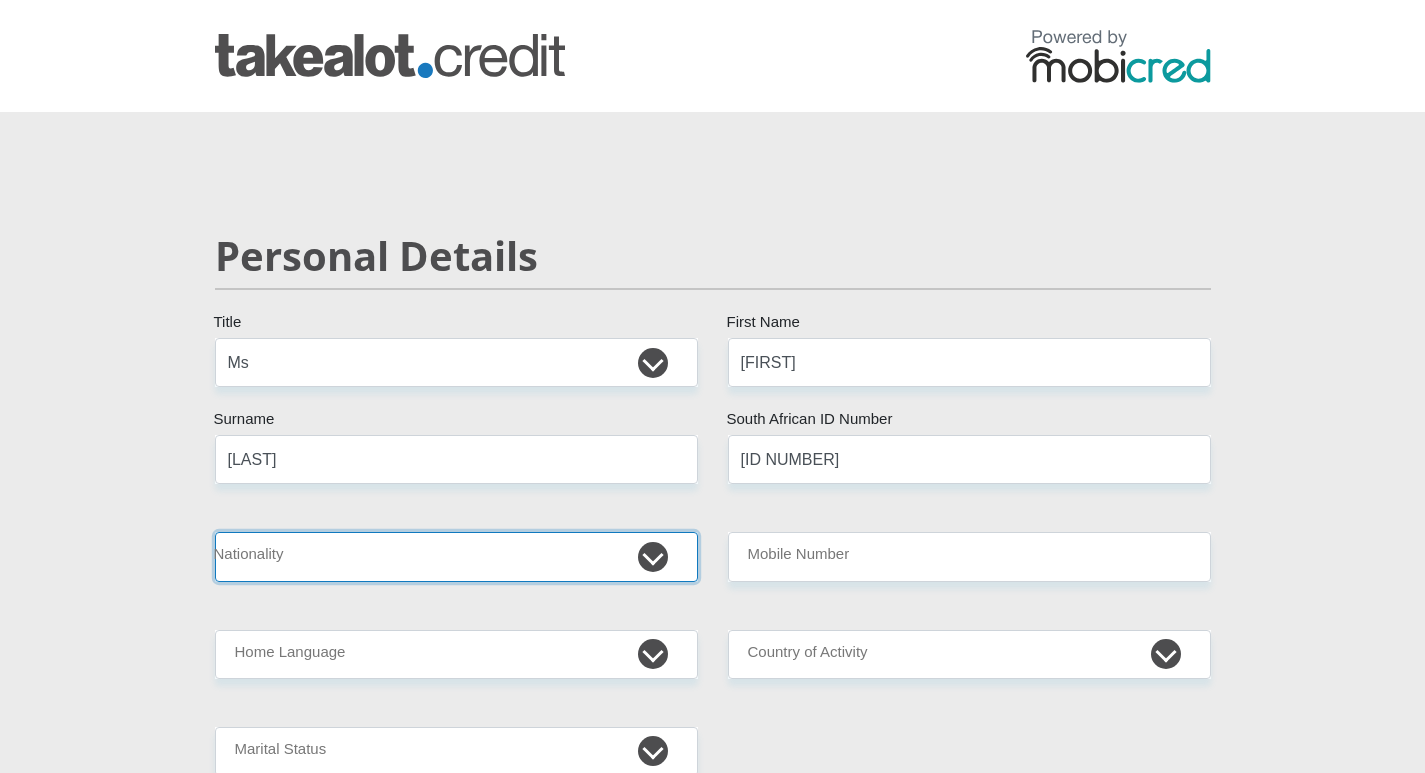 click on "South Africa
Afghanistan
Aland Islands
Albania
Algeria
America Samoa
American Virgin Islands
Andorra
Angola
Anguilla
Antarctica
Antigua and Barbuda
Argentina
Armenia
Aruba
Ascension Island
Australia
Austria
Azerbaijan
Bahamas
Bahrain
Bangladesh
Barbados
Chad" at bounding box center [456, 556] 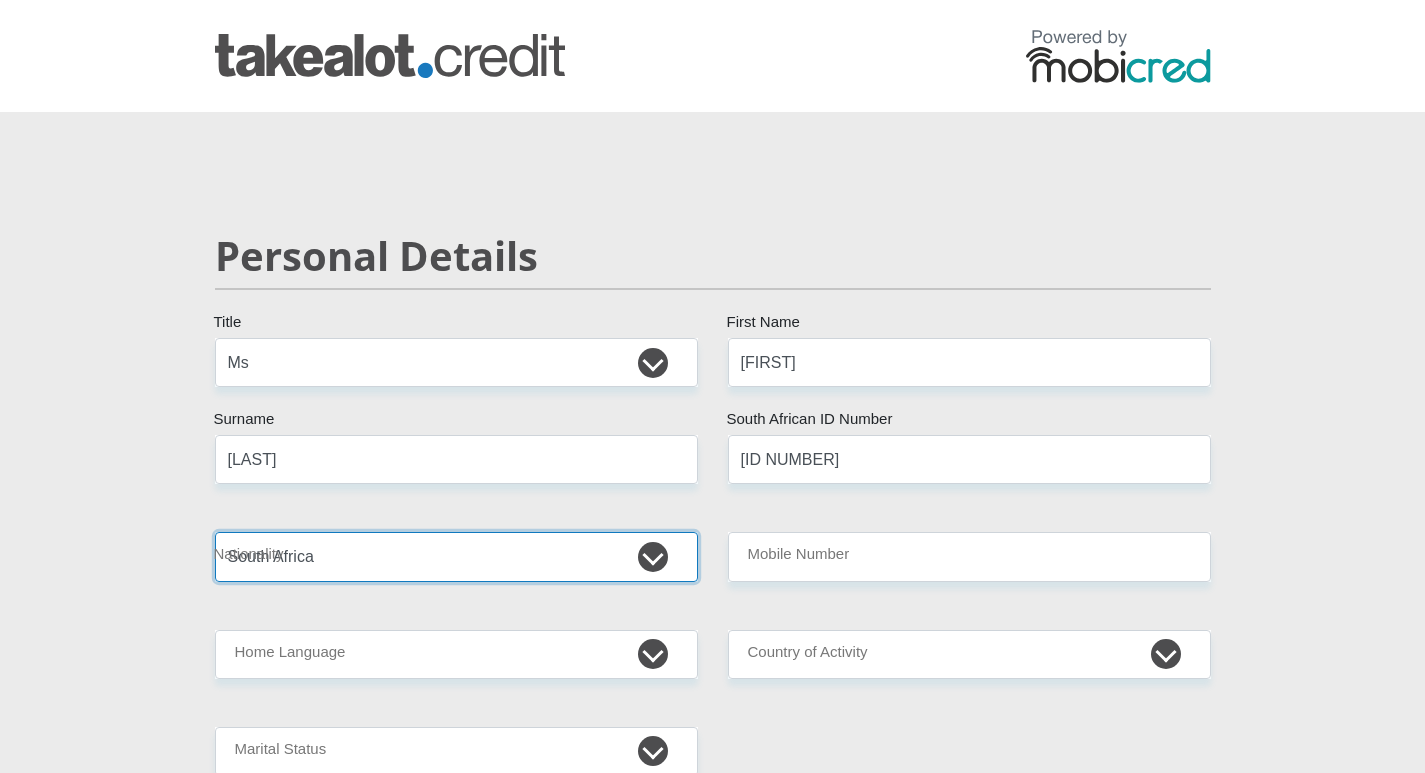 click on "South Africa
Afghanistan
Aland Islands
Albania
Algeria
America Samoa
American Virgin Islands
Andorra
Angola
Anguilla
Antarctica
Antigua and Barbuda
Argentina
Armenia
Aruba
Ascension Island
Australia
Austria
Azerbaijan
Bahamas
Bahrain
Bangladesh
Barbados
Chad" at bounding box center [456, 556] 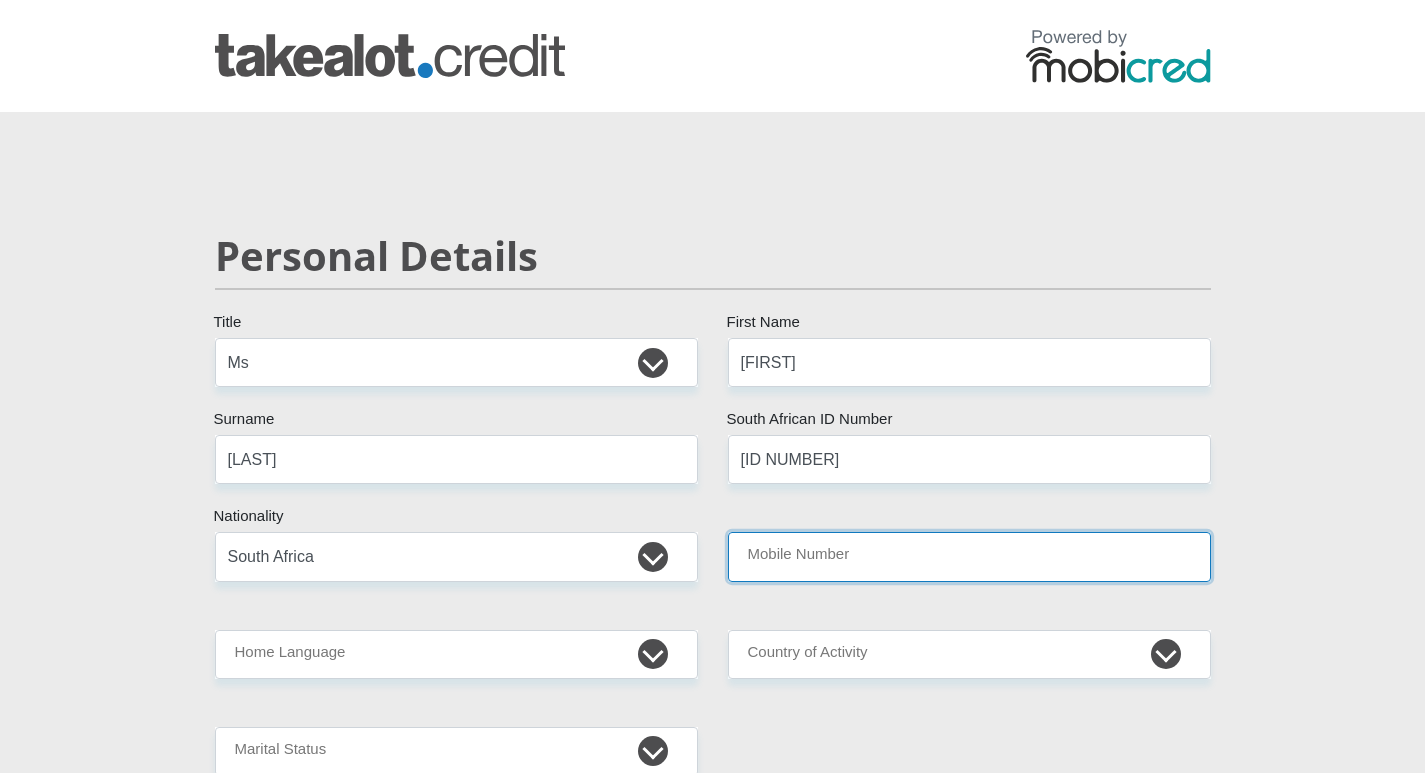 click on "Mobile Number" at bounding box center (969, 556) 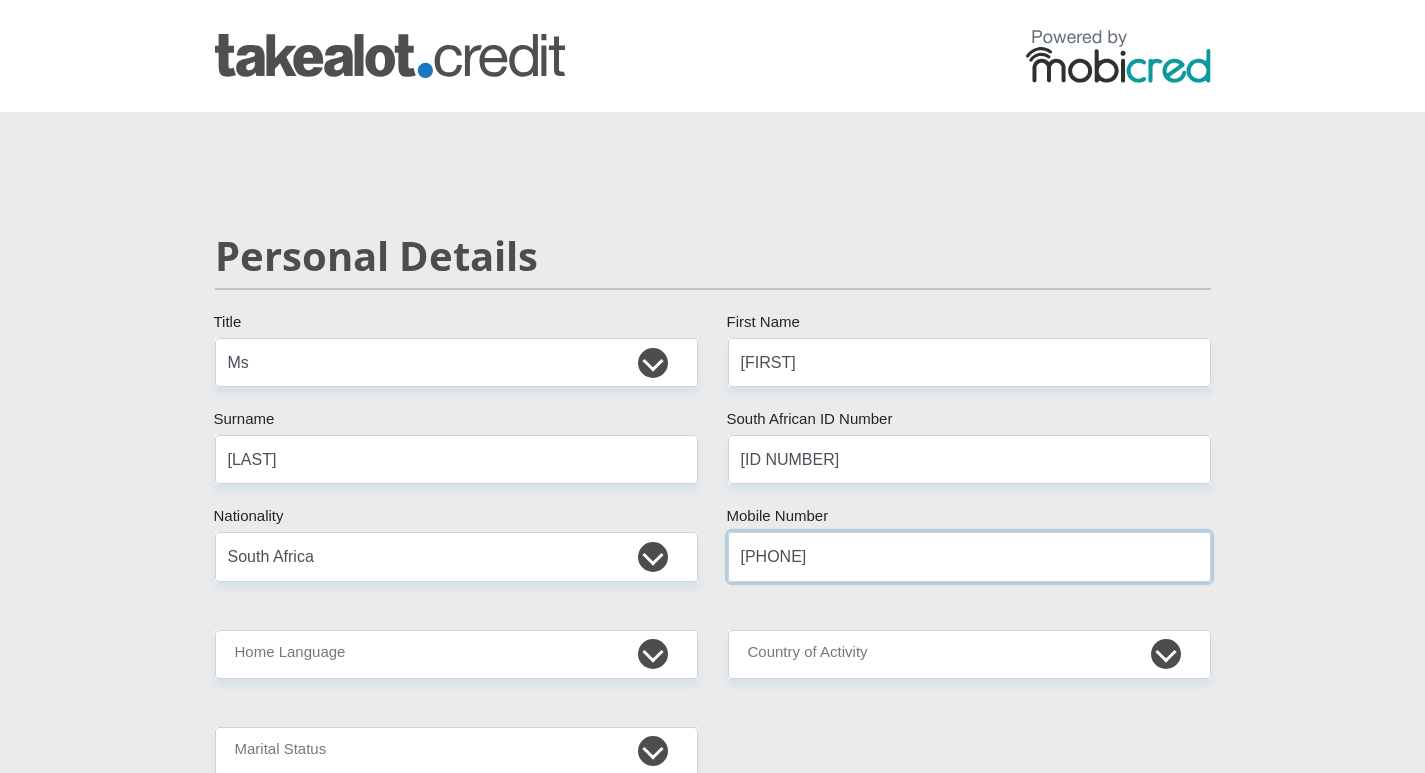 type on "0612231900" 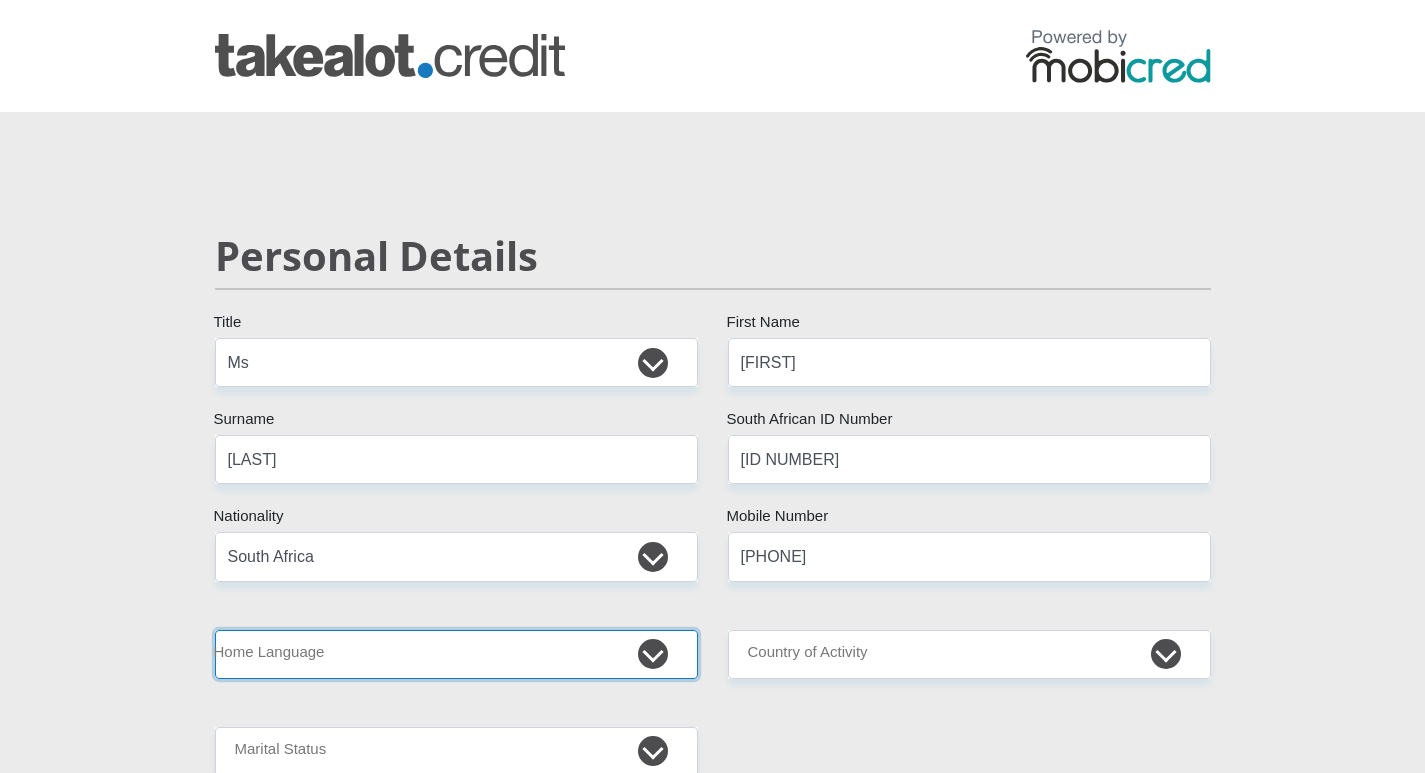 click on "Afrikaans
English
Sepedi
South Ndebele
Southern Sotho
Swati
Tsonga
Tswana
Venda
Xhosa
Zulu
Other" at bounding box center [456, 654] 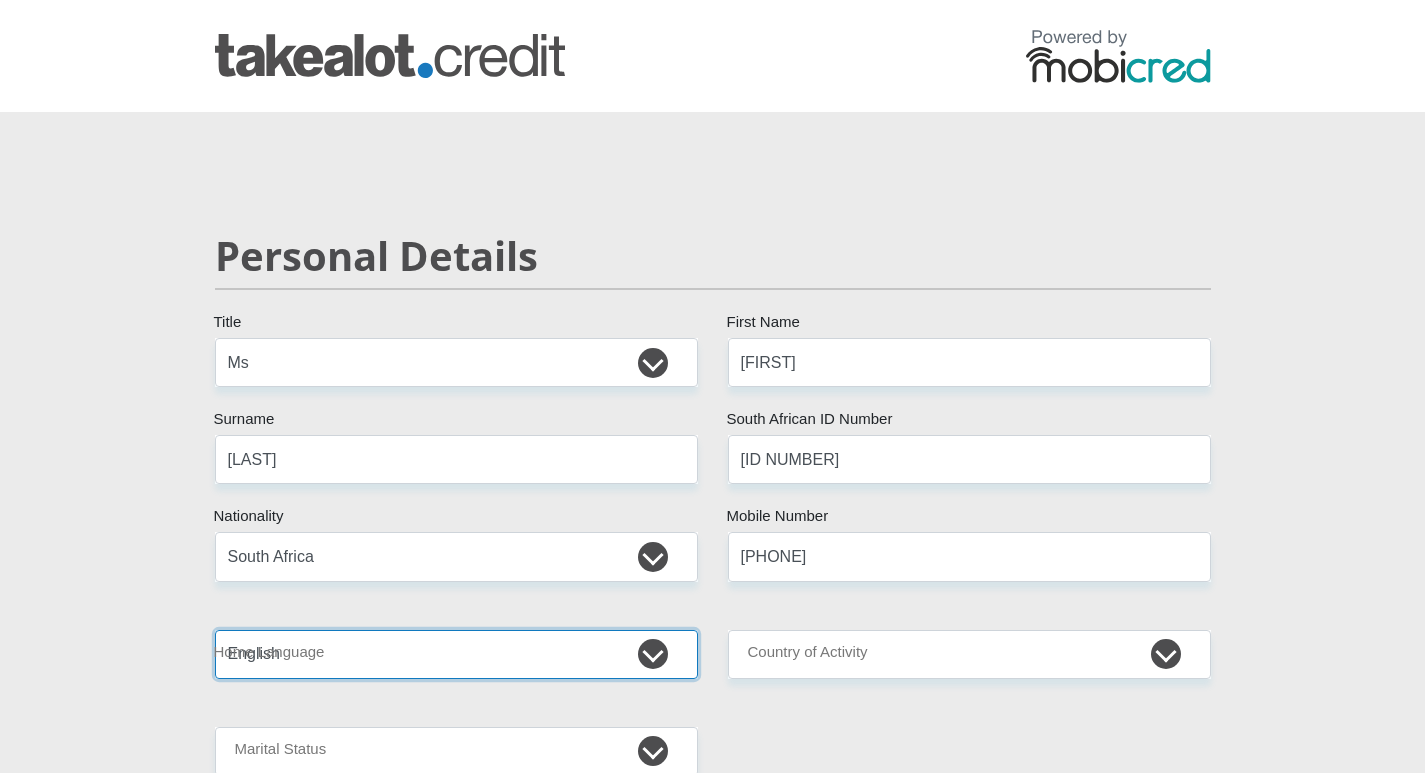 click on "Afrikaans
English
Sepedi
South Ndebele
Southern Sotho
Swati
Tsonga
Tswana
Venda
Xhosa
Zulu
Other" at bounding box center (456, 654) 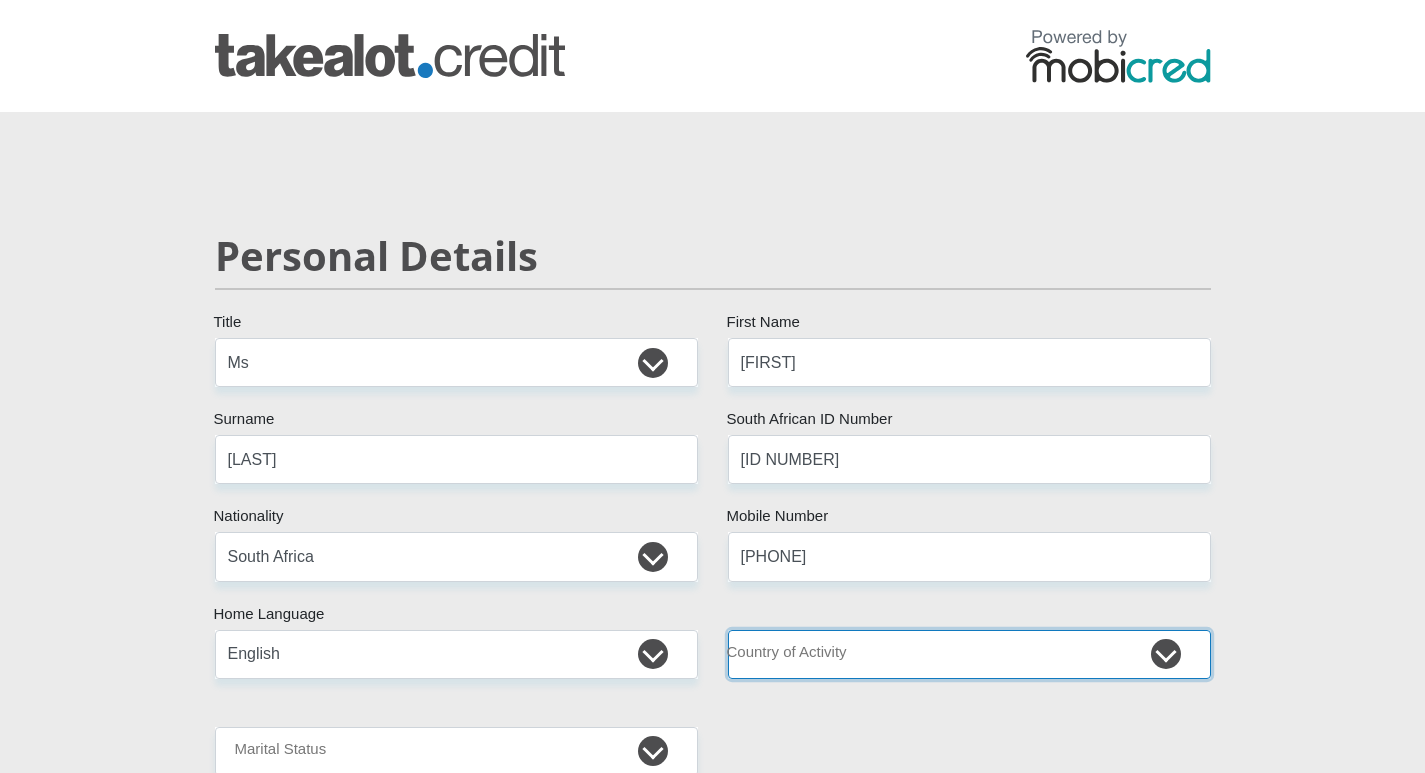 click on "South Africa
Afghanistan
Aland Islands
Albania
Algeria
America Samoa
American Virgin Islands
Andorra
Angola
Anguilla
Antarctica
Antigua and Barbuda
Argentina
Armenia
Aruba
Ascension Island
Australia
Austria
Azerbaijan
Chad" at bounding box center (969, 654) 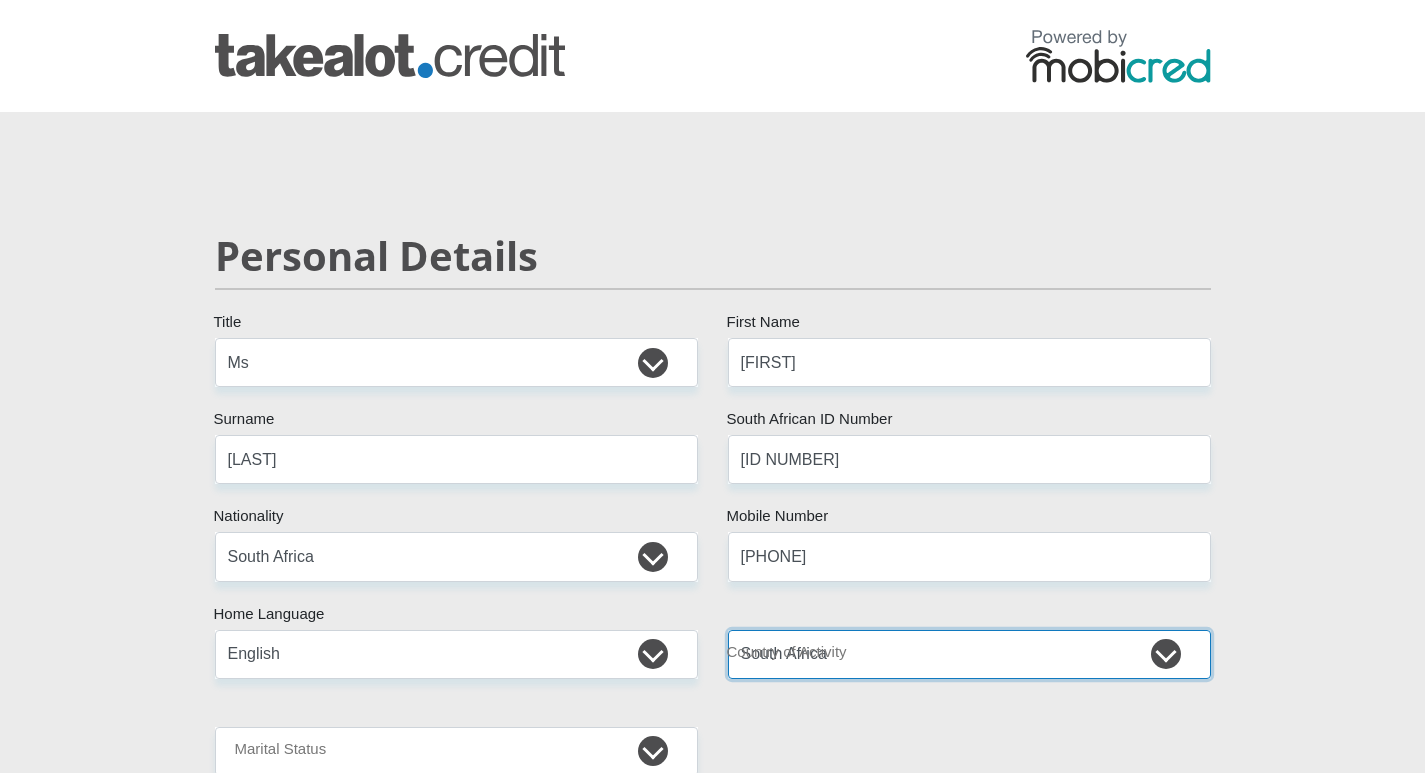 click on "South Africa
Afghanistan
Aland Islands
Albania
Algeria
America Samoa
American Virgin Islands
Andorra
Angola
Anguilla
Antarctica
Antigua and Barbuda
Argentina
Armenia
Aruba
Ascension Island
Australia
Austria
Azerbaijan
Chad" at bounding box center [969, 654] 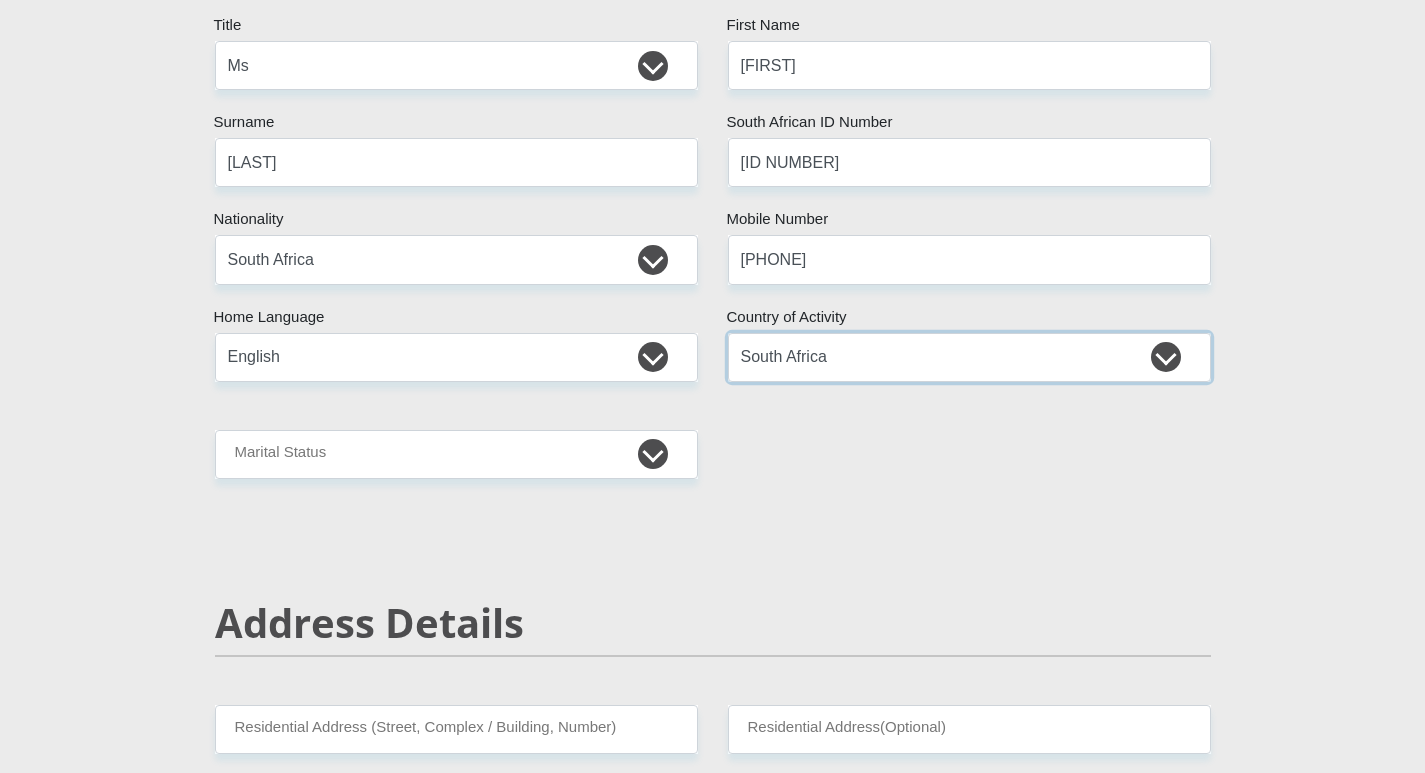 scroll, scrollTop: 300, scrollLeft: 0, axis: vertical 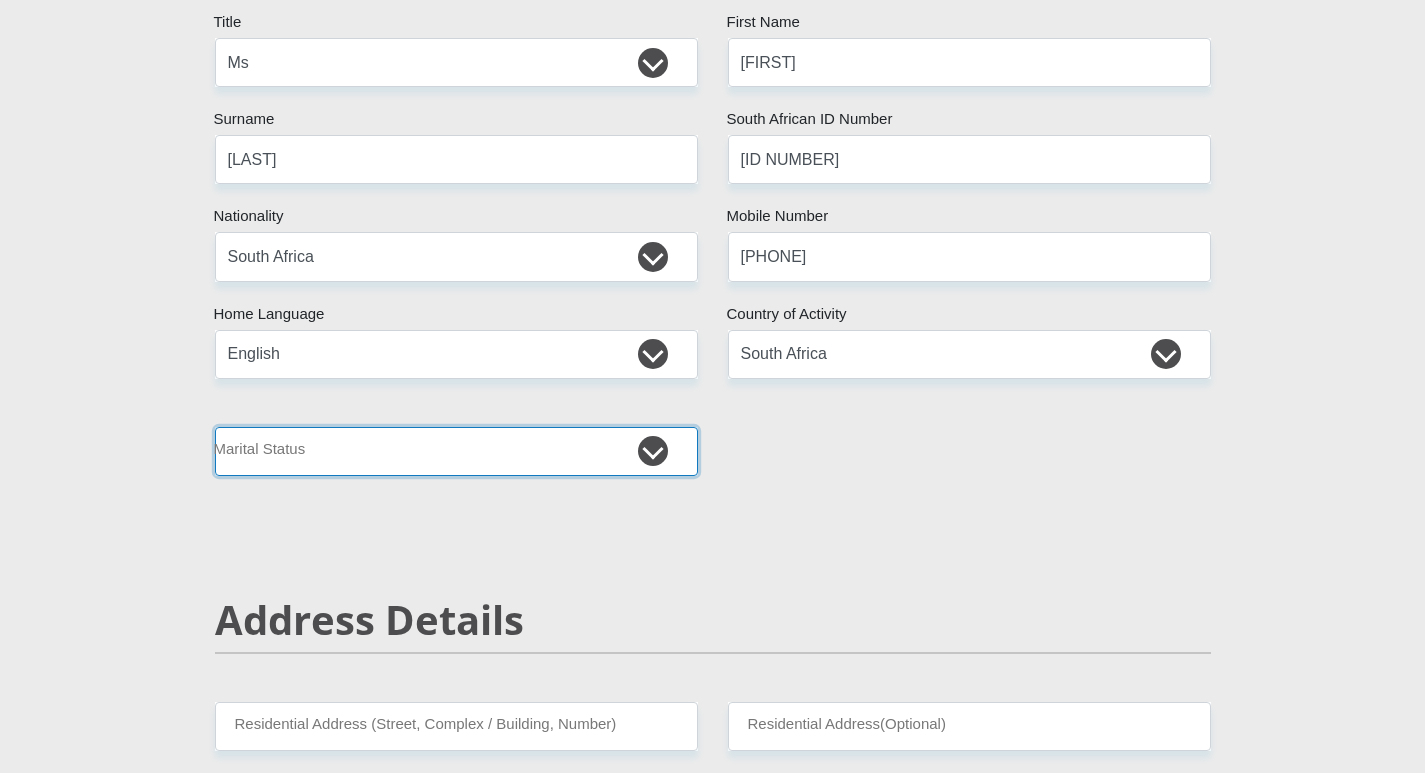 click on "Married ANC
Single
Divorced
Widowed
Married COP or Customary Law" at bounding box center [456, 451] 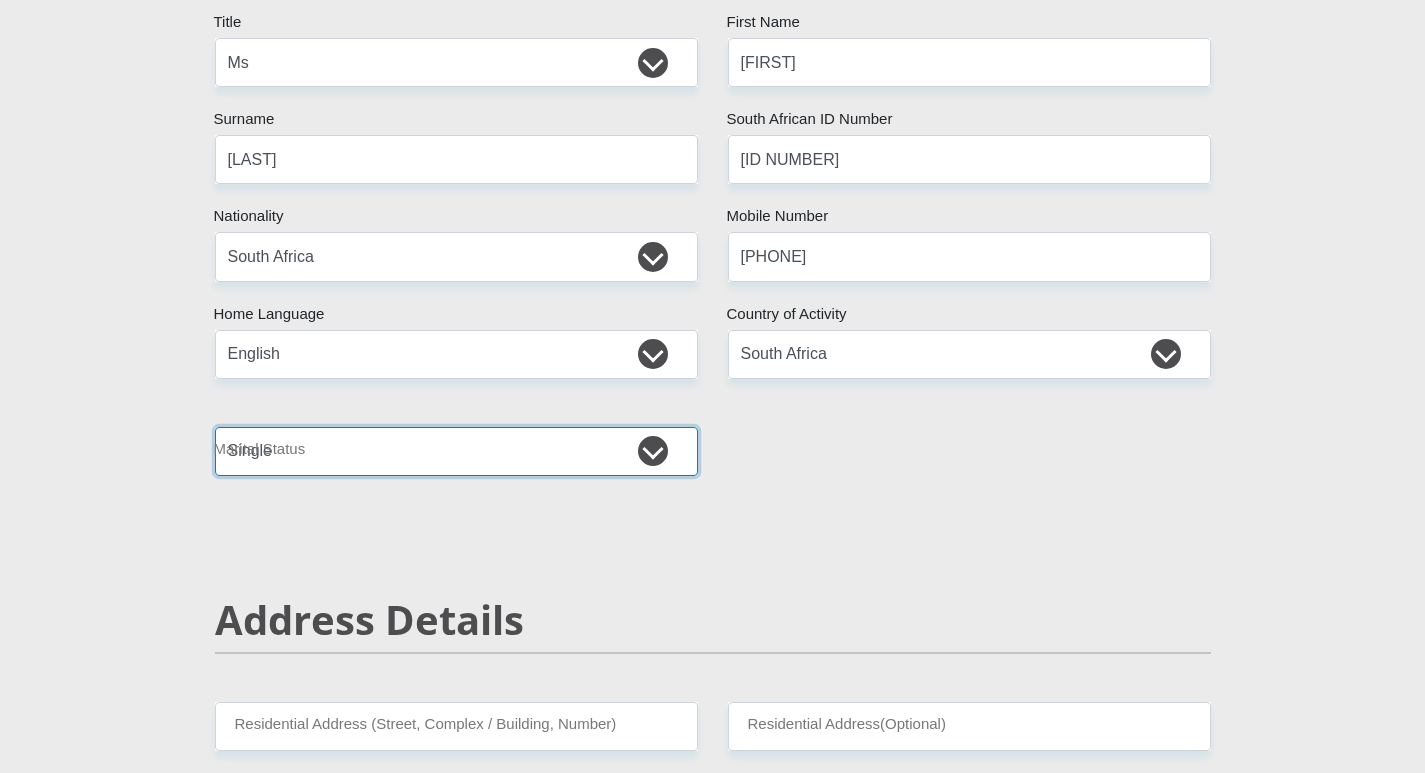 click on "Married ANC
Single
Divorced
Widowed
Married COP or Customary Law" at bounding box center [456, 451] 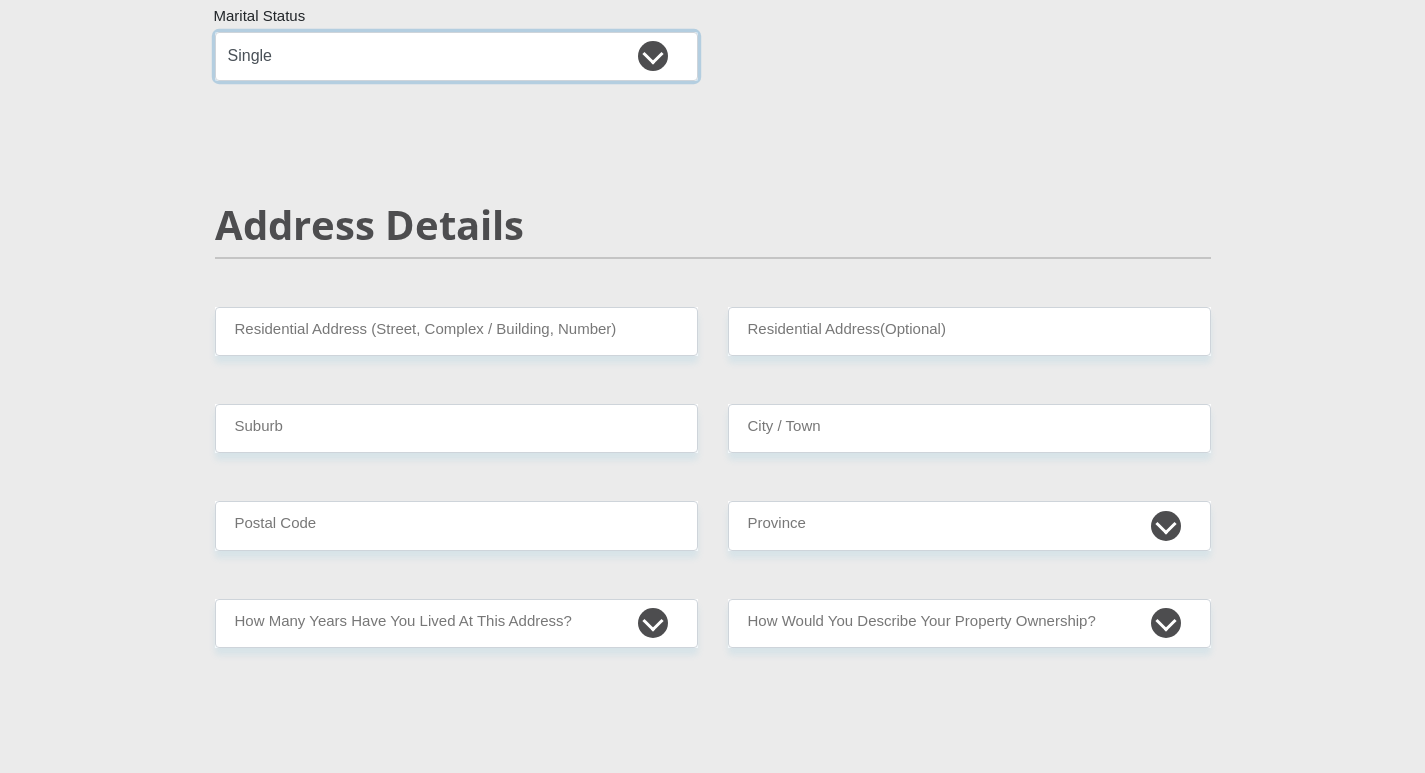 scroll, scrollTop: 700, scrollLeft: 0, axis: vertical 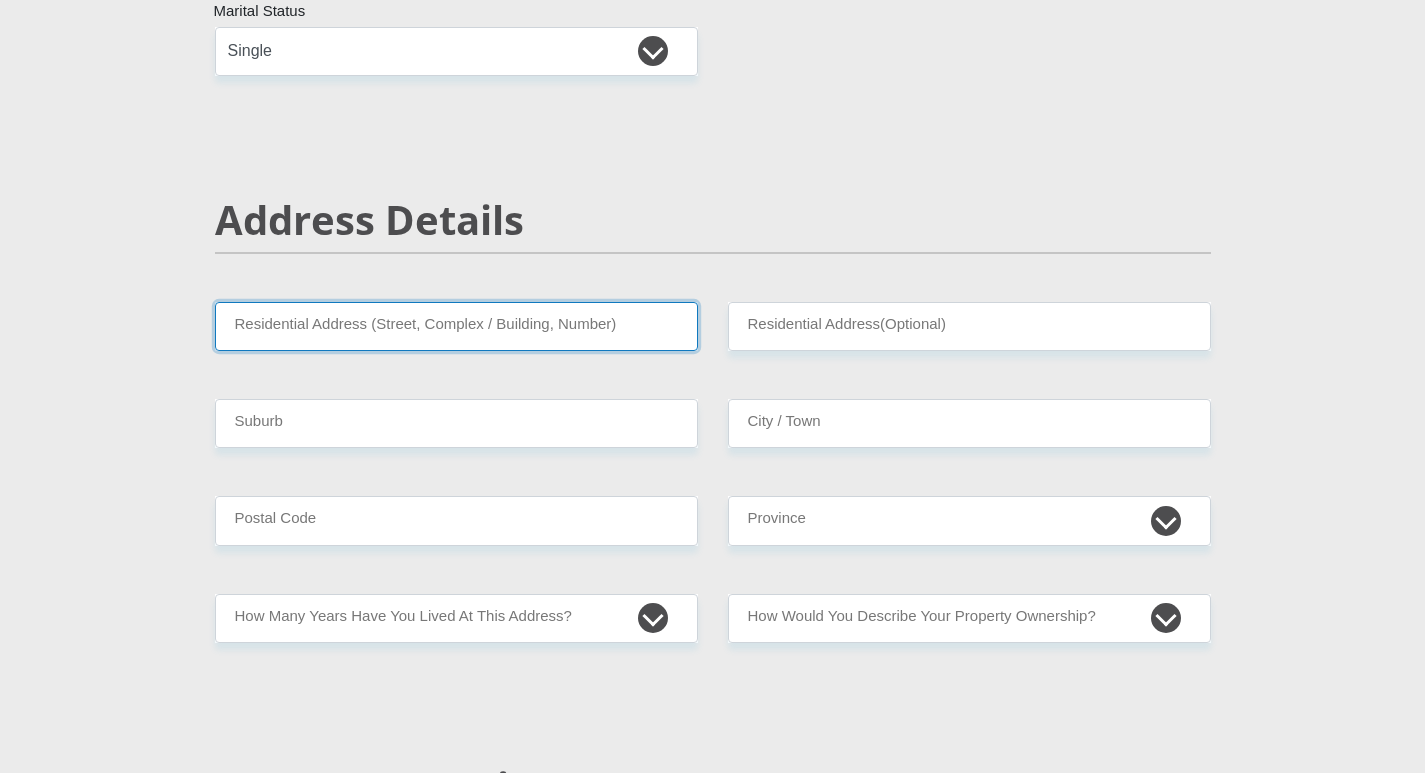 click on "Residential Address (Street, Complex / Building, Number)" at bounding box center [456, 326] 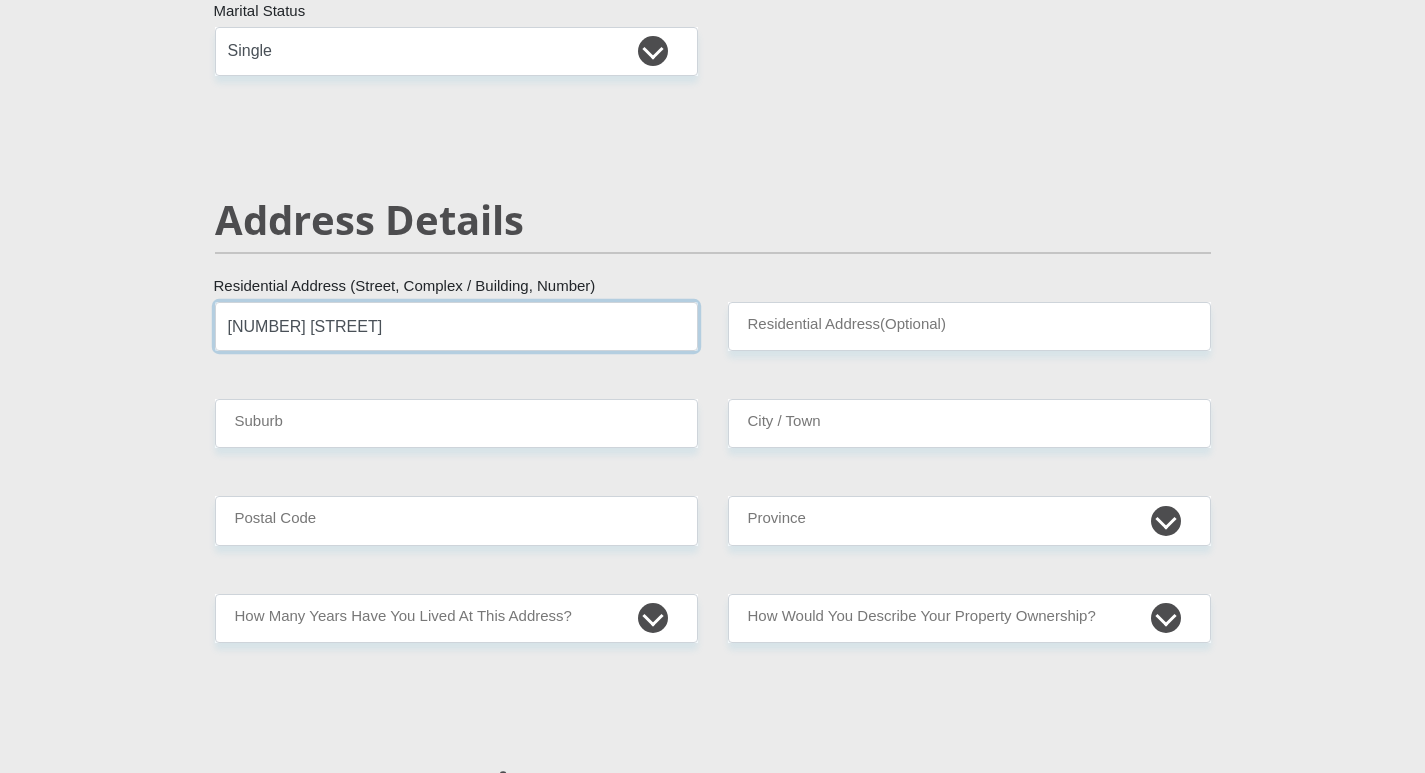 drag, startPoint x: 452, startPoint y: 332, endPoint x: 180, endPoint y: 339, distance: 272.09006 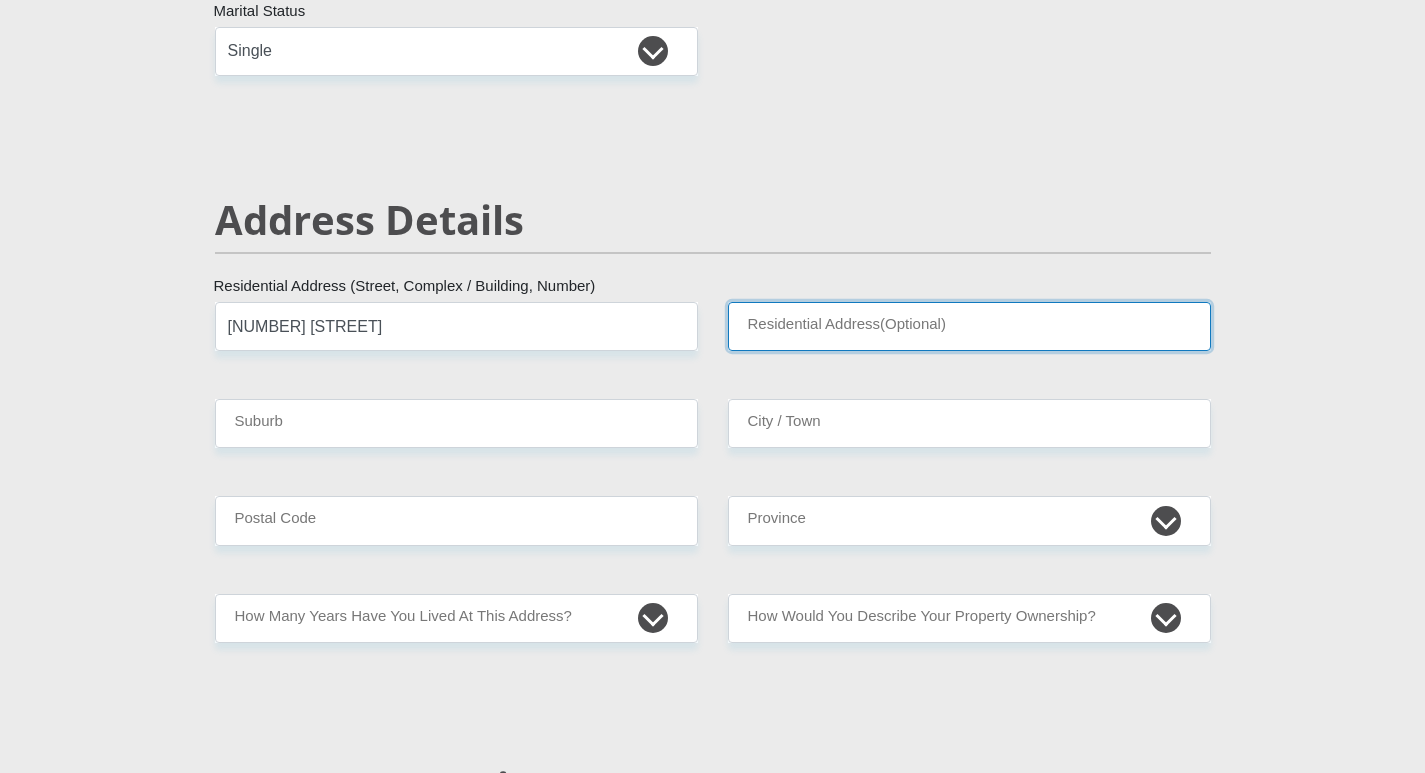 click on "Residential Address(Optional)" at bounding box center [969, 326] 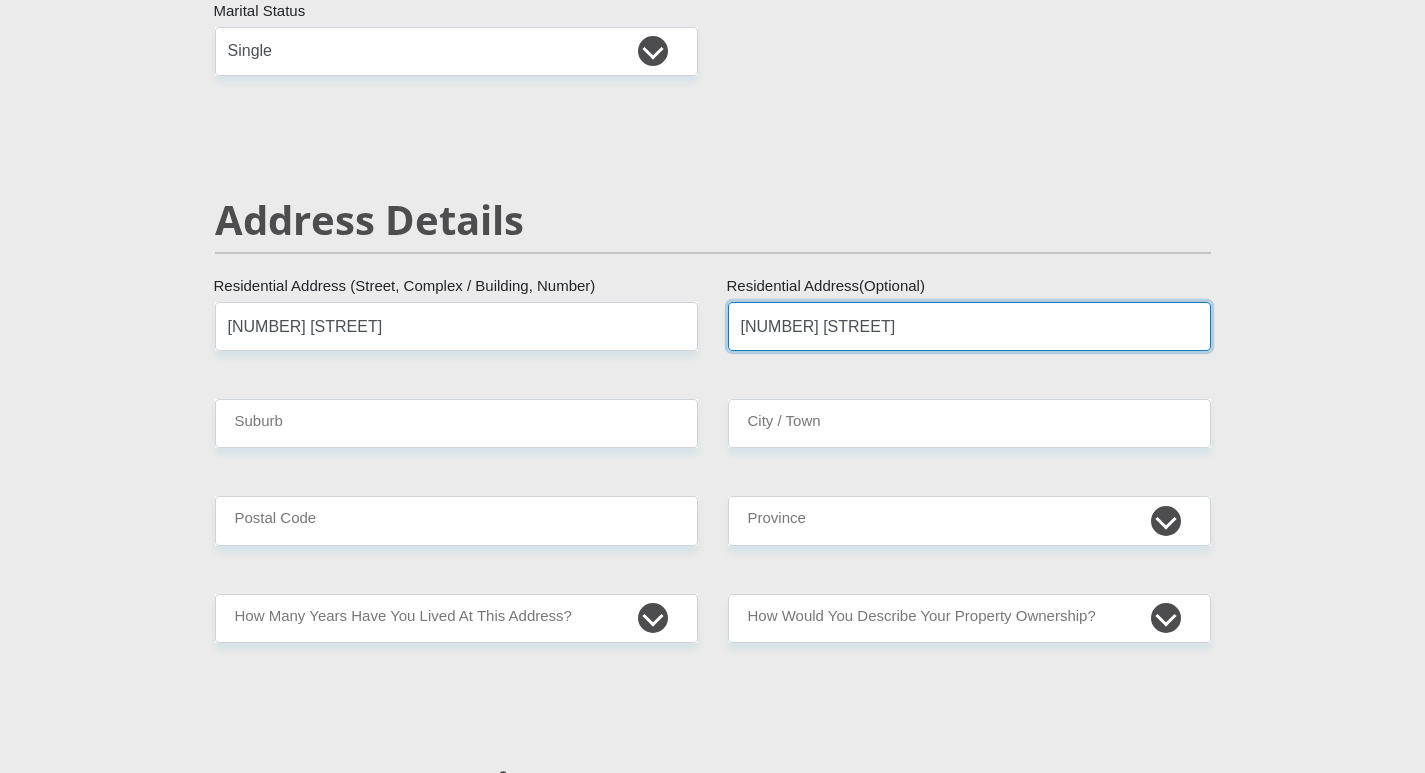 type on "109 B Annaboom street" 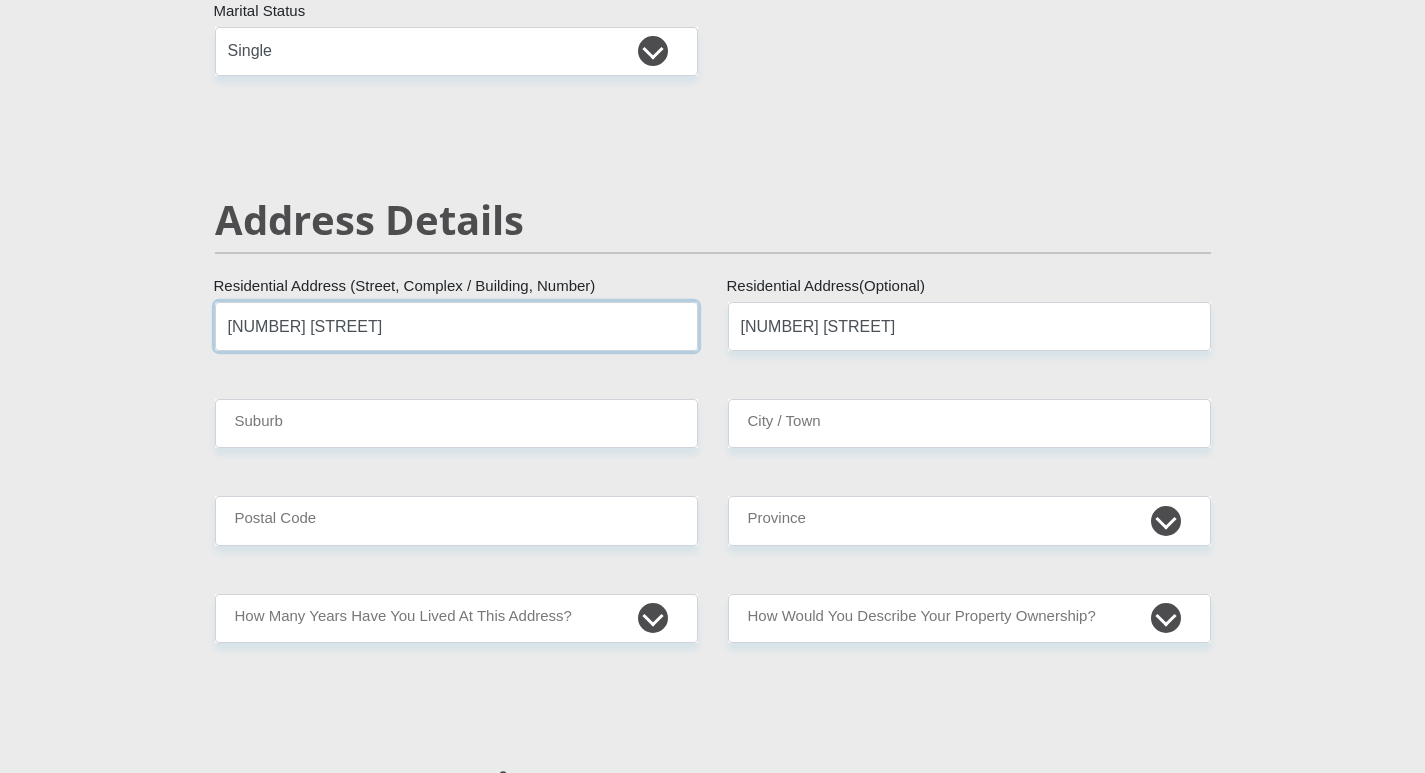 drag, startPoint x: 427, startPoint y: 323, endPoint x: 0, endPoint y: 312, distance: 427.14166 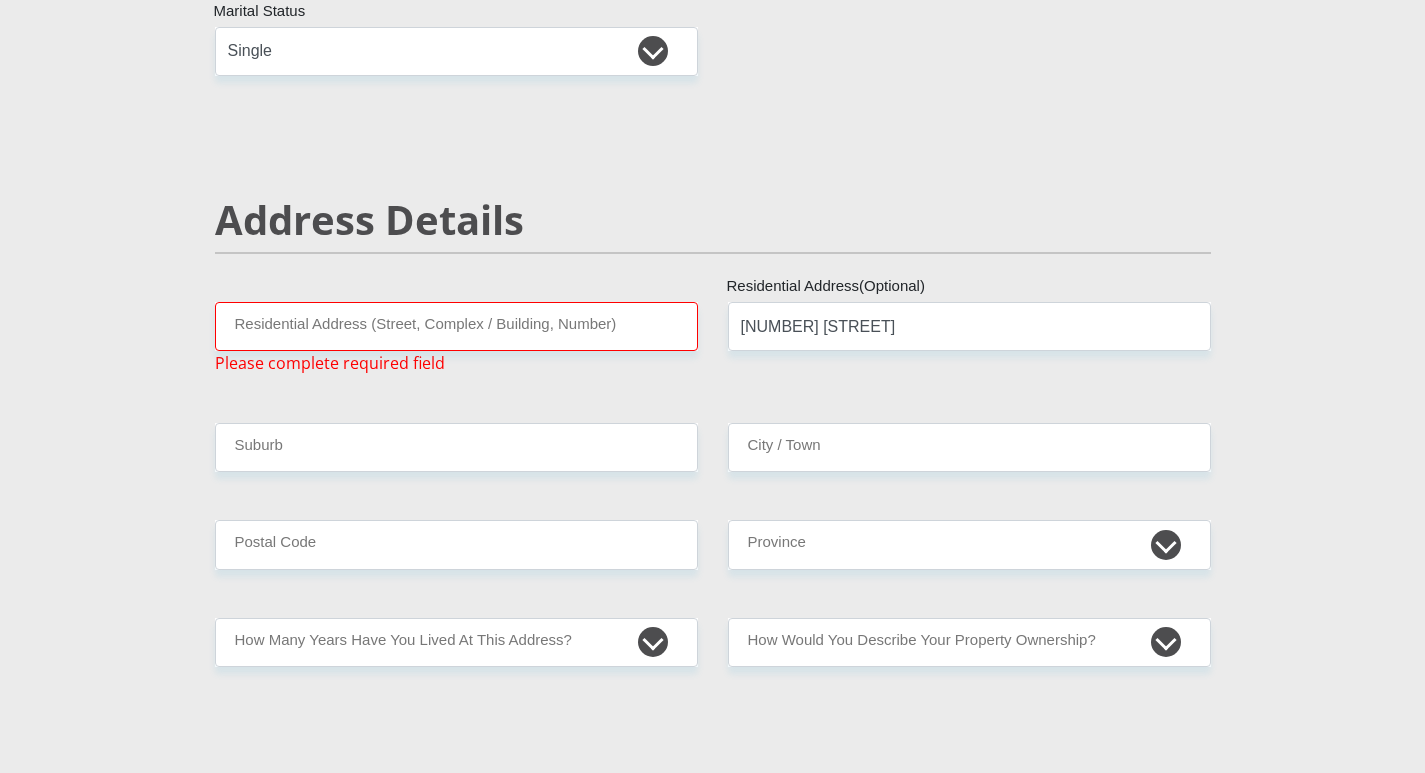 click on "Mr
Ms
Mrs
Dr
Other
Title
Toegheedah
First Name
Hartzenberg
Surname
9903070119082
South African ID Number
Please input valid ID number
South Africa
Afghanistan
Aland Islands
Albania
Algeria
America Samoa
American Virgin Islands
Andorra
Angola
Anguilla
Antarctica
Antigua and Barbuda
Chad" at bounding box center (713, 2490) 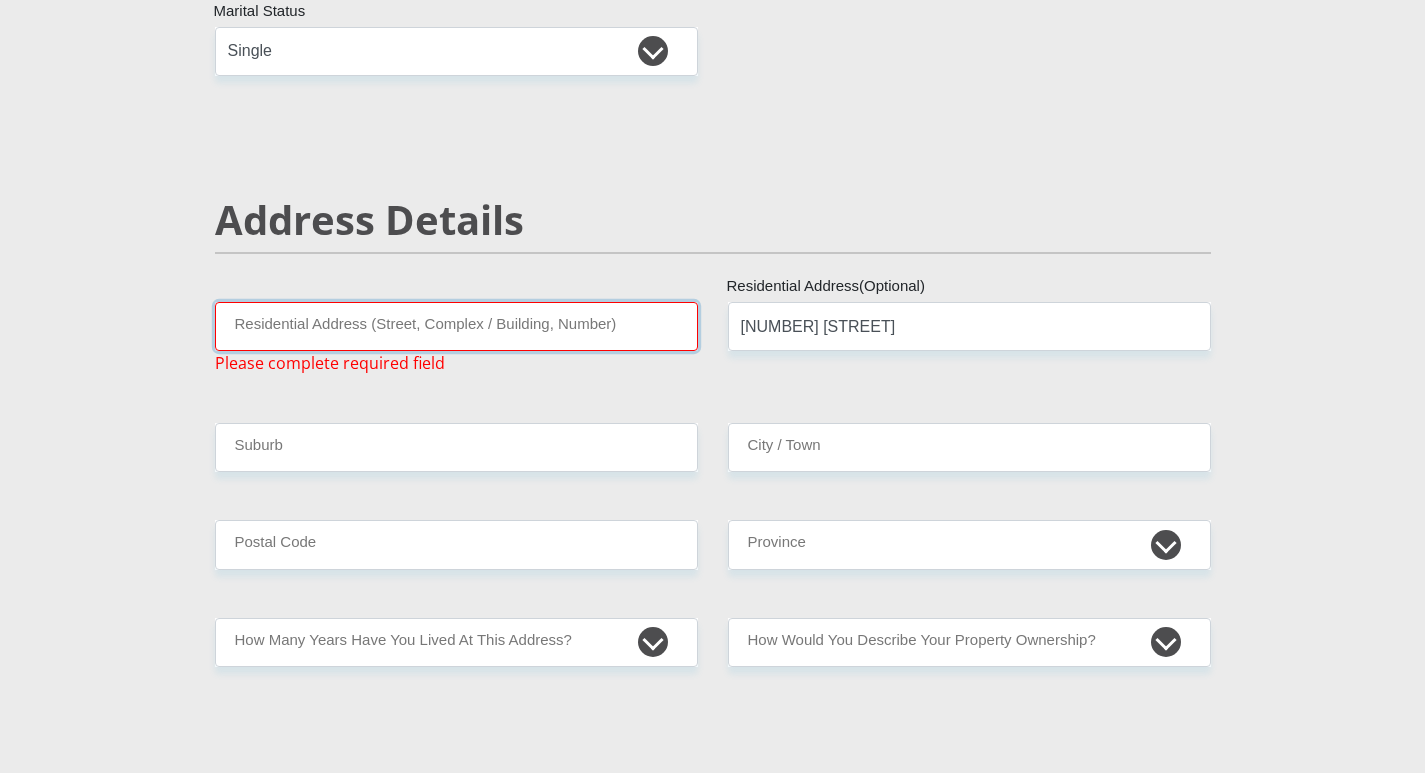 click on "Residential Address (Street, Complex / Building, Number)" at bounding box center (456, 326) 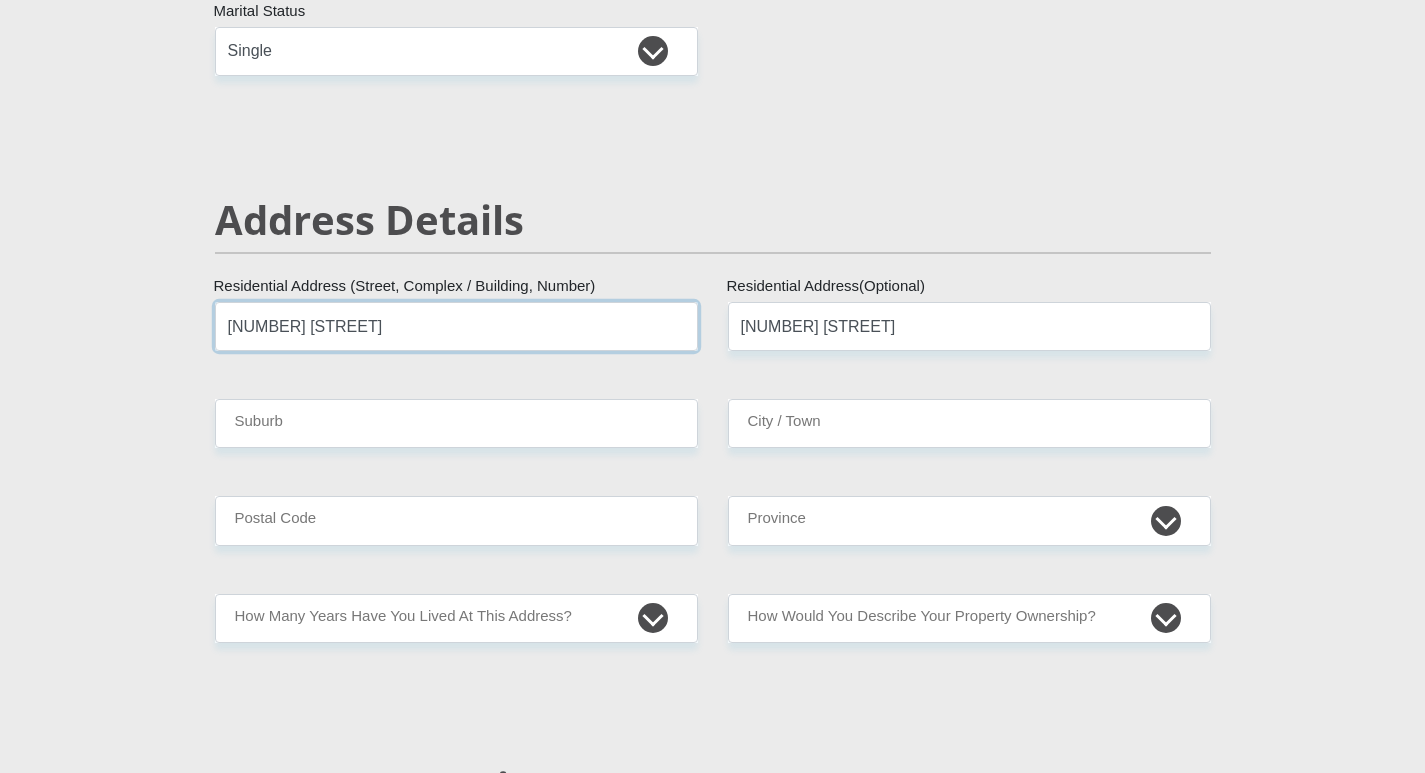 type on "109 B Annaboom street" 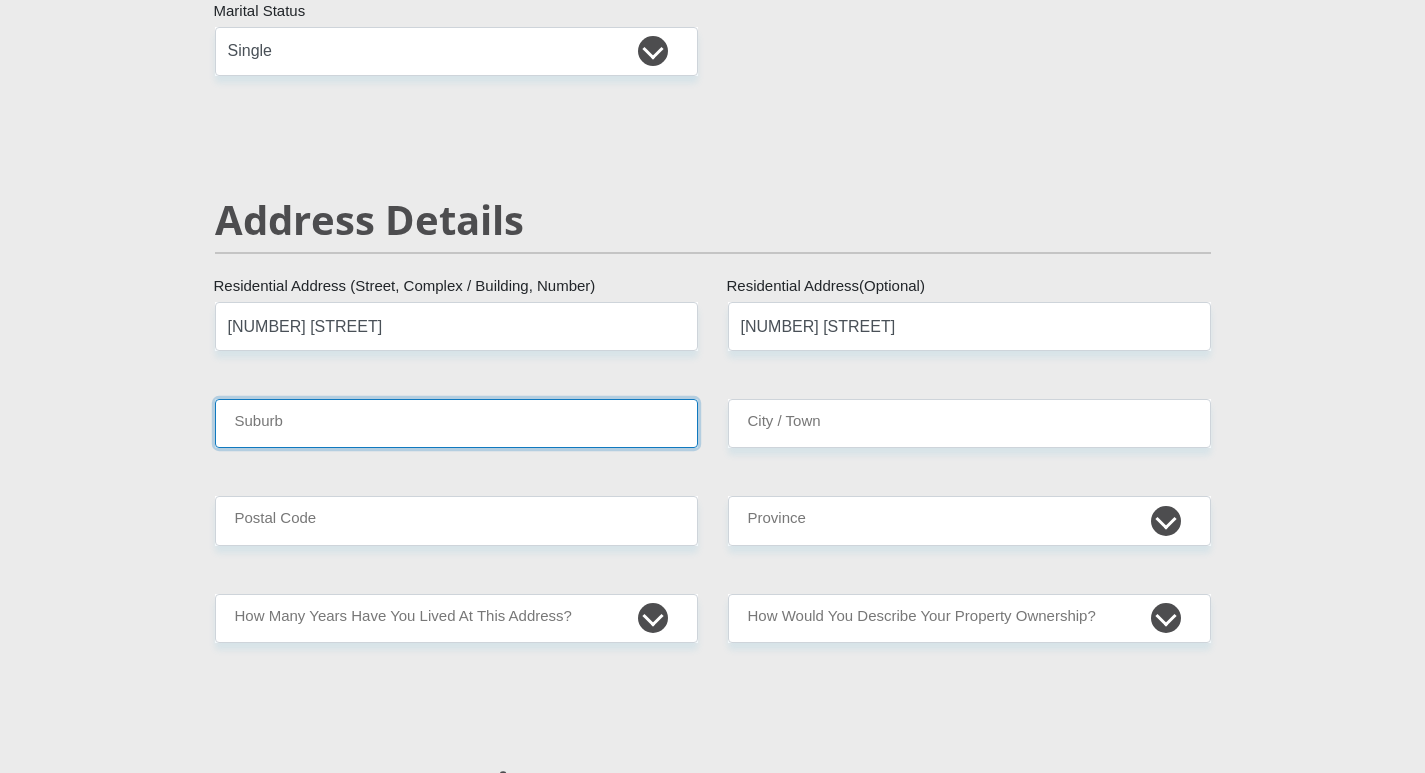 click on "Suburb" at bounding box center (456, 423) 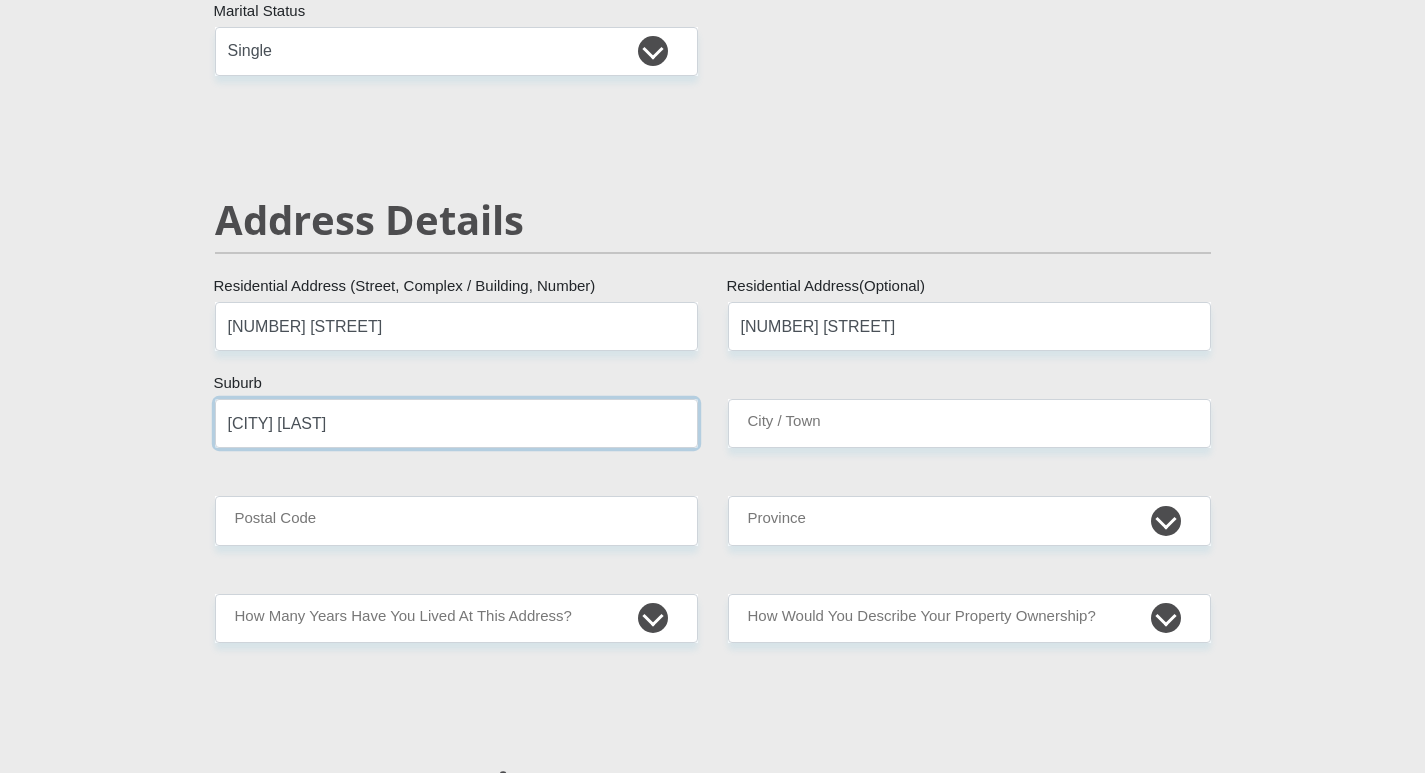 type on "Delft South" 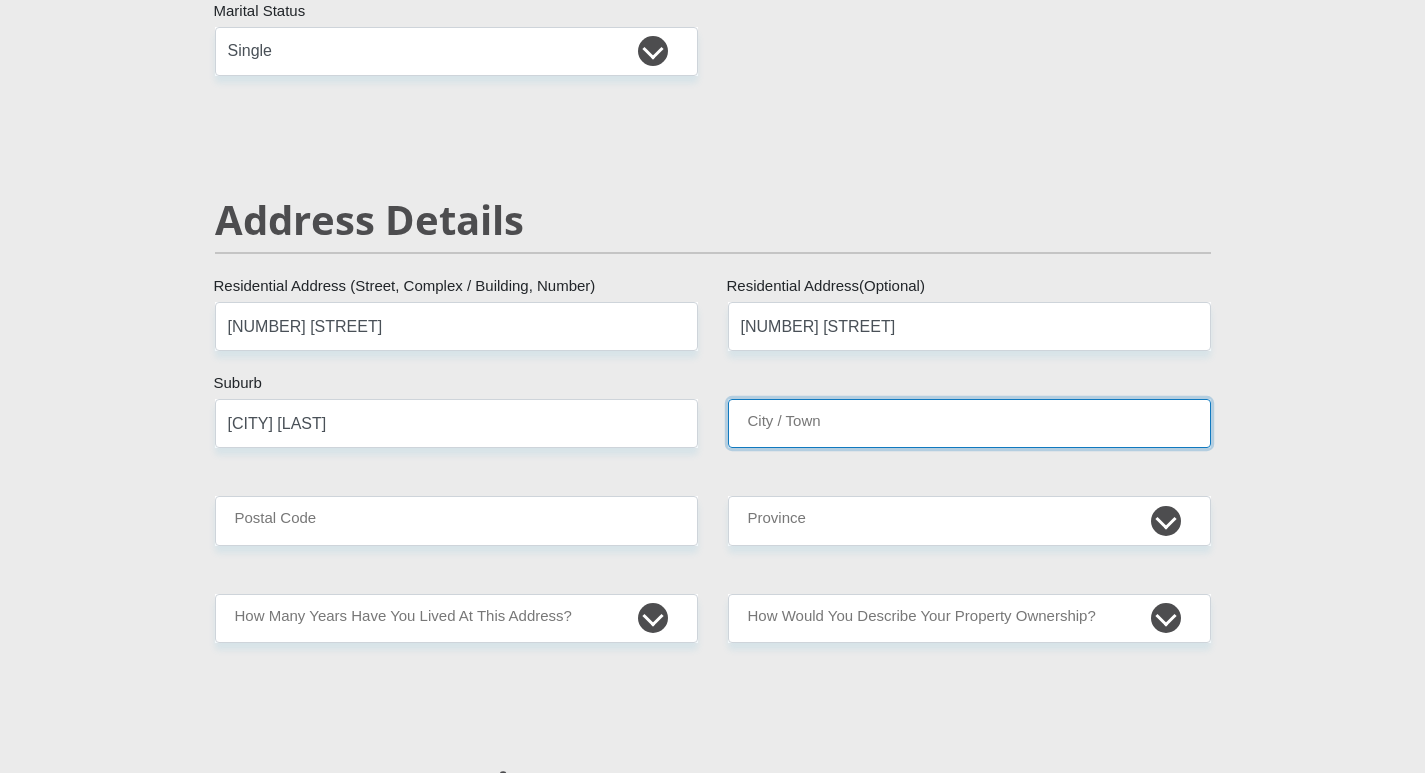 click on "City / Town" at bounding box center [969, 423] 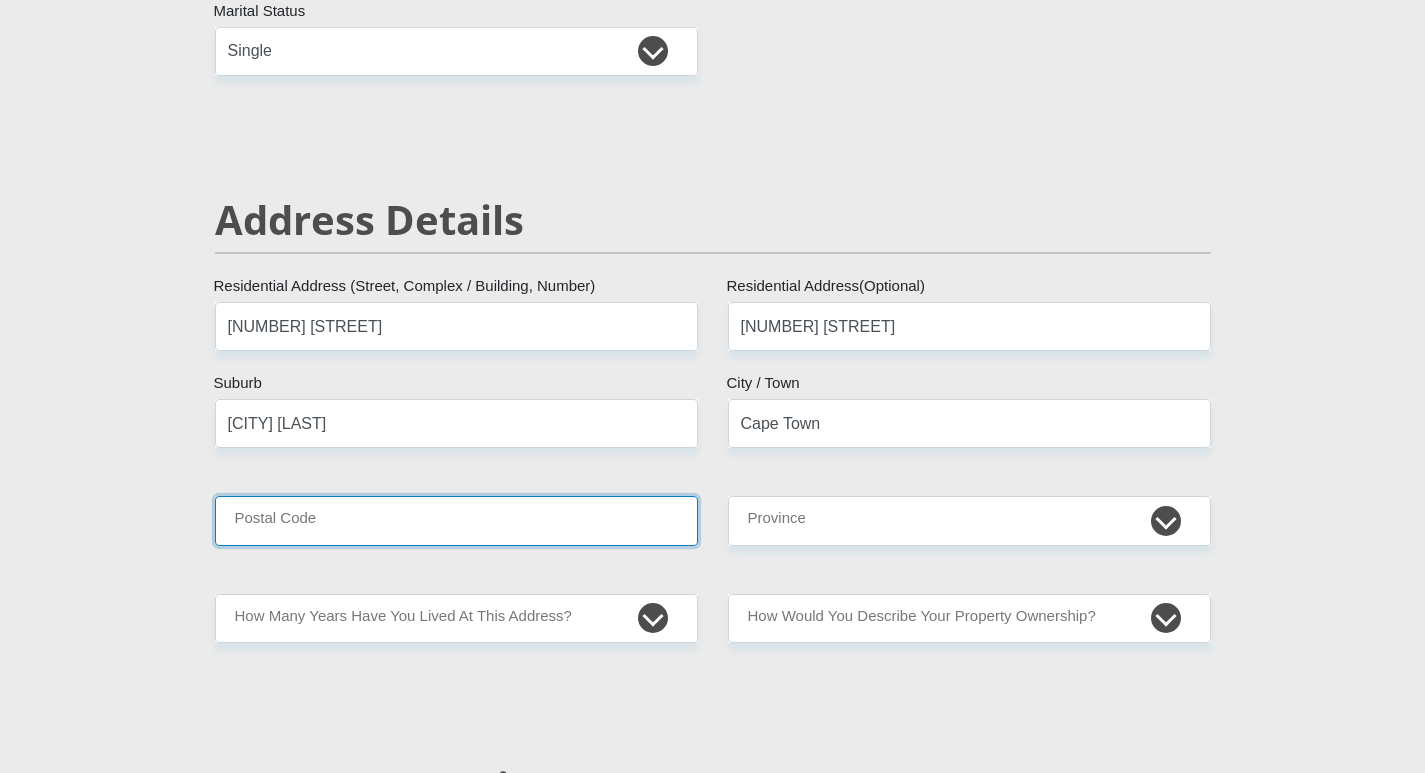 click on "Postal Code" at bounding box center (456, 520) 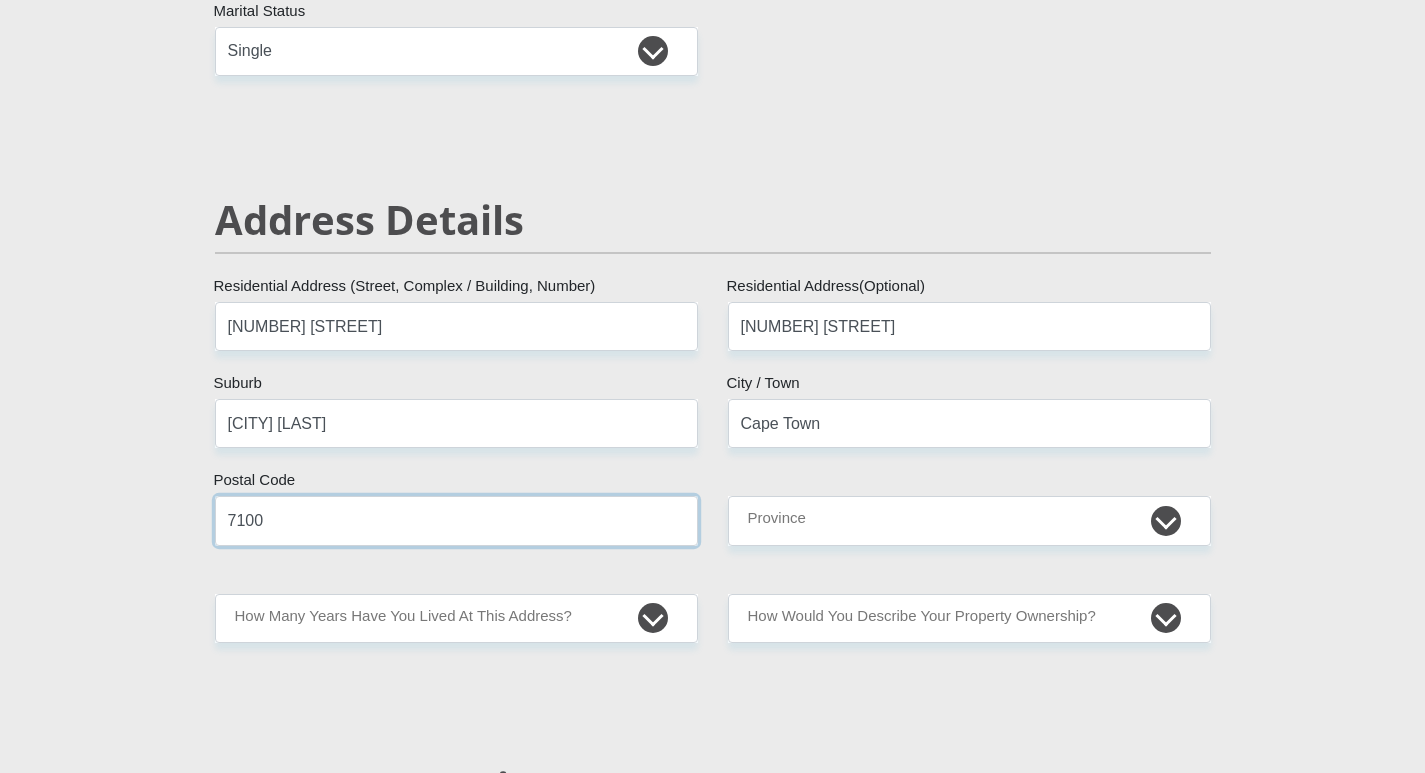 type on "7100" 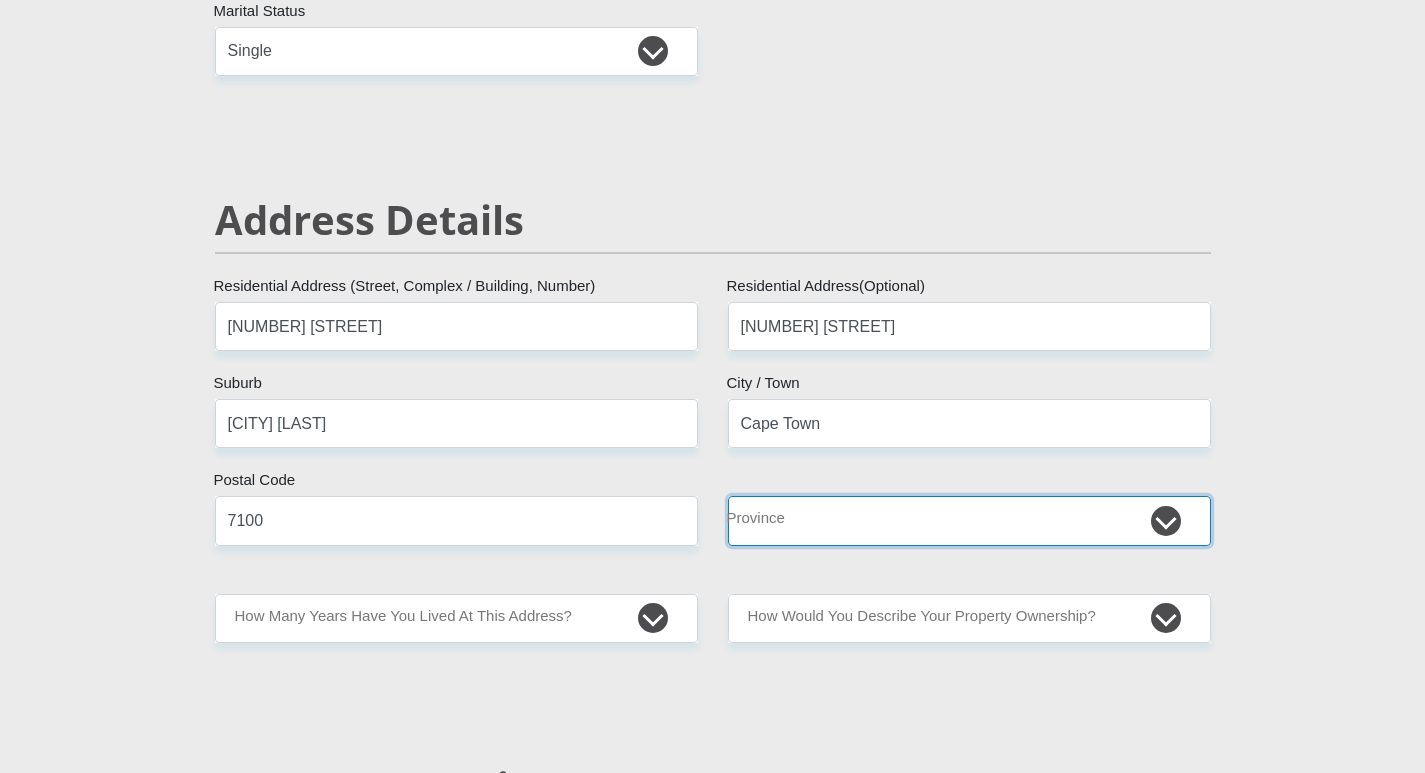 click on "Eastern Cape
Free State
Gauteng
KwaZulu-Natal
Limpopo
Mpumalanga
Northern Cape
North West
Western Cape" at bounding box center [969, 520] 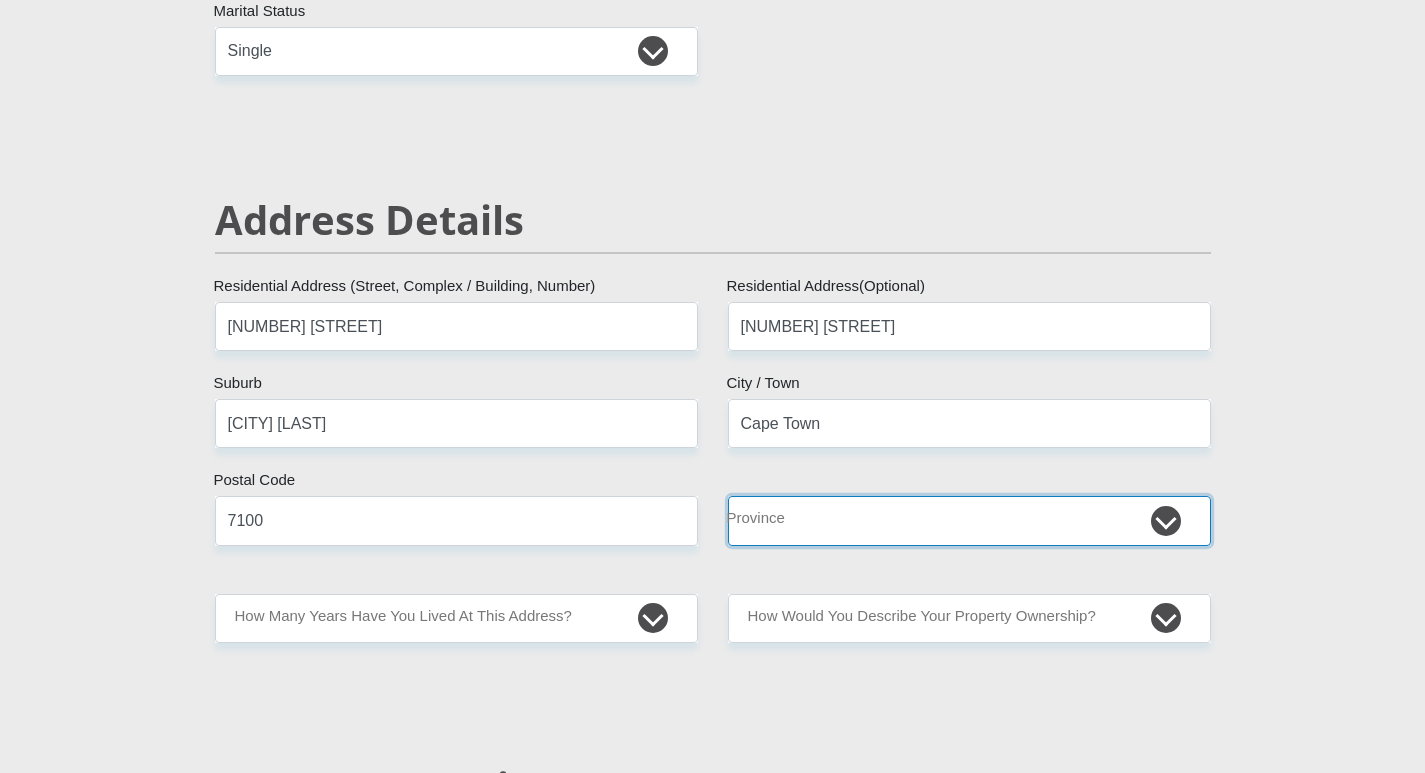 select on "Western Cape" 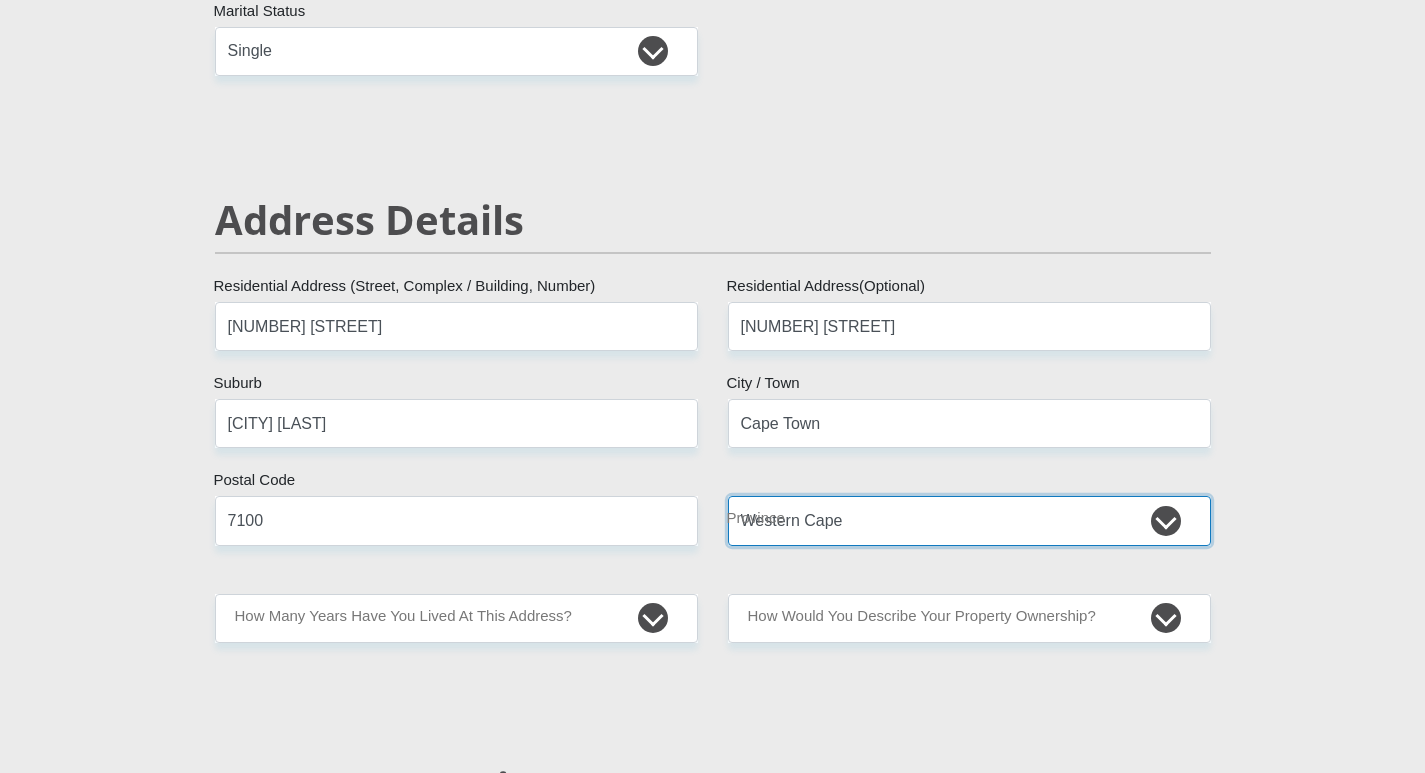 click on "Eastern Cape
Free State
Gauteng
KwaZulu-Natal
Limpopo
Mpumalanga
Northern Cape
North West
Western Cape" at bounding box center [969, 520] 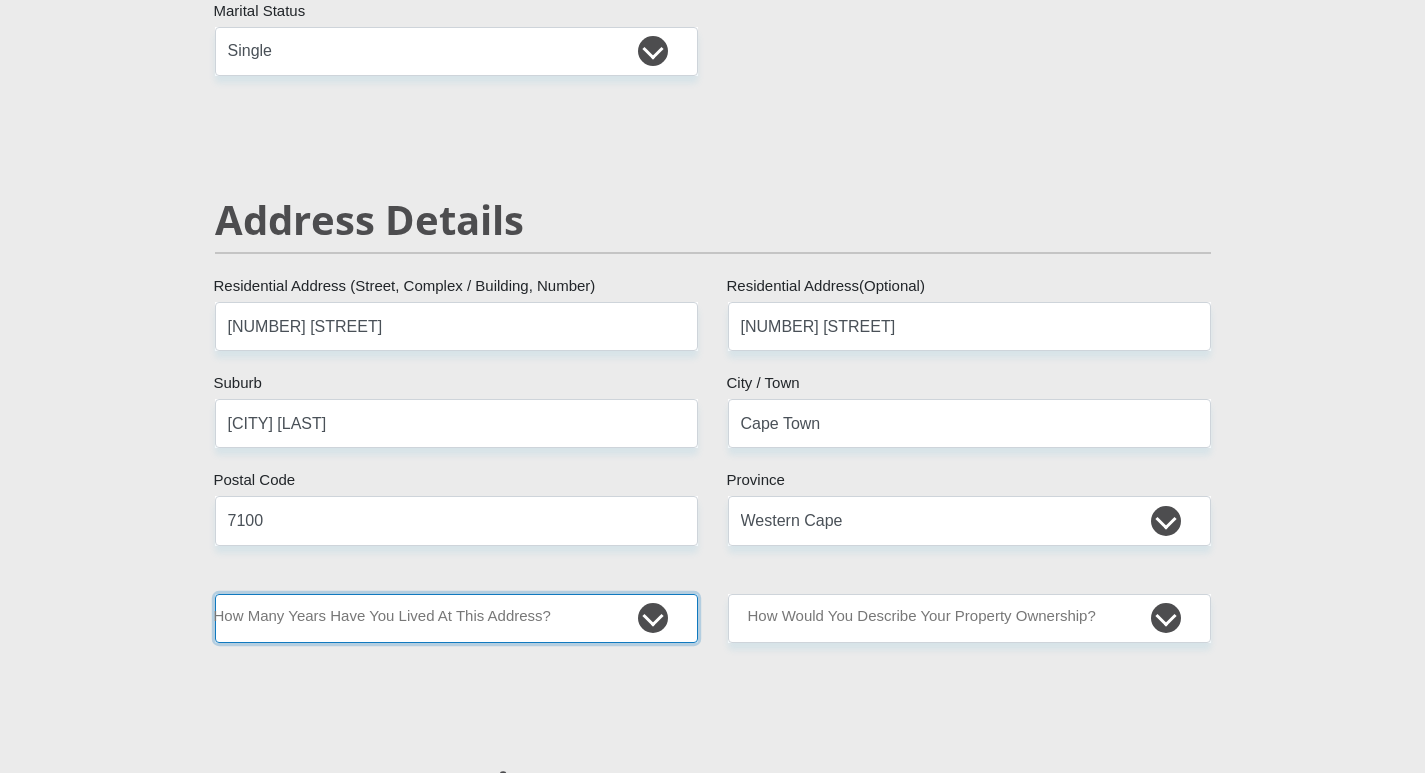 click on "less than 1 year
1-3 years
3-5 years
5+ years" at bounding box center [456, 618] 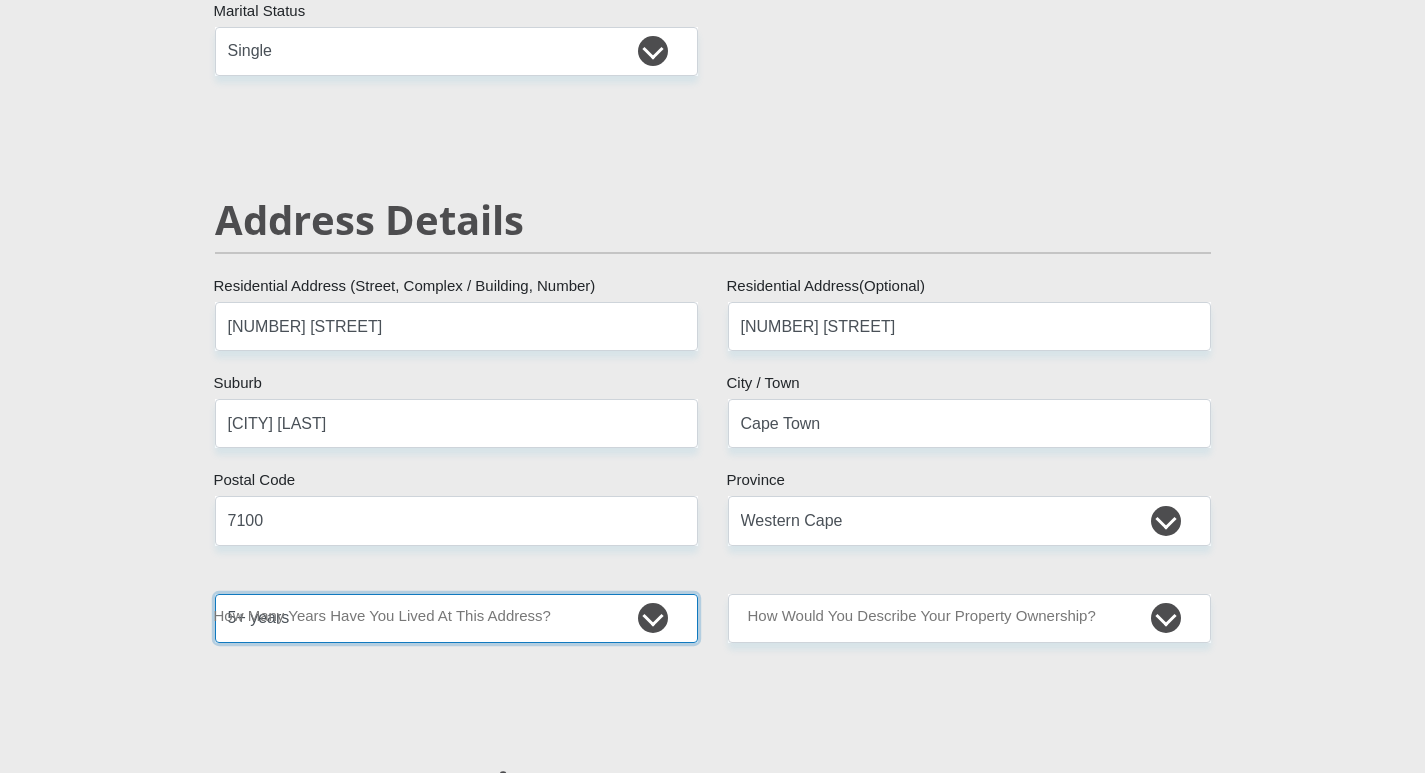 click on "less than 1 year
1-3 years
3-5 years
5+ years" at bounding box center [456, 618] 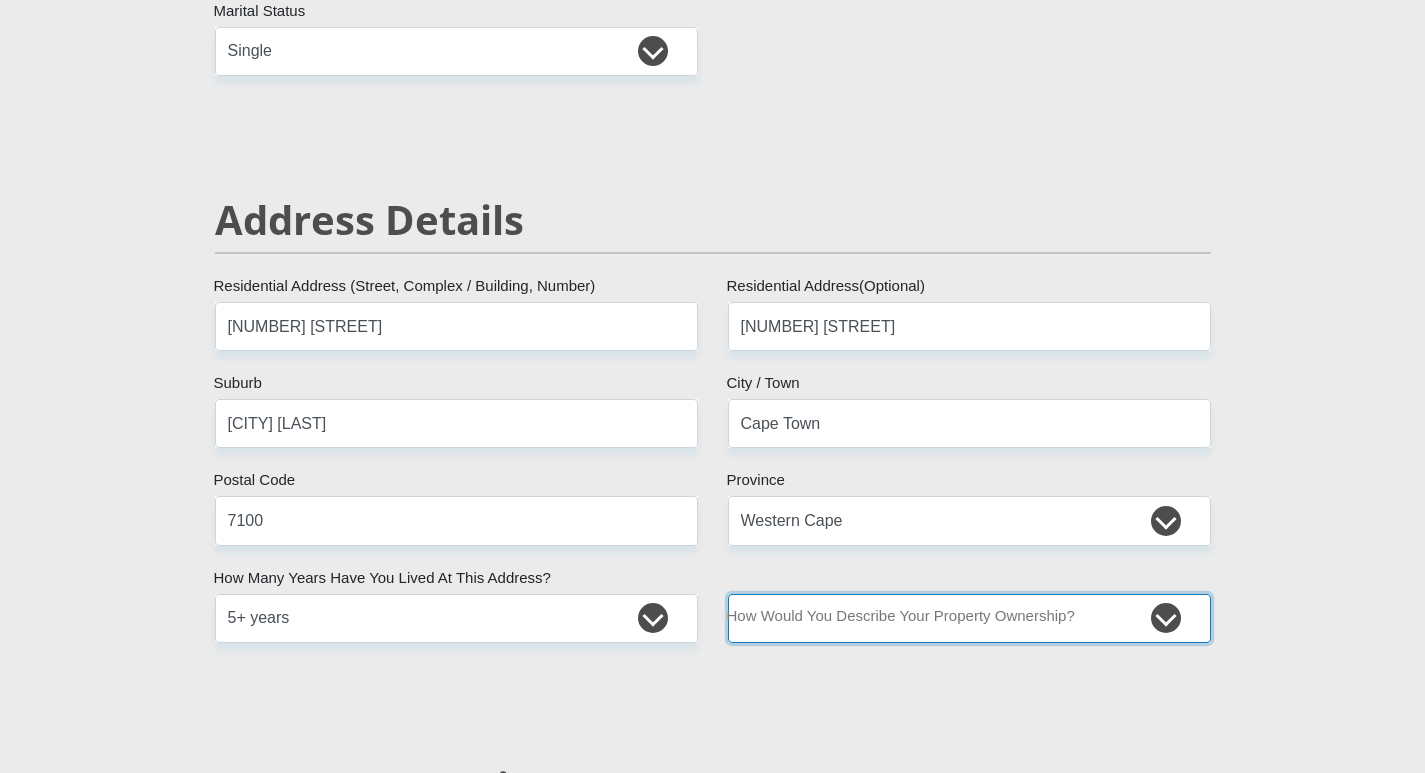 click on "Owned
Rented
Family Owned
Company Dwelling" at bounding box center (969, 618) 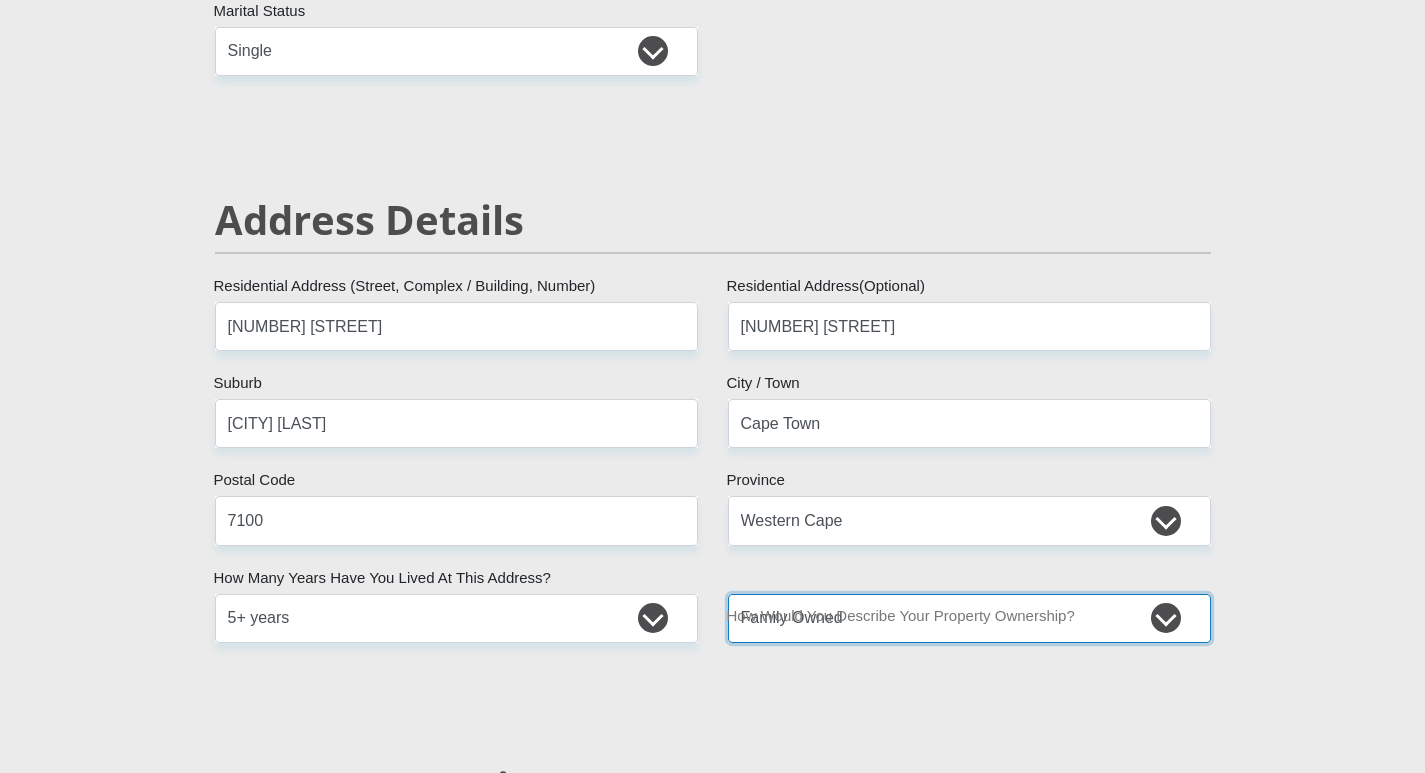 click on "Owned
Rented
Family Owned
Company Dwelling" at bounding box center (969, 618) 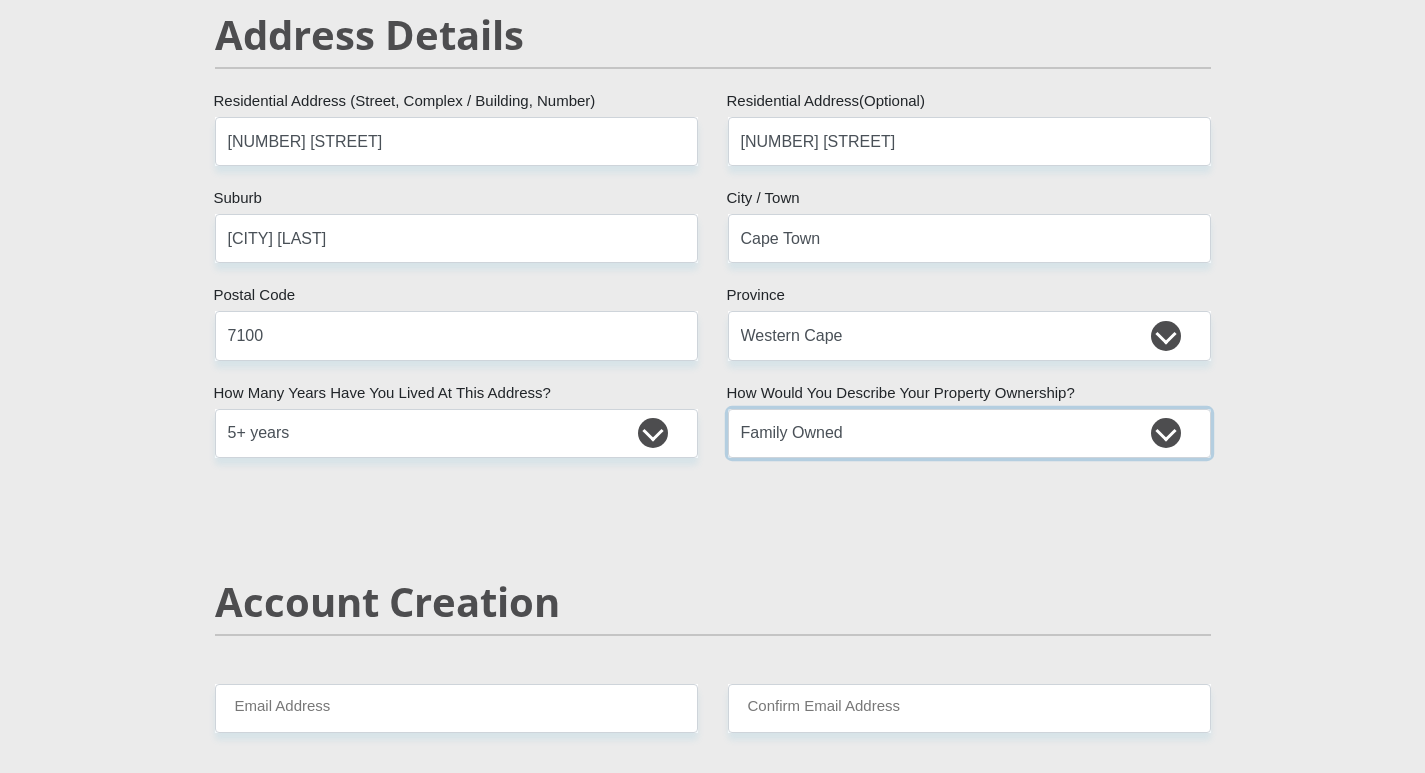 scroll, scrollTop: 1200, scrollLeft: 0, axis: vertical 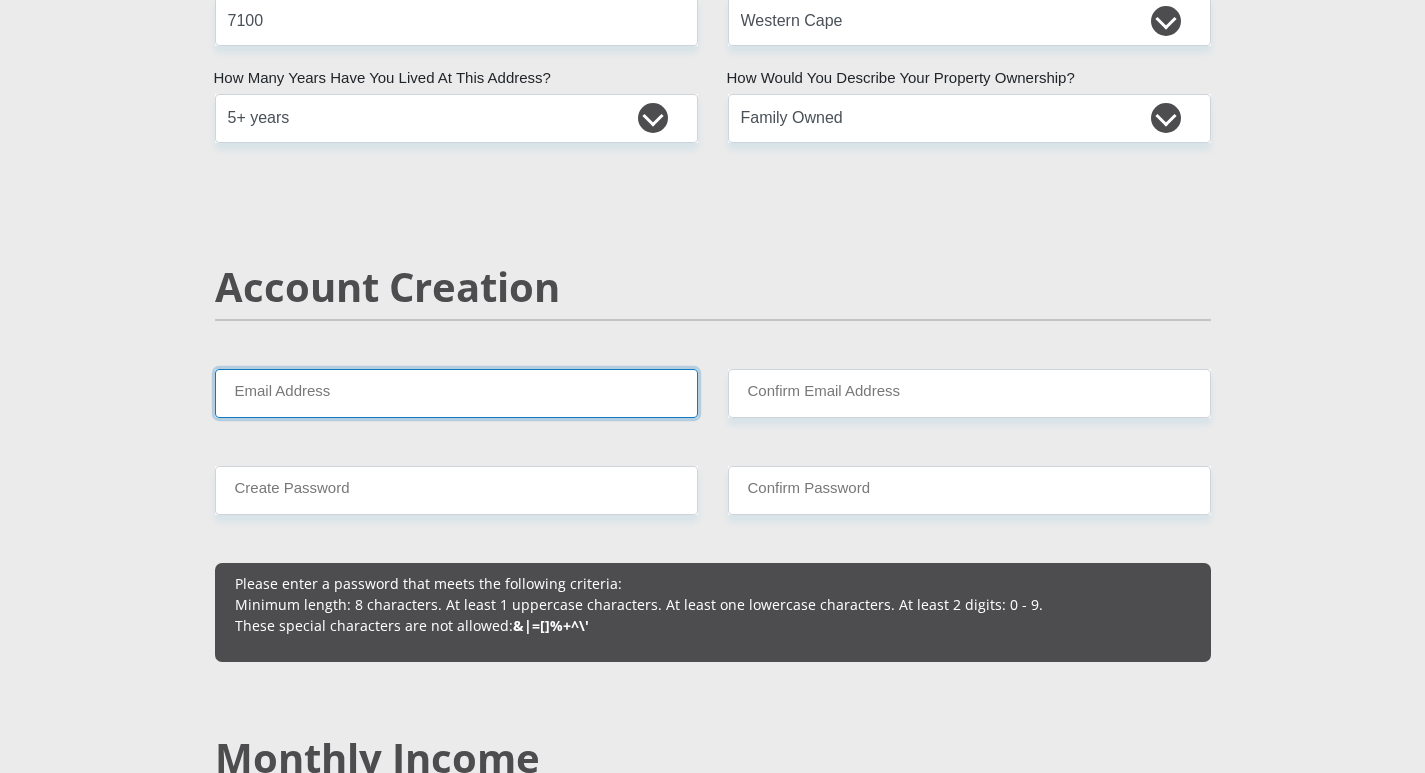 click on "Email Address" at bounding box center (456, 393) 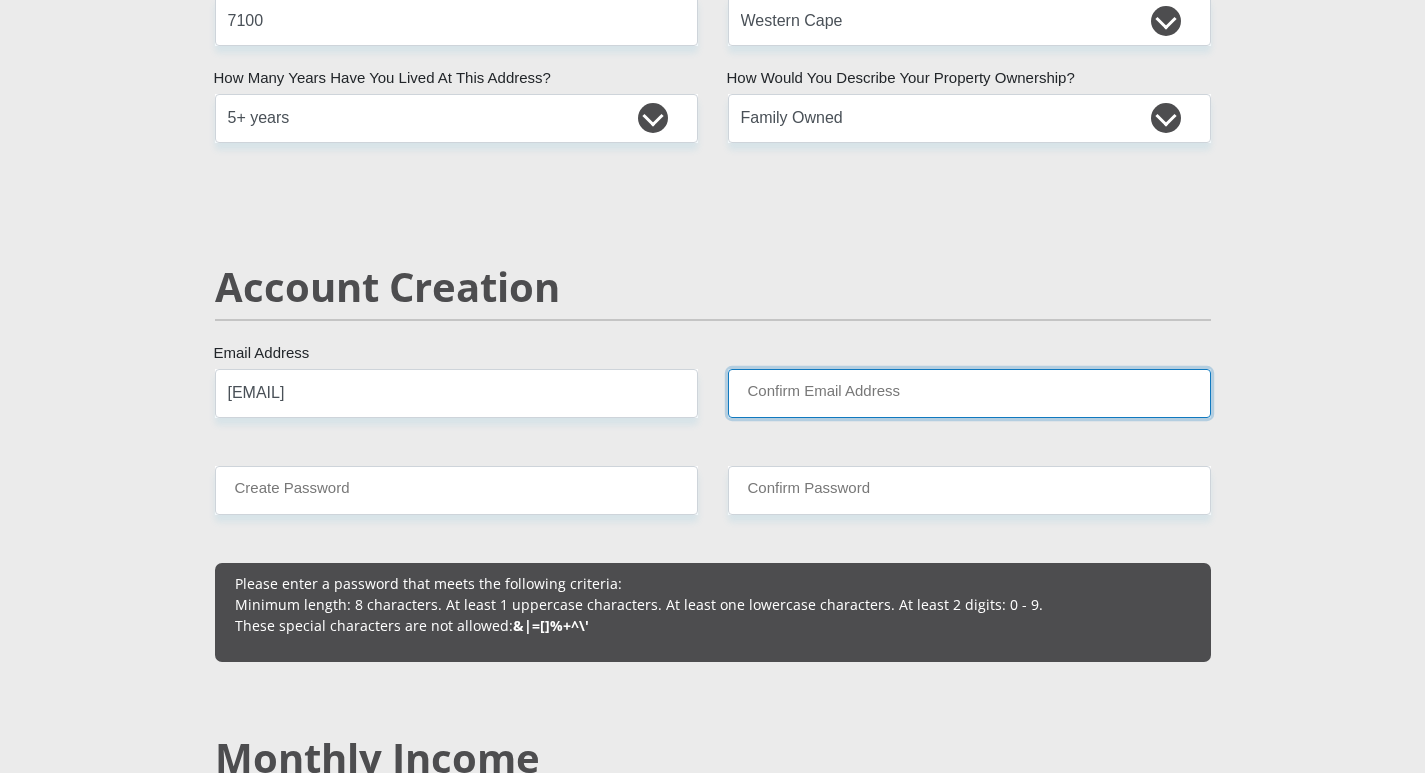 click on "Confirm Email Address" at bounding box center (969, 393) 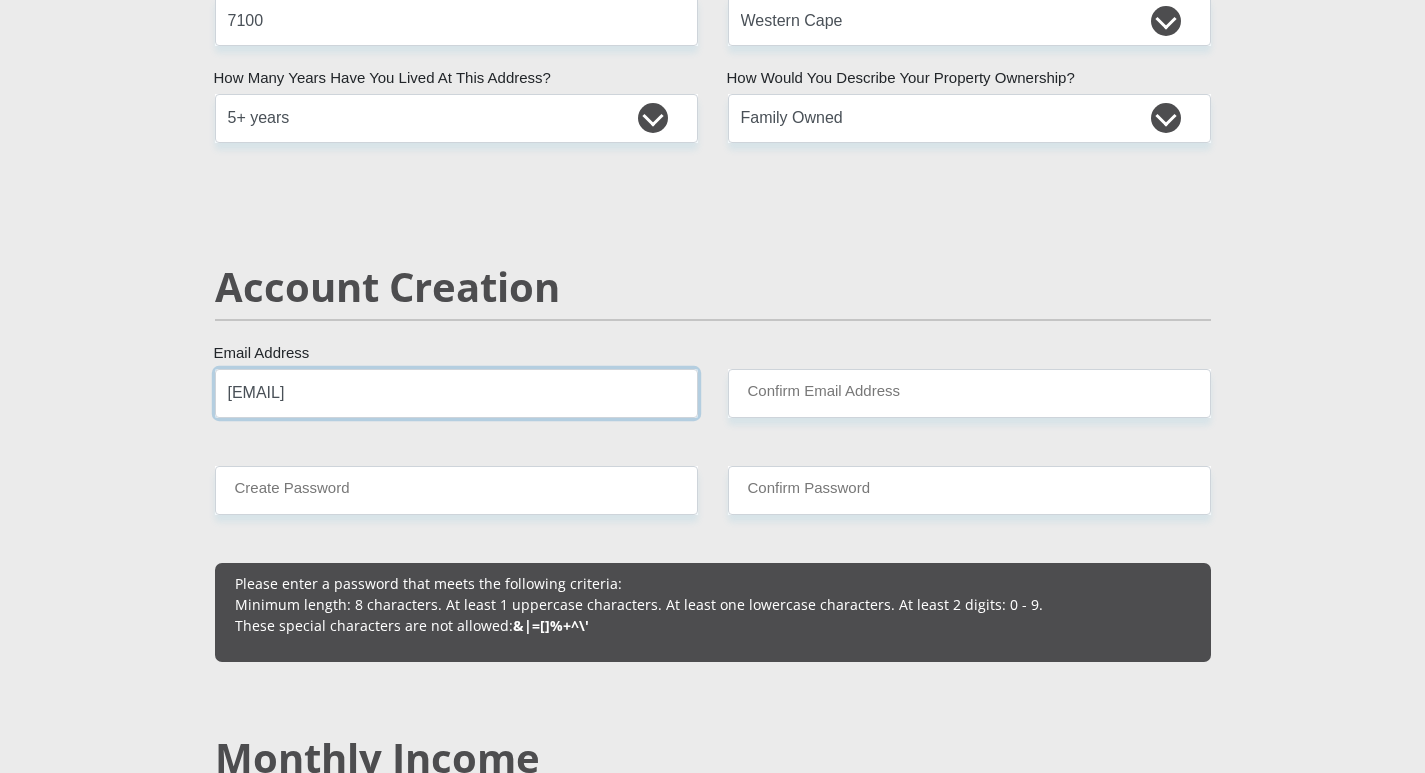 drag, startPoint x: 528, startPoint y: 400, endPoint x: 202, endPoint y: 401, distance: 326.00153 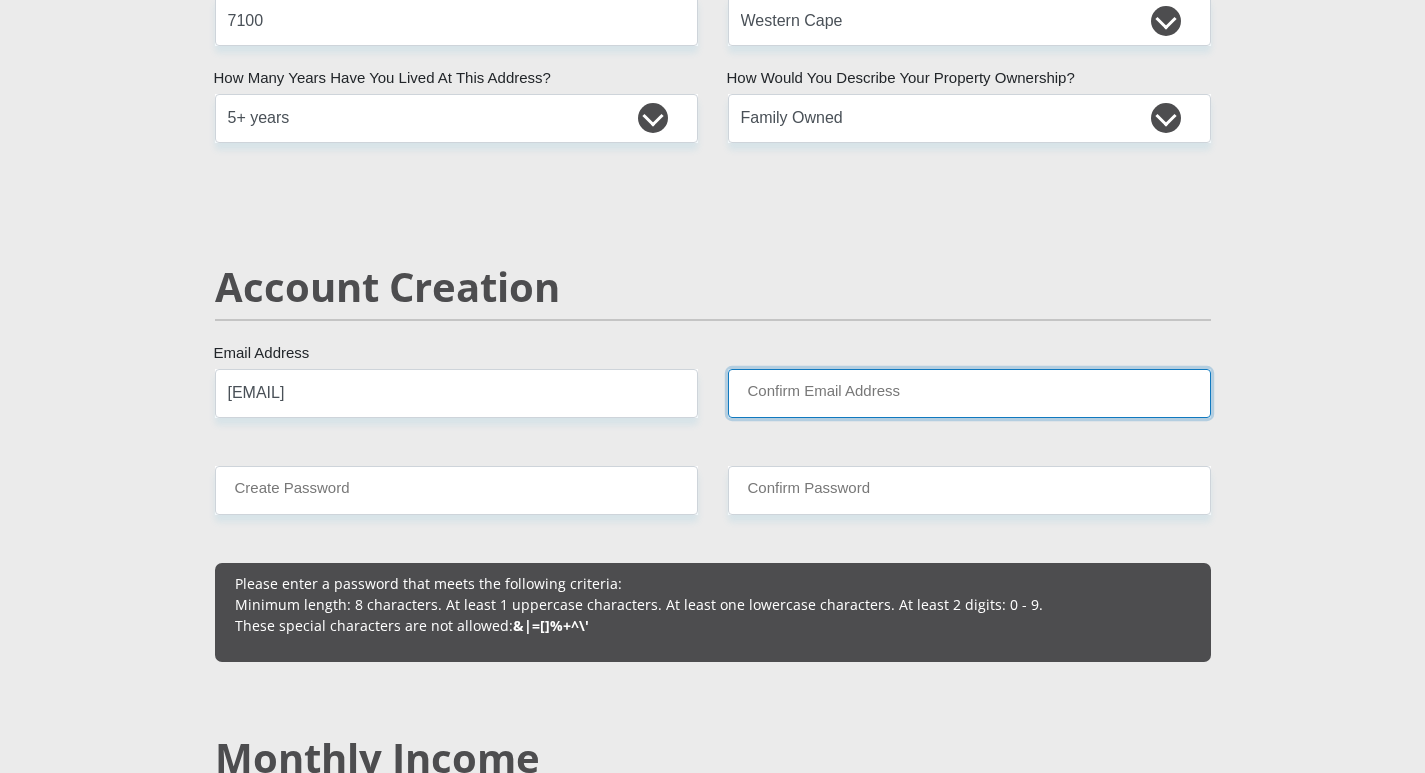 click on "Confirm Email Address" at bounding box center (969, 393) 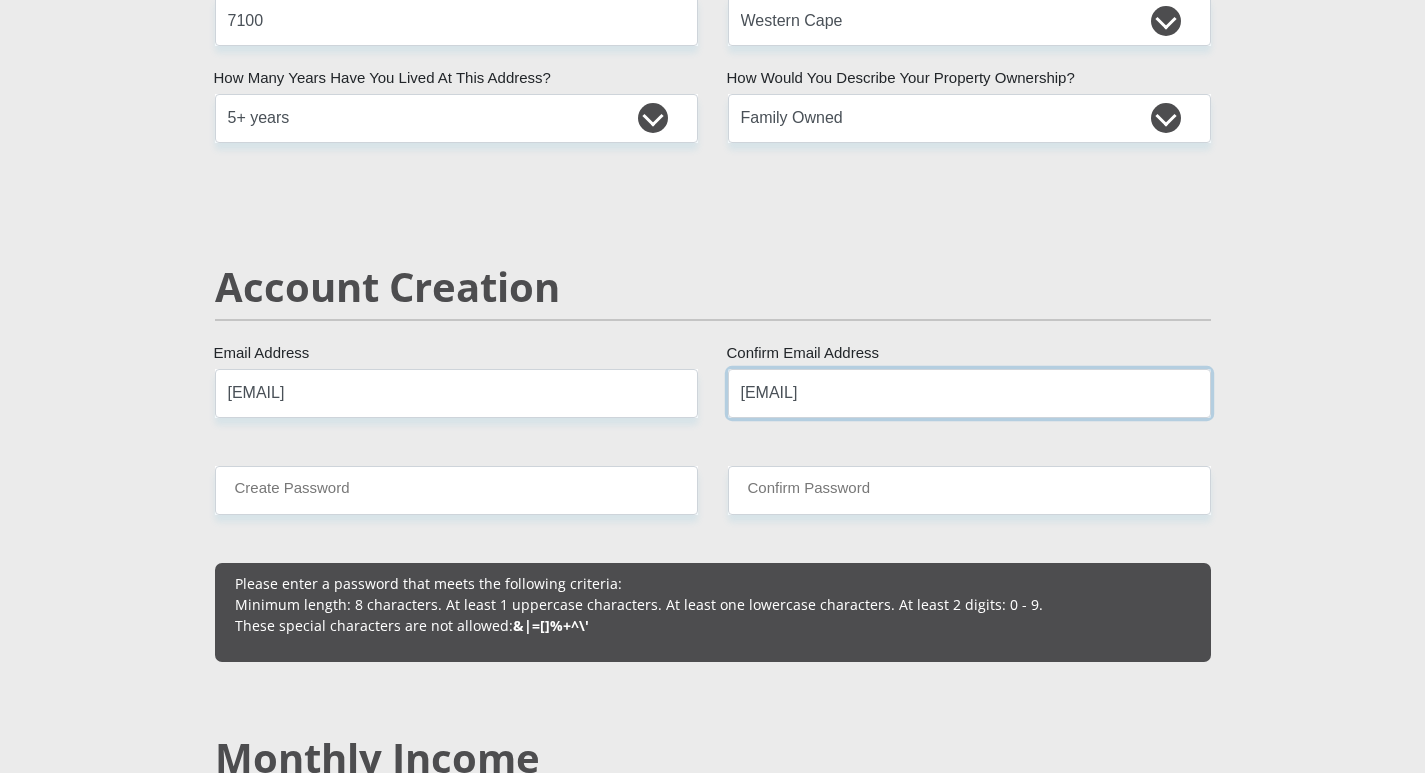type on "toegheedahhartzenberg@gmail.com" 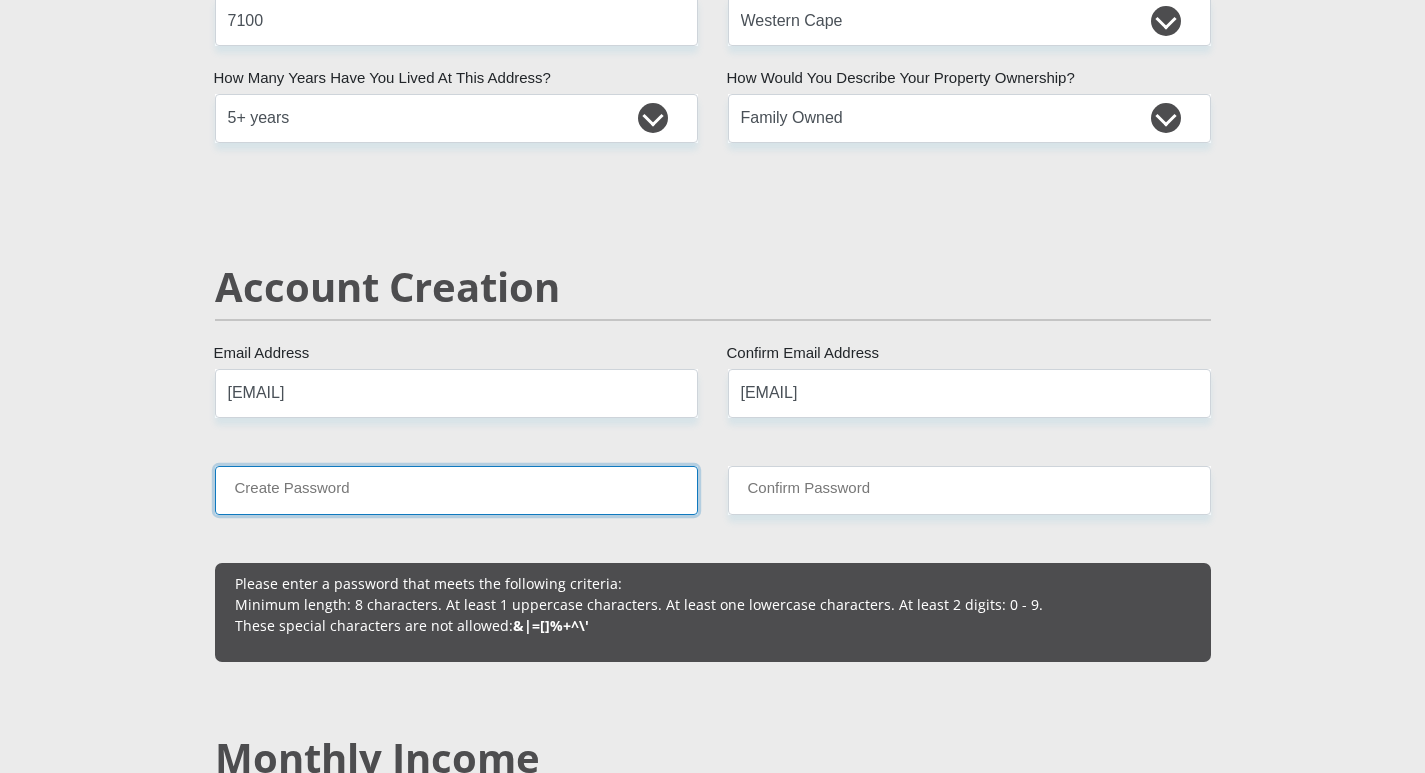click on "Create Password" at bounding box center [456, 490] 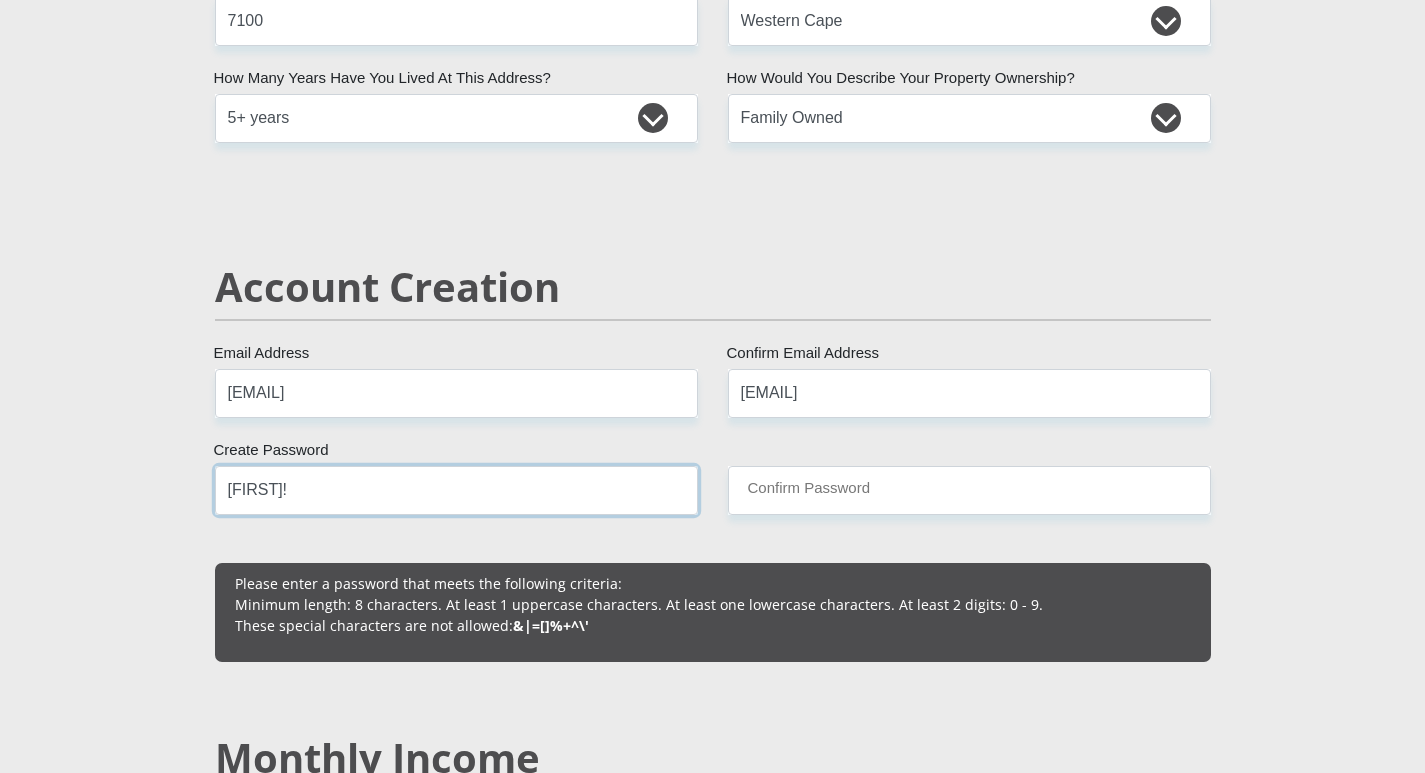 drag, startPoint x: 365, startPoint y: 491, endPoint x: 177, endPoint y: 493, distance: 188.01064 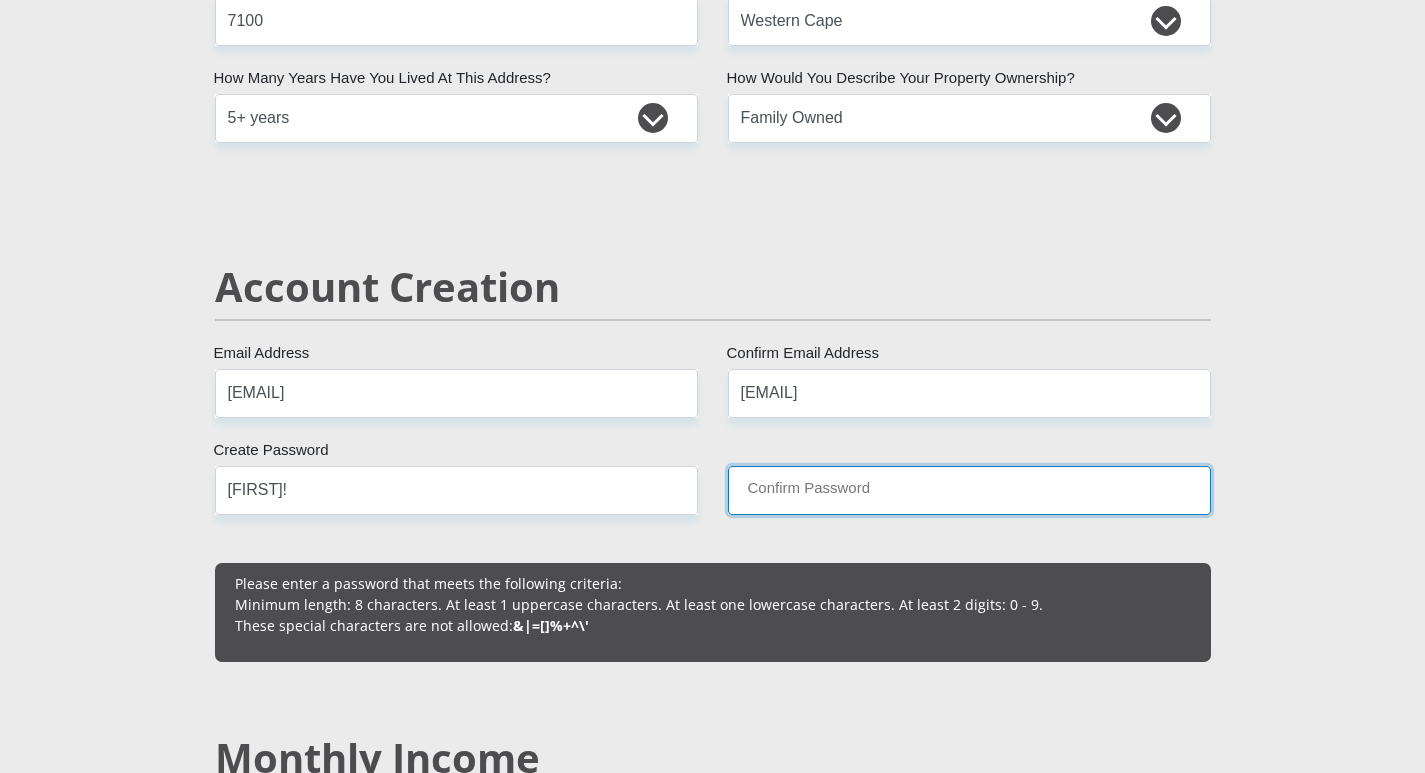 click on "Confirm Password" at bounding box center (969, 490) 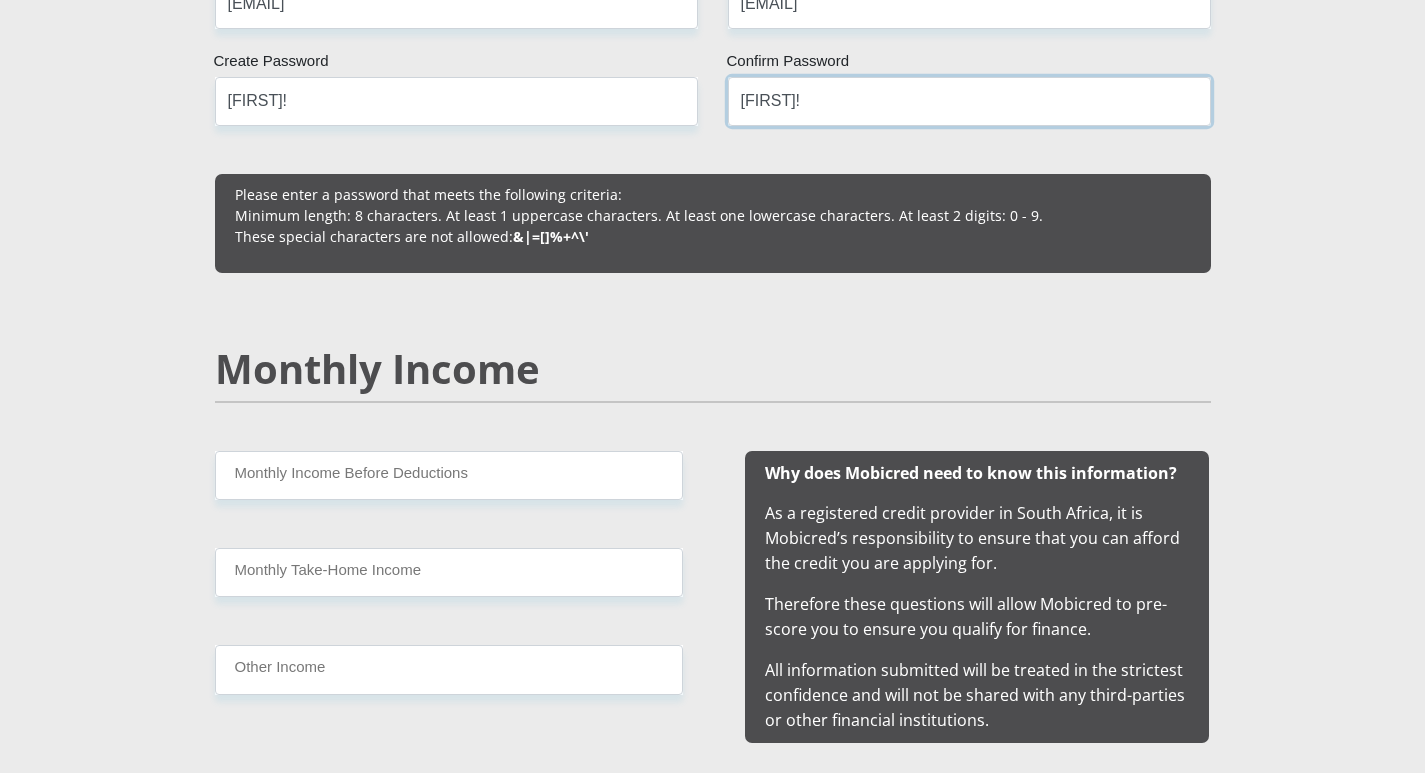 scroll, scrollTop: 1600, scrollLeft: 0, axis: vertical 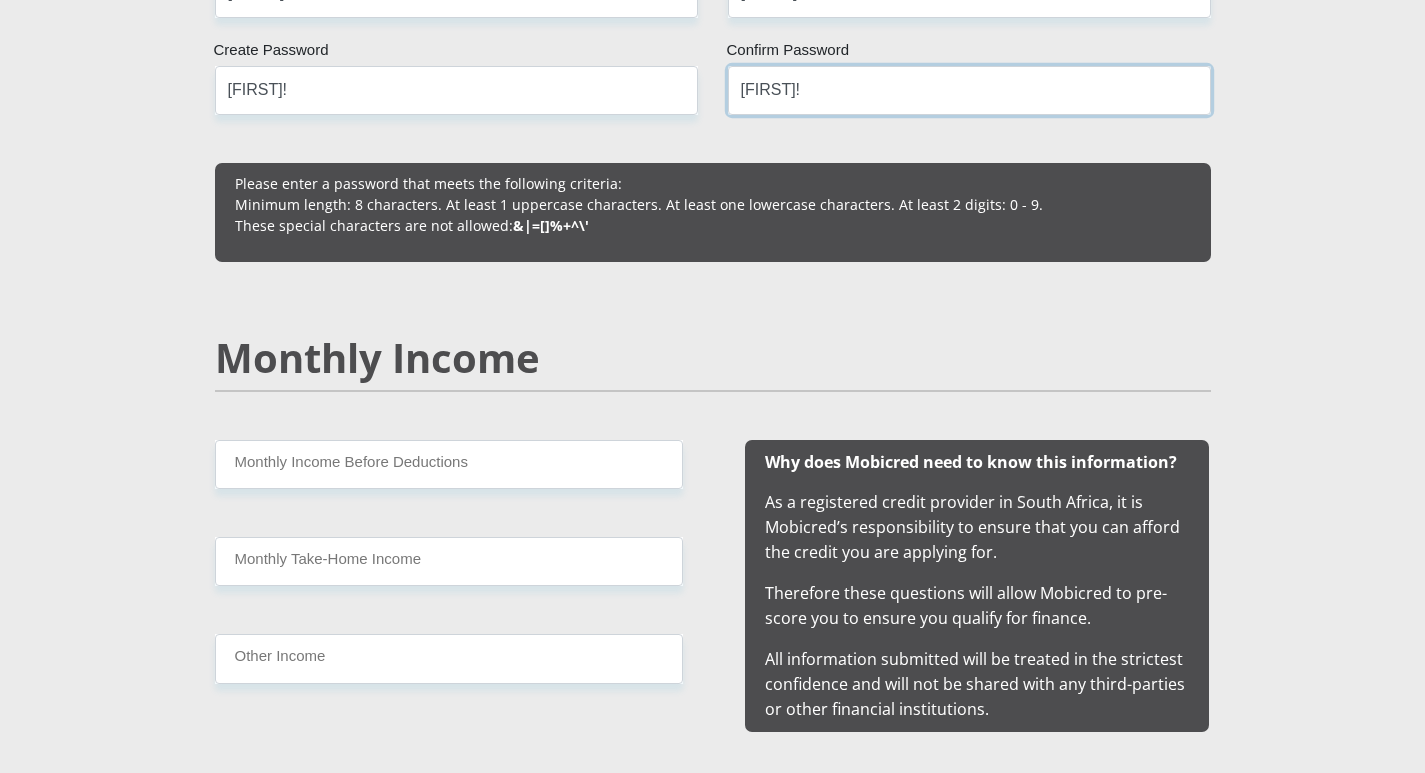 type on "Rashied37.!" 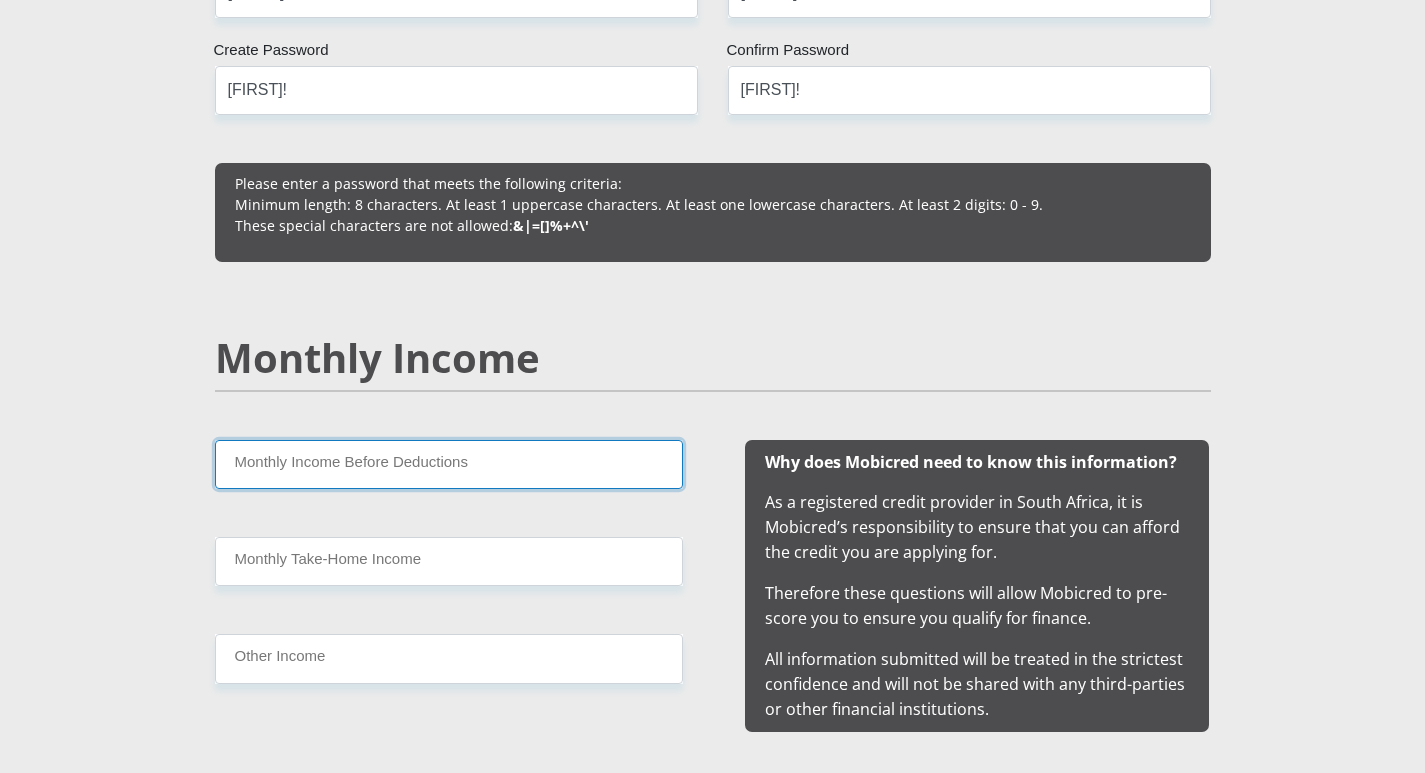 click on "Monthly Income Before Deductions" at bounding box center [449, 464] 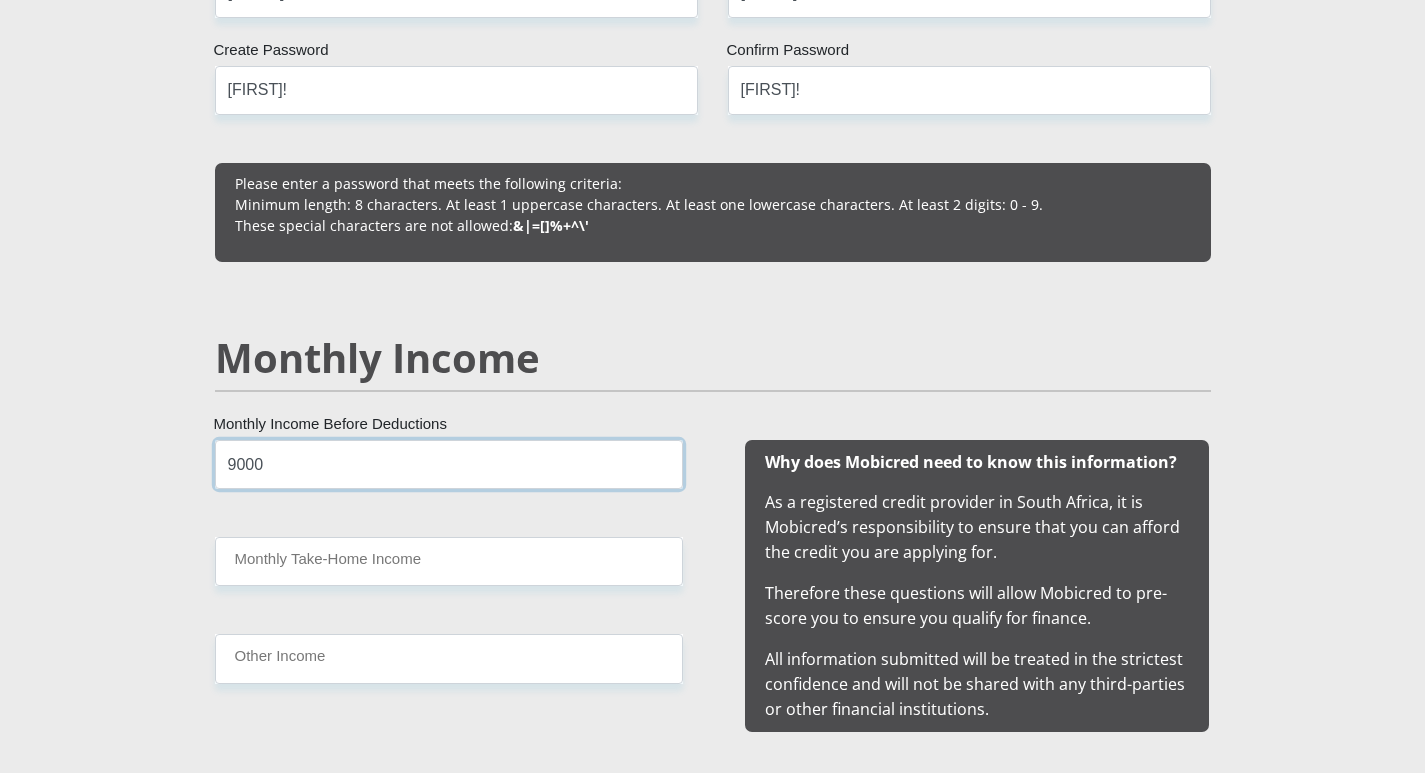 type on "9000" 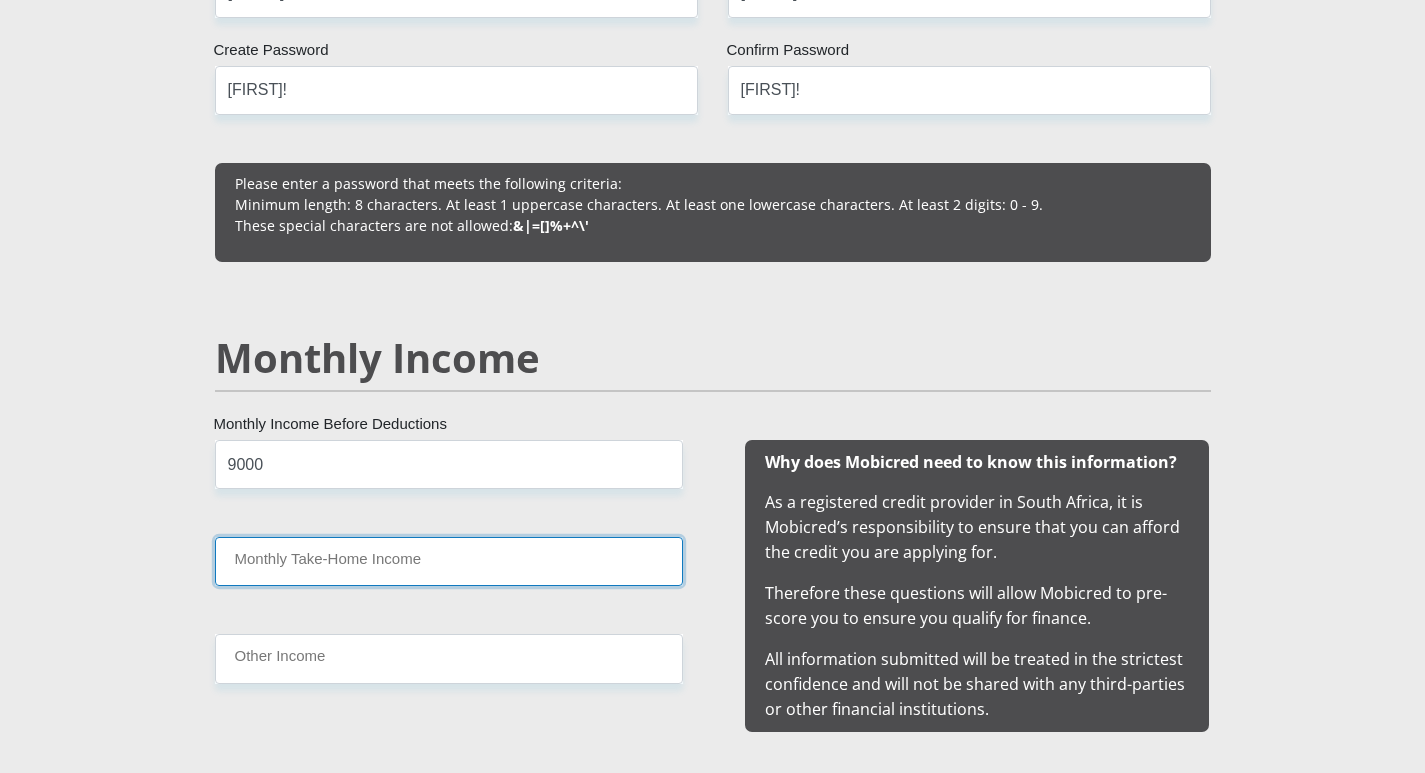 click on "Monthly Take-Home Income" at bounding box center [449, 561] 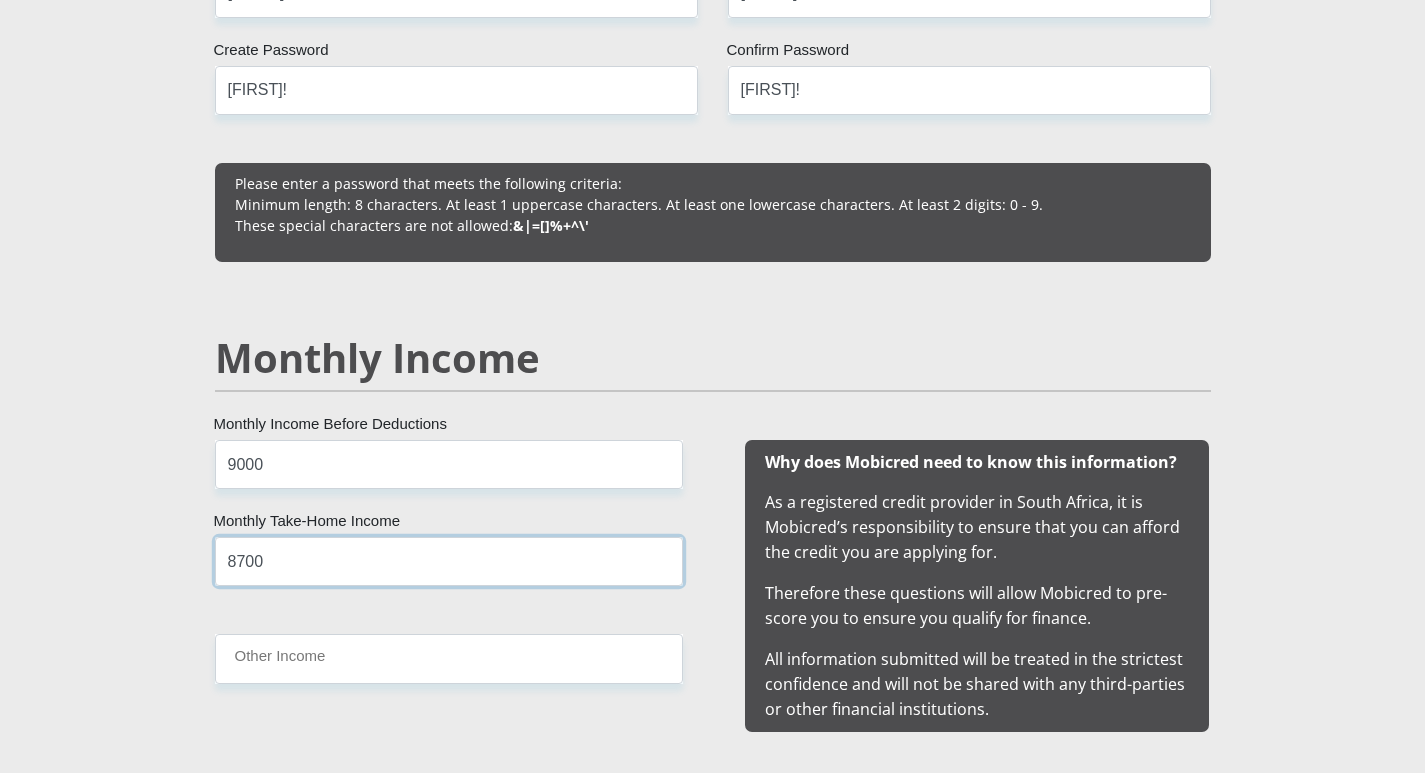 type on "8700" 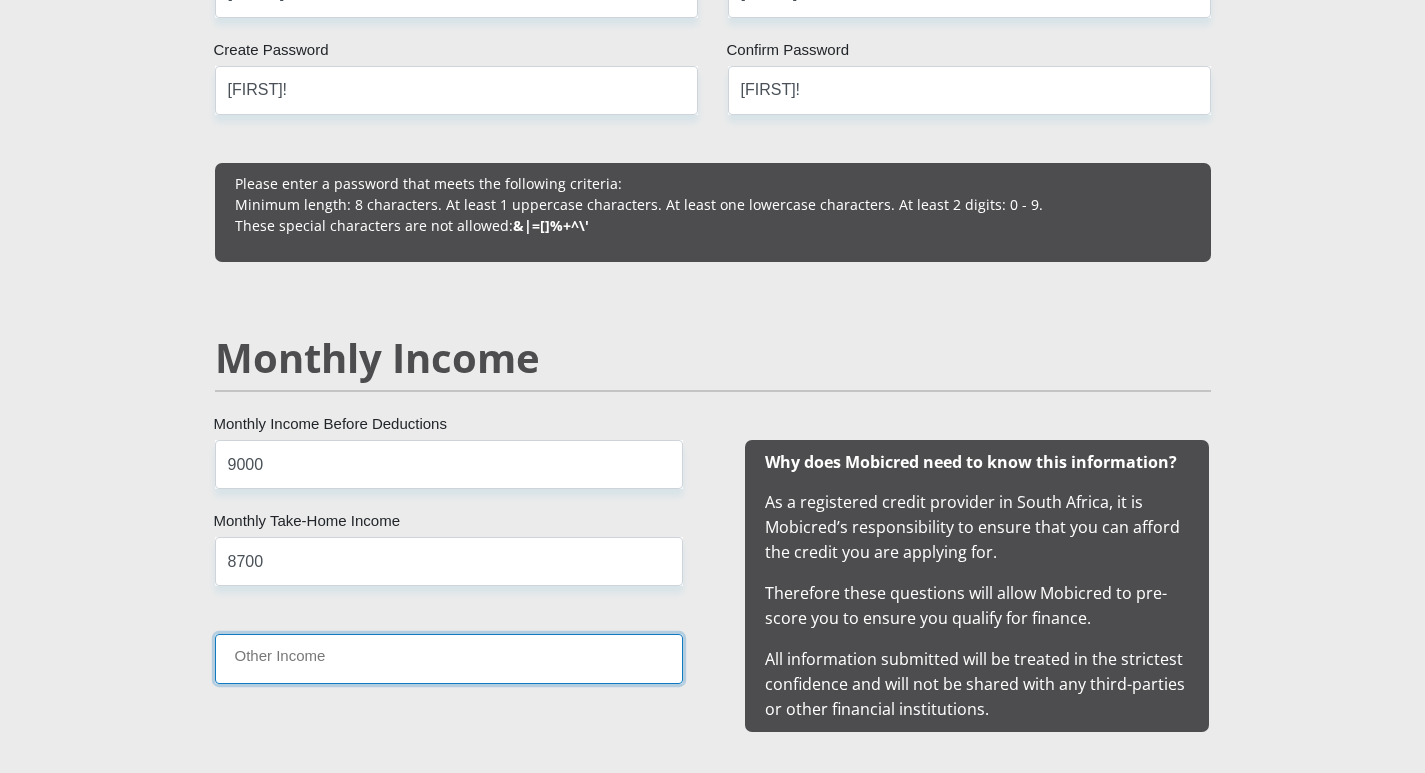 click on "Other Income" at bounding box center [449, 658] 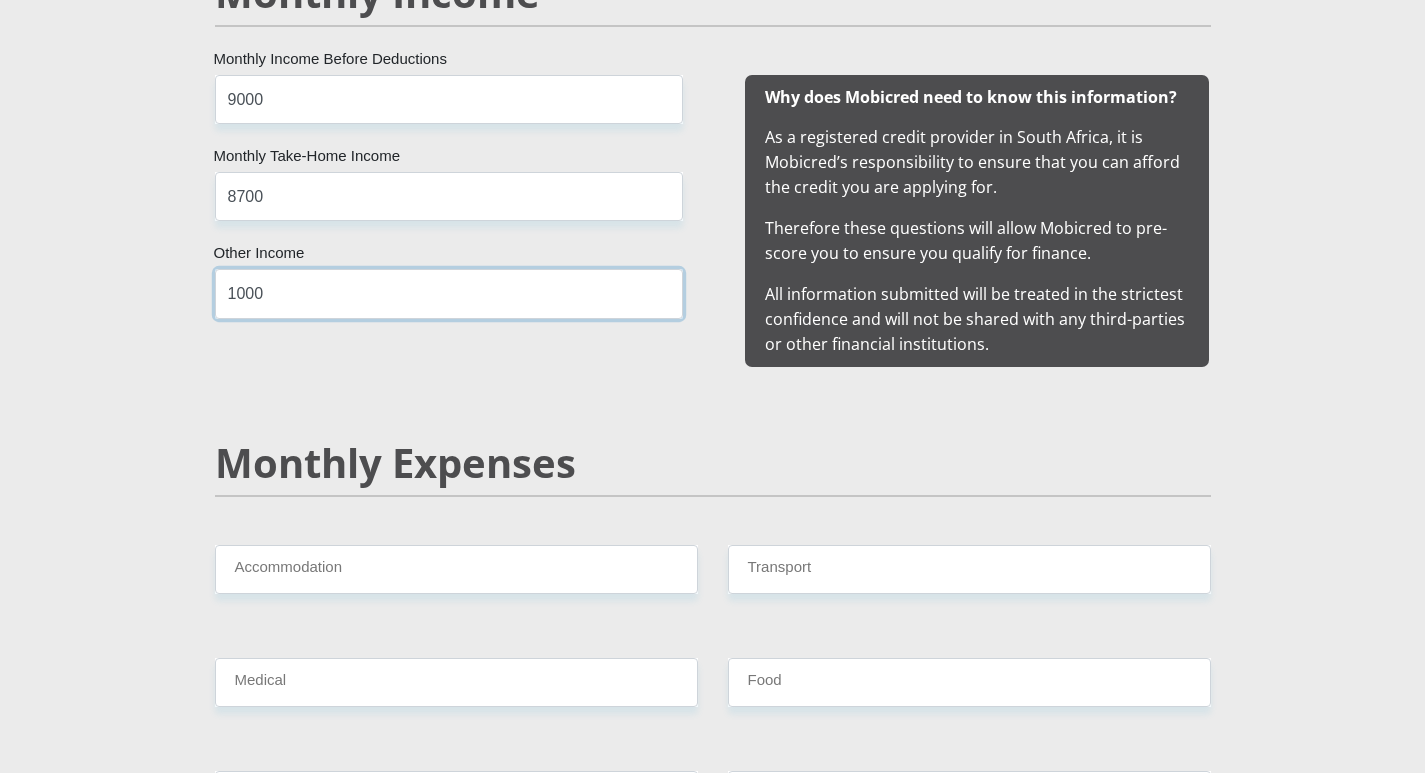scroll, scrollTop: 2000, scrollLeft: 0, axis: vertical 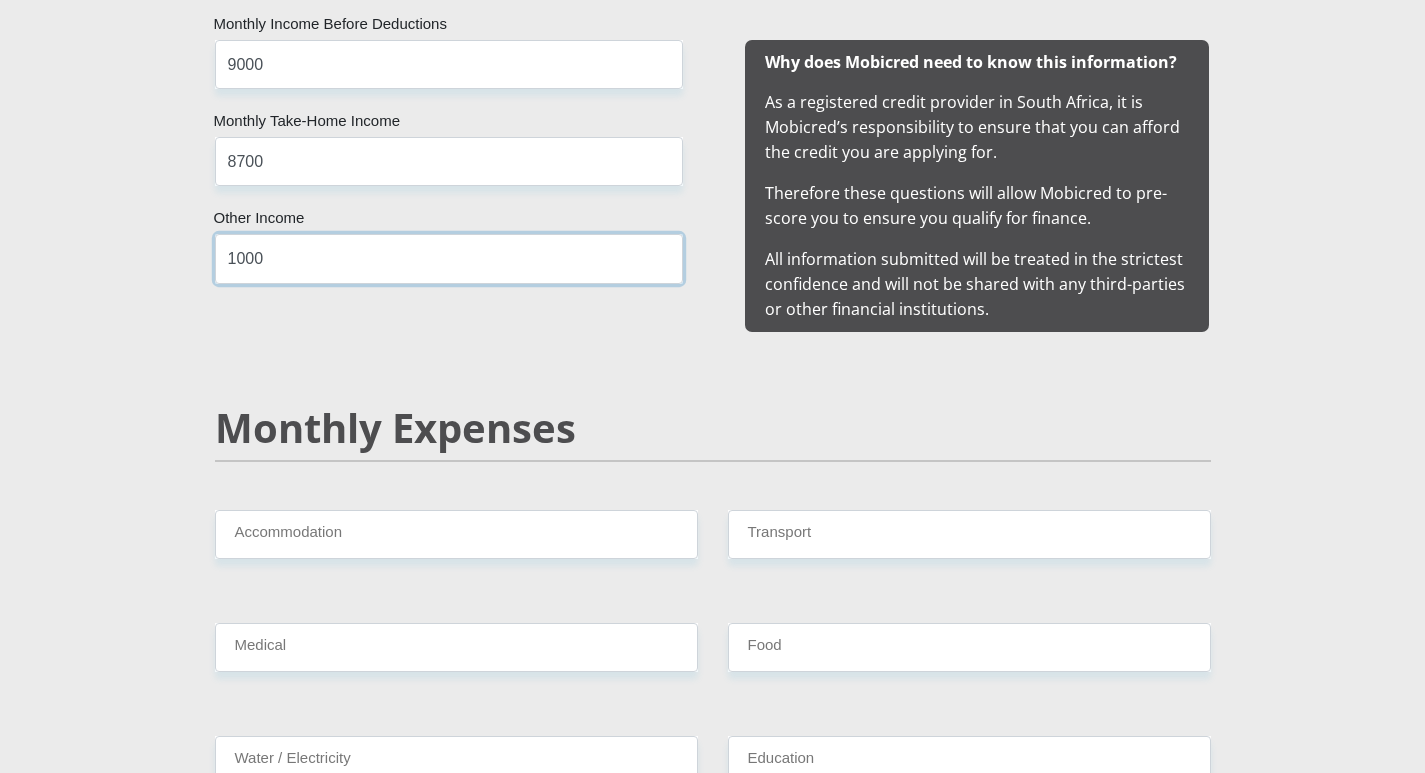 type on "1000" 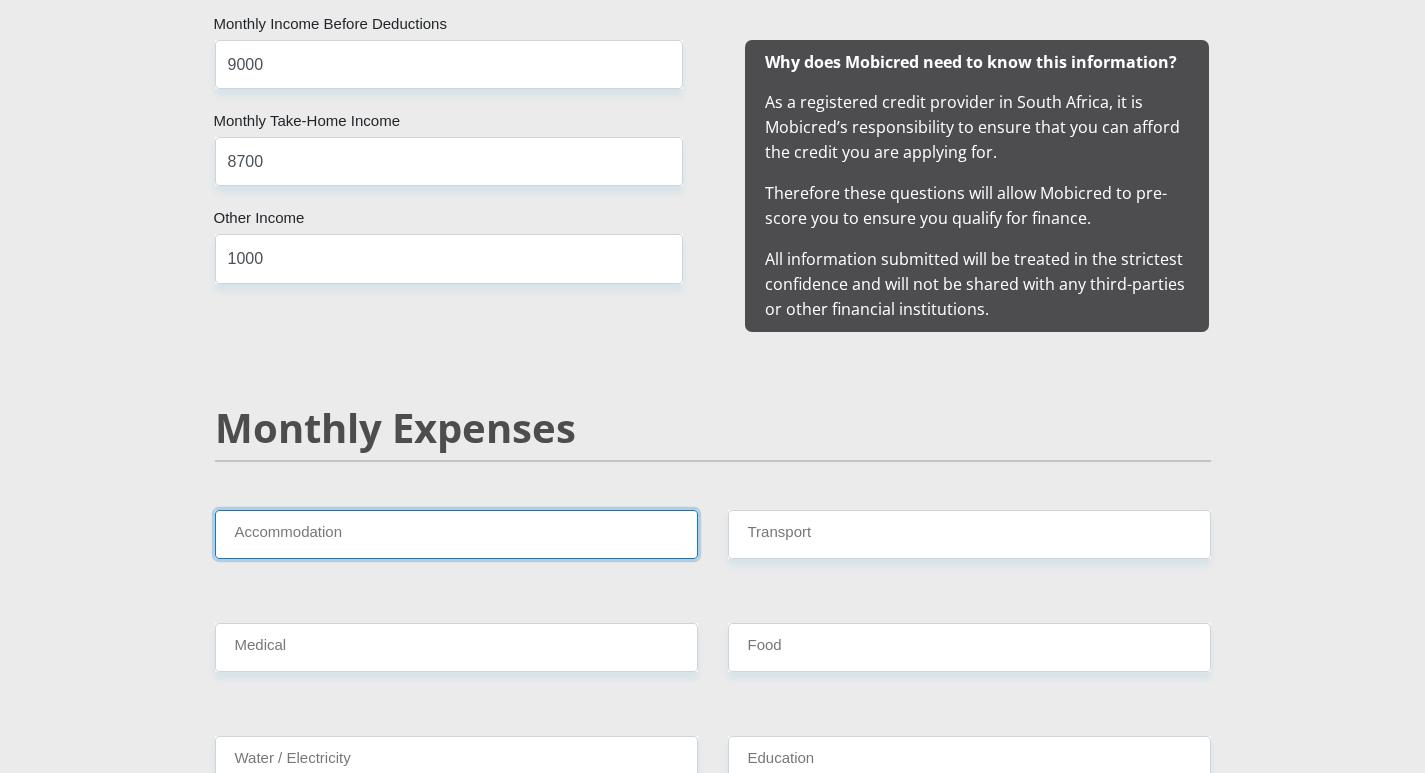 click on "Accommodation" at bounding box center [456, 534] 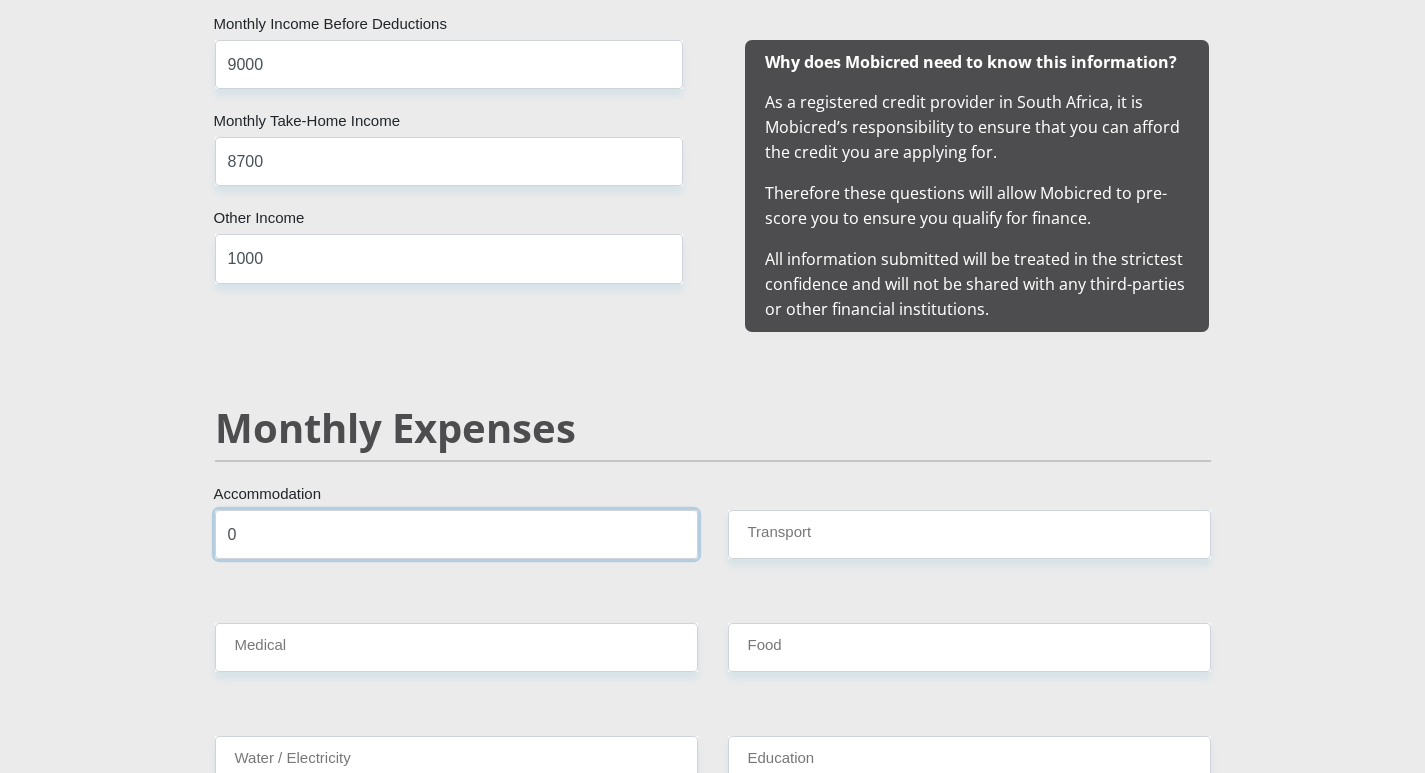type on "0" 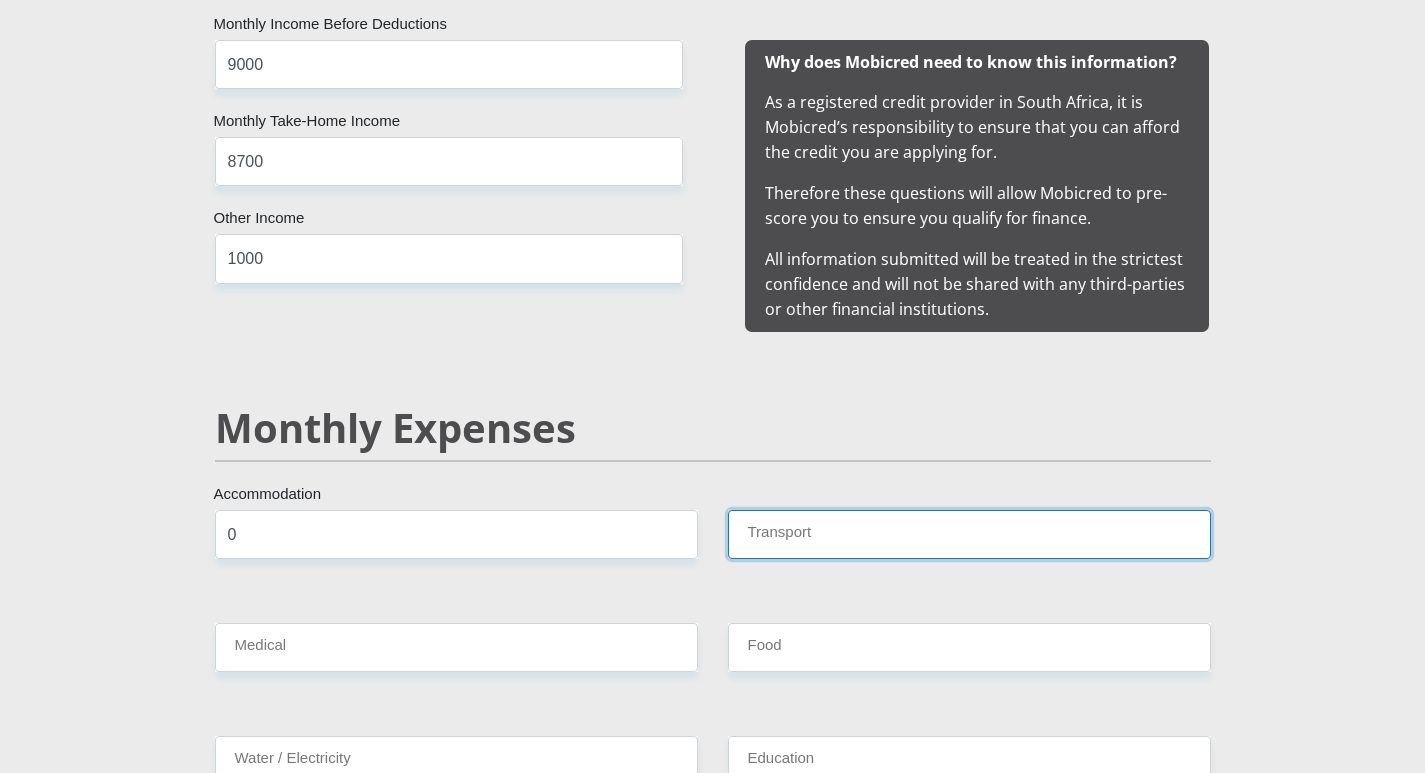 click on "Transport" at bounding box center [969, 534] 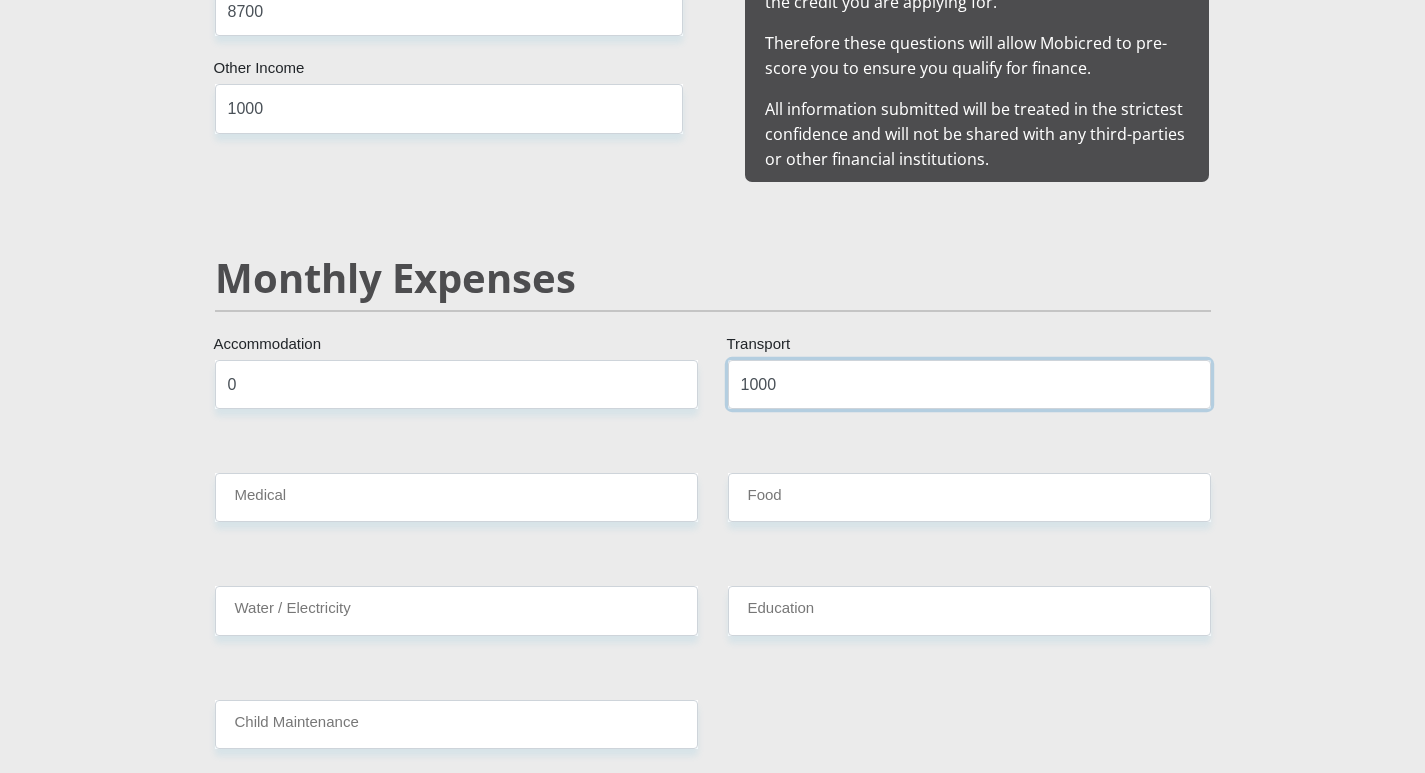 scroll, scrollTop: 2300, scrollLeft: 0, axis: vertical 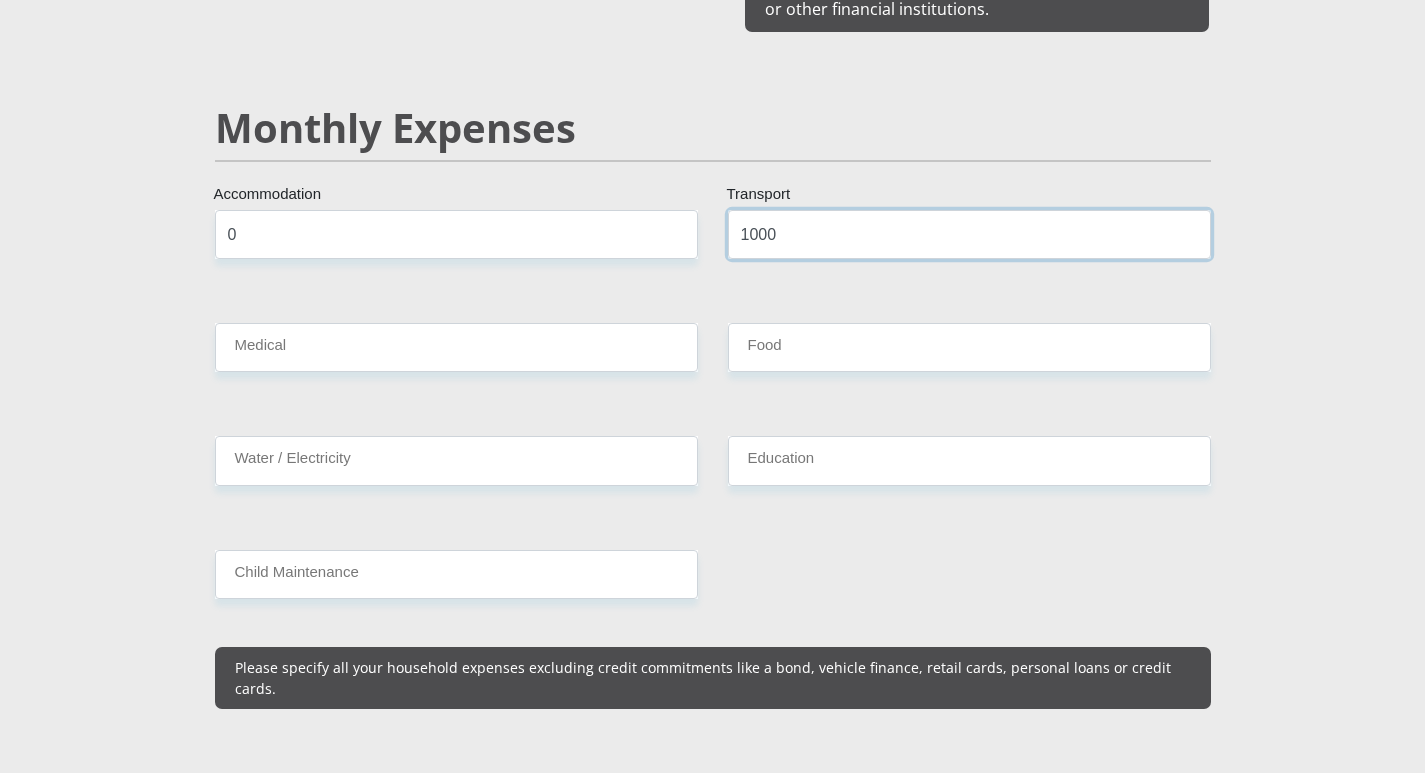 type on "1000" 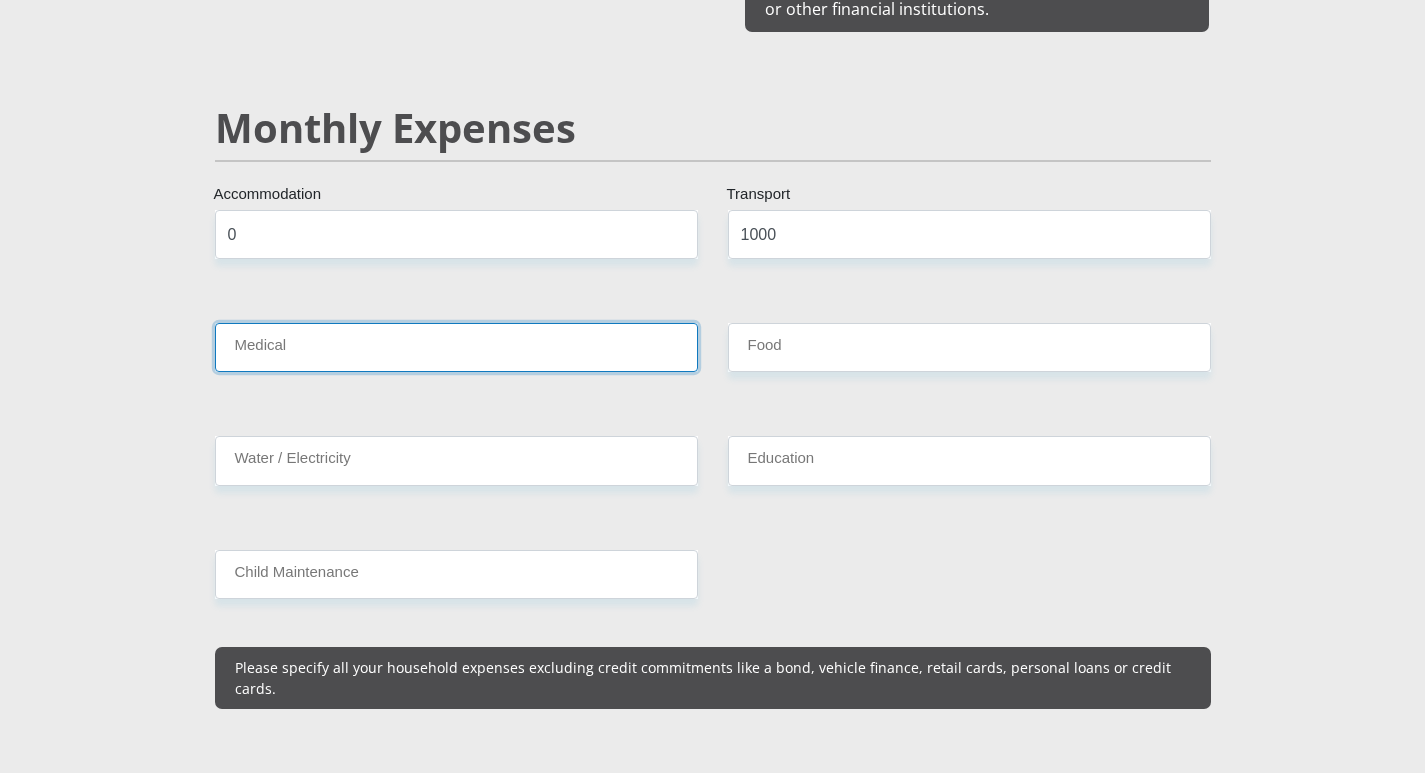 click on "Medical" at bounding box center [456, 347] 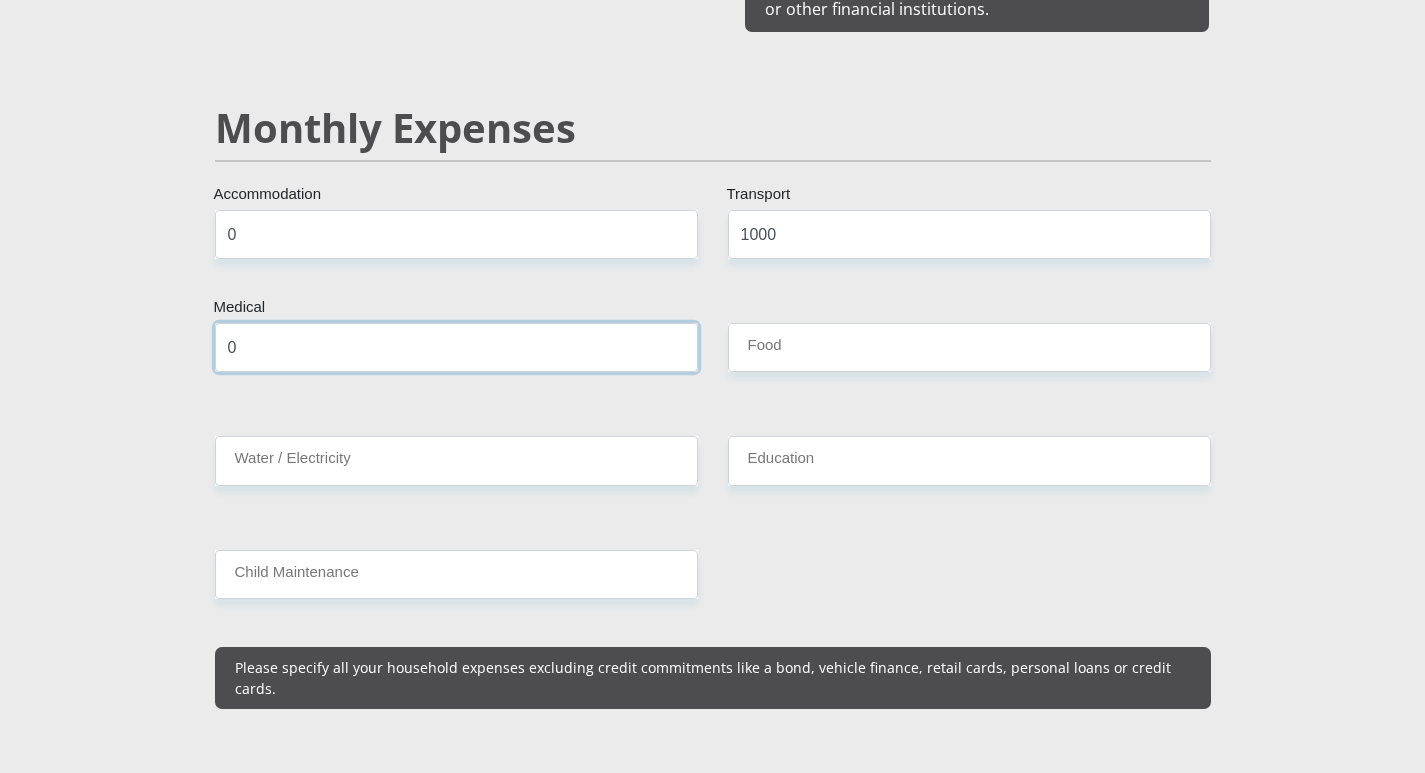 type on "0" 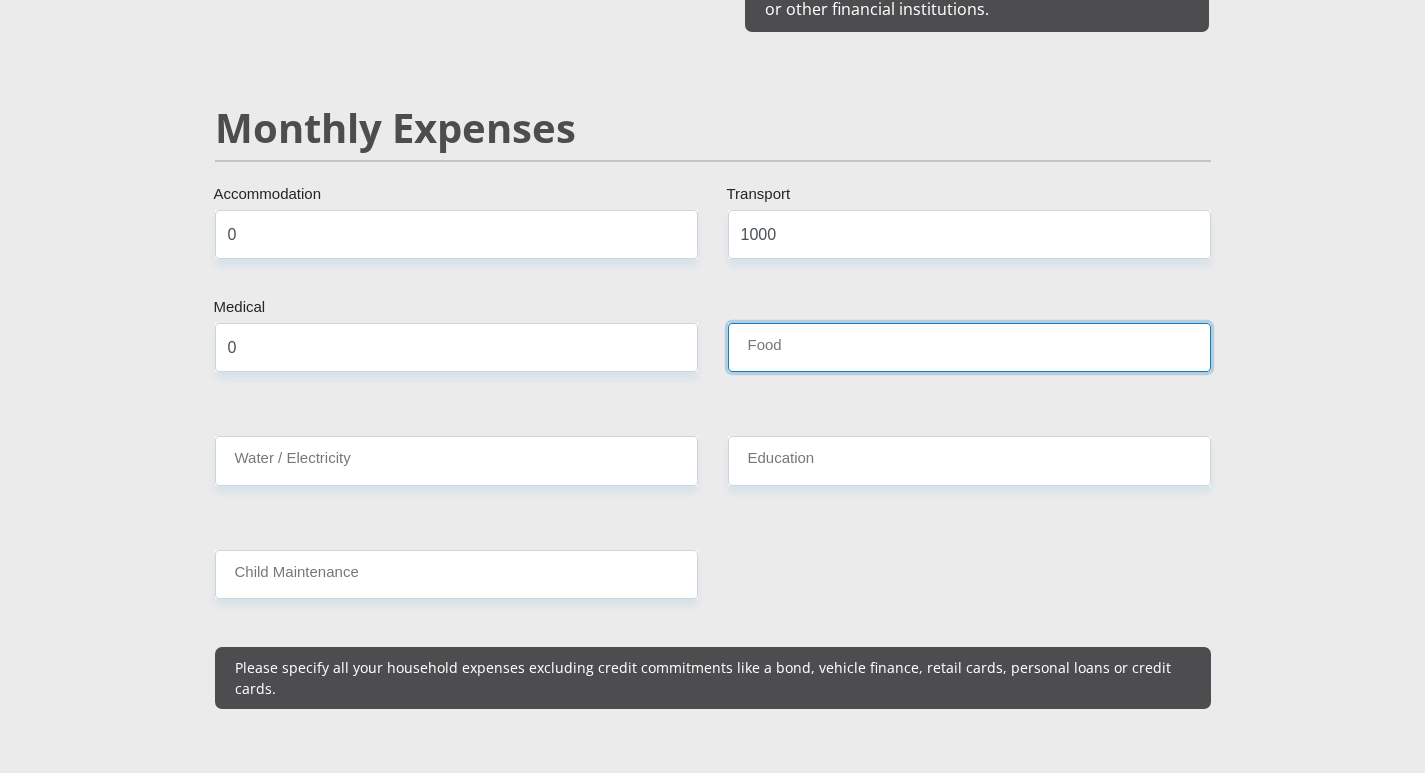 click on "Food" at bounding box center (969, 347) 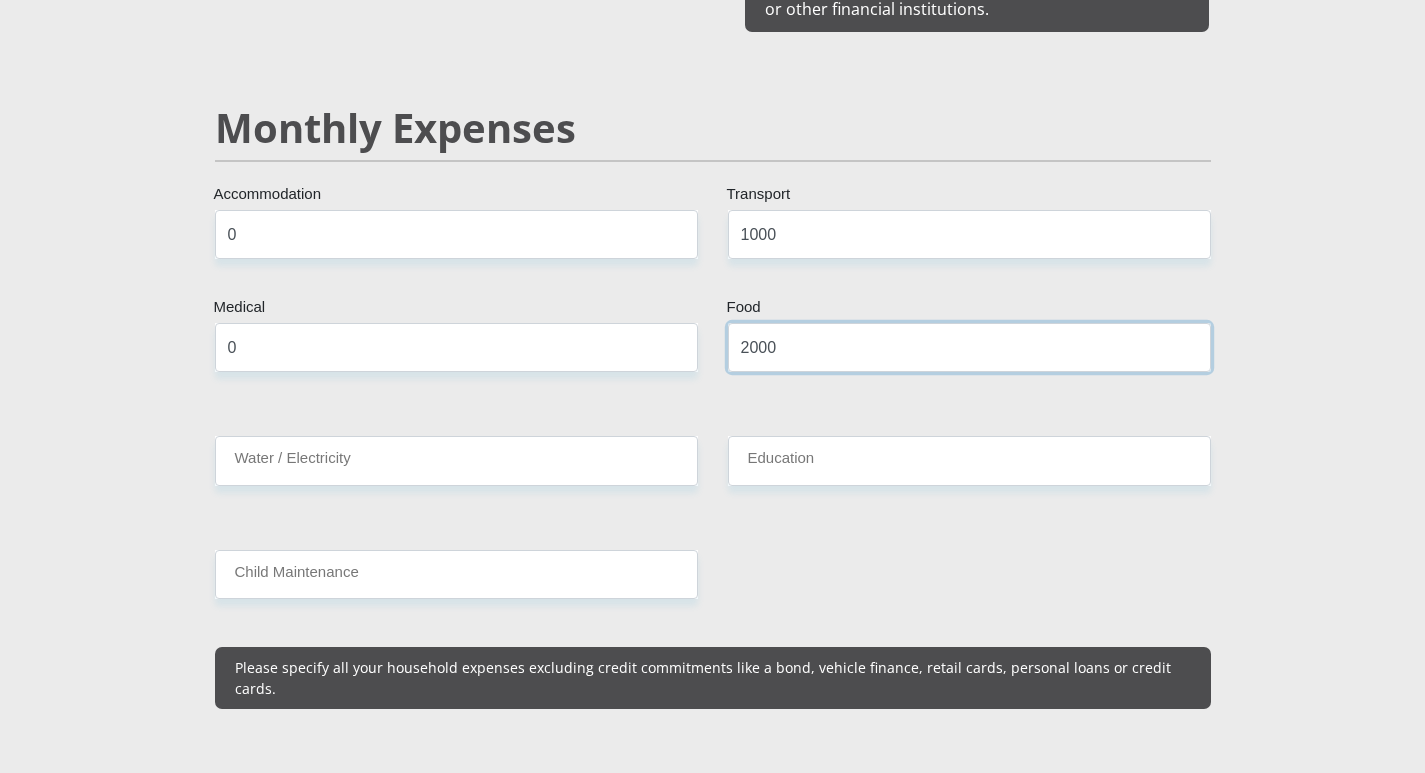 type on "2000" 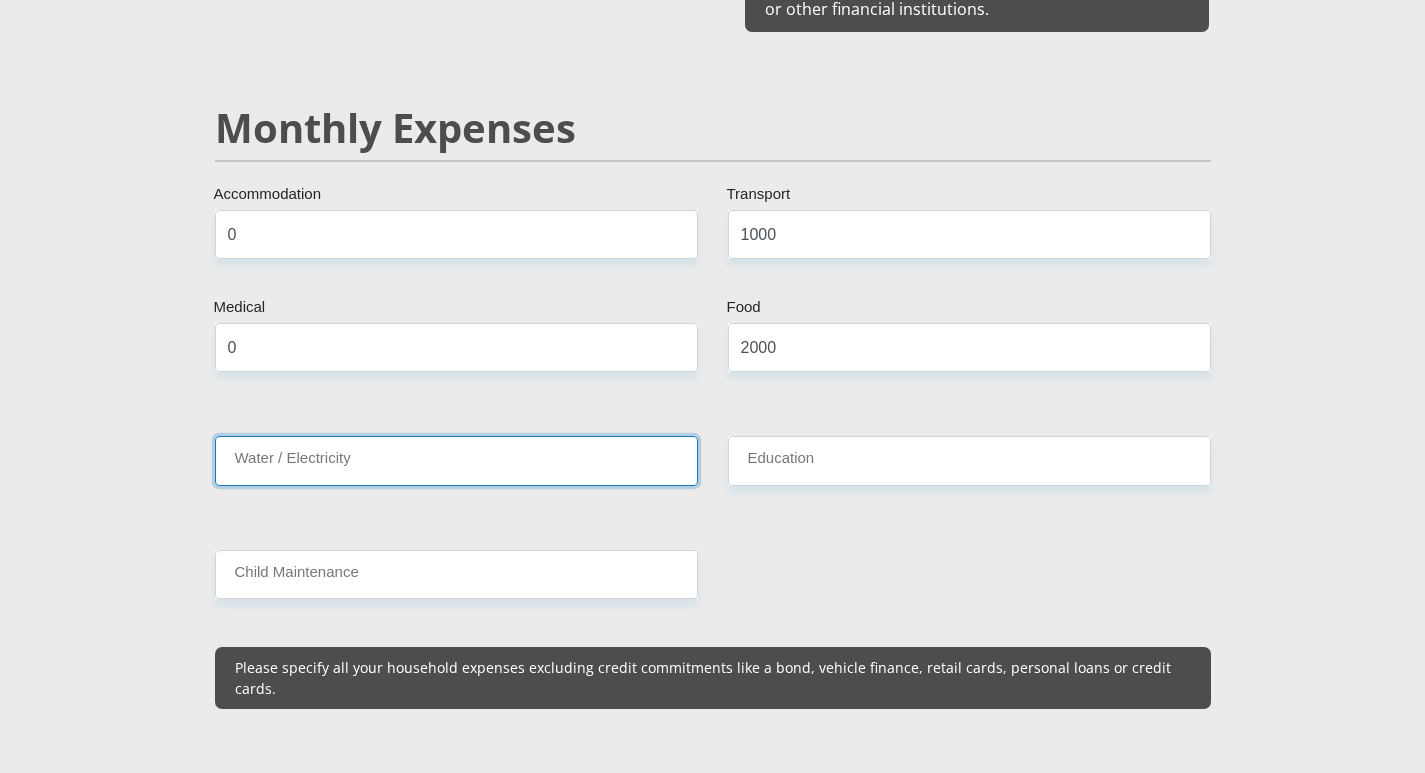 click on "Water / Electricity" at bounding box center [456, 460] 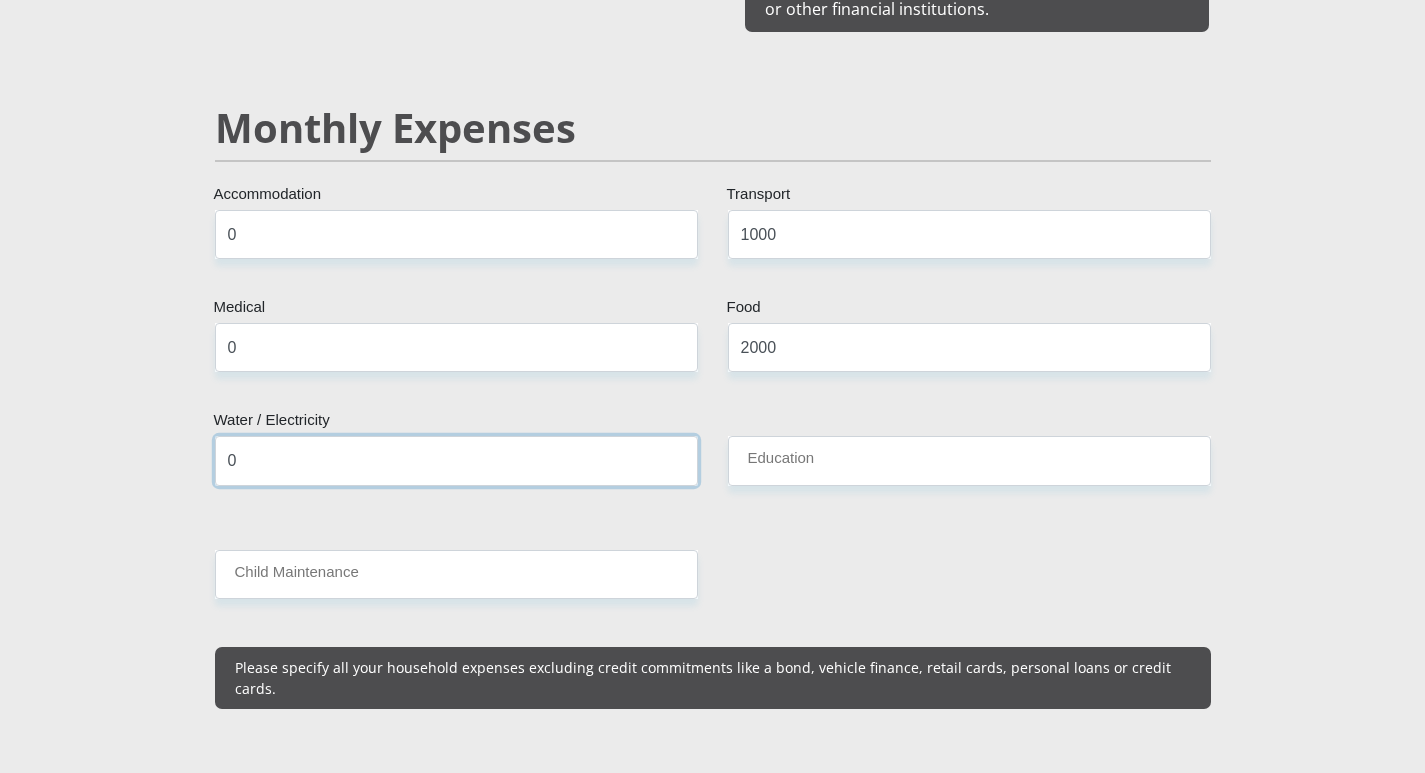 type on "0" 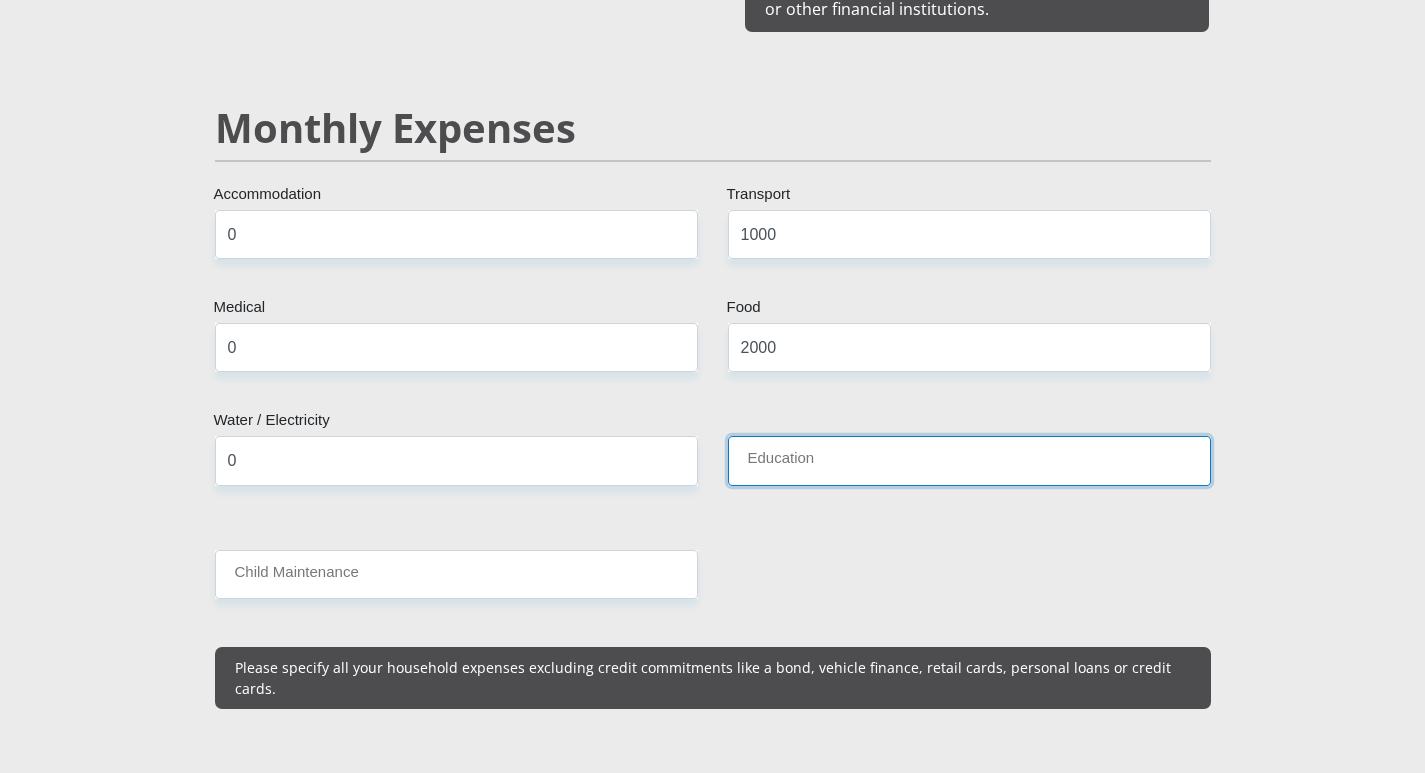 click on "Education" at bounding box center (969, 460) 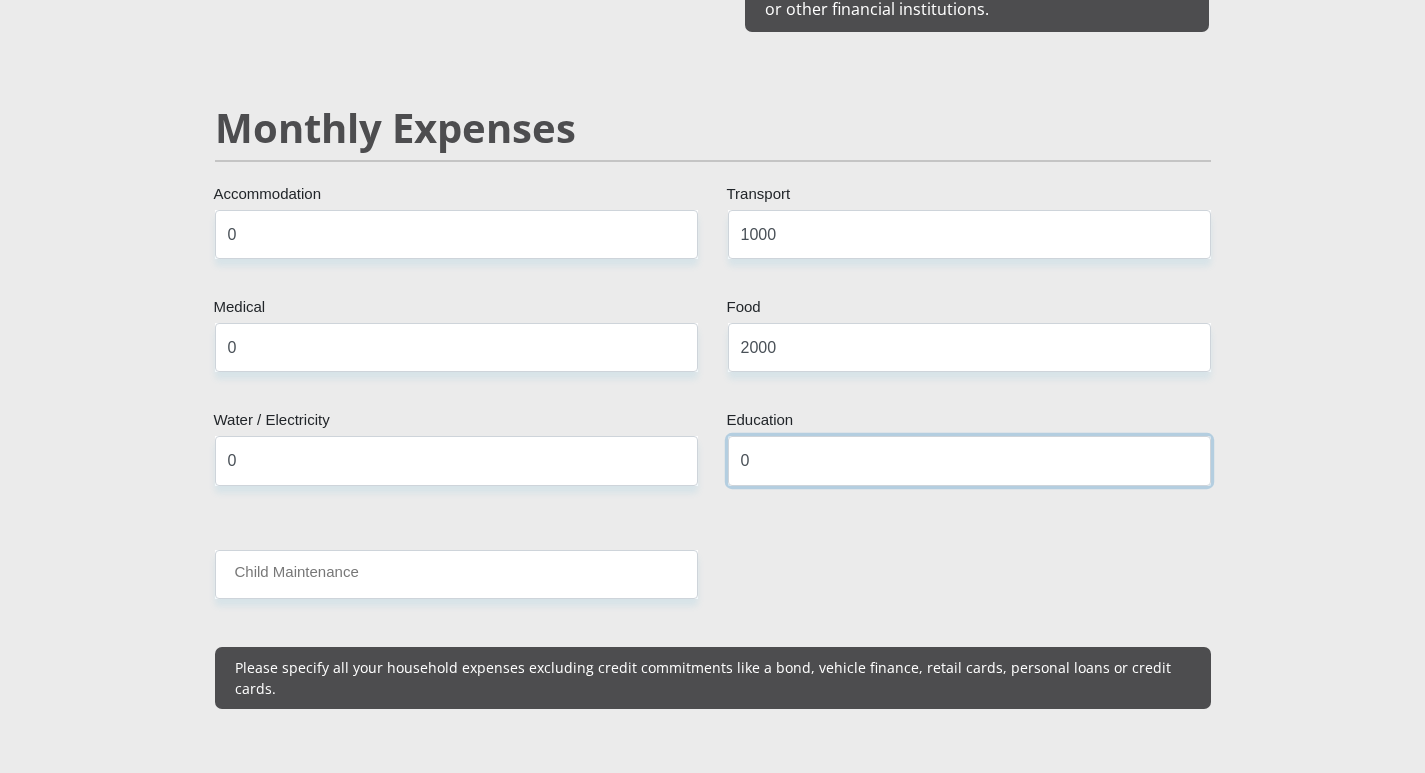 type on "0" 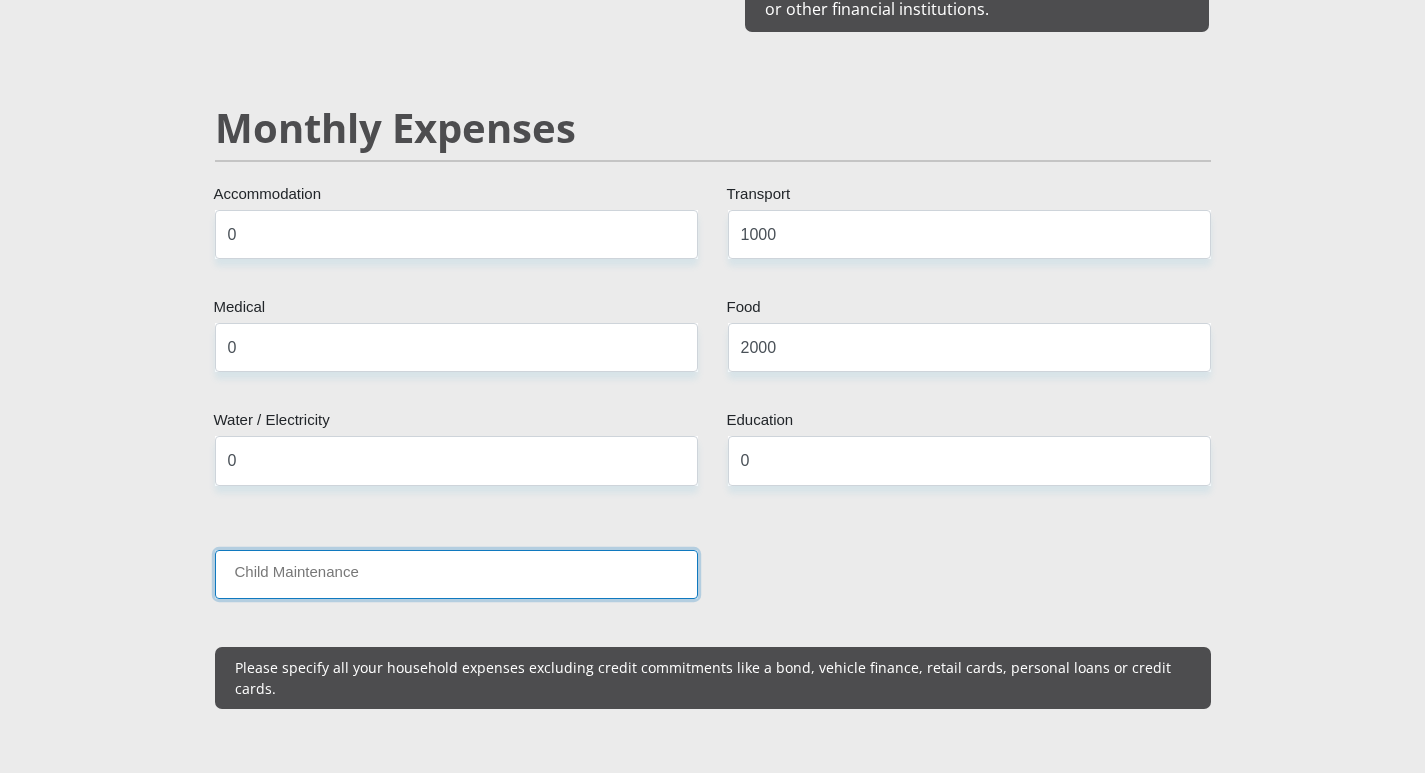 click on "Child Maintenance" at bounding box center (456, 574) 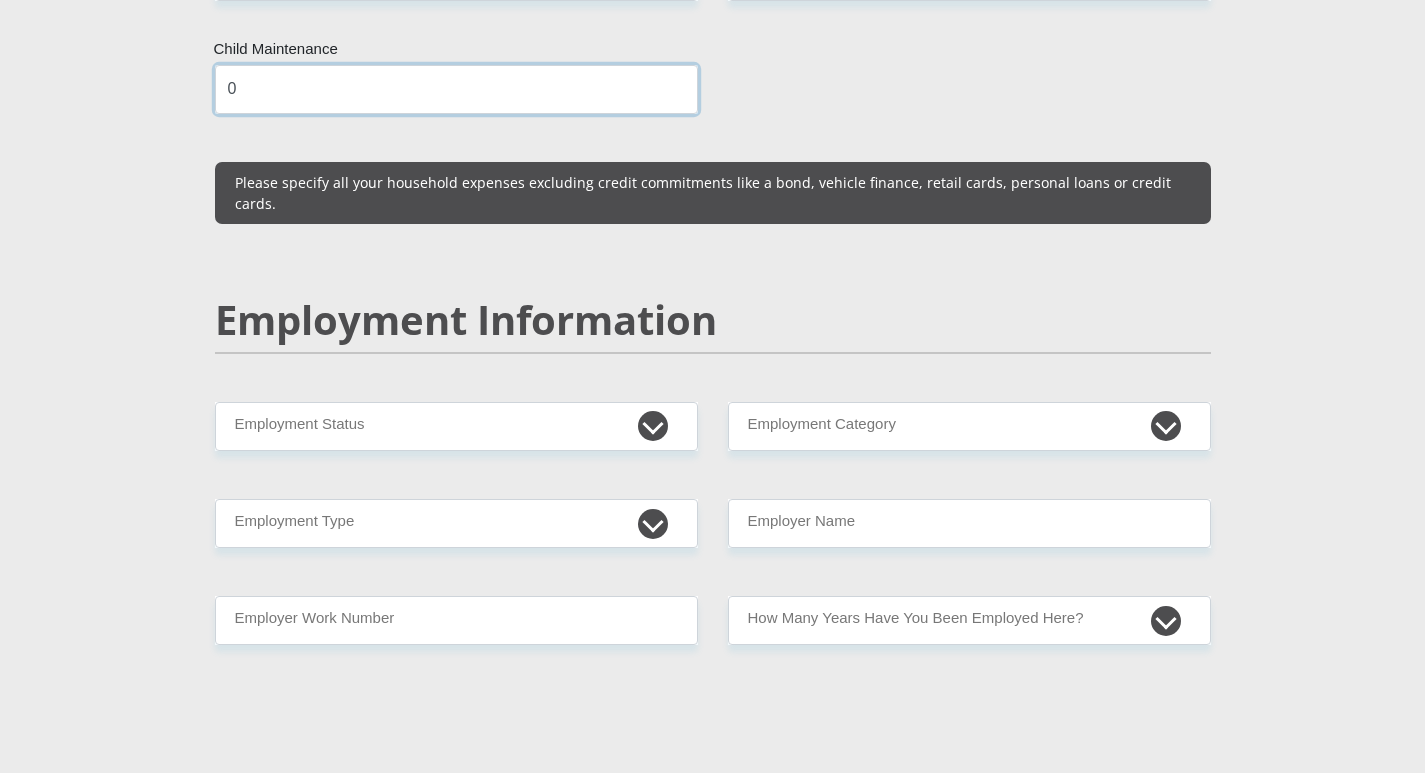scroll, scrollTop: 2800, scrollLeft: 0, axis: vertical 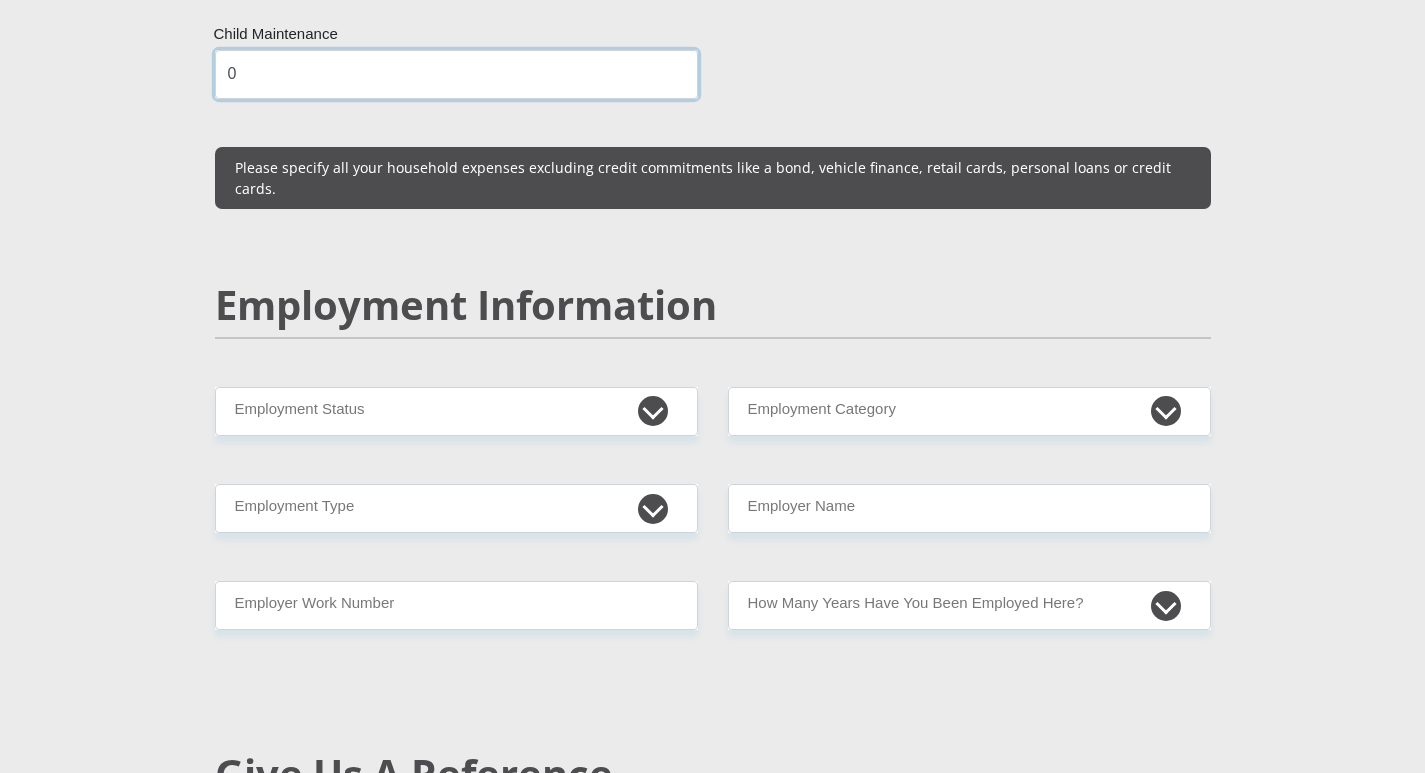 type on "0" 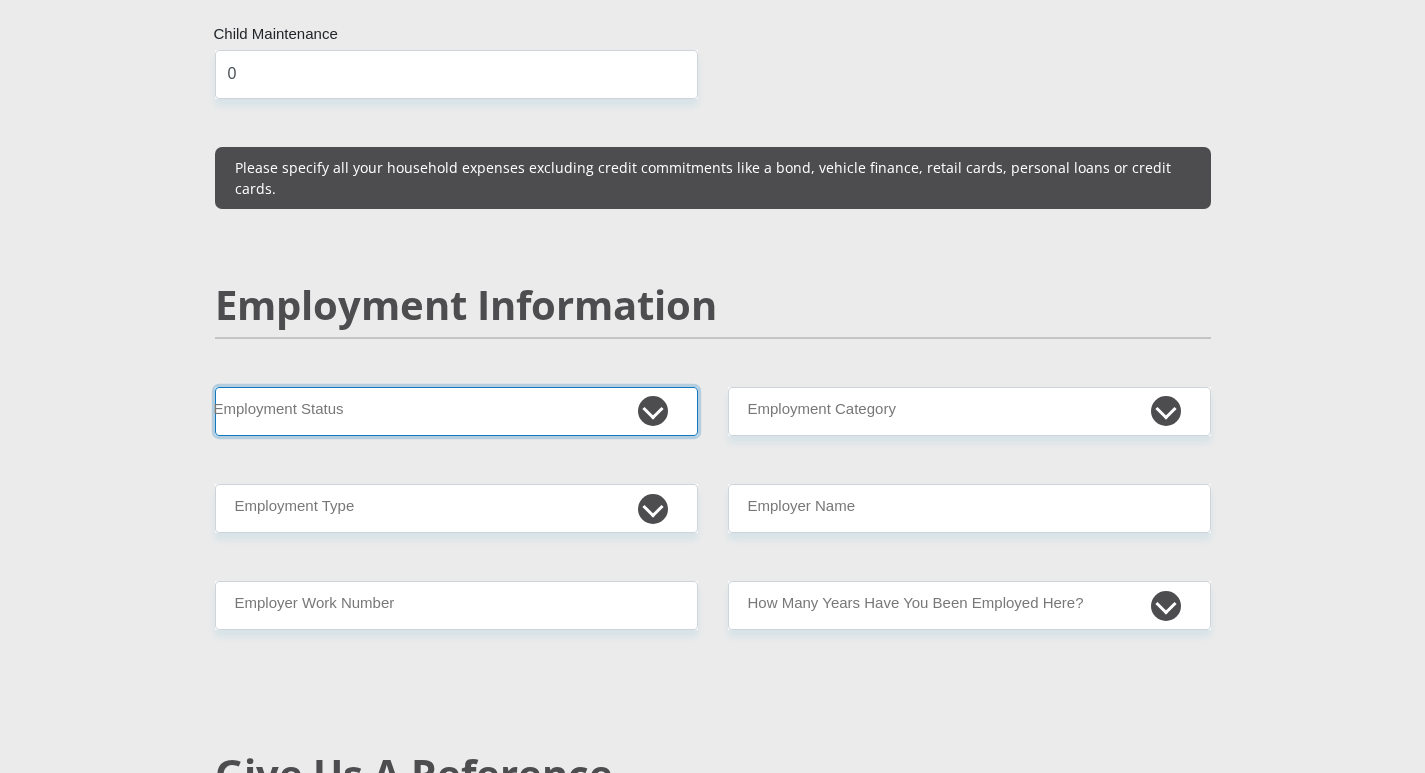 click on "Permanent/Full-time
Part-time/Casual
Contract Worker
Self-Employed
Housewife
Retired
Student
Medically Boarded
Disability
Unemployed" at bounding box center (456, 411) 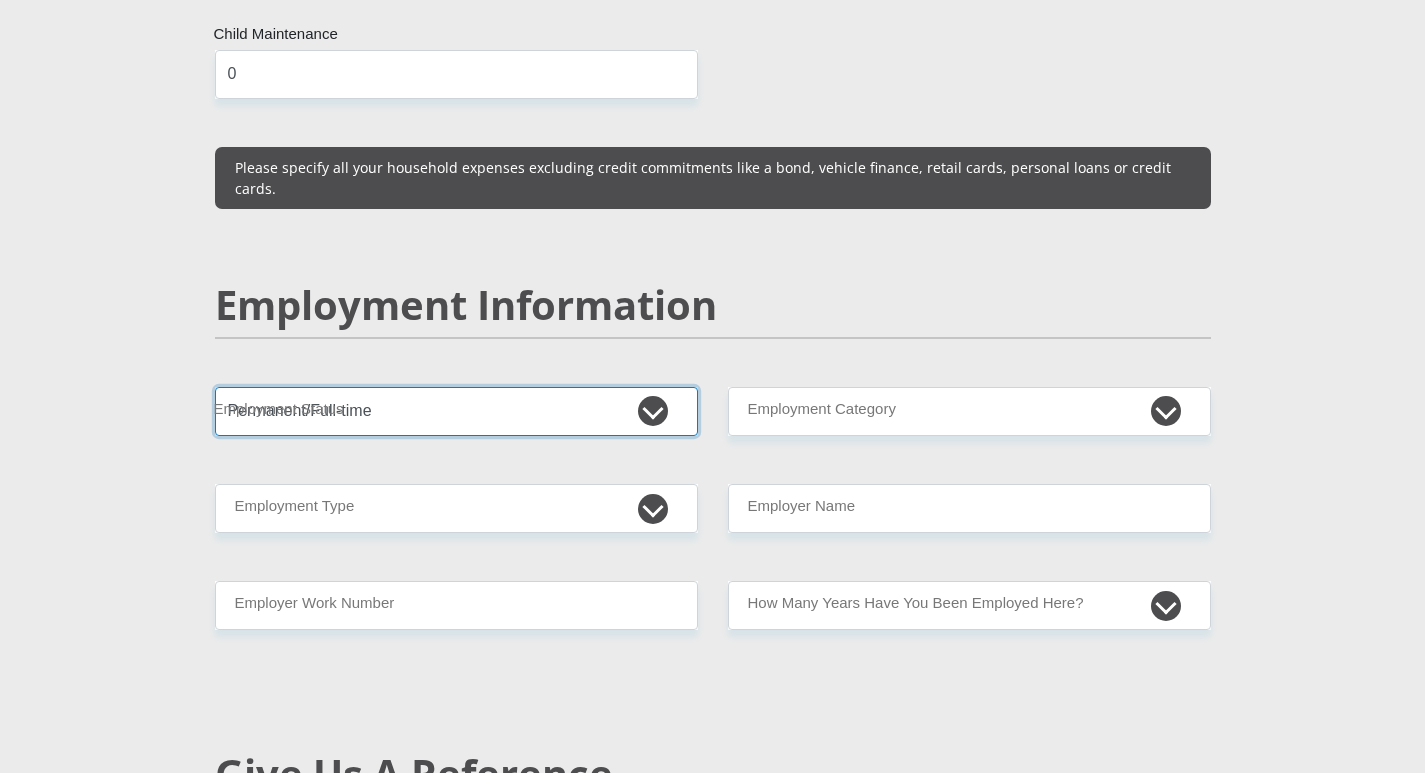click on "Permanent/Full-time
Part-time/Casual
Contract Worker
Self-Employed
Housewife
Retired
Student
Medically Boarded
Disability
Unemployed" at bounding box center [456, 411] 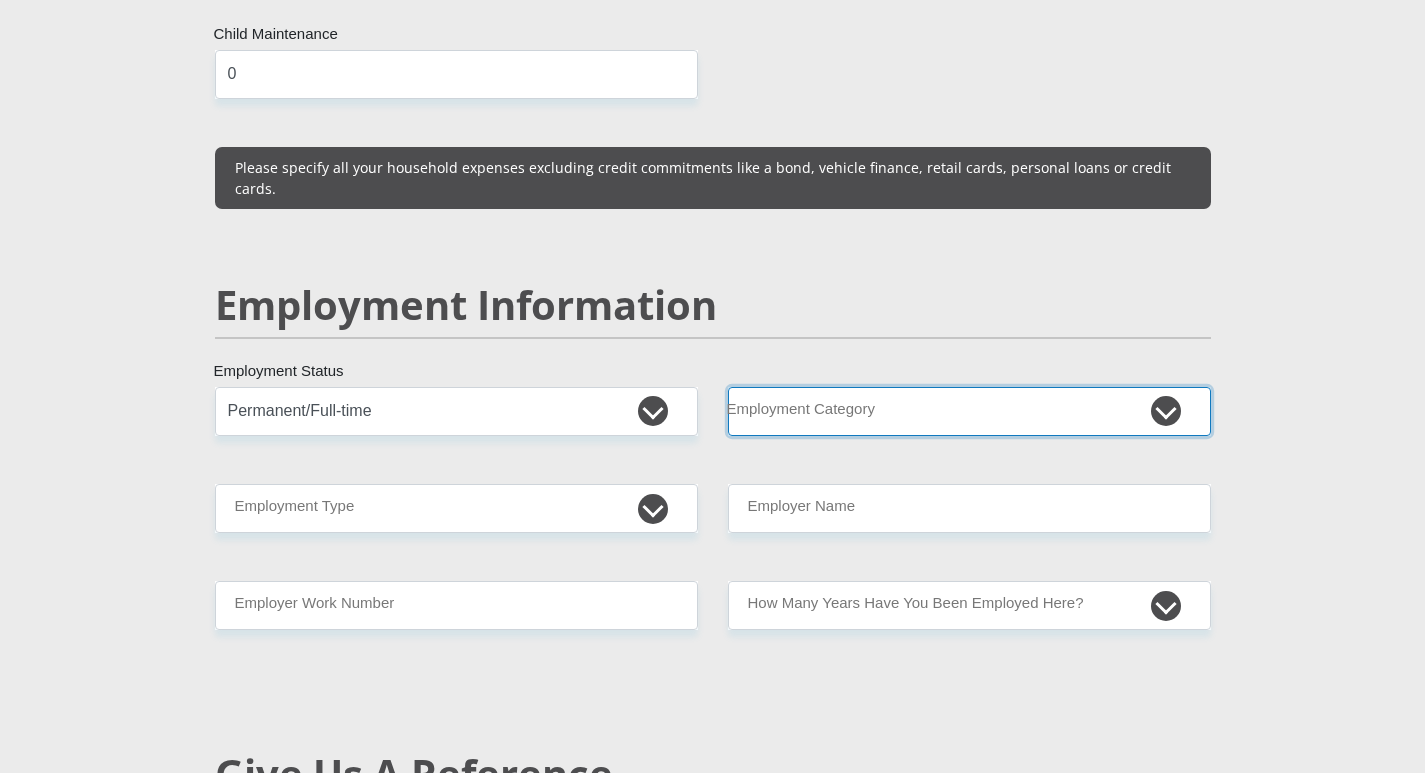 click on "AGRICULTURE
ALCOHOL & TOBACCO
CONSTRUCTION MATERIALS
METALLURGY
EQUIPMENT FOR RENEWABLE ENERGY
SPECIALIZED CONTRACTORS
CAR
GAMING (INCL. INTERNET
OTHER WHOLESALE
UNLICENSED PHARMACEUTICALS
CURRENCY EXCHANGE HOUSES
OTHER FINANCIAL INSTITUTIONS & INSURANCE
REAL ESTATE AGENTS
OIL & GAS
OTHER MATERIALS (E.G. IRON ORE)
PRECIOUS STONES & PRECIOUS METALS
POLITICAL ORGANIZATIONS
RELIGIOUS ORGANIZATIONS(NOT SECTS)
ACTI. HAVING BUSINESS DEAL WITH PUBLIC ADMINISTRATION
LAUNDROMATS" at bounding box center [969, 411] 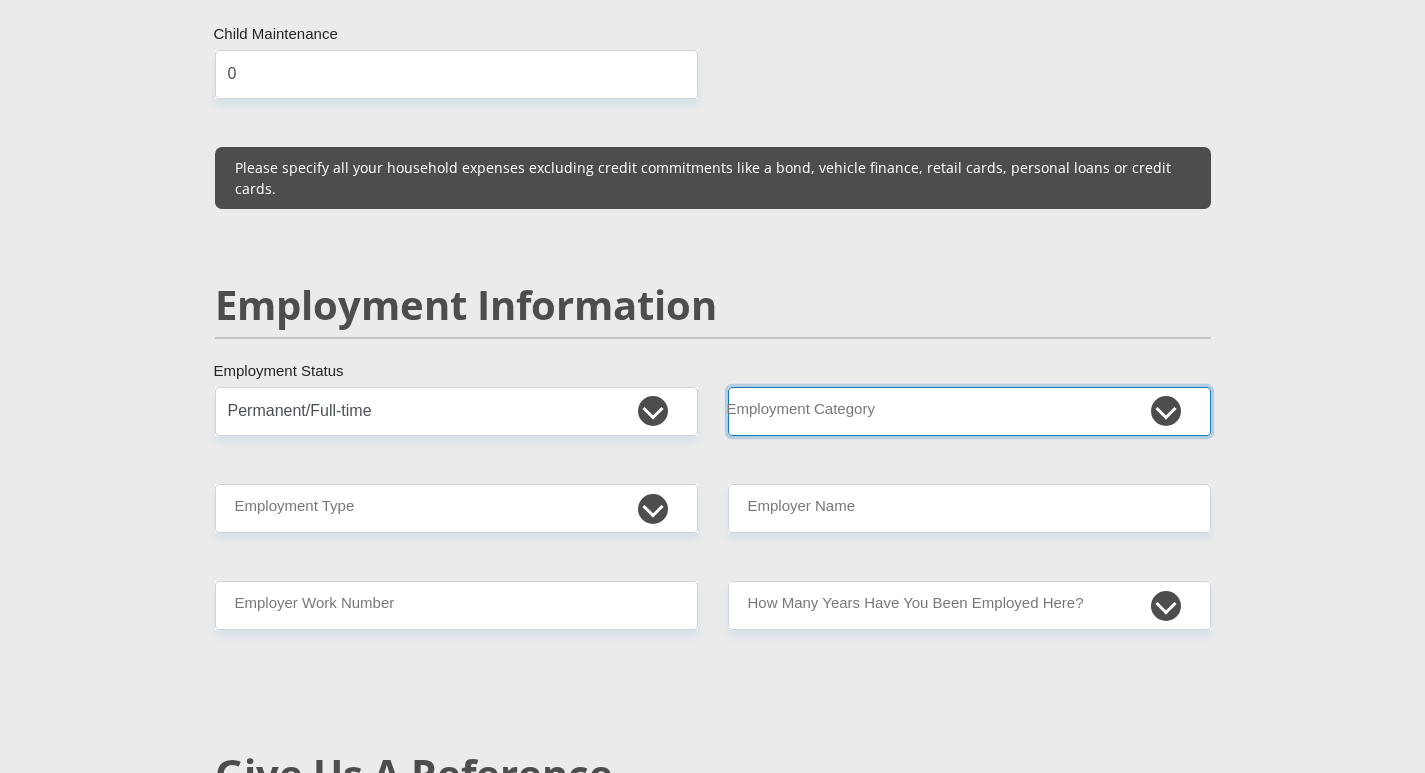select on "17" 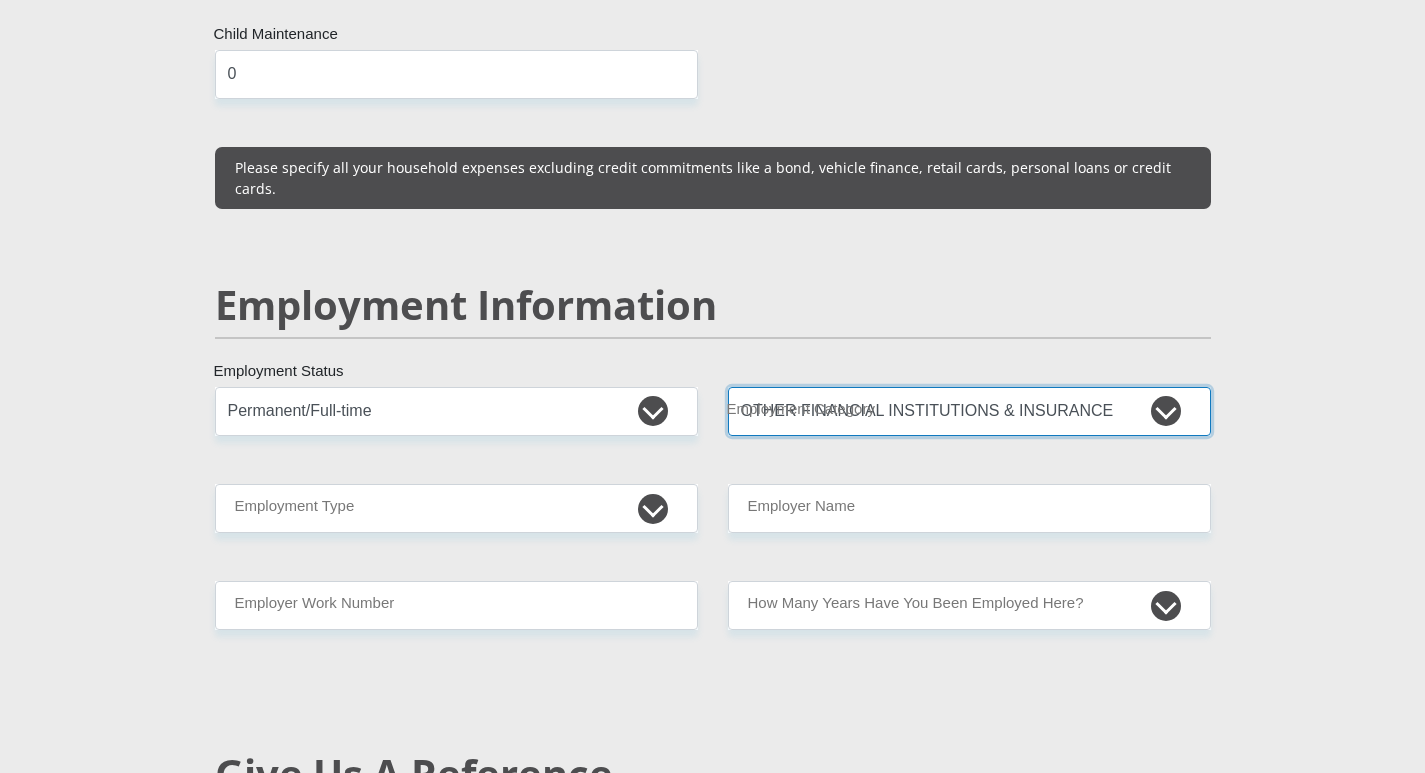 click on "AGRICULTURE
ALCOHOL & TOBACCO
CONSTRUCTION MATERIALS
METALLURGY
EQUIPMENT FOR RENEWABLE ENERGY
SPECIALIZED CONTRACTORS
CAR
GAMING (INCL. INTERNET
OTHER WHOLESALE
UNLICENSED PHARMACEUTICALS
CURRENCY EXCHANGE HOUSES
OTHER FINANCIAL INSTITUTIONS & INSURANCE
REAL ESTATE AGENTS
OIL & GAS
OTHER MATERIALS (E.G. IRON ORE)
PRECIOUS STONES & PRECIOUS METALS
POLITICAL ORGANIZATIONS
RELIGIOUS ORGANIZATIONS(NOT SECTS)
ACTI. HAVING BUSINESS DEAL WITH PUBLIC ADMINISTRATION
LAUNDROMATS" at bounding box center [969, 411] 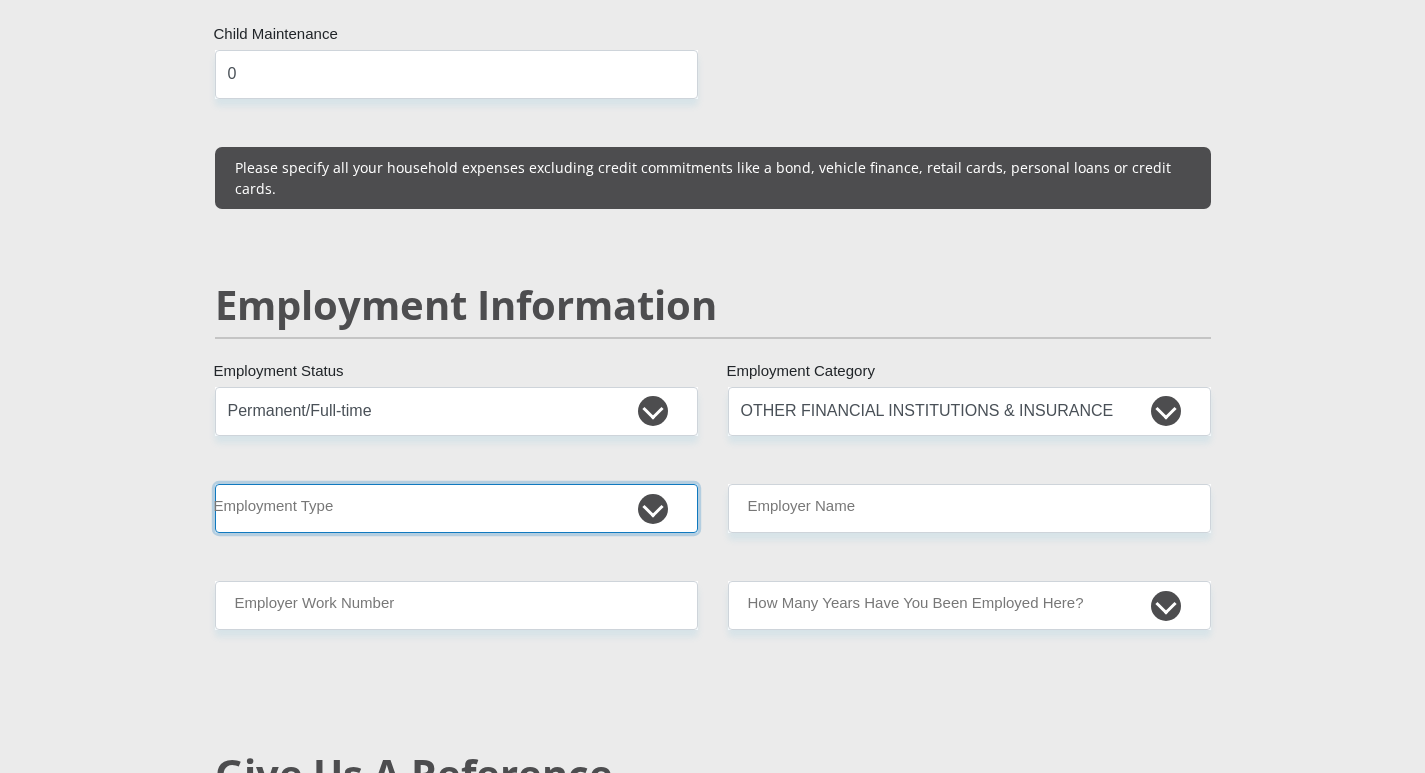 click on "College/Lecturer
Craft Seller
Creative
Driver
Executive
Farmer
Forces - Non Commissioned
Forces - Officer
Hawker
Housewife
Labourer
Licenced Professional
Manager
Miner
Non Licenced Professional
Office Staff/Clerk
Outside Worker
Pensioner
Permanent Teacher
Production/Manufacturing
Sales
Self-Employed
Semi-Professional Worker
Service Industry  Social Worker  Student" at bounding box center [456, 508] 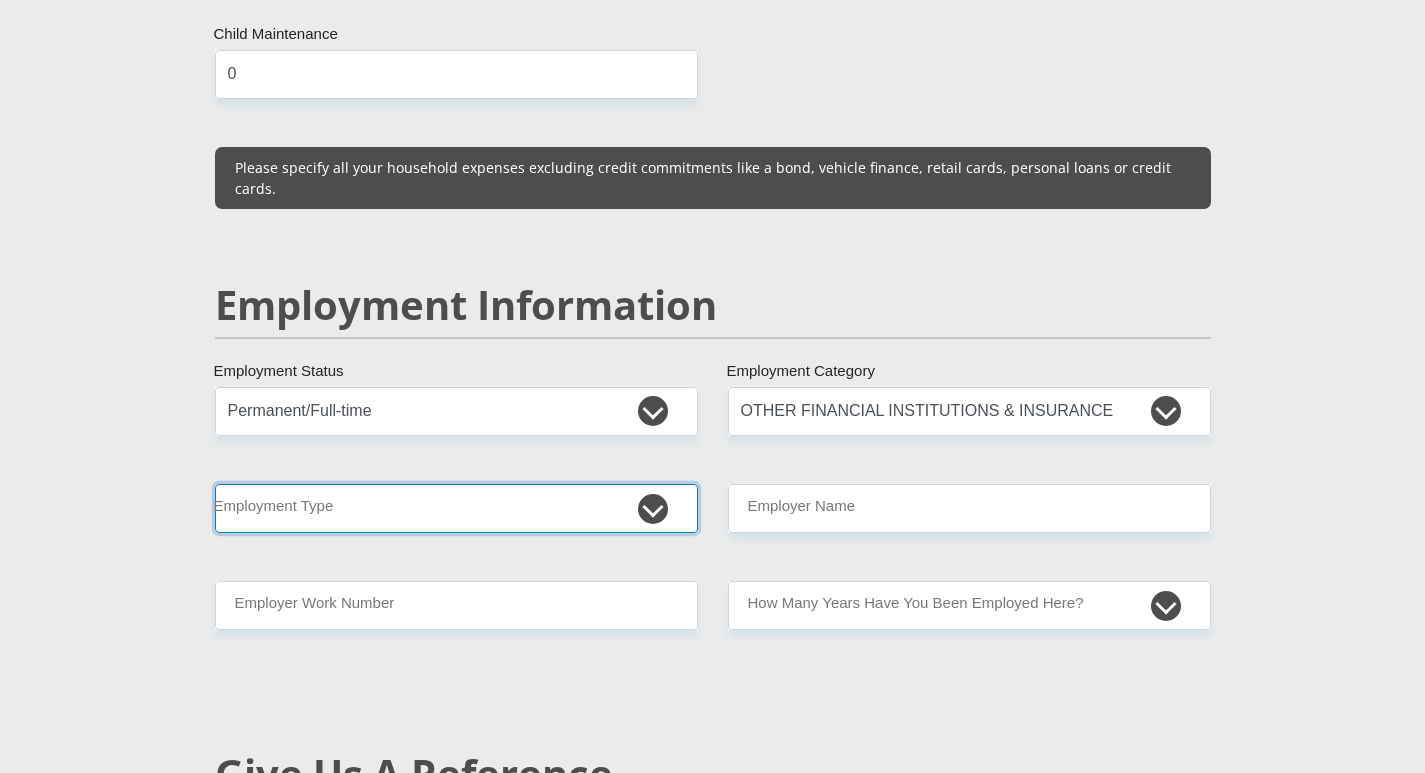 select on "Office Staff/Clerk" 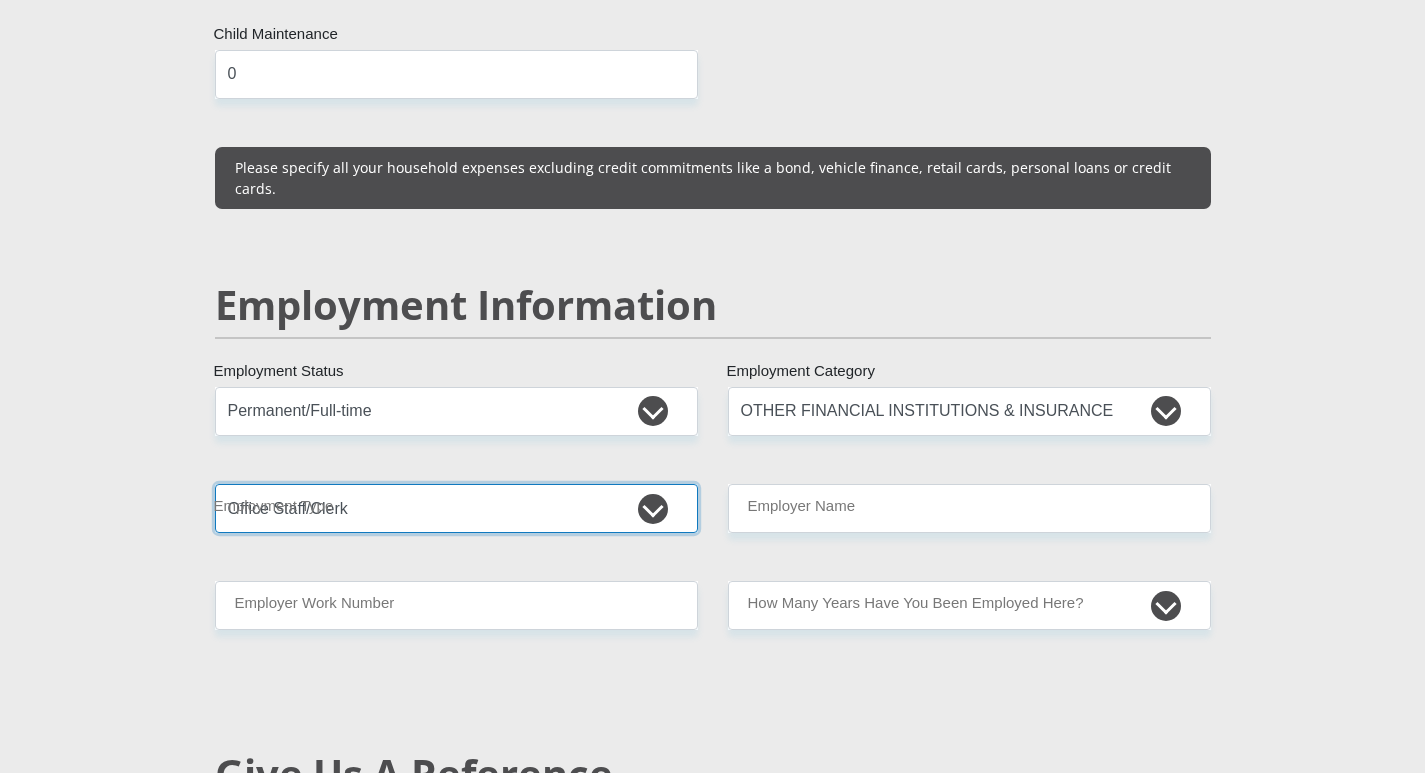 click on "College/Lecturer
Craft Seller
Creative
Driver
Executive
Farmer
Forces - Non Commissioned
Forces - Officer
Hawker
Housewife
Labourer
Licenced Professional
Manager
Miner
Non Licenced Professional
Office Staff/Clerk
Outside Worker
Pensioner
Permanent Teacher
Production/Manufacturing
Sales
Self-Employed
Semi-Professional Worker
Service Industry  Social Worker  Student" at bounding box center [456, 508] 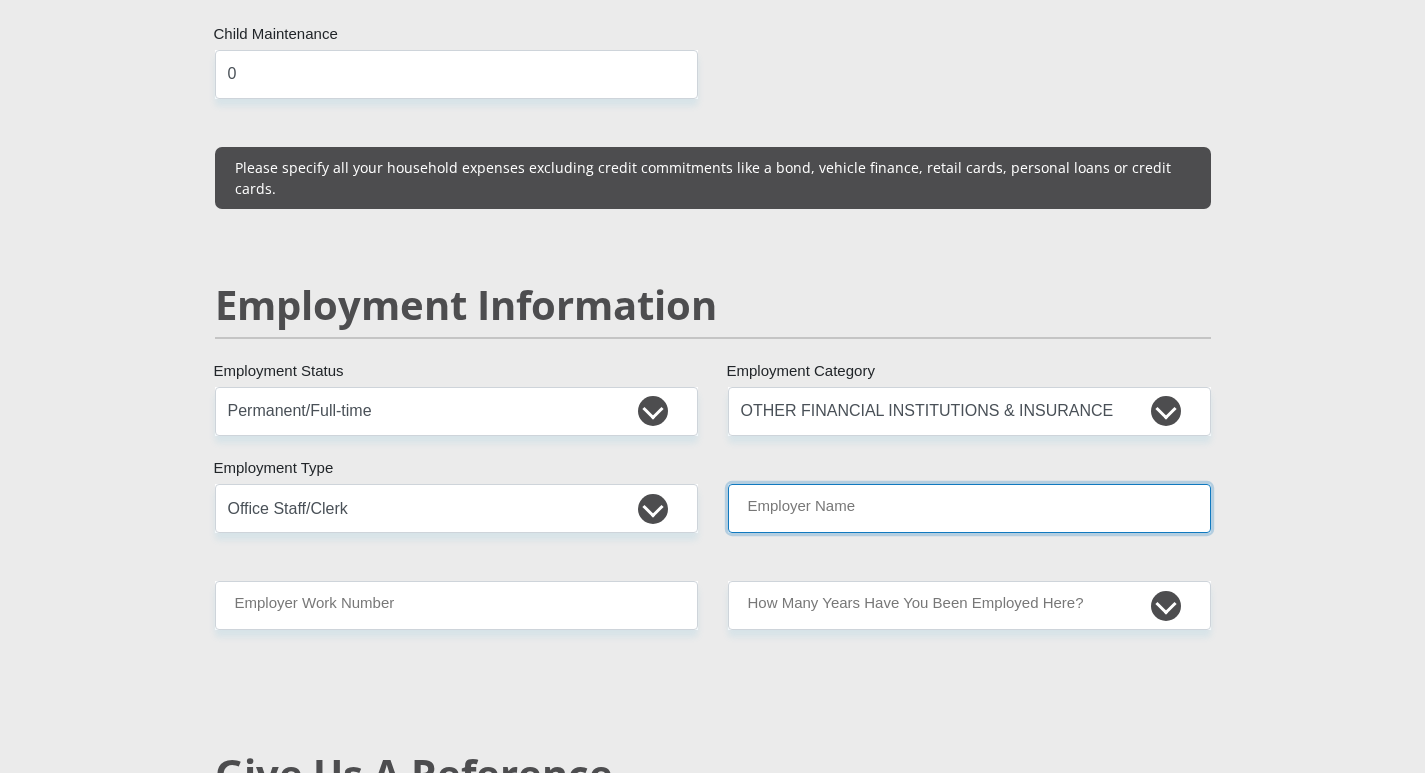 click on "Employer Name" at bounding box center [969, 508] 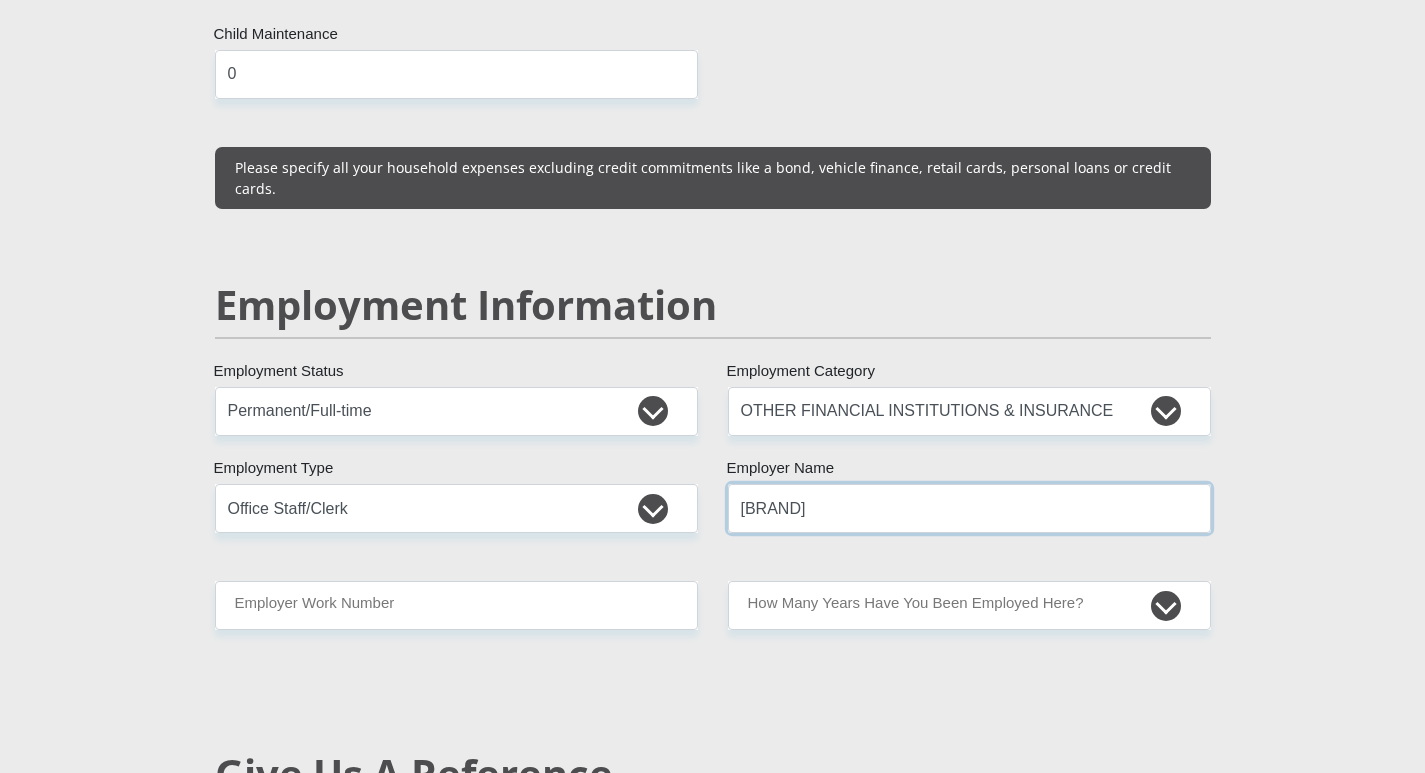 type on "Liberateddebtsolutions" 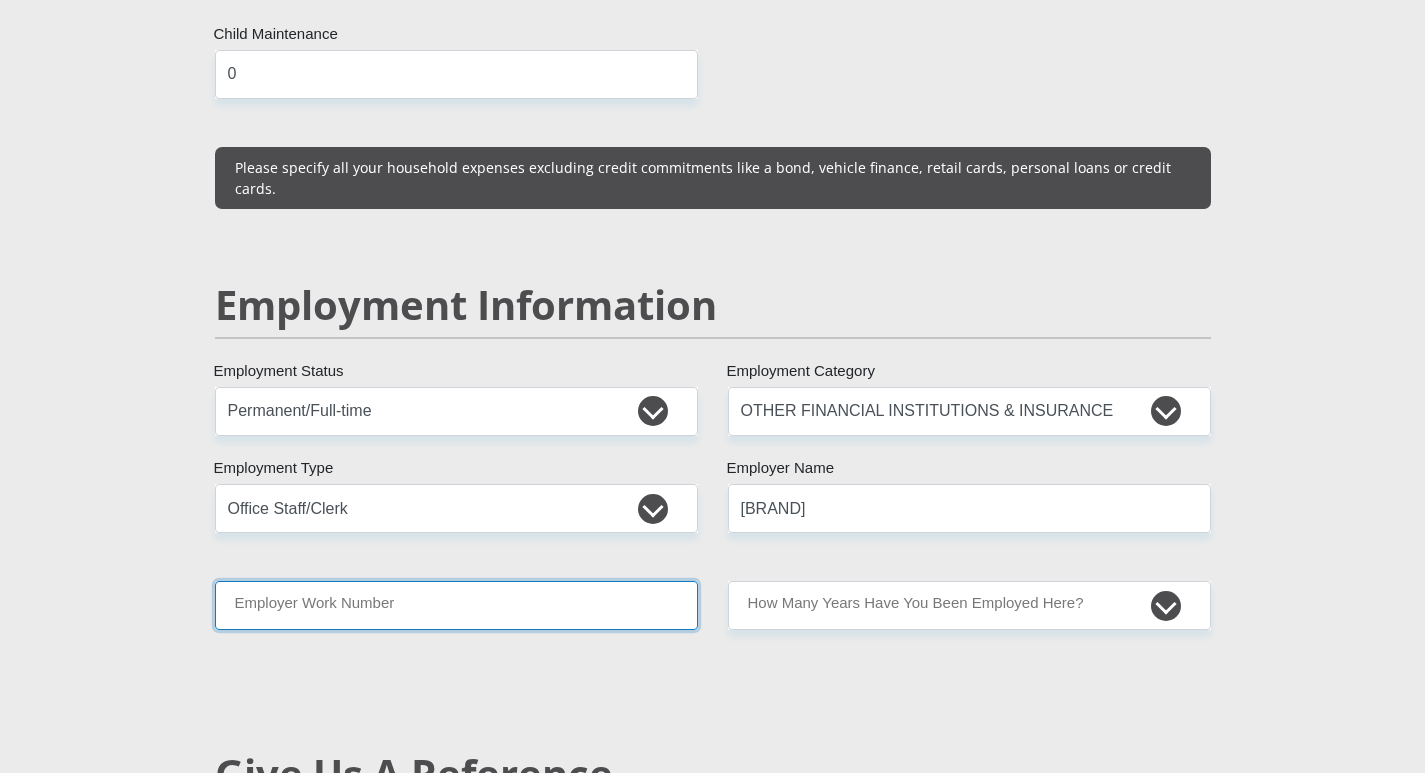 click on "Employer Work Number" at bounding box center [456, 605] 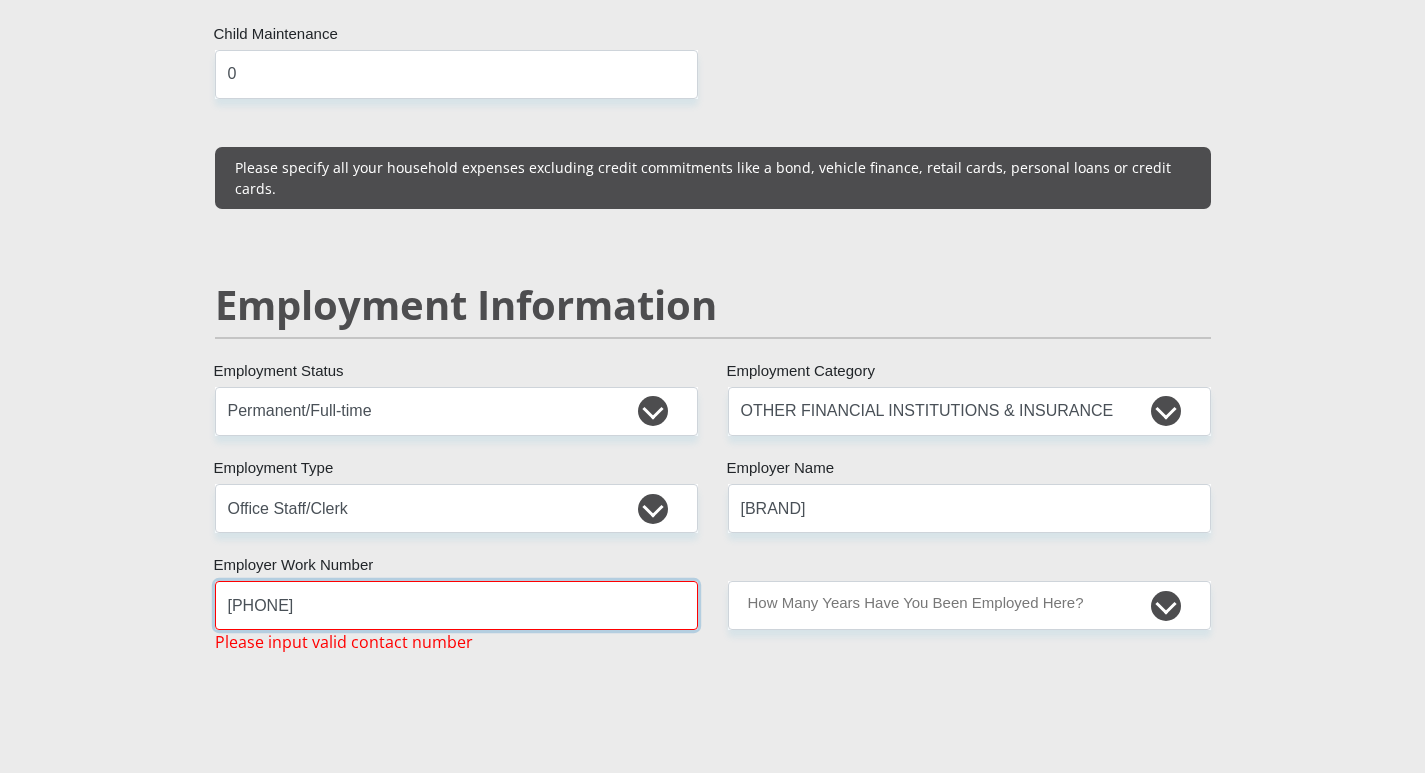 type on "021 140 7809" 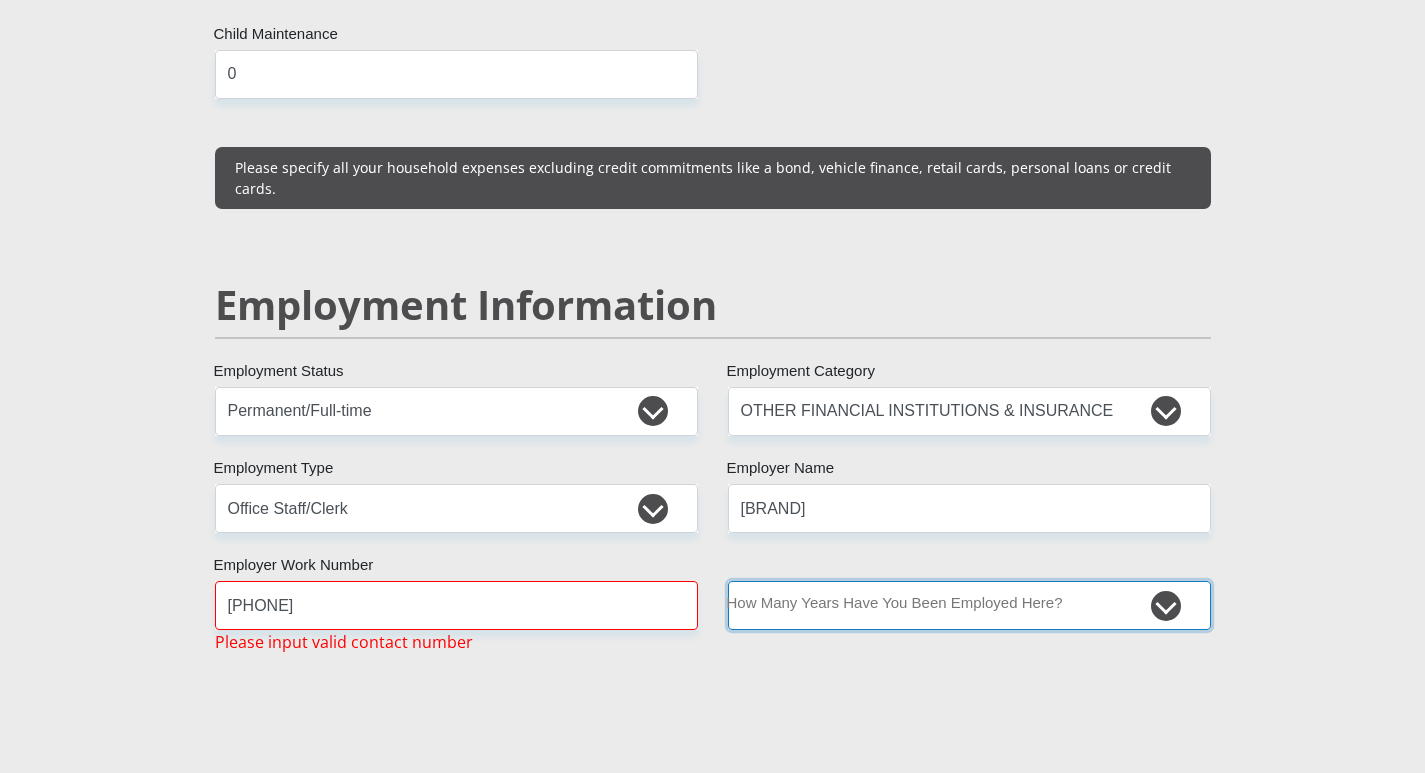 click on "less than 1 year
1-3 years
3-5 years
5+ years" at bounding box center [969, 605] 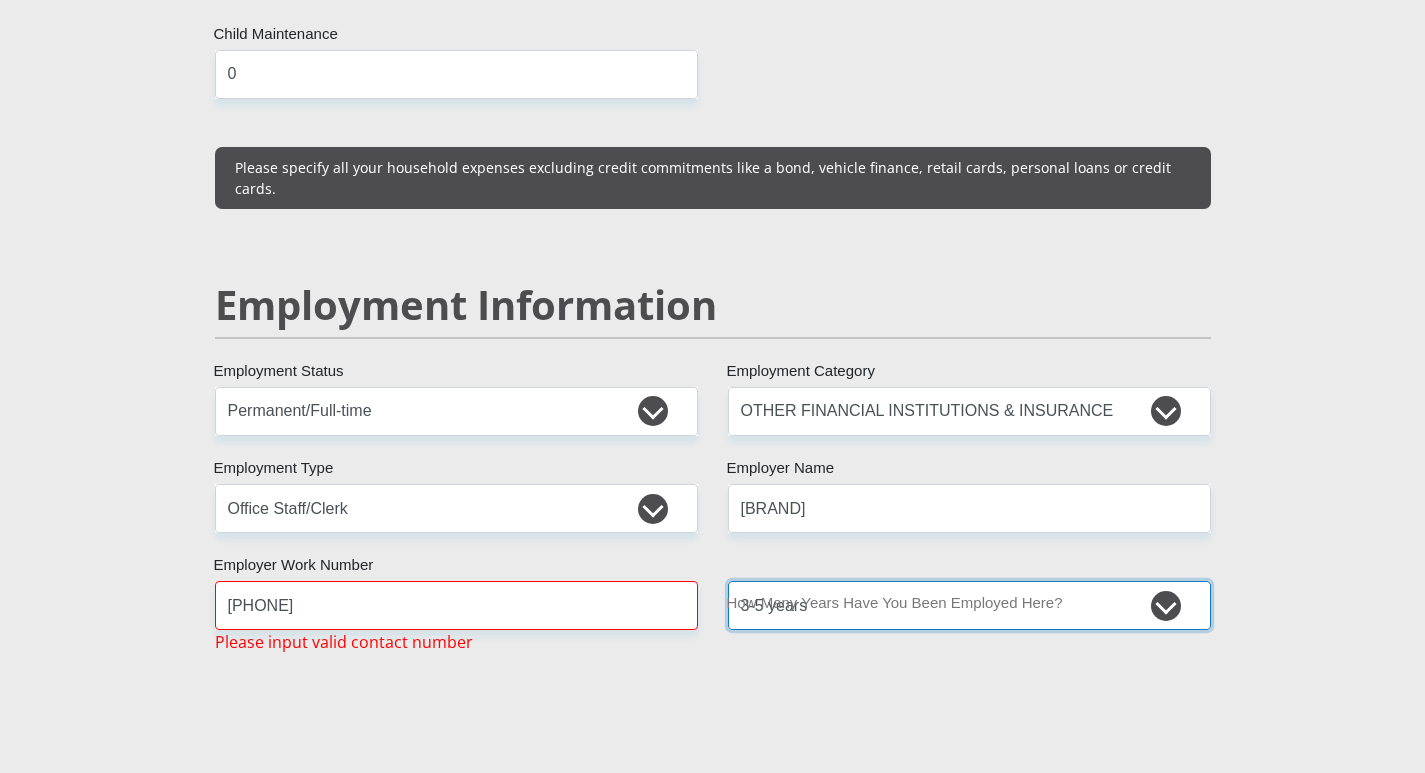 click on "less than 1 year
1-3 years
3-5 years
5+ years" at bounding box center (969, 605) 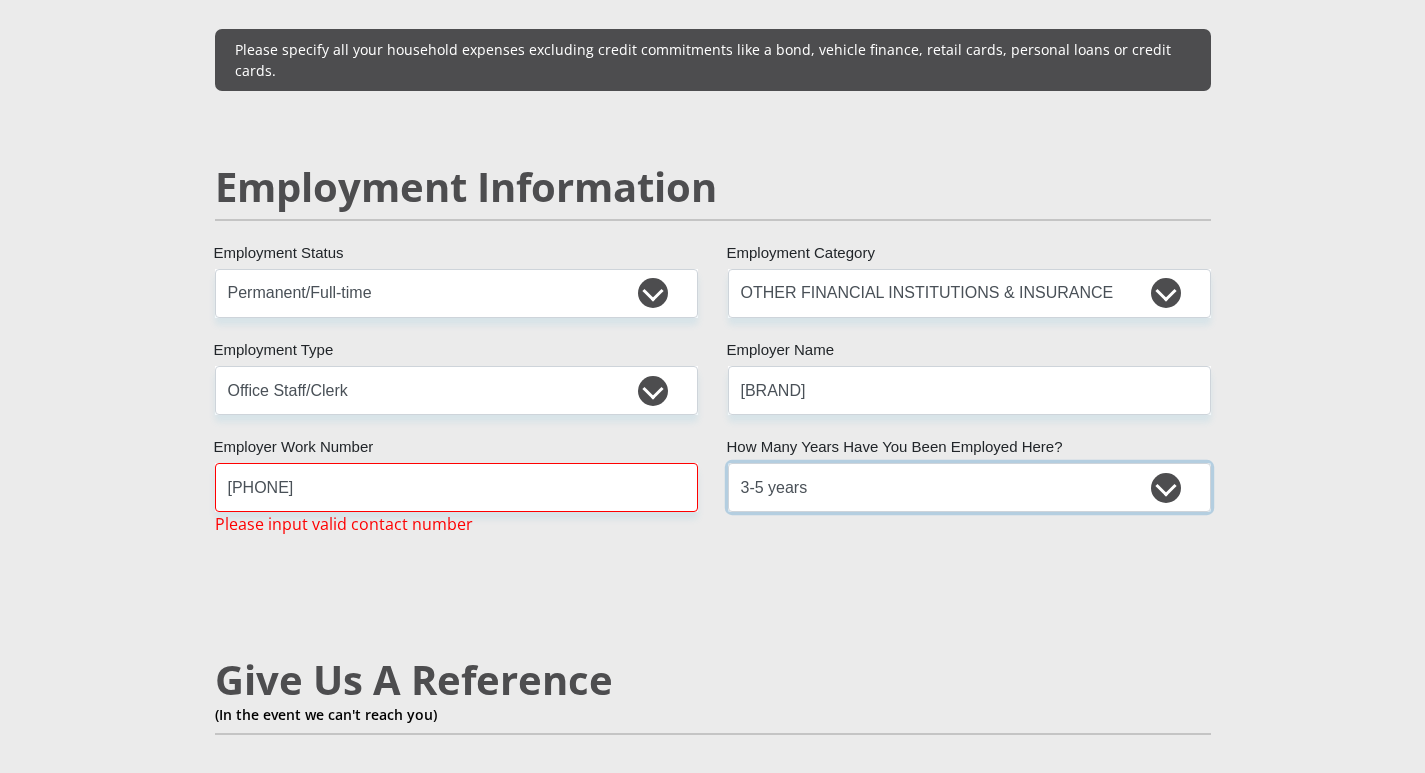 scroll, scrollTop: 3100, scrollLeft: 0, axis: vertical 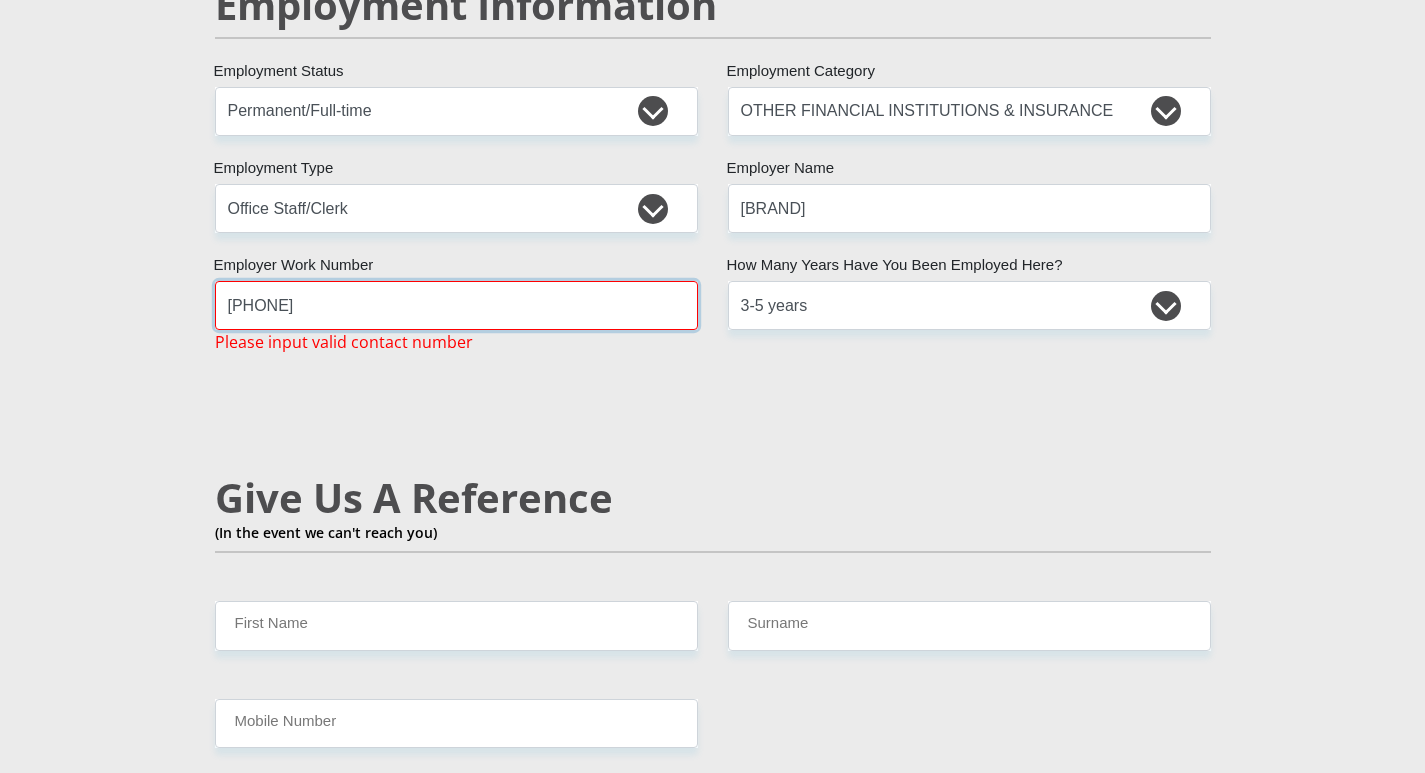 click on "021 140 7809" at bounding box center (456, 305) 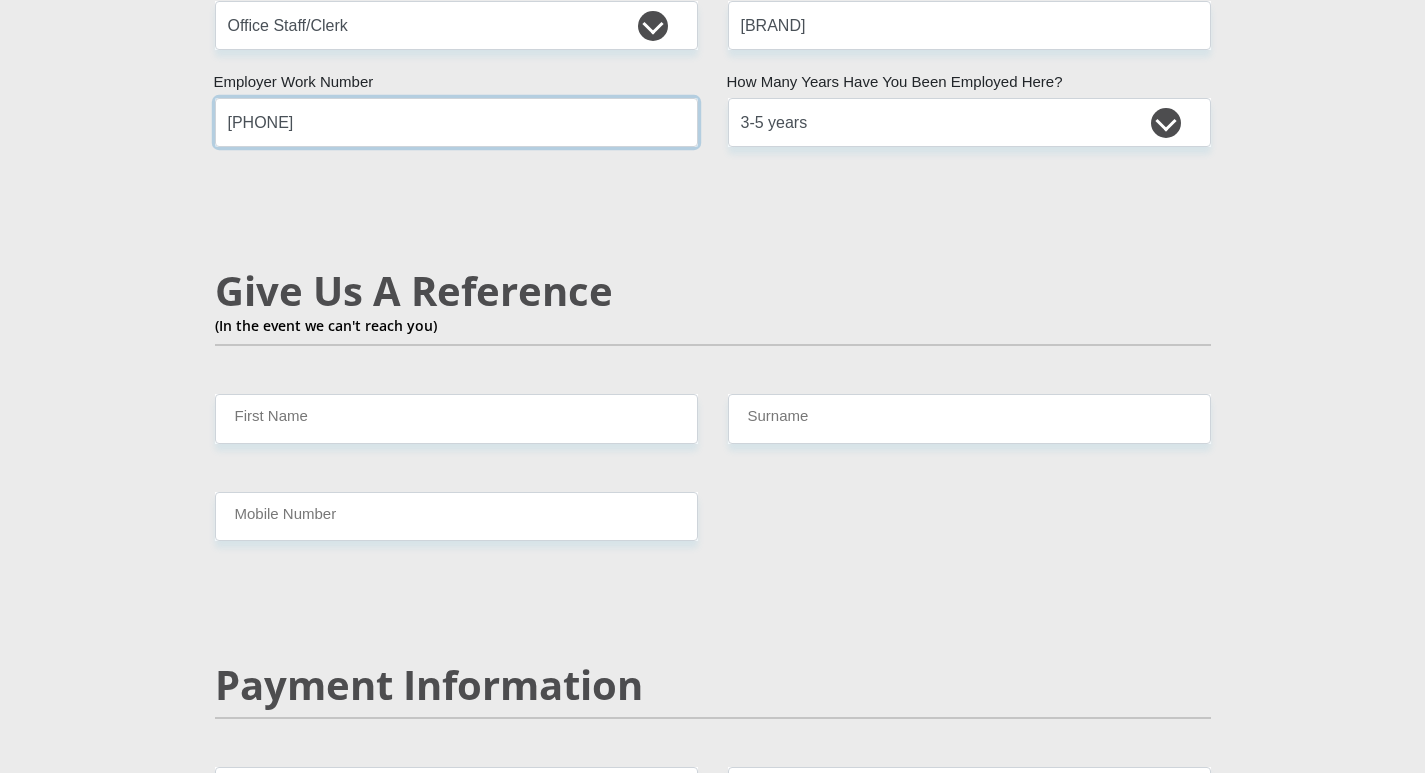 scroll, scrollTop: 3300, scrollLeft: 0, axis: vertical 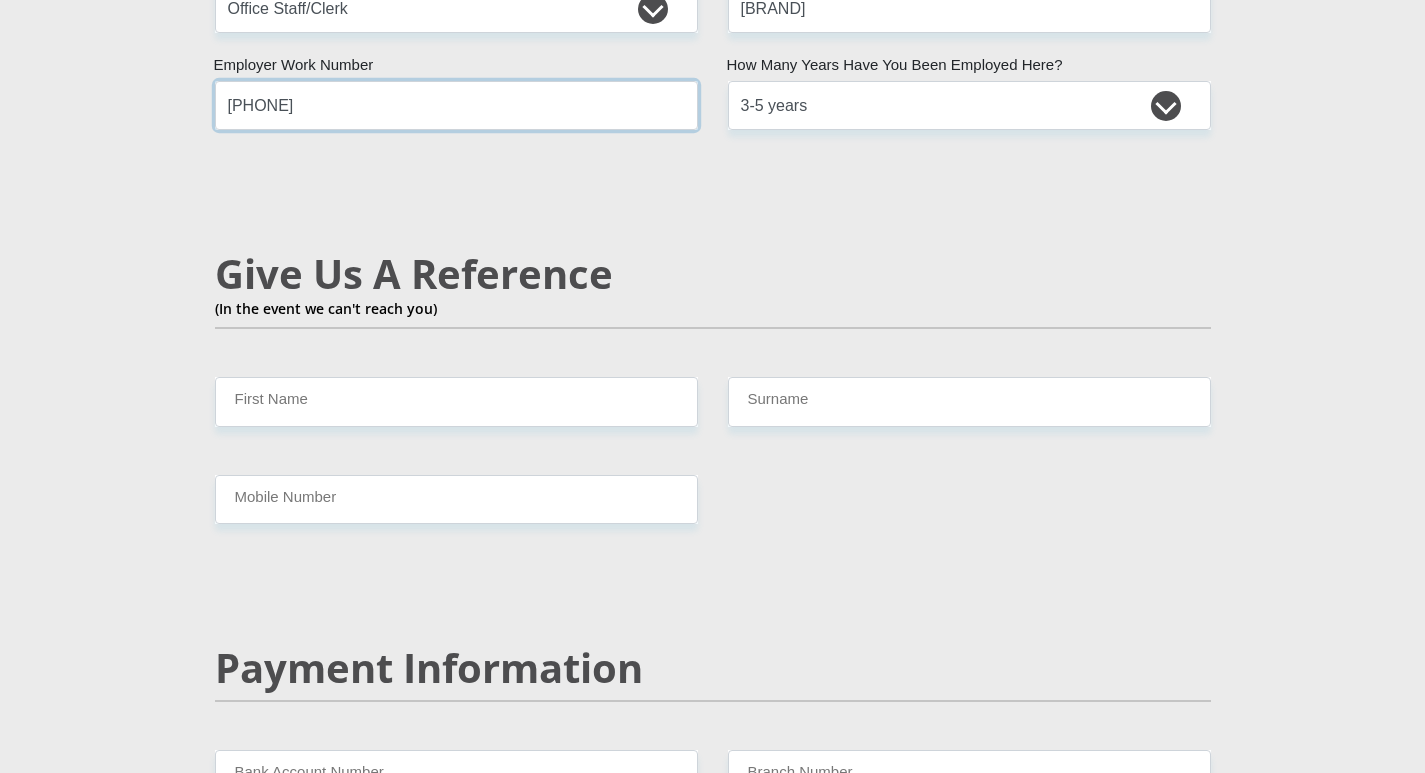 type on "0211407809" 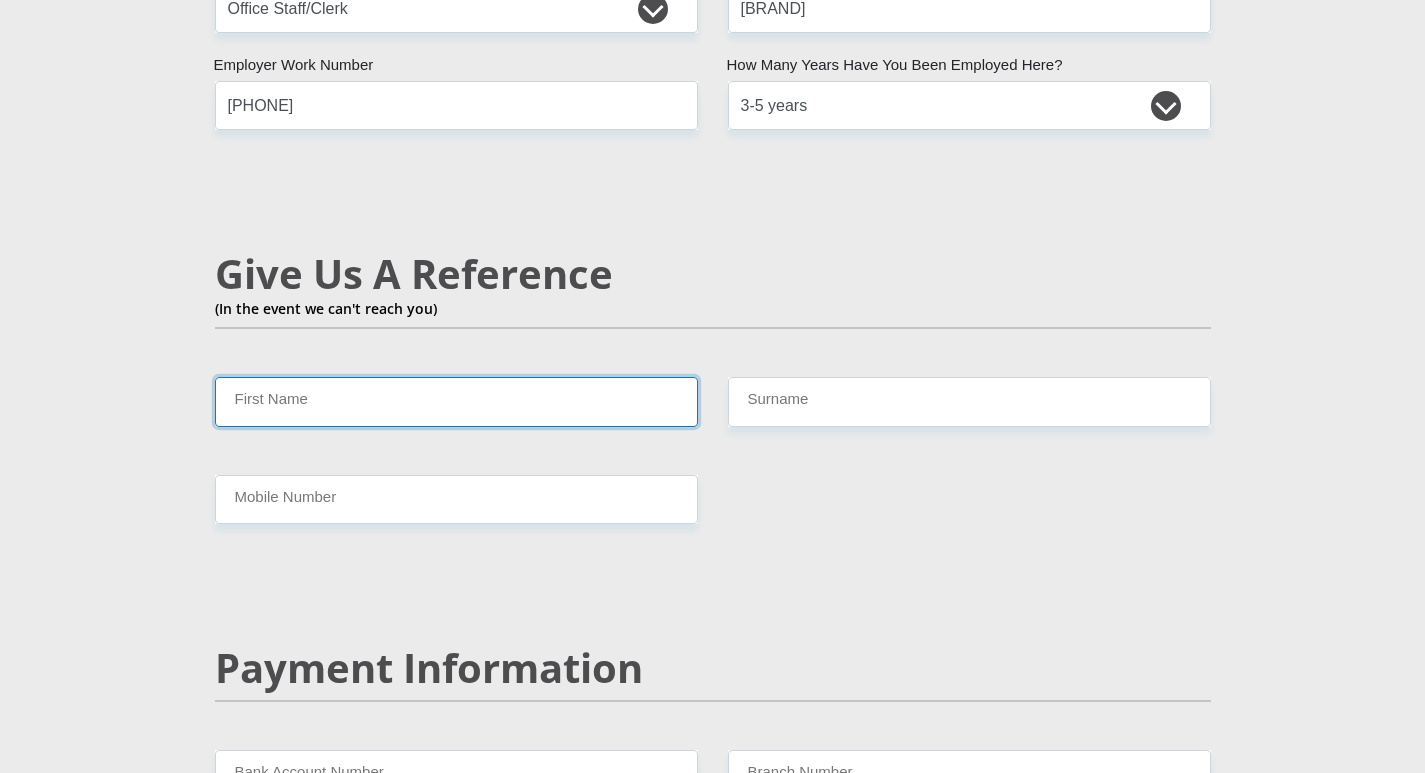 click on "First Name" at bounding box center (456, 401) 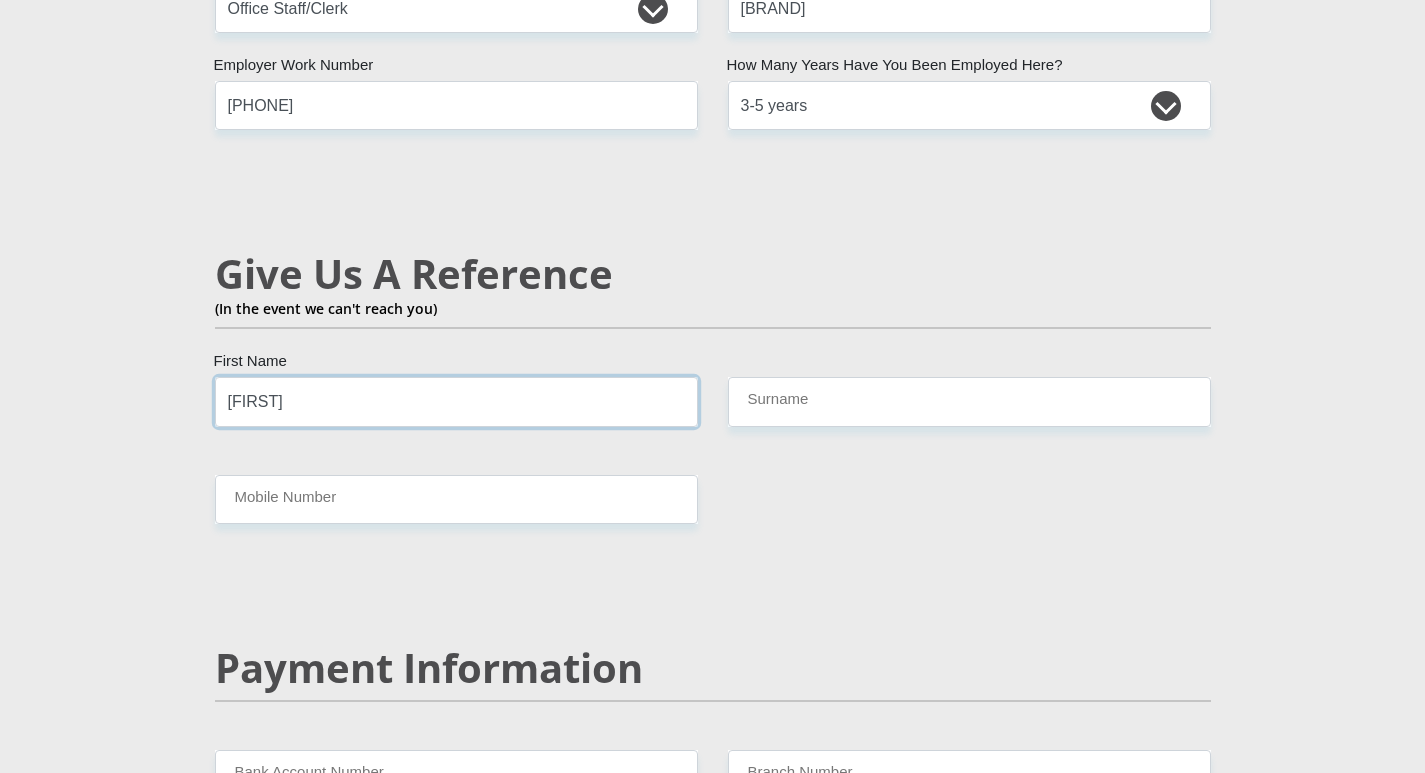 drag, startPoint x: 355, startPoint y: 380, endPoint x: 76, endPoint y: 391, distance: 279.21677 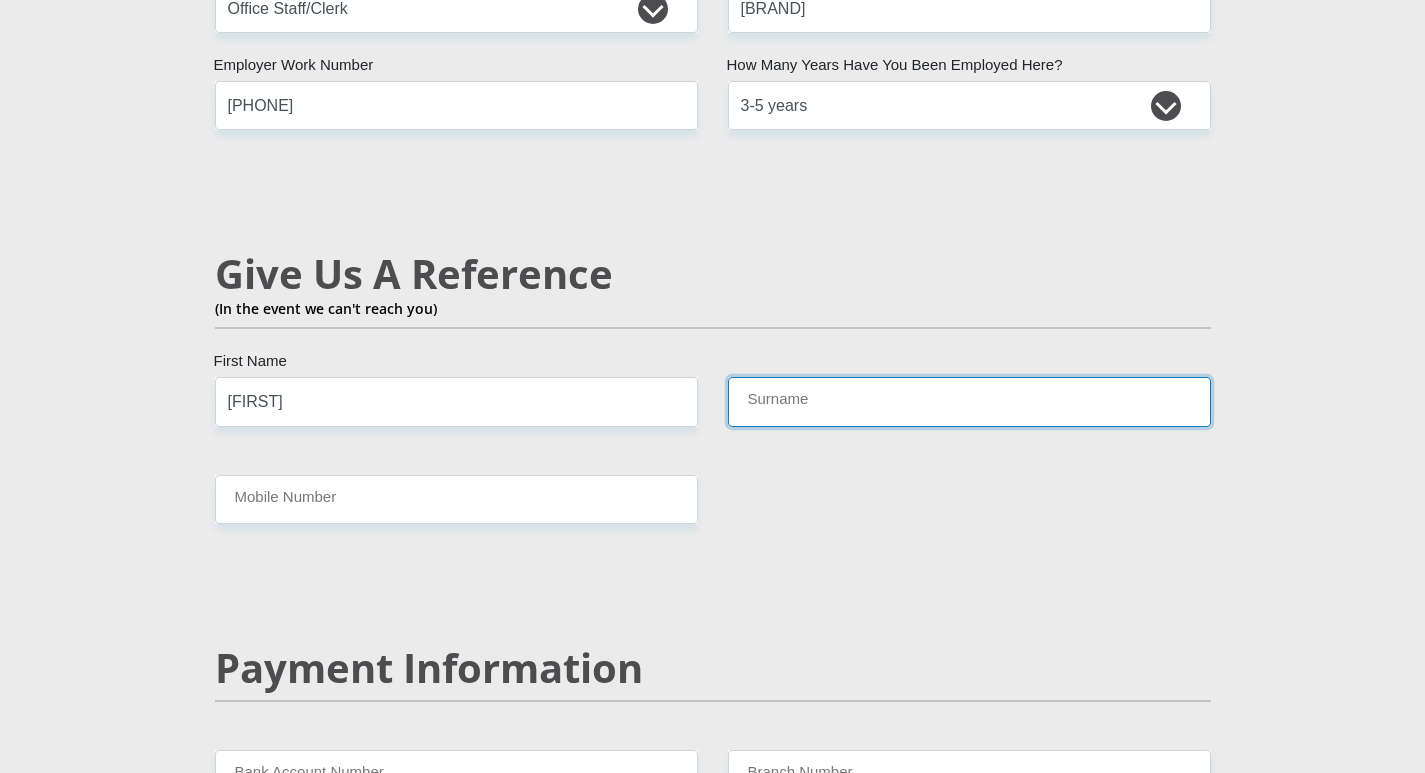 click on "Surname" at bounding box center (969, 401) 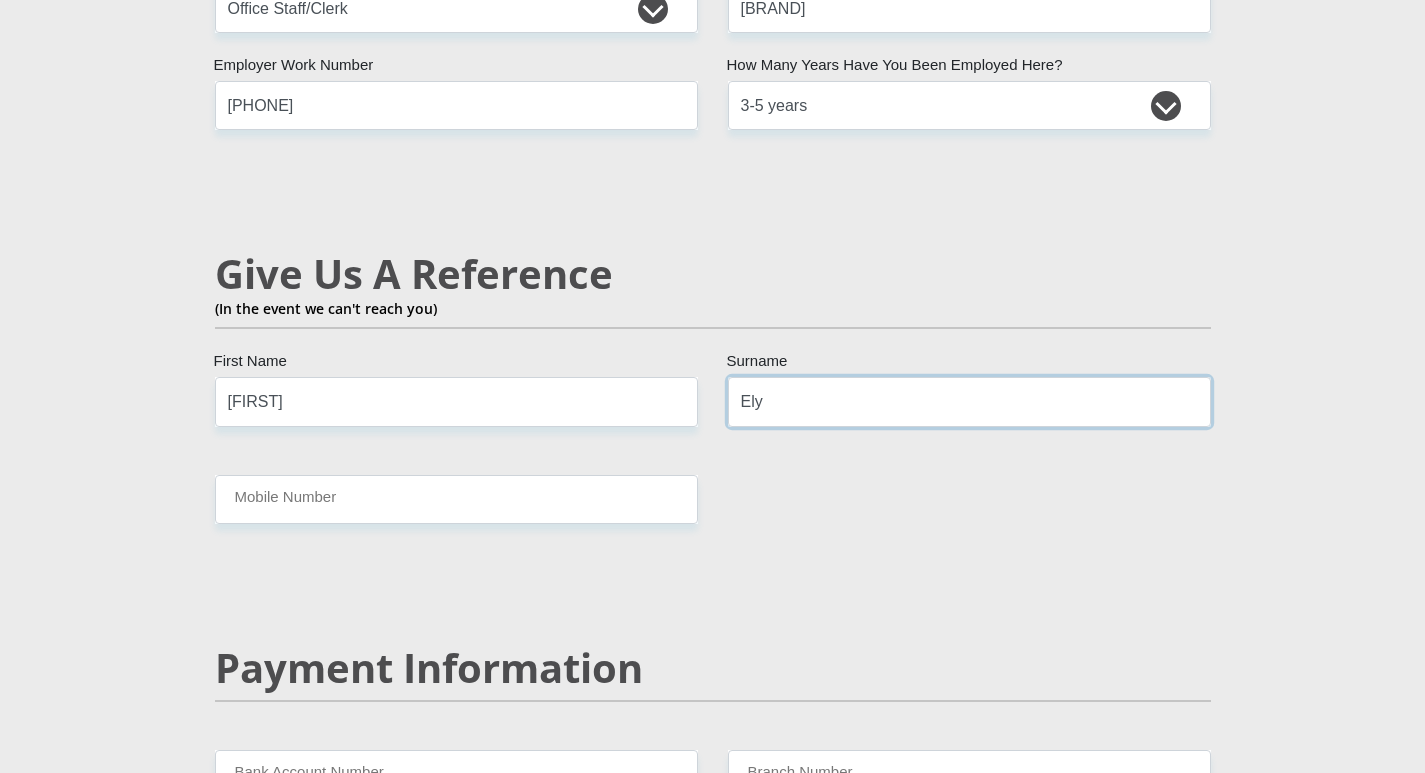 type on "Ely" 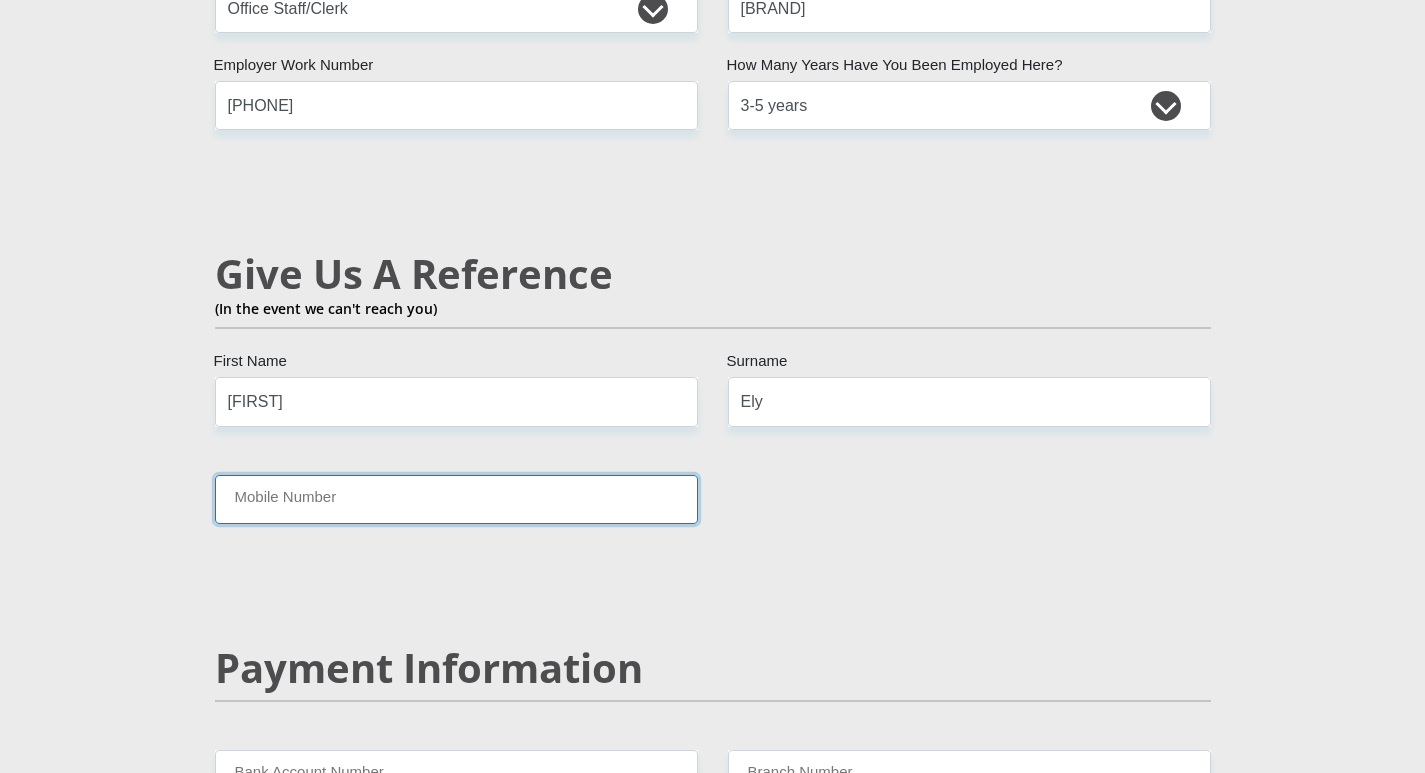 click on "Mobile Number" at bounding box center (456, 499) 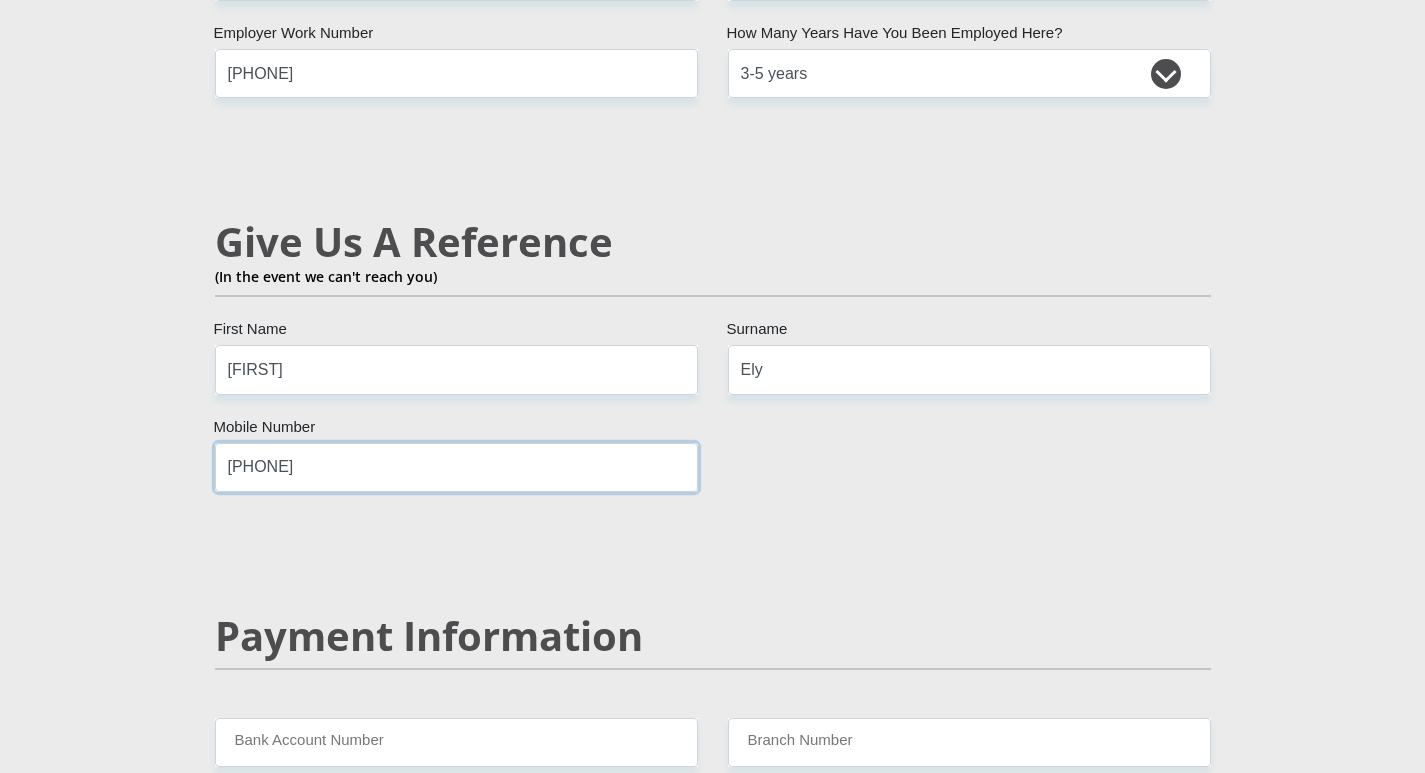 scroll, scrollTop: 3700, scrollLeft: 0, axis: vertical 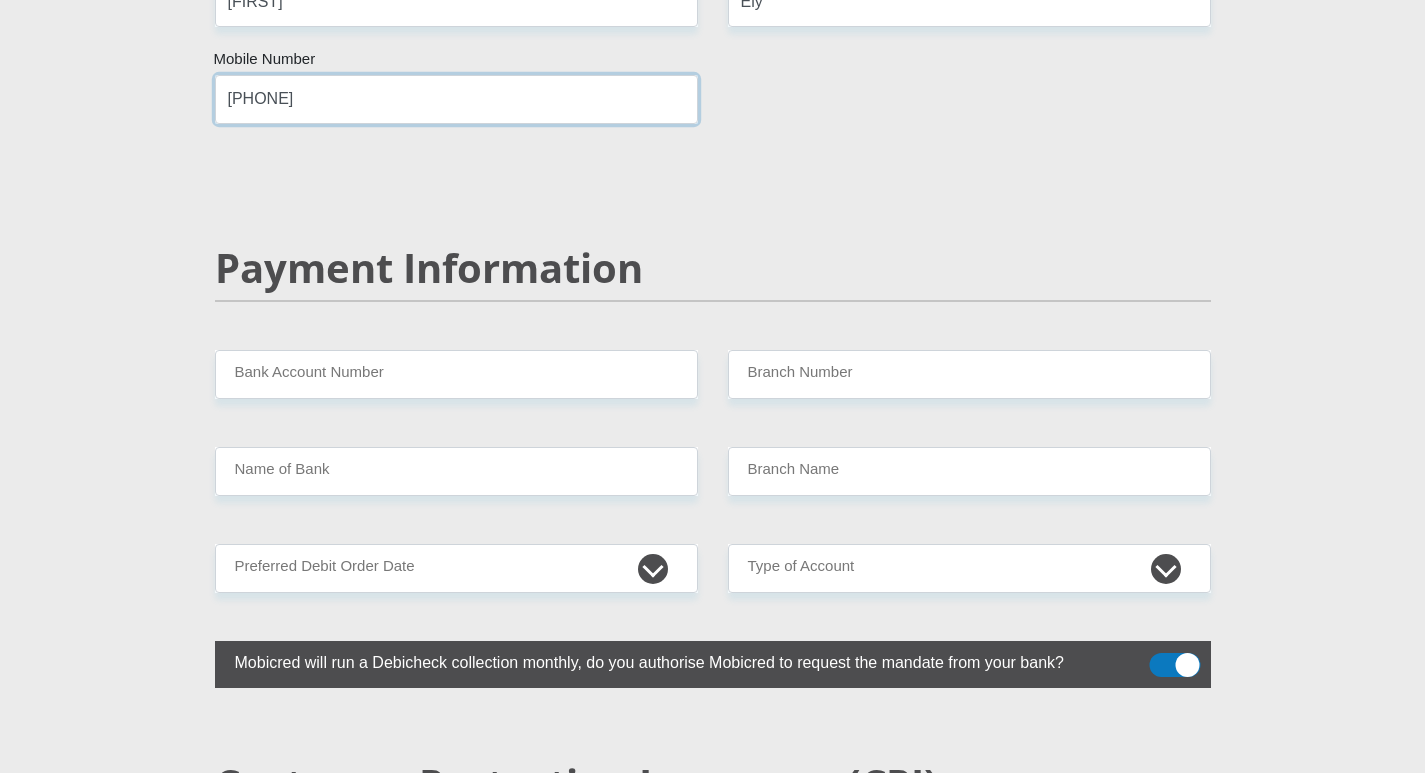 type on "0823478539" 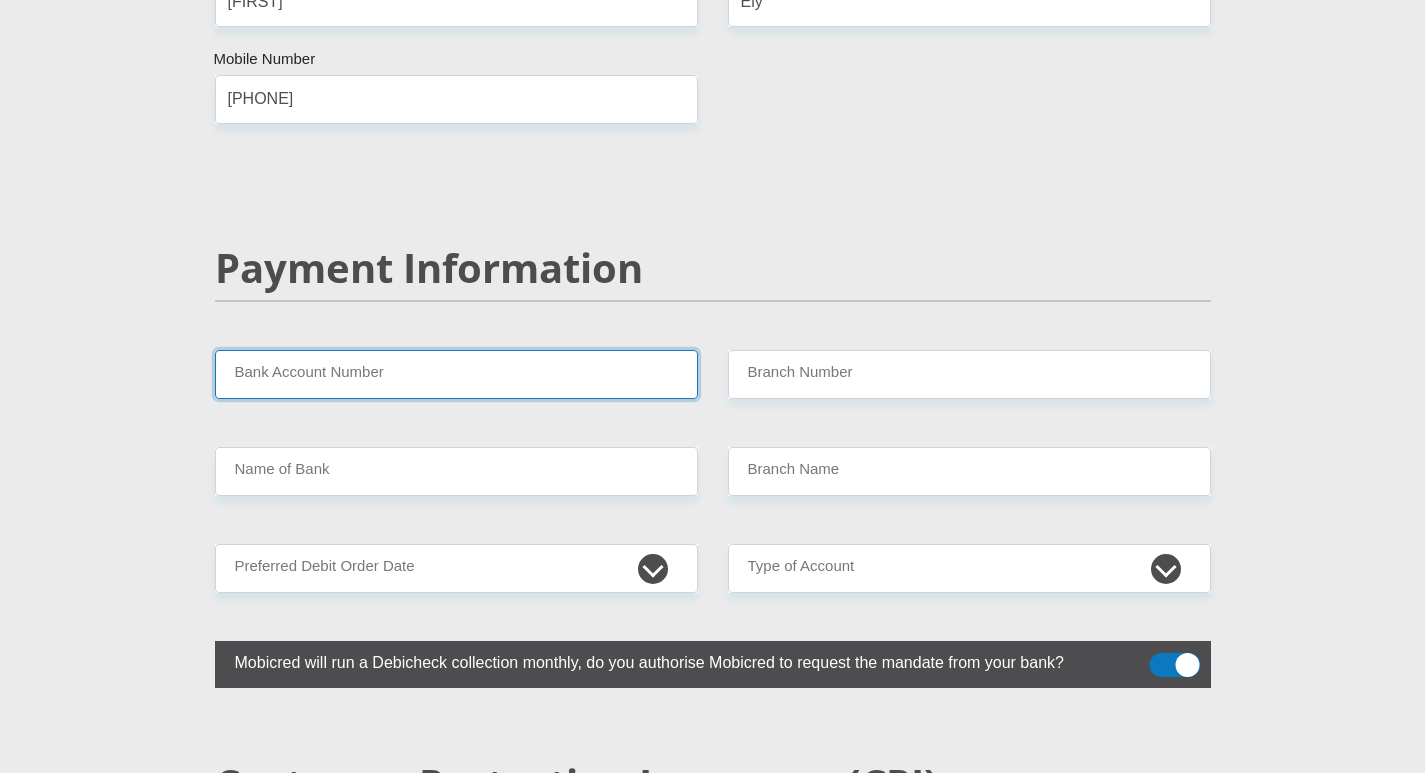 click on "Bank Account Number" at bounding box center [456, 374] 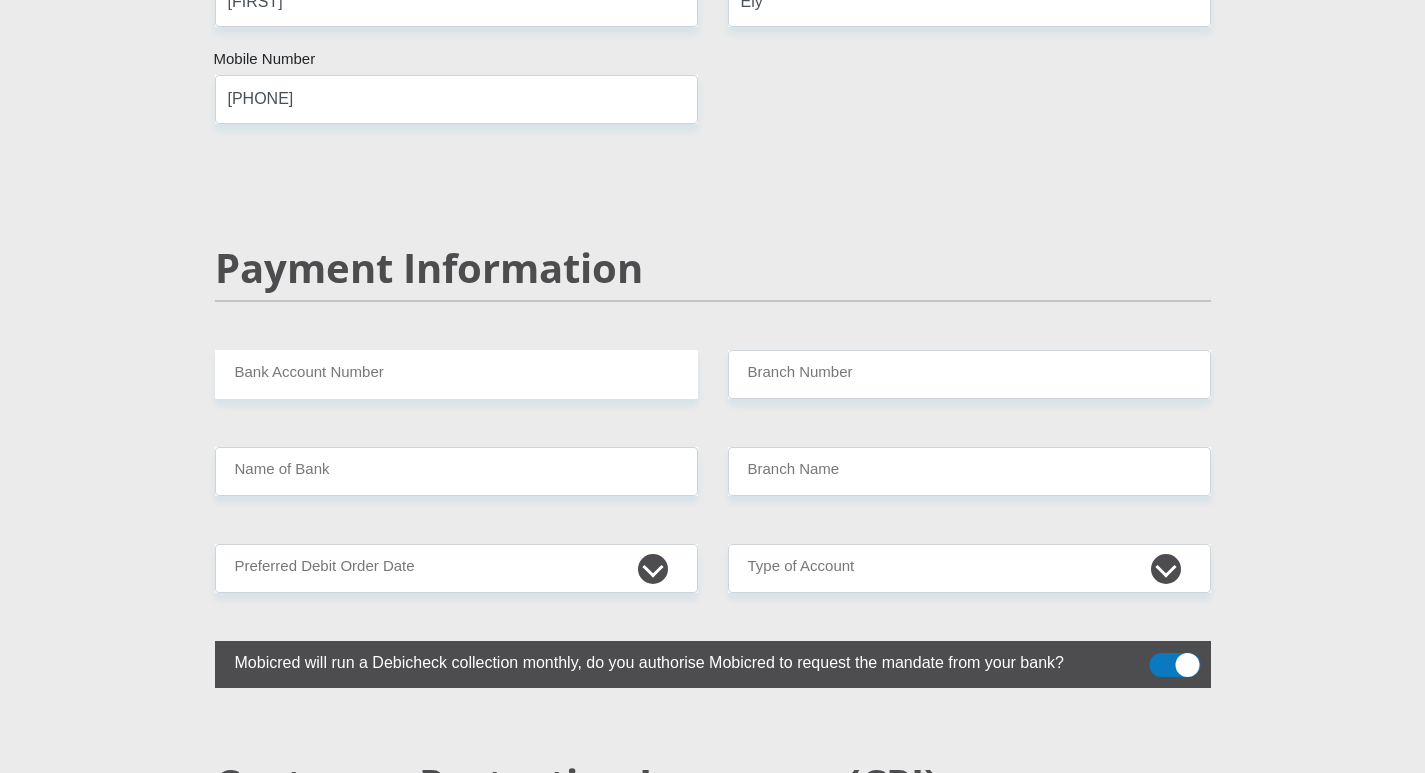 click on "Personal Details
Mr
Ms
Mrs
Dr
Other
Title
Toegheedah
First Name
Hartzenberg
Surname
9903070119082
South African ID Number
Please input valid ID number
South Africa
Afghanistan
Aland Islands
Albania
Algeria
America Samoa
American Virgin Islands
Andorra
Angola
Anguilla  Armenia" at bounding box center [713, -508] 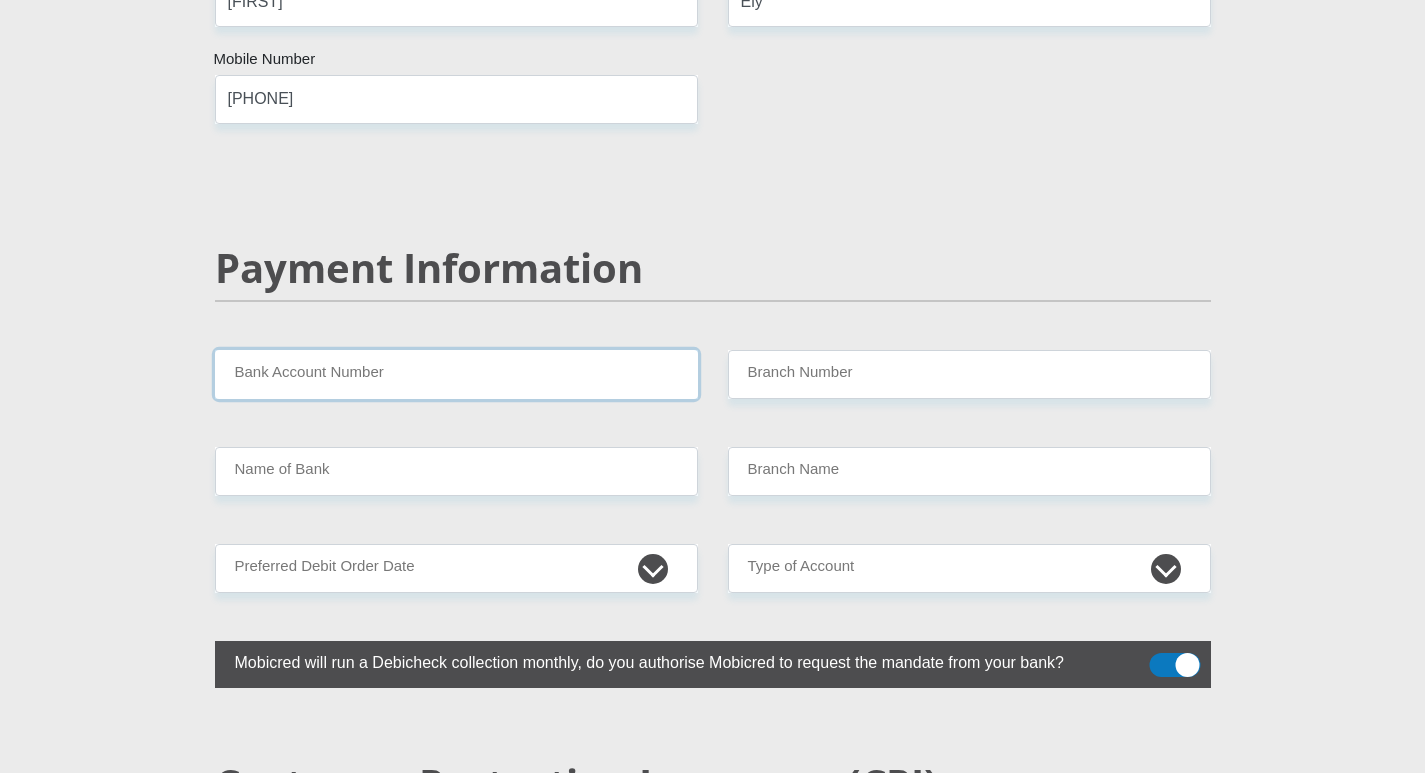 click on "Bank Account Number" at bounding box center [456, 374] 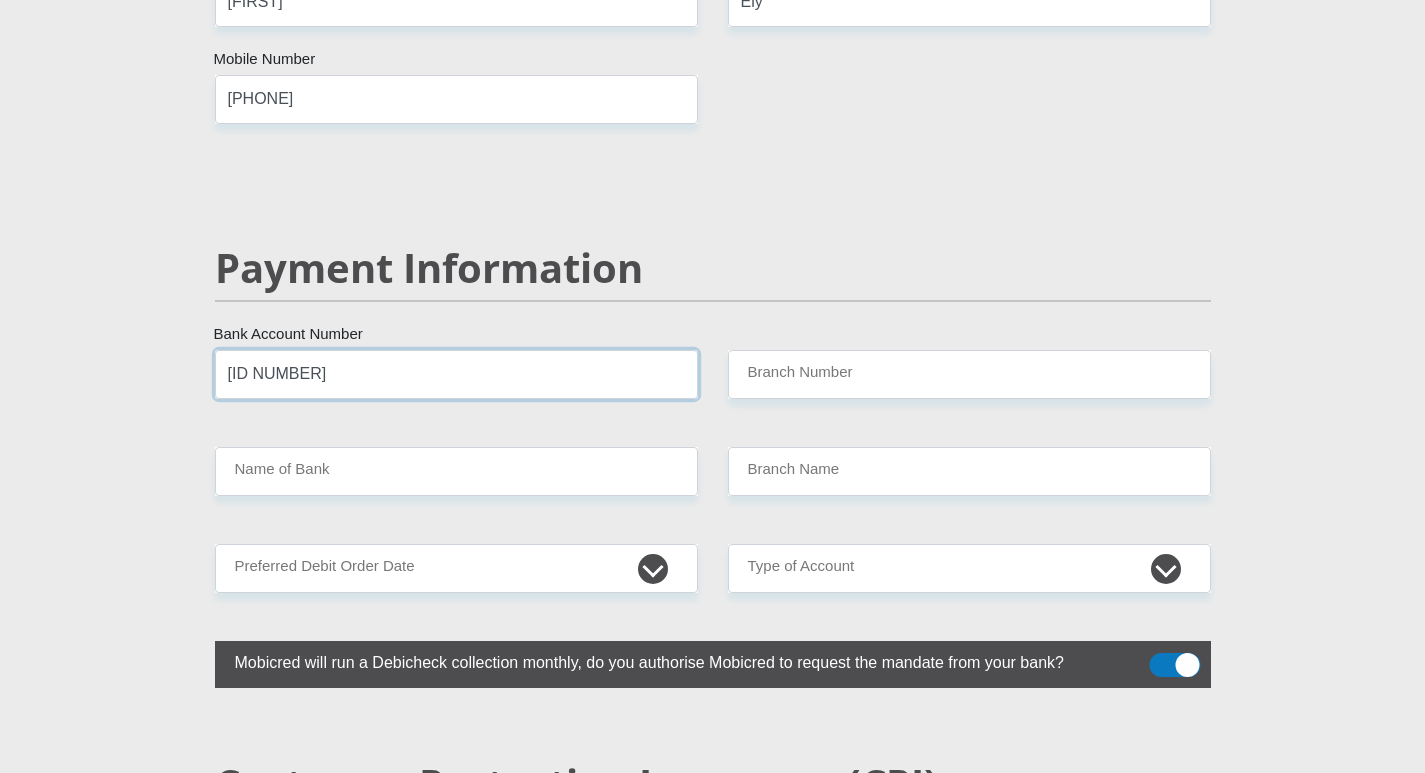 type on "63052651635" 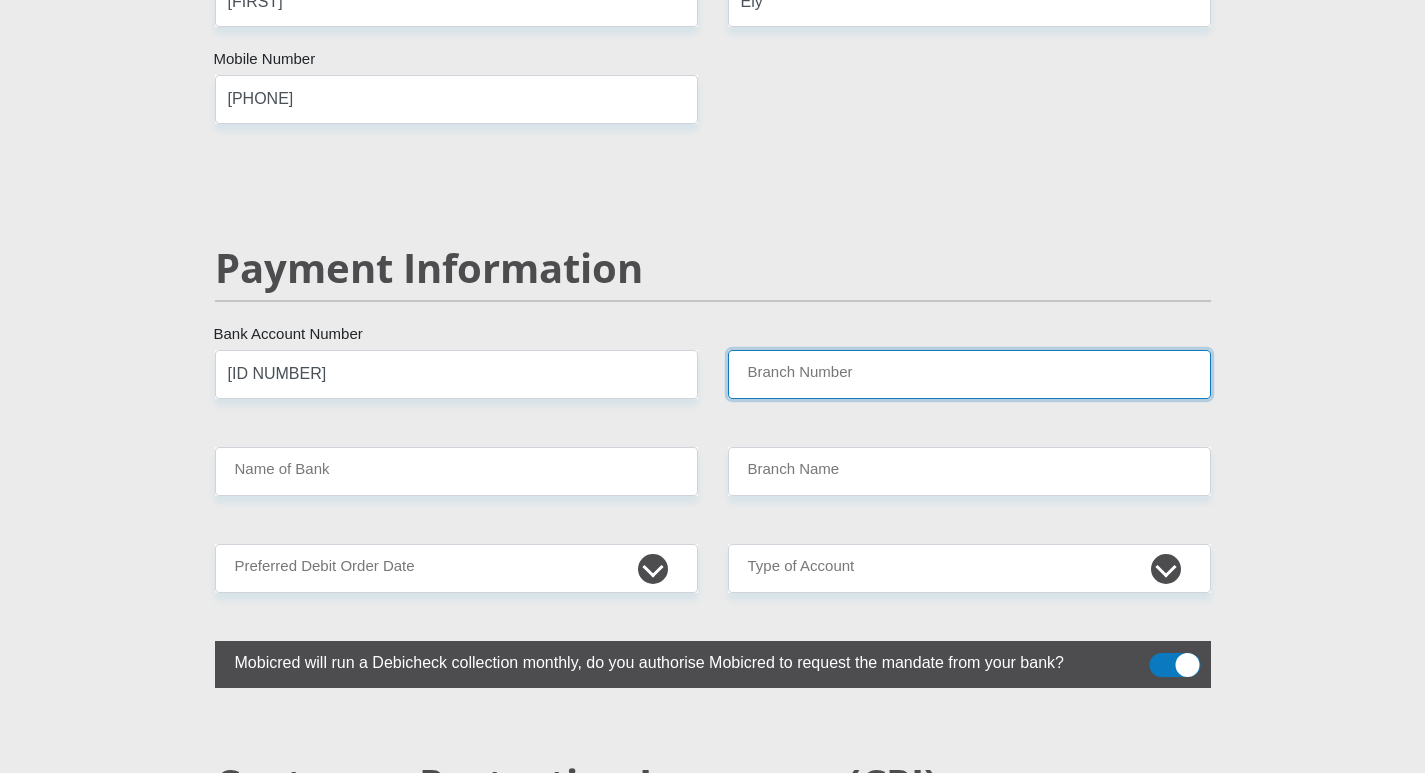 click on "Branch Number" at bounding box center (969, 374) 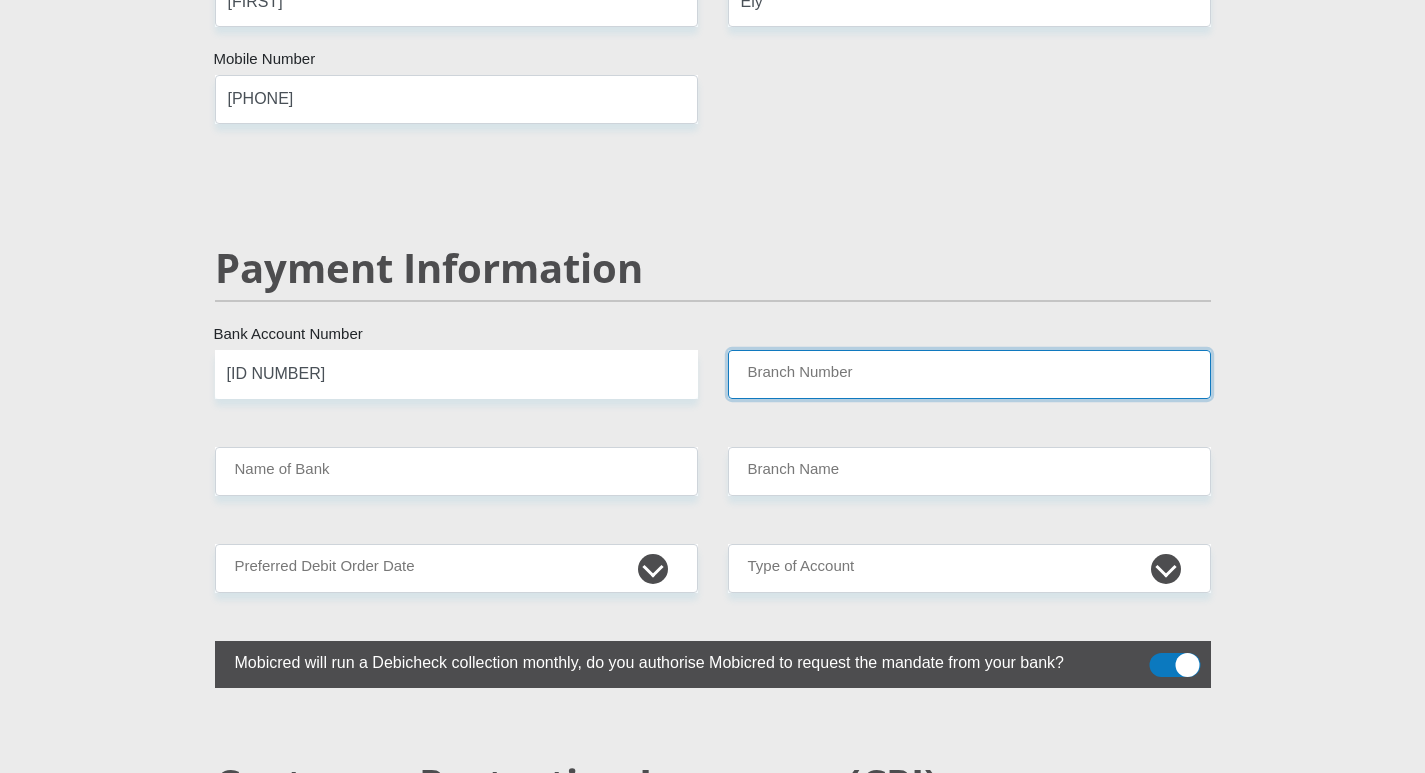 paste on "250655" 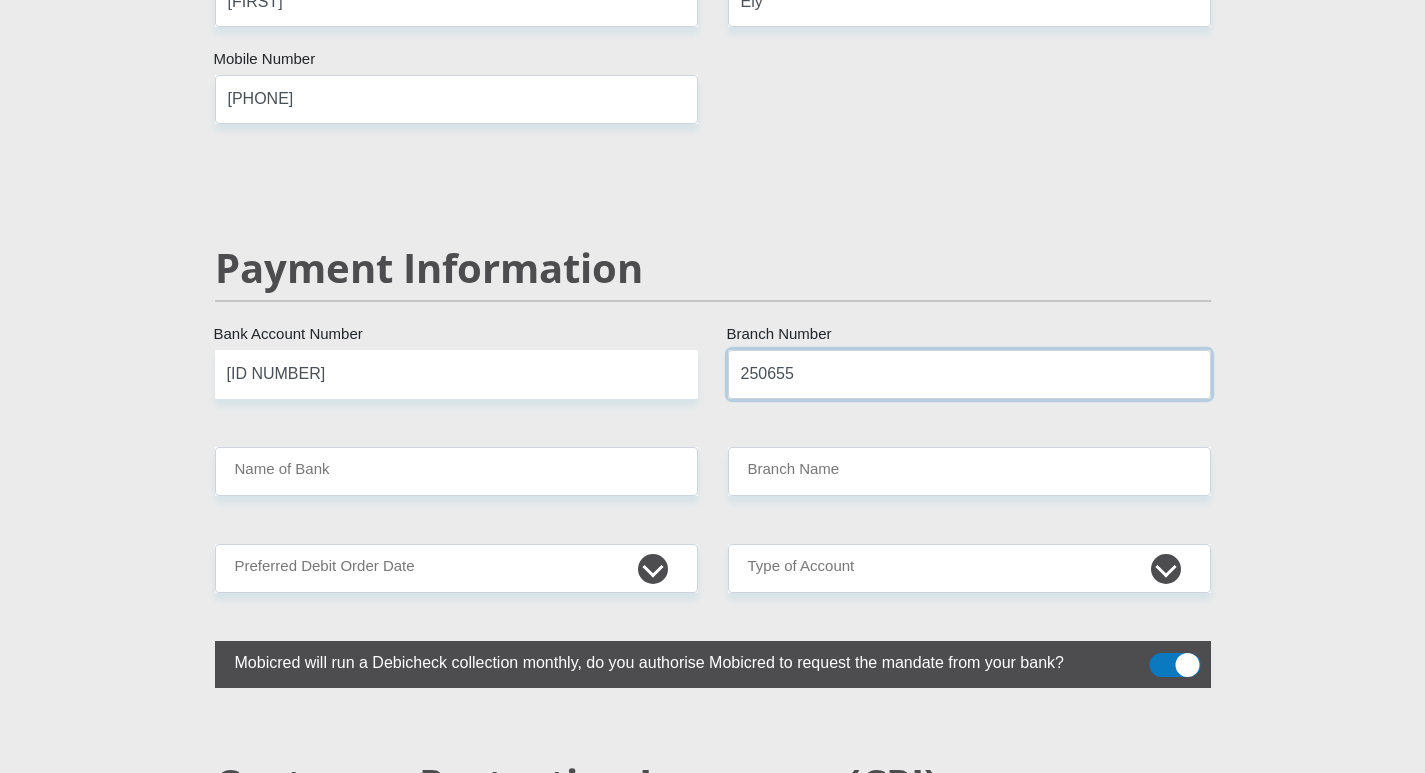 type on "250655" 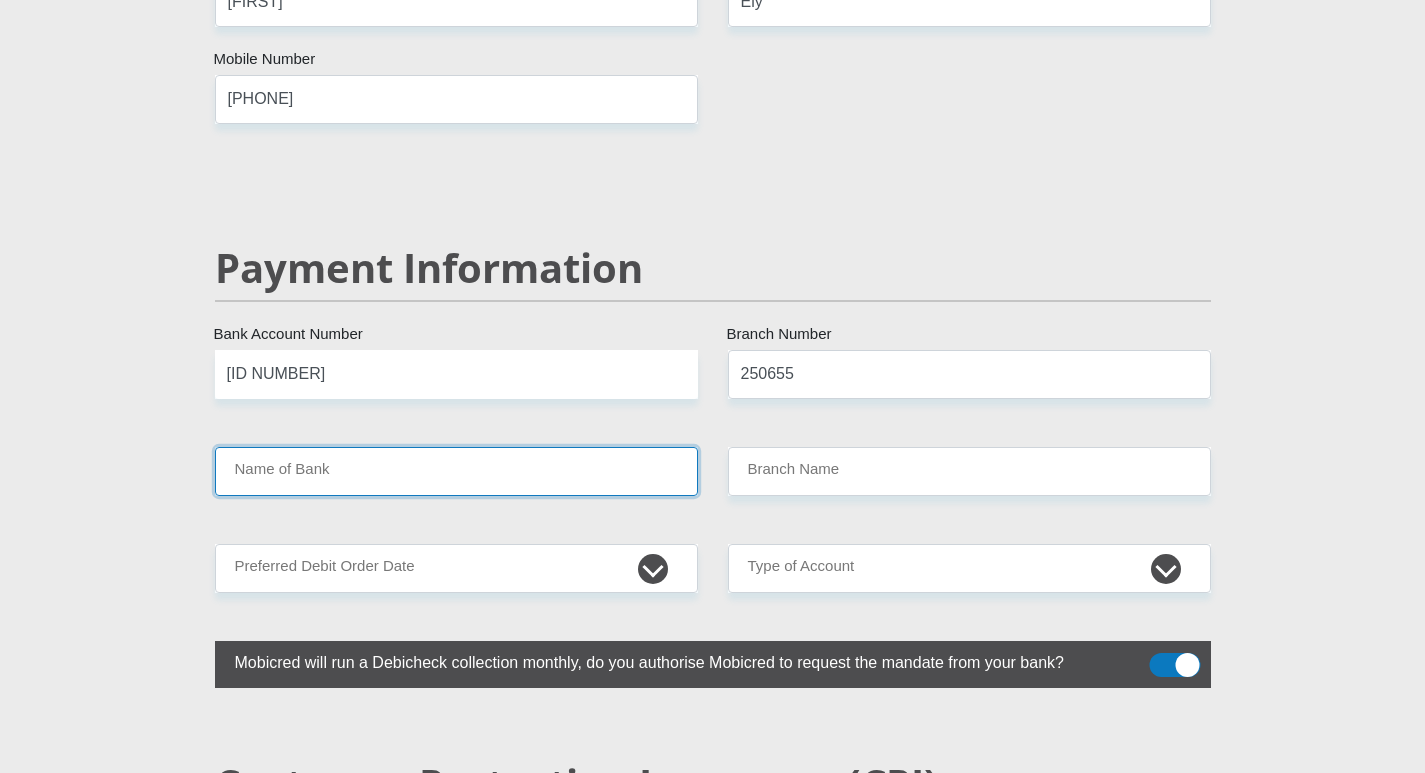 click on "Name of Bank" at bounding box center (456, 471) 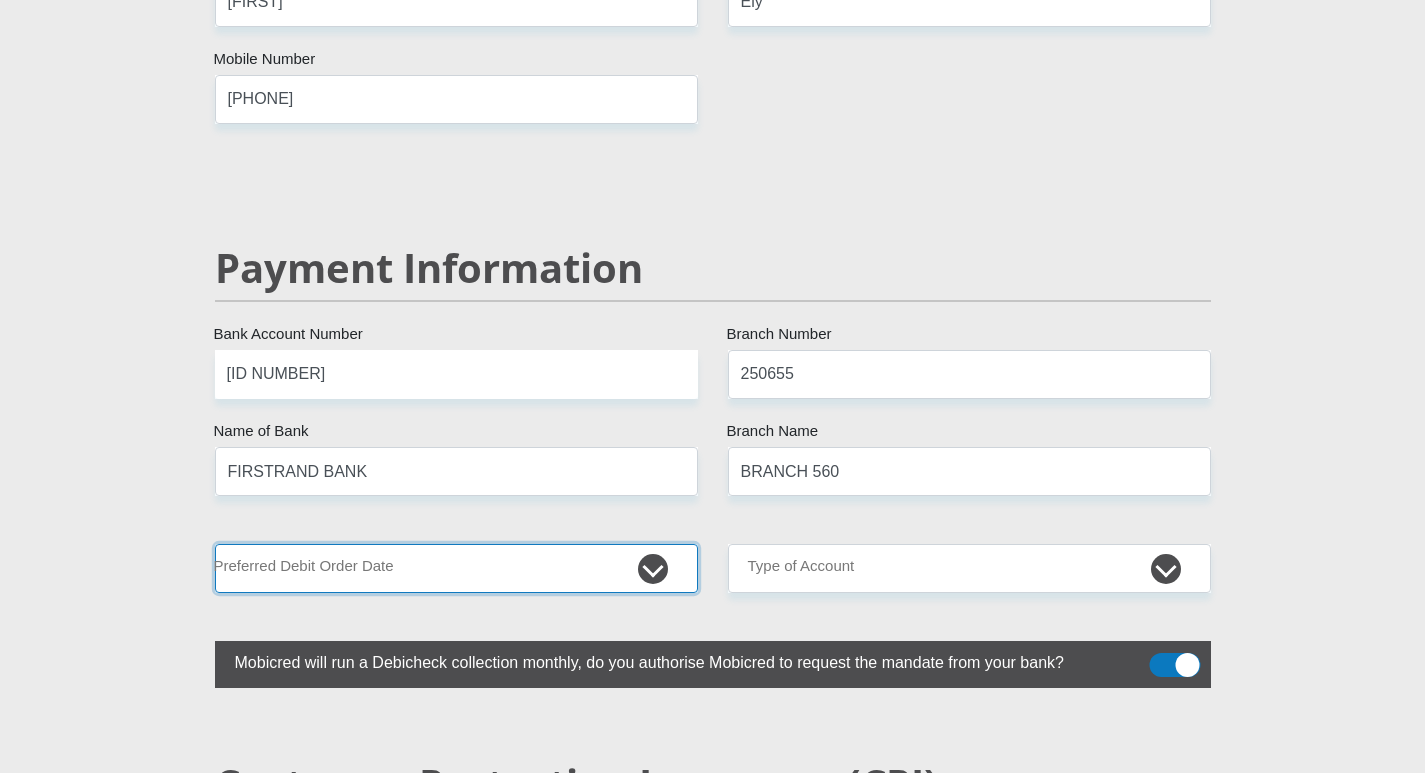 click on "1st
2nd
3rd
4th
5th
7th
18th
19th
20th
21st
22nd
23rd
24th
25th
26th
27th
28th
29th
30th" at bounding box center [456, 568] 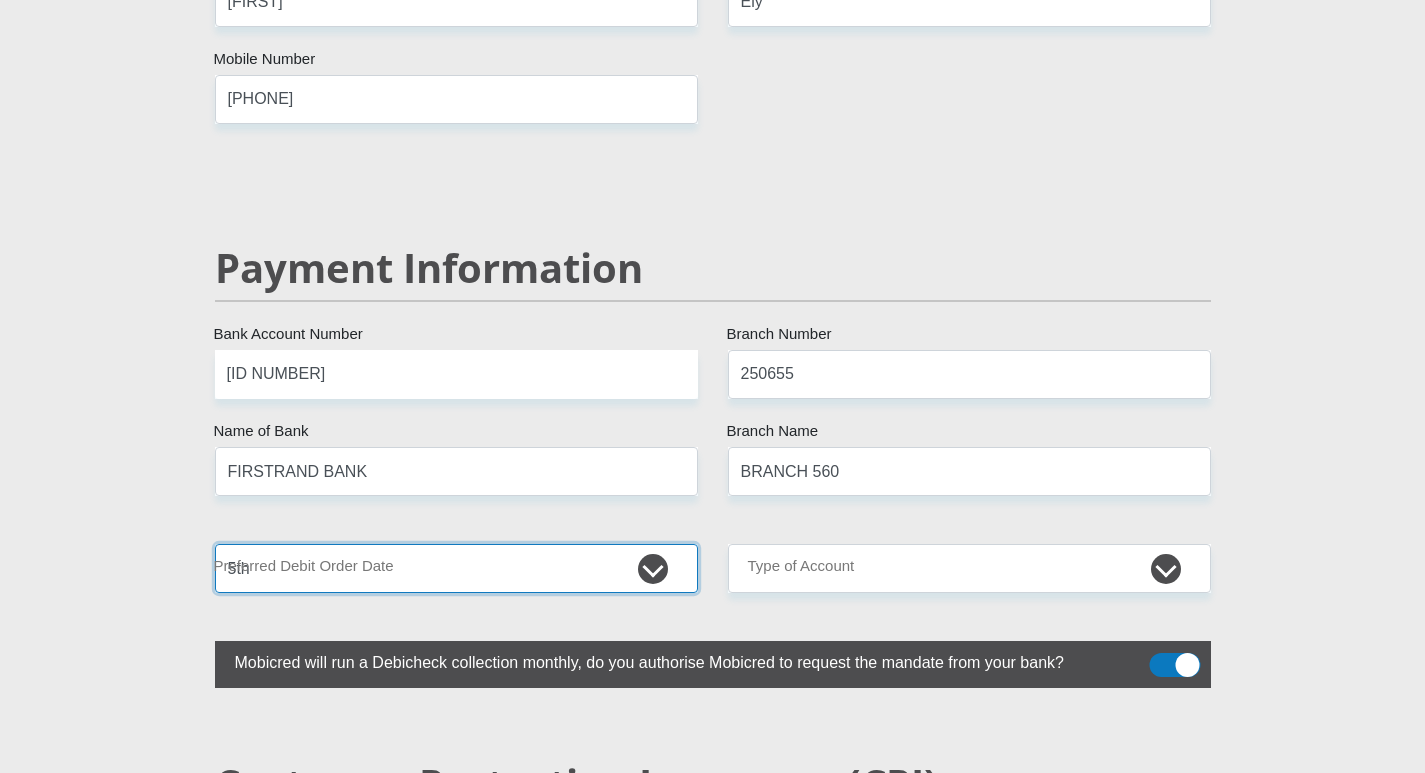 click on "1st
2nd
3rd
4th
5th
7th
18th
19th
20th
21st
22nd
23rd
24th
25th
26th
27th
28th
29th
30th" at bounding box center [456, 568] 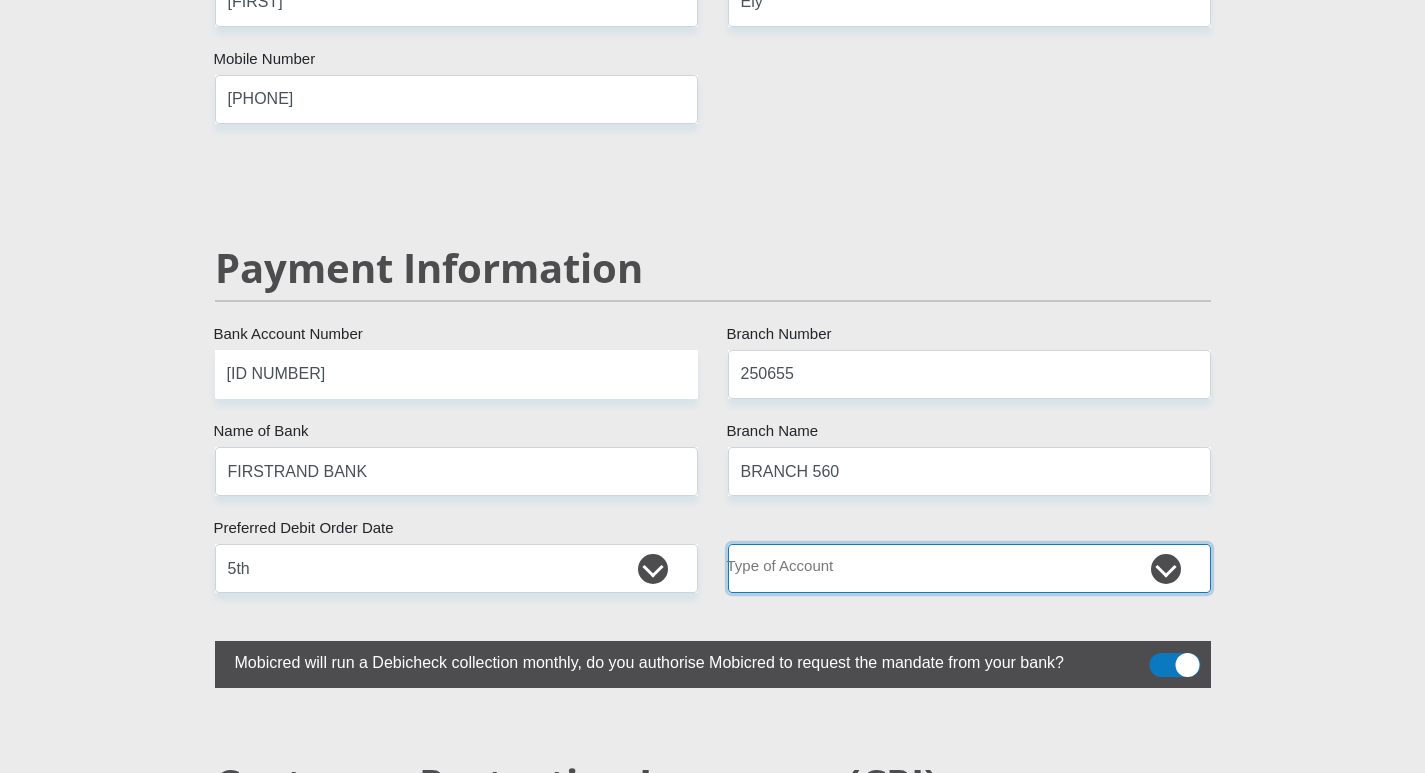 click on "Cheque
Savings" at bounding box center (969, 568) 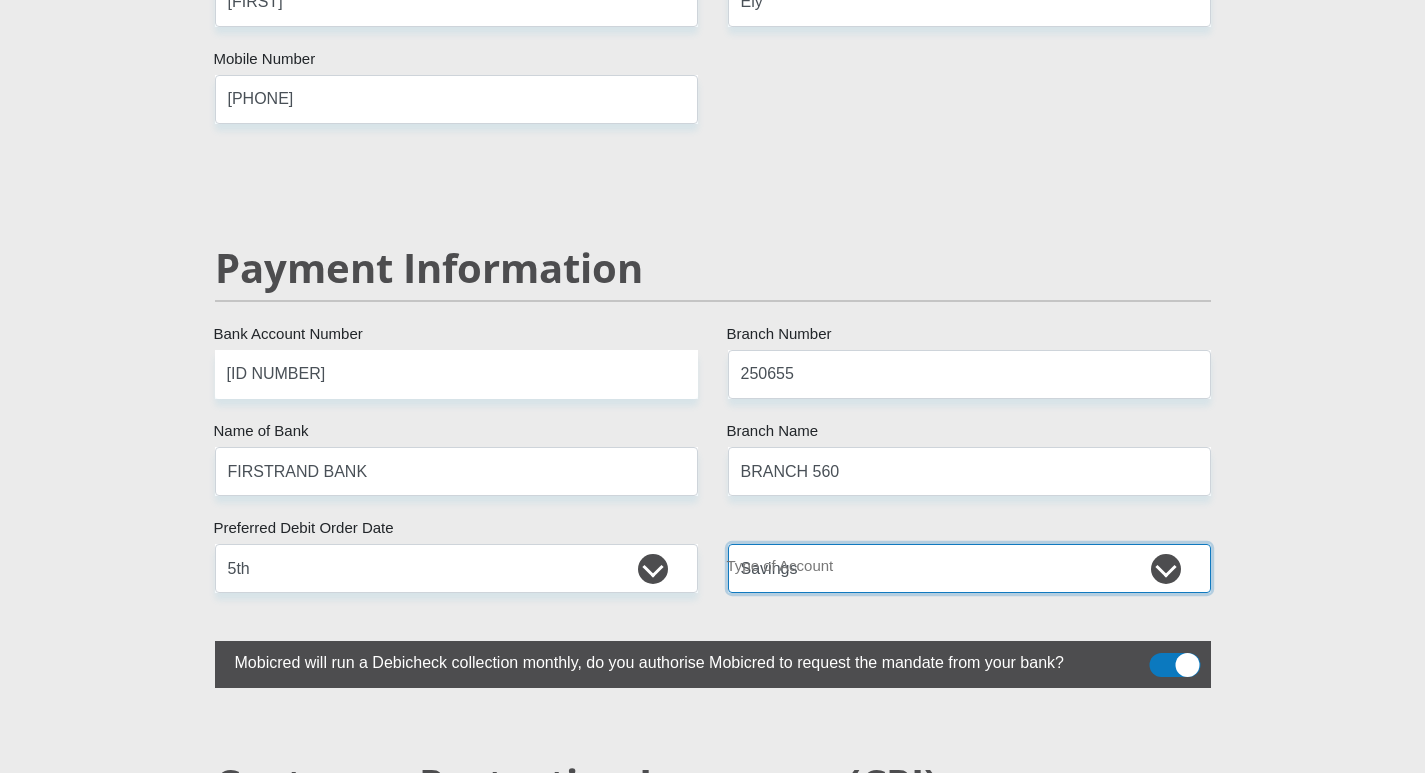 click on "Cheque
Savings" at bounding box center (969, 568) 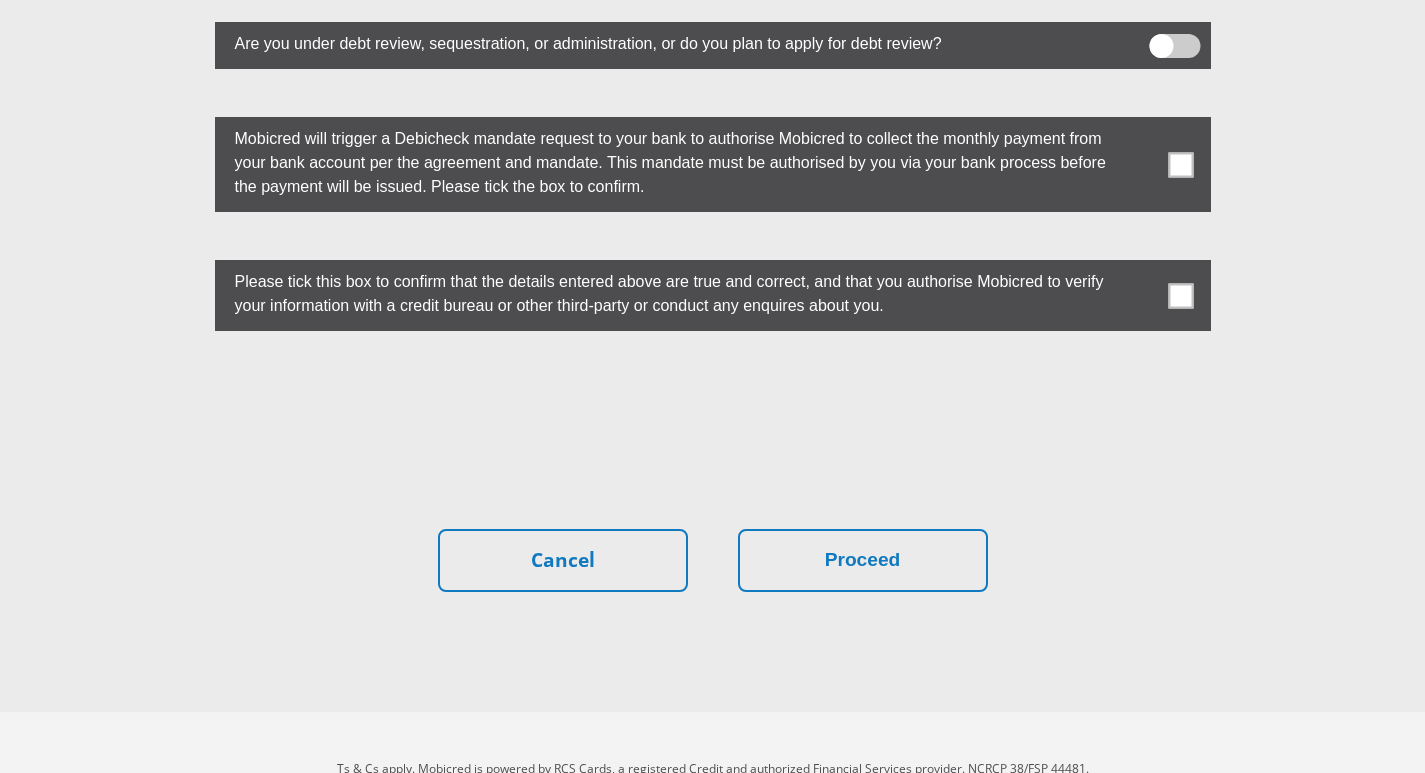 scroll, scrollTop: 5593, scrollLeft: 0, axis: vertical 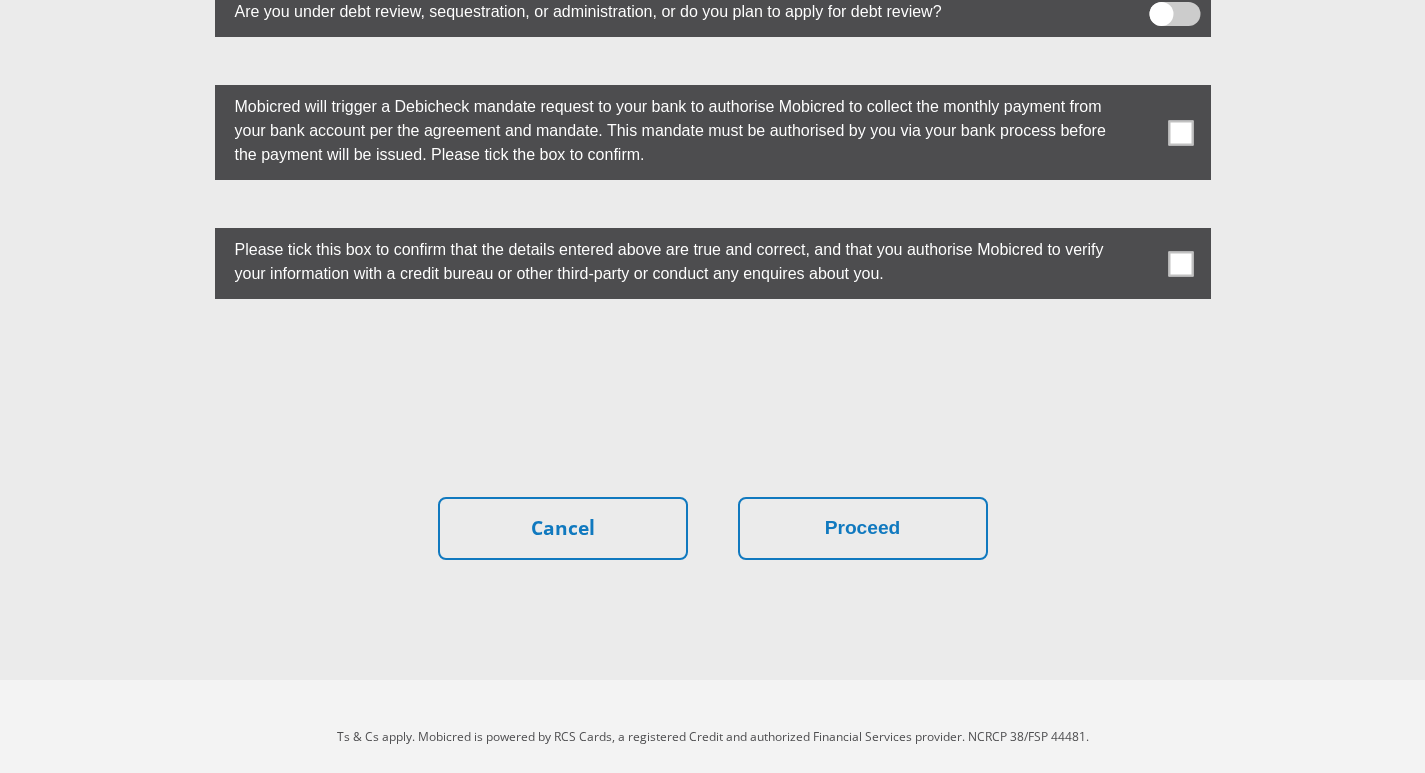 click at bounding box center (1180, 263) 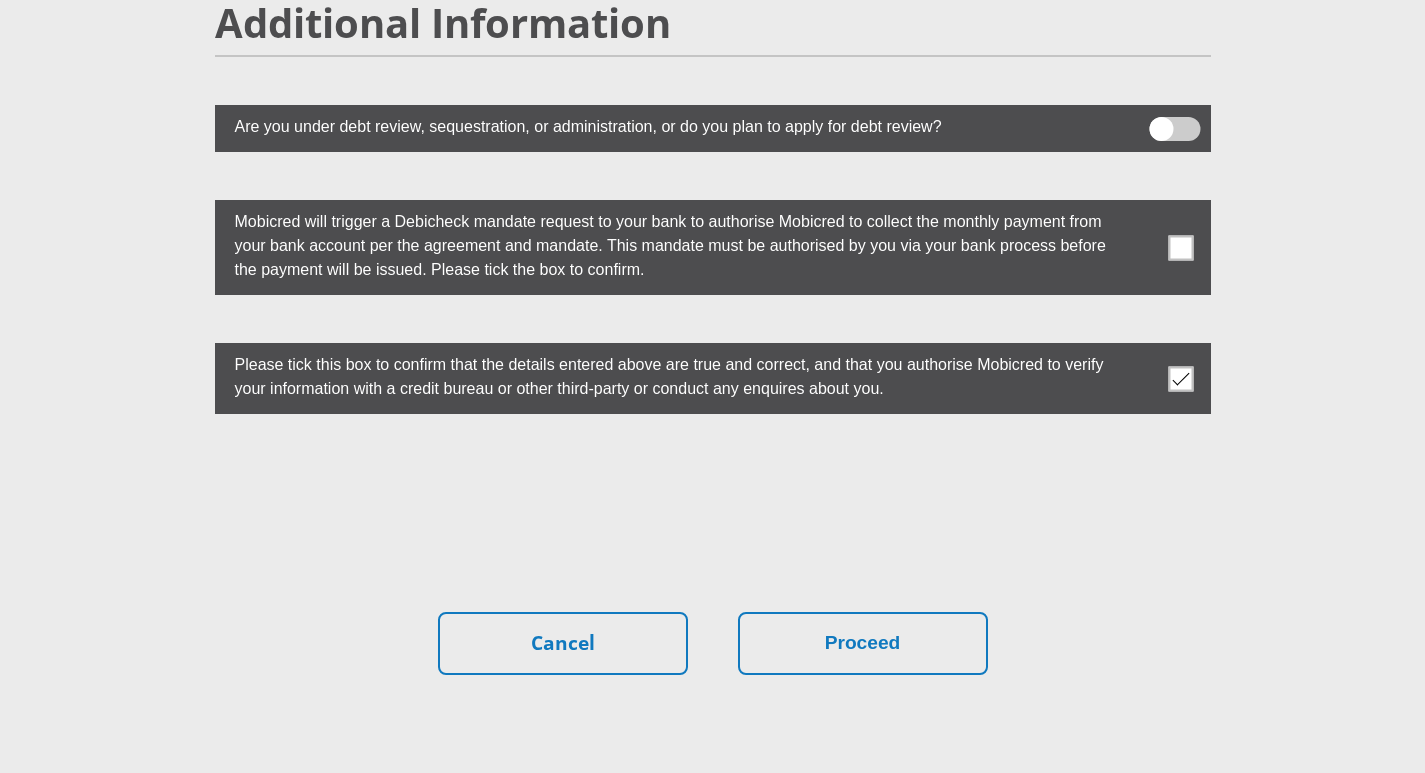 scroll, scrollTop: 5293, scrollLeft: 0, axis: vertical 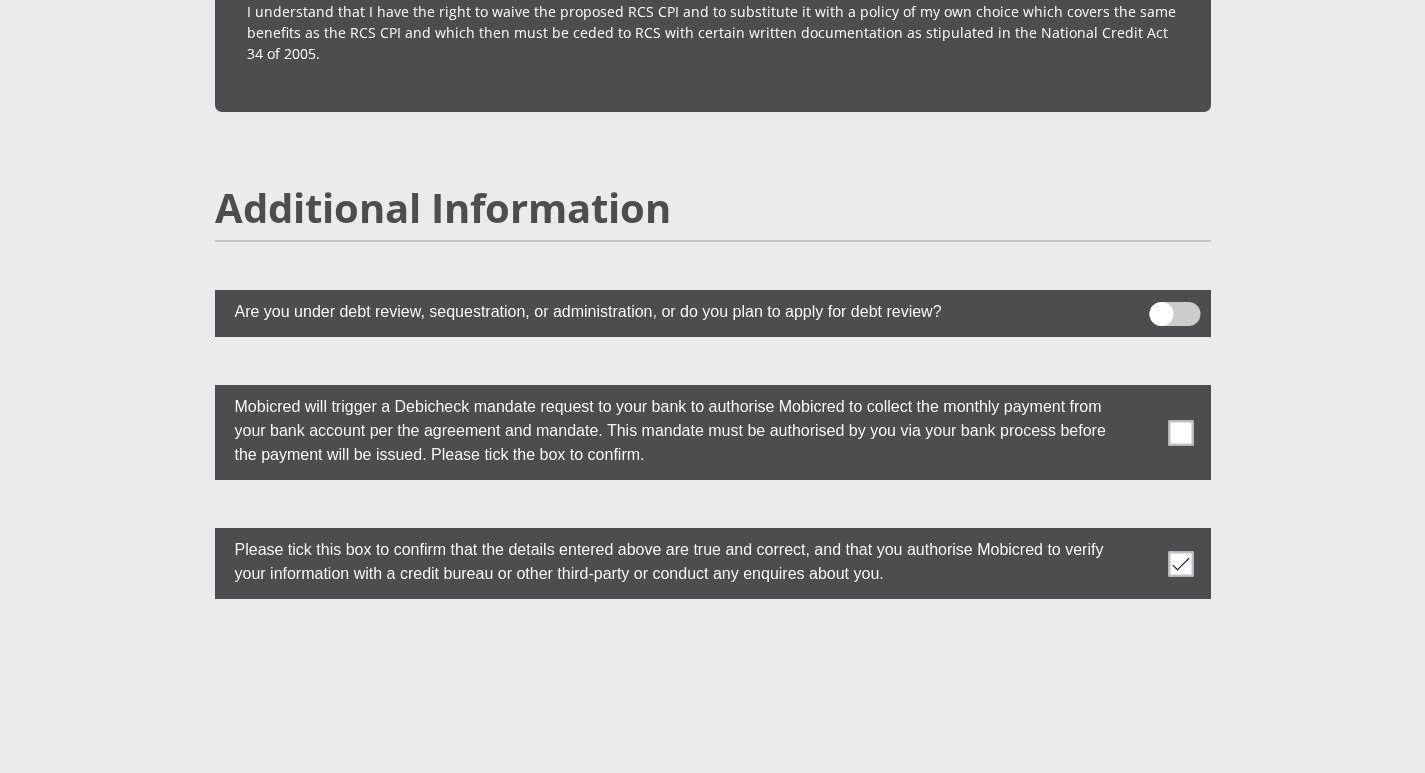 click at bounding box center (1180, 432) 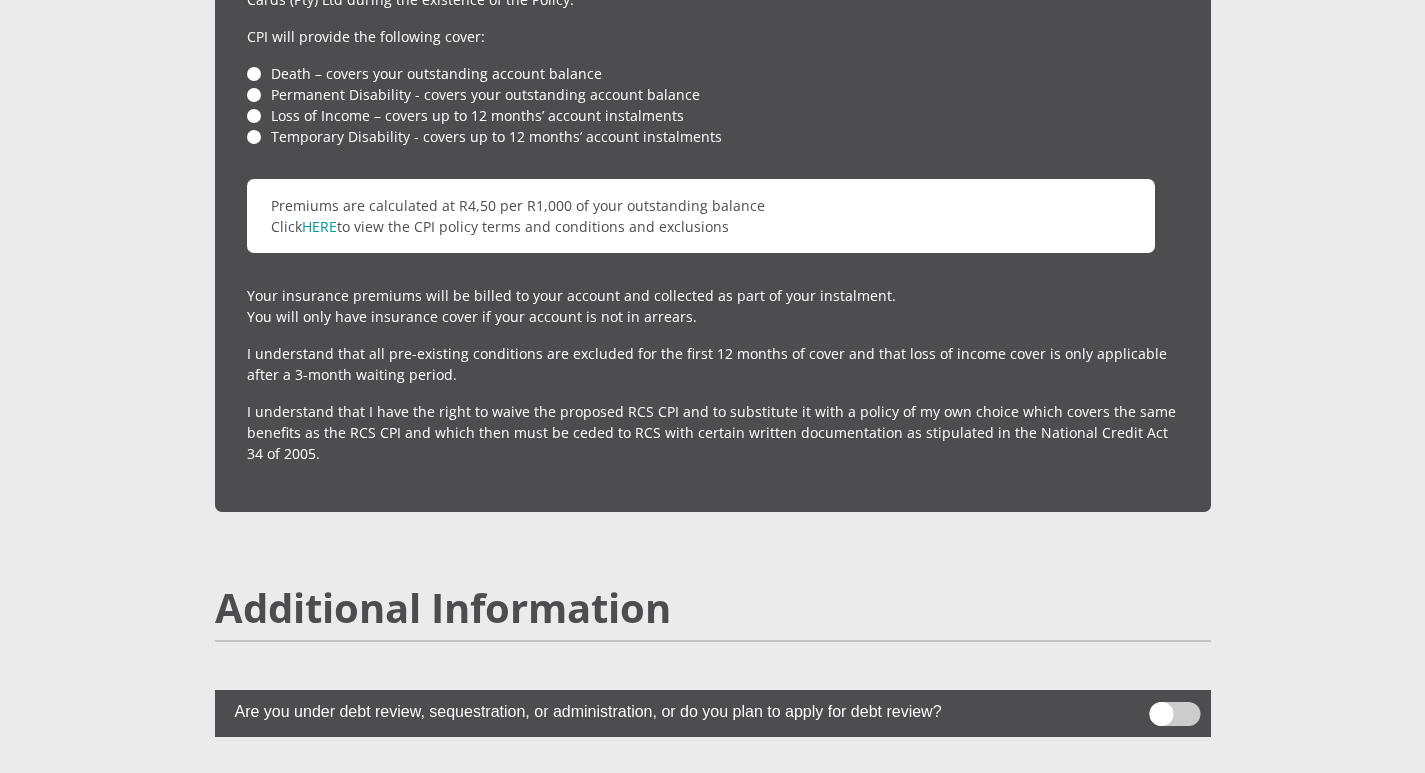 scroll, scrollTop: 4593, scrollLeft: 0, axis: vertical 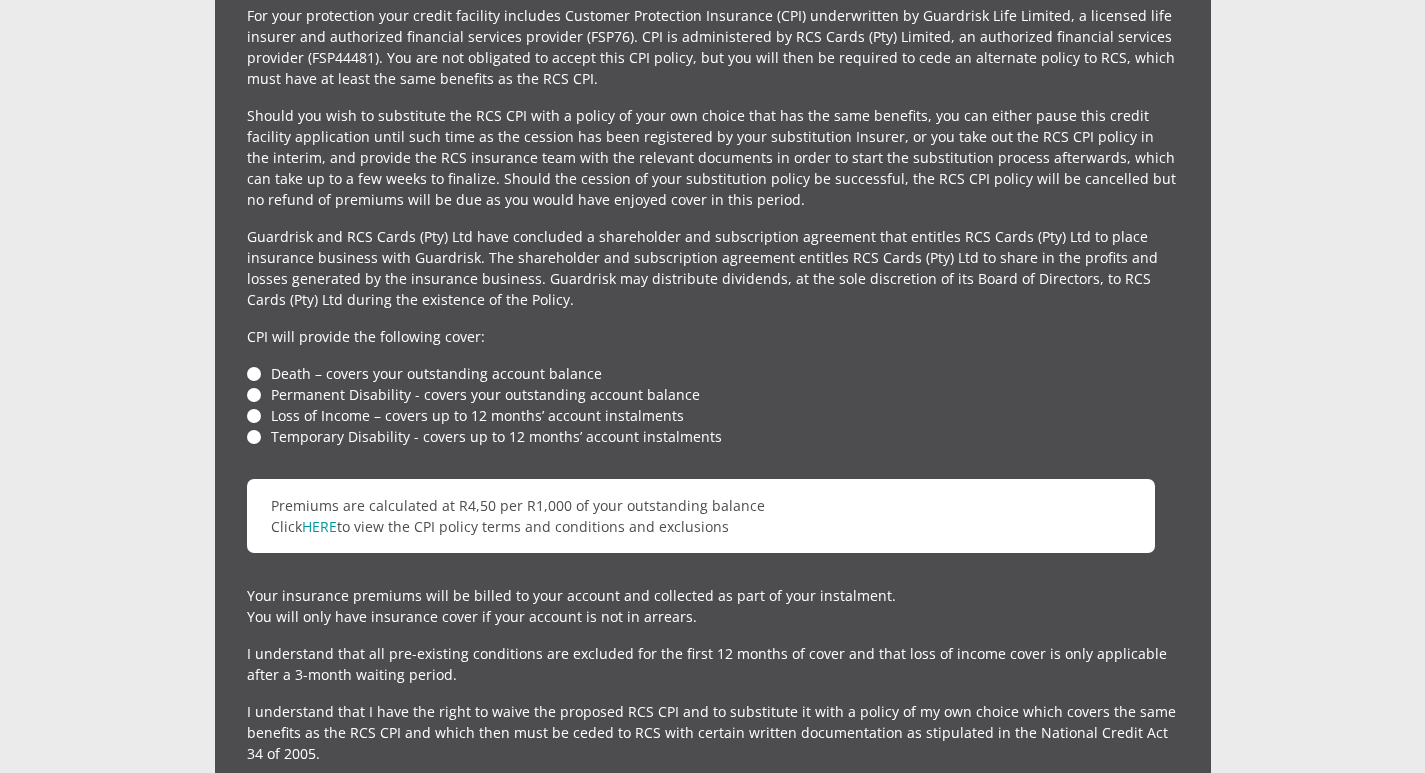 click on "Death – covers your outstanding account balance" at bounding box center (713, 373) 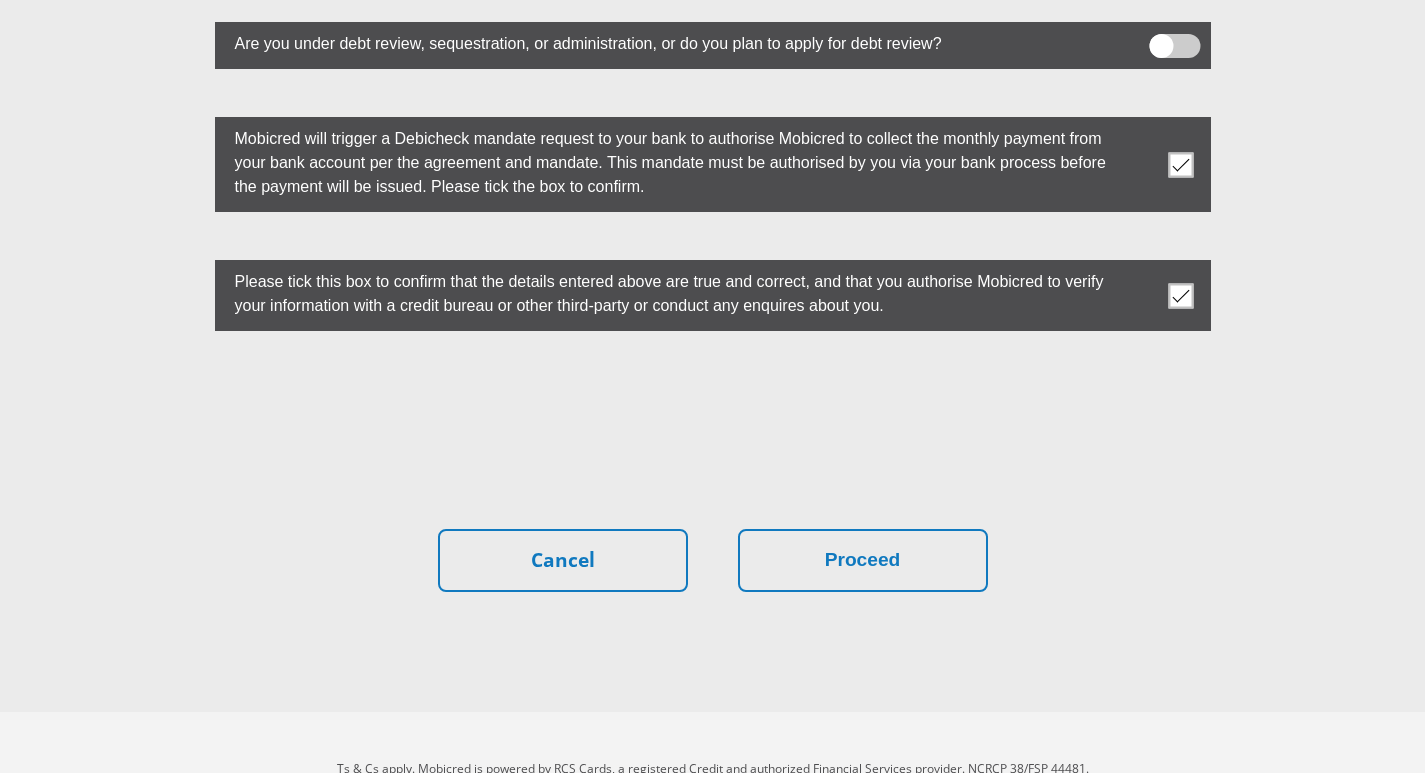 scroll, scrollTop: 5593, scrollLeft: 0, axis: vertical 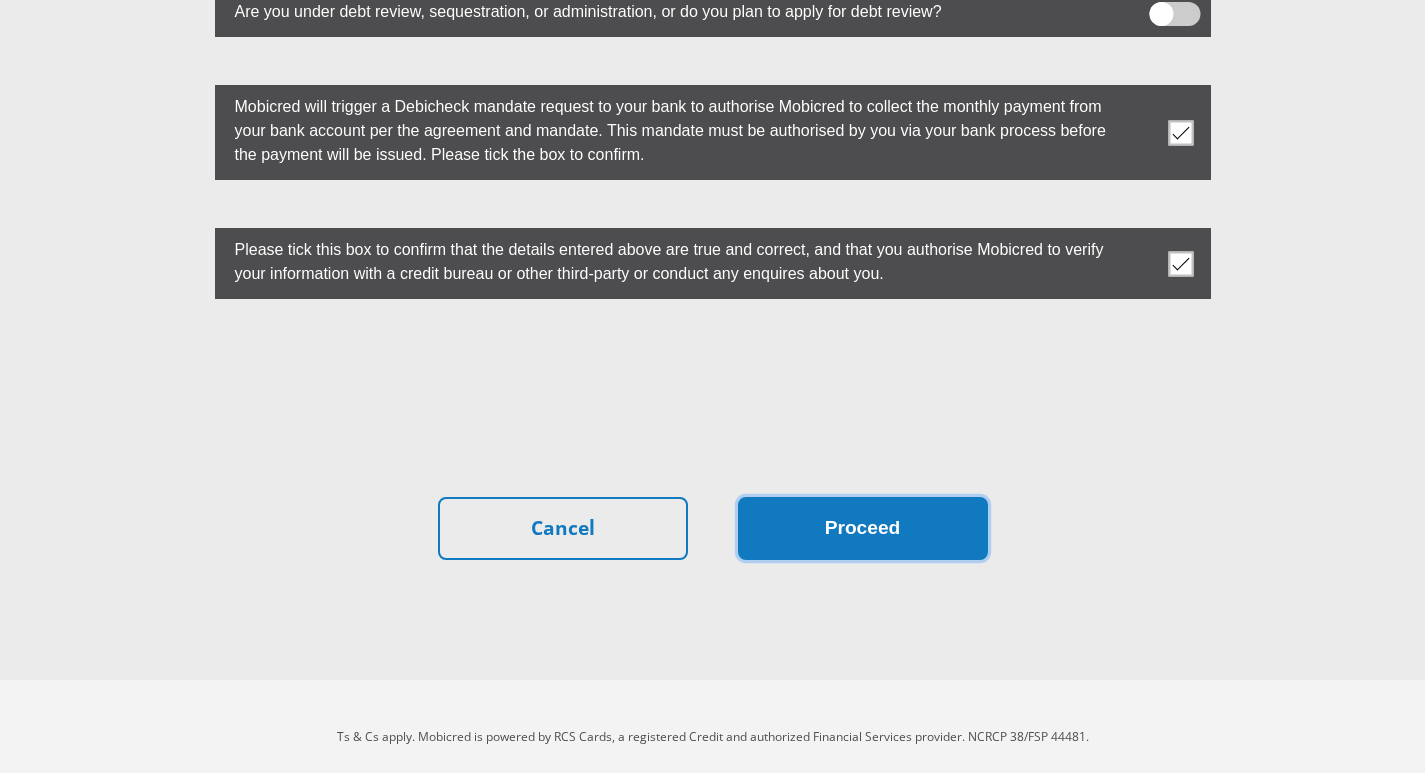 click on "Proceed" at bounding box center [863, 528] 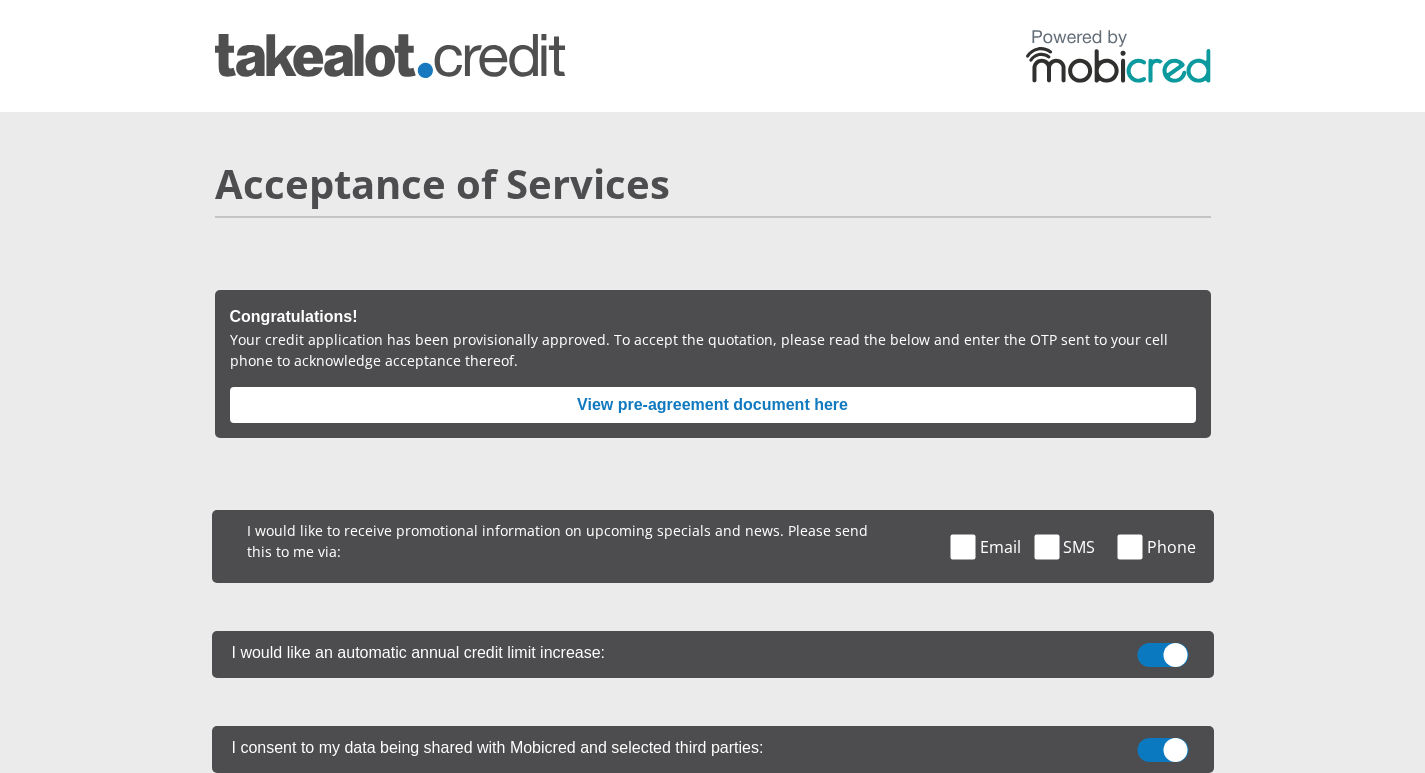 scroll, scrollTop: 0, scrollLeft: 0, axis: both 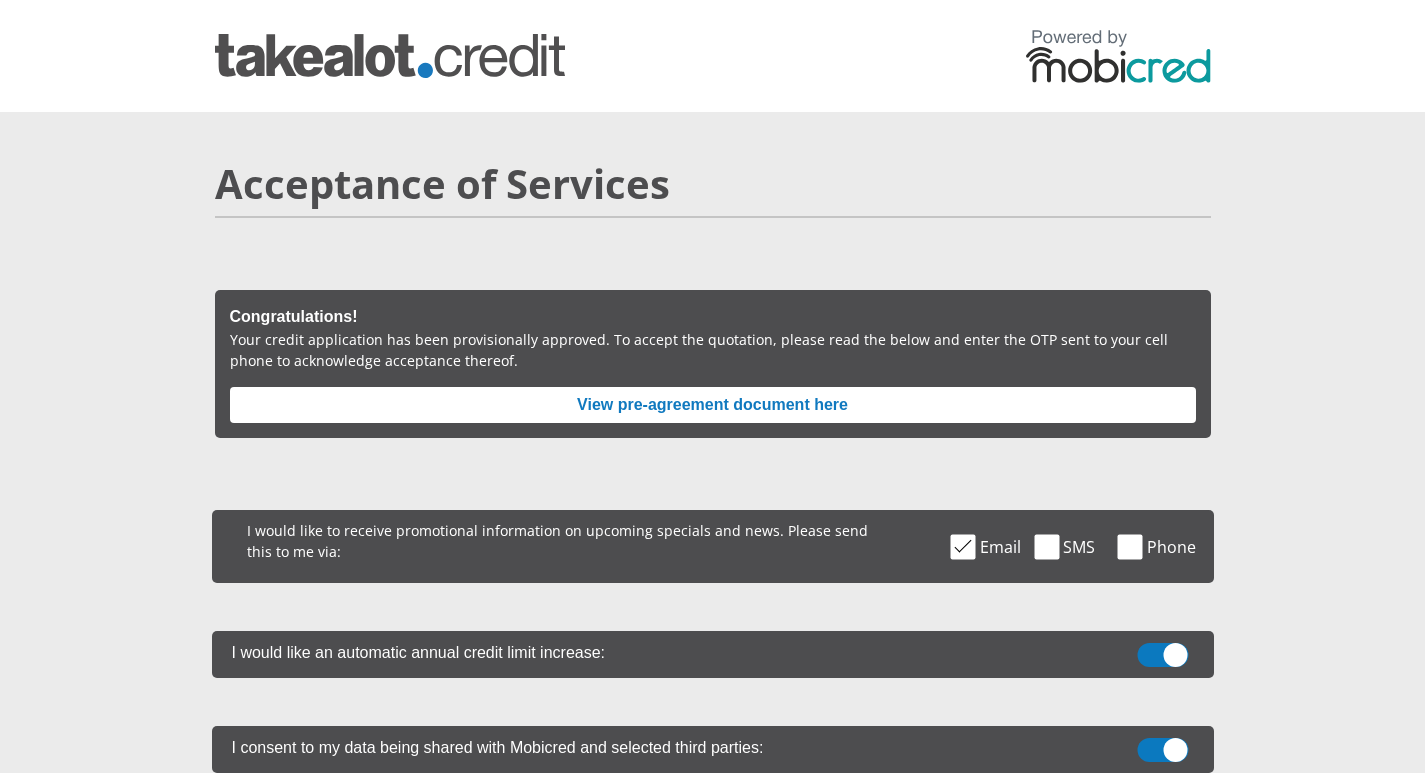 click at bounding box center (1046, 546) 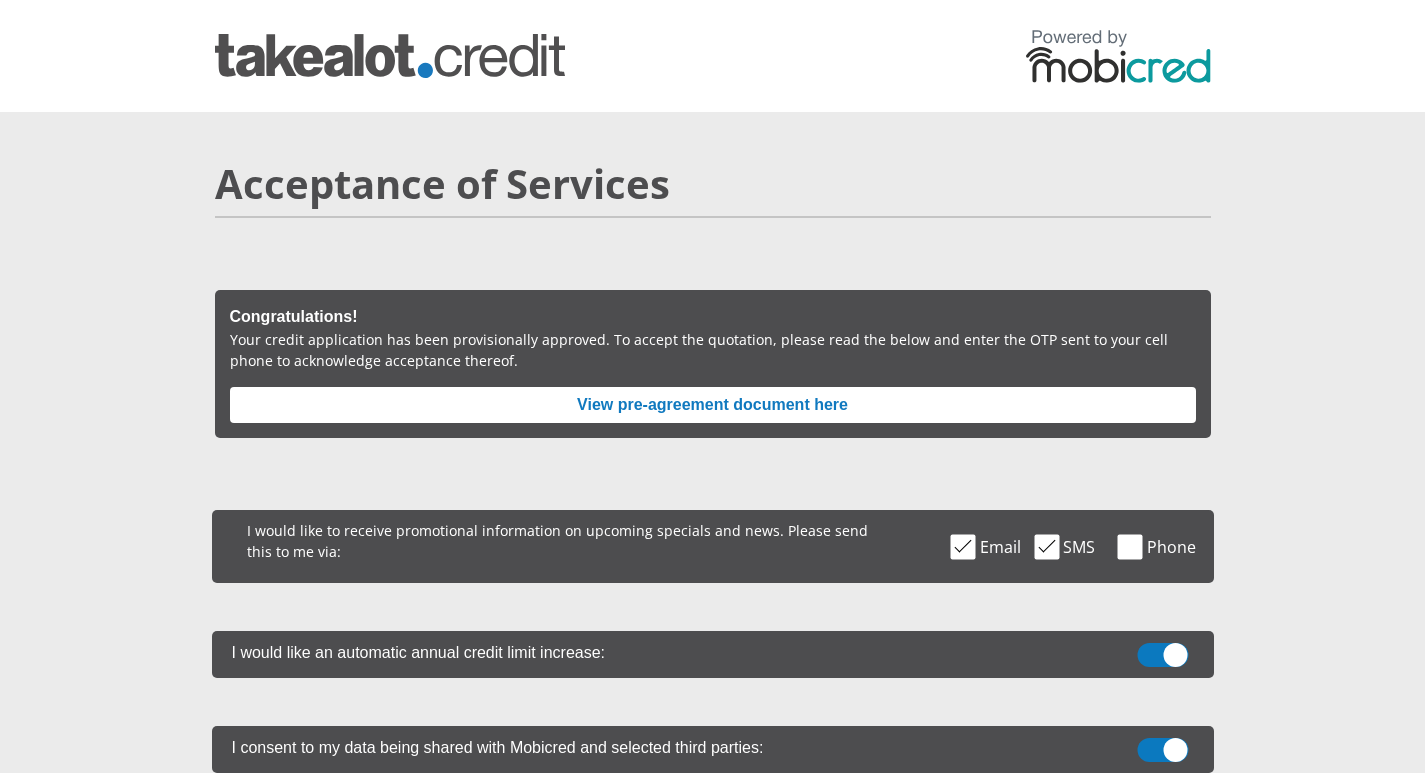 click at bounding box center [1130, 546] 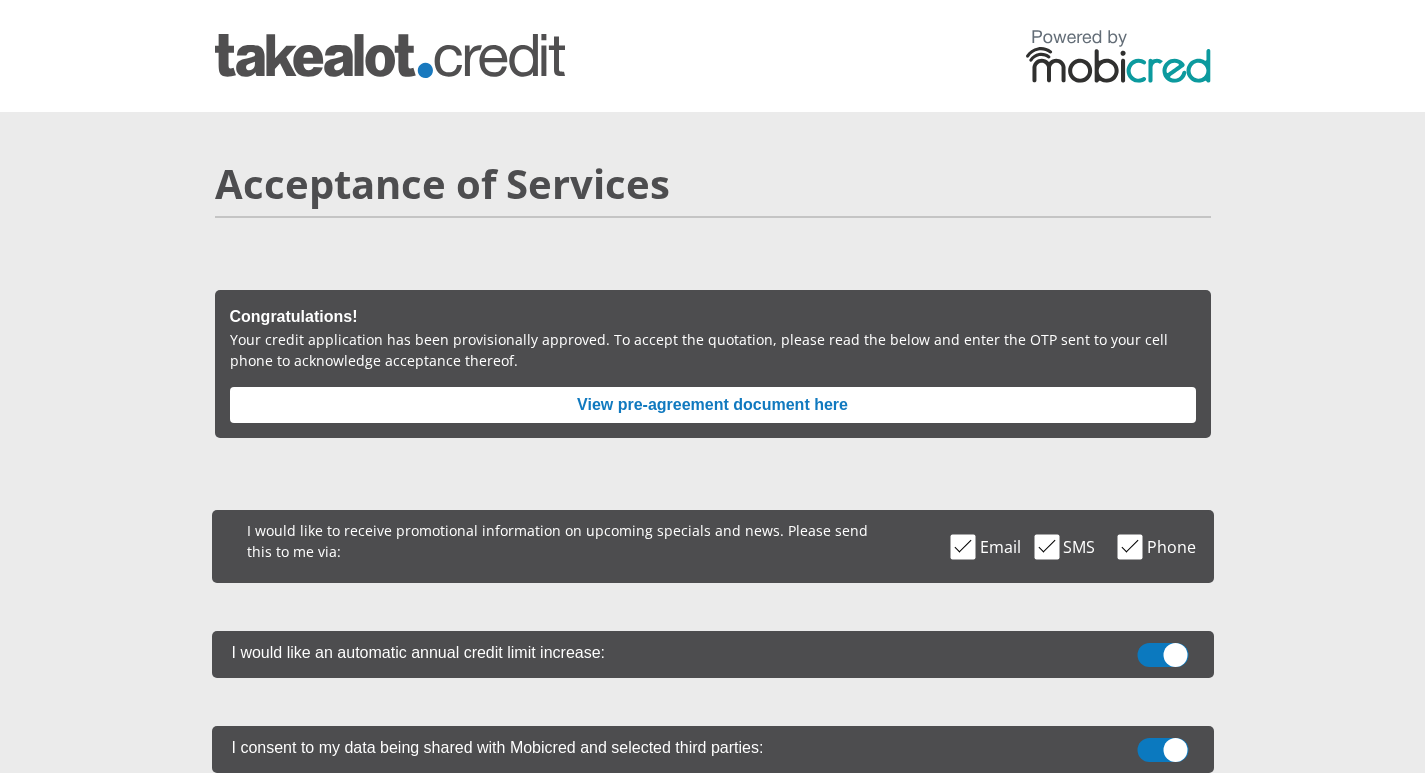 click at bounding box center [1130, 546] 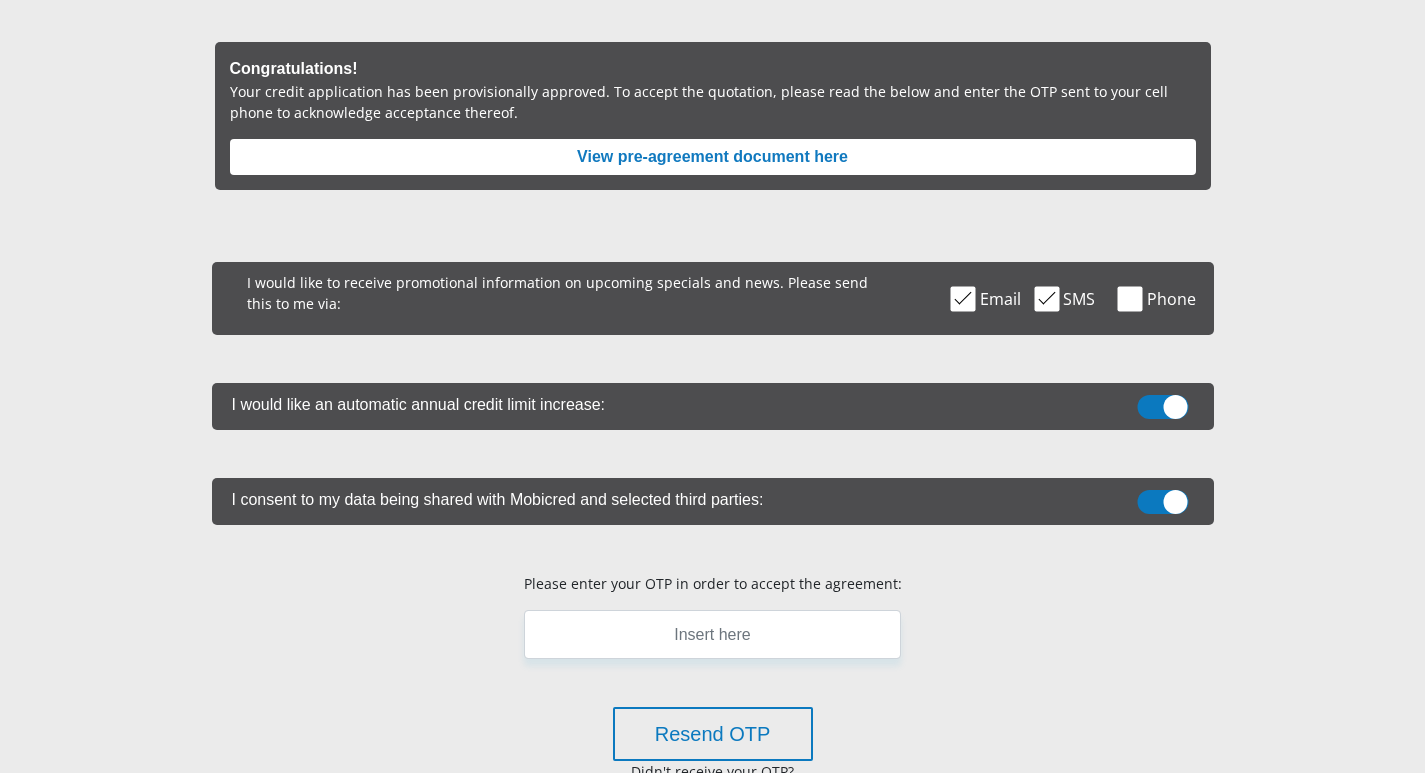 scroll, scrollTop: 400, scrollLeft: 0, axis: vertical 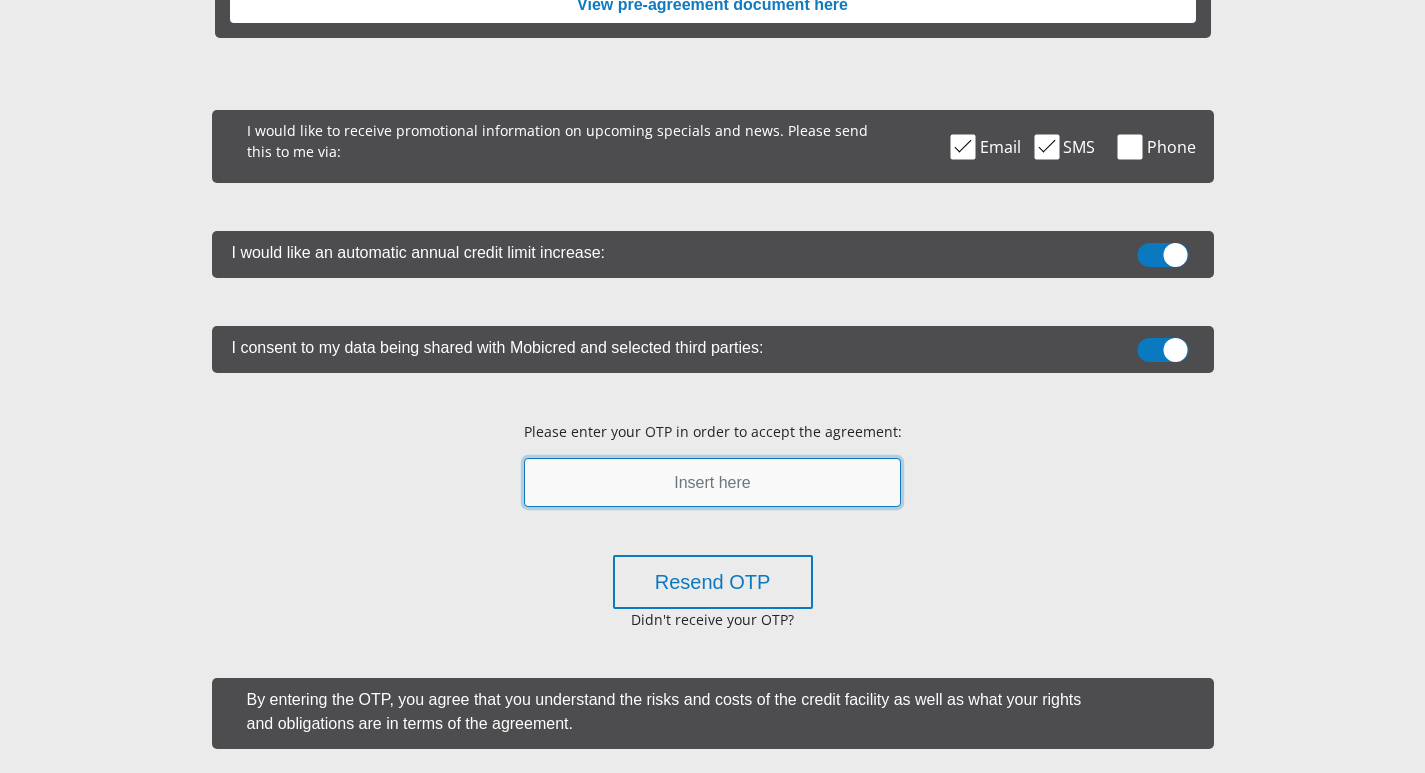 click at bounding box center [712, 482] 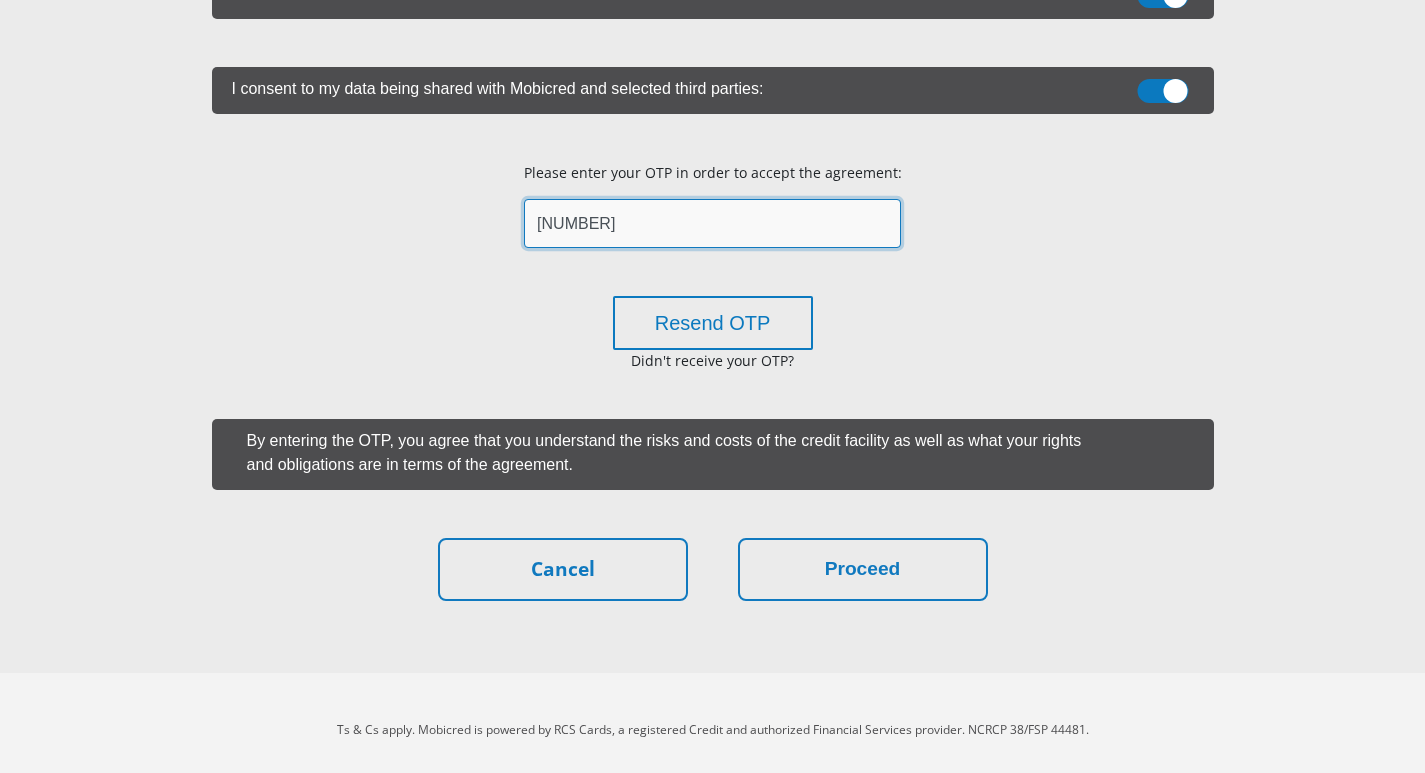 scroll, scrollTop: 673, scrollLeft: 0, axis: vertical 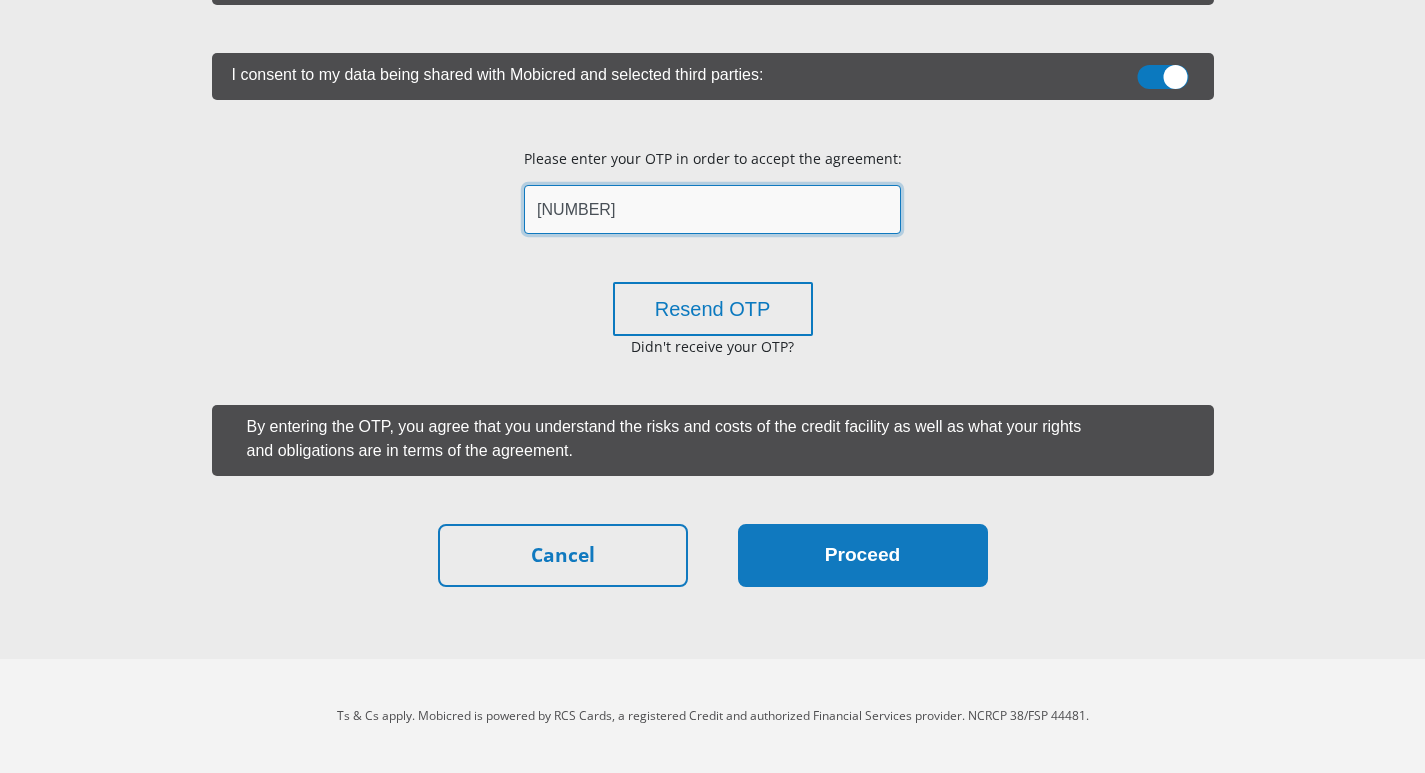 type on "533631" 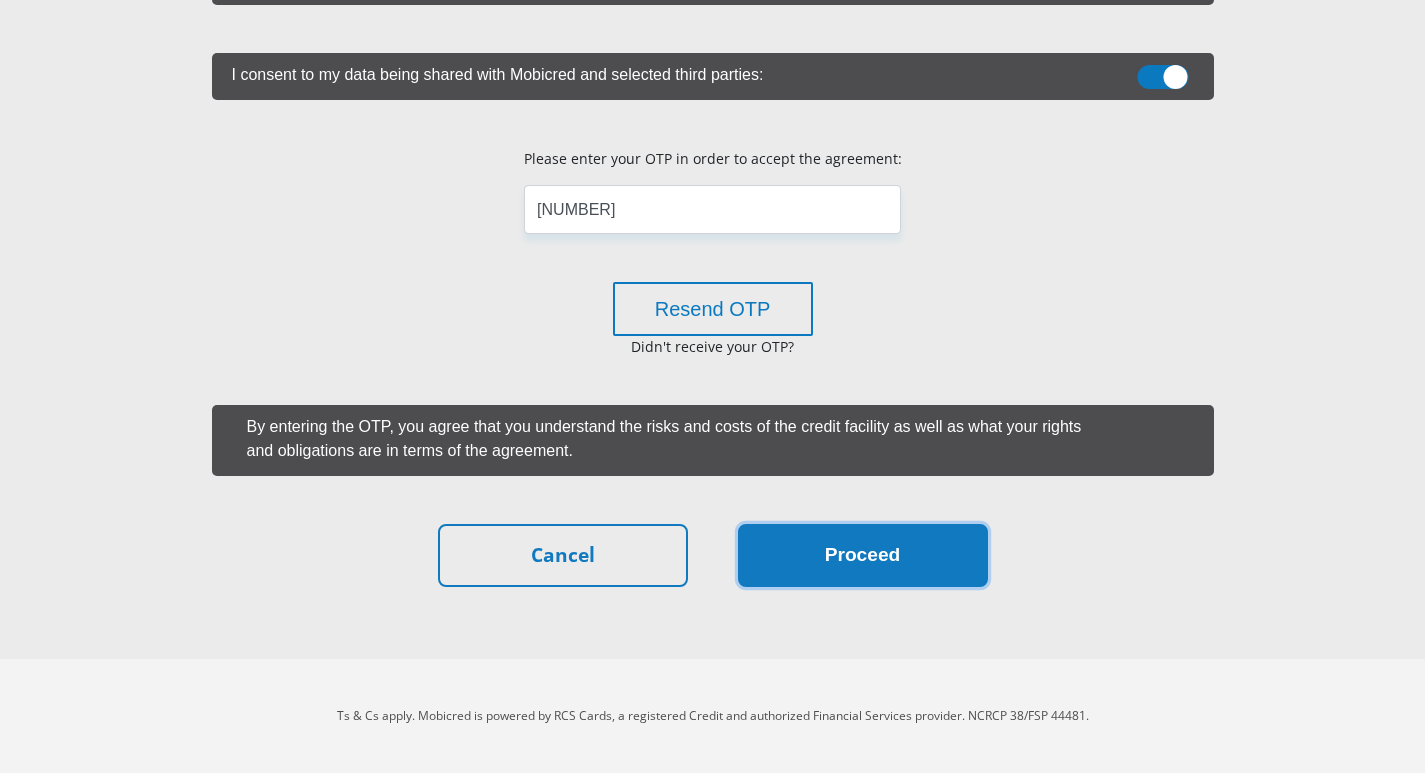 click on "Proceed" at bounding box center [863, 555] 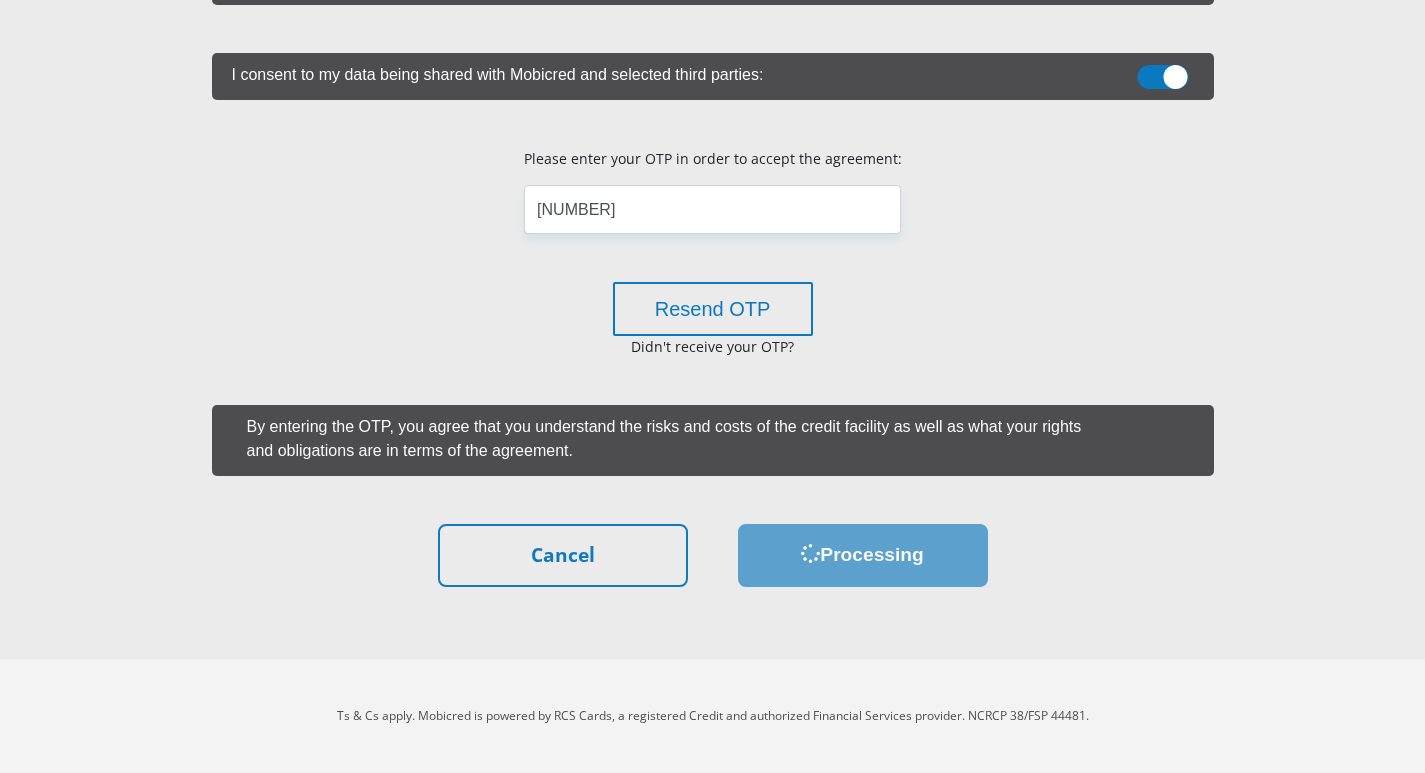 scroll, scrollTop: 0, scrollLeft: 0, axis: both 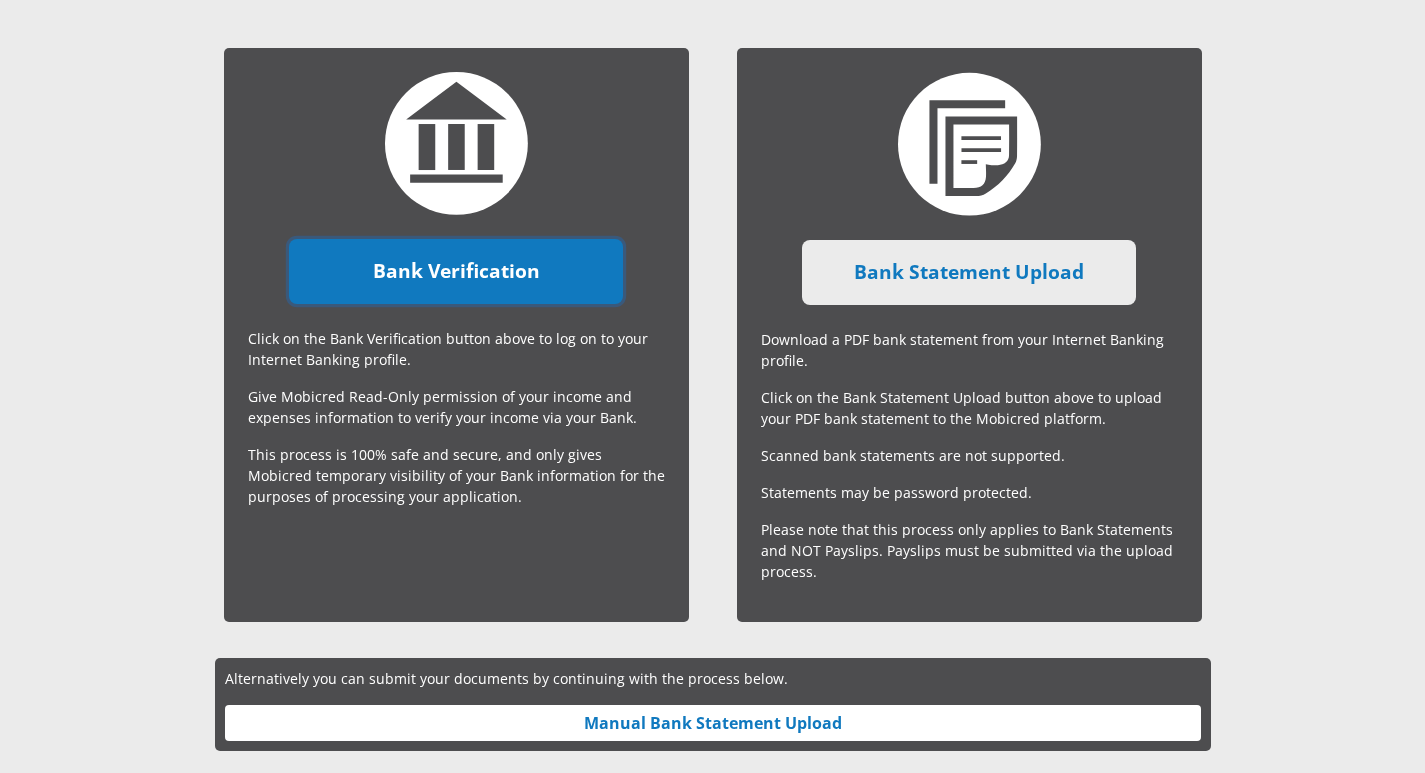 click on "Bank Verification" at bounding box center (456, 271) 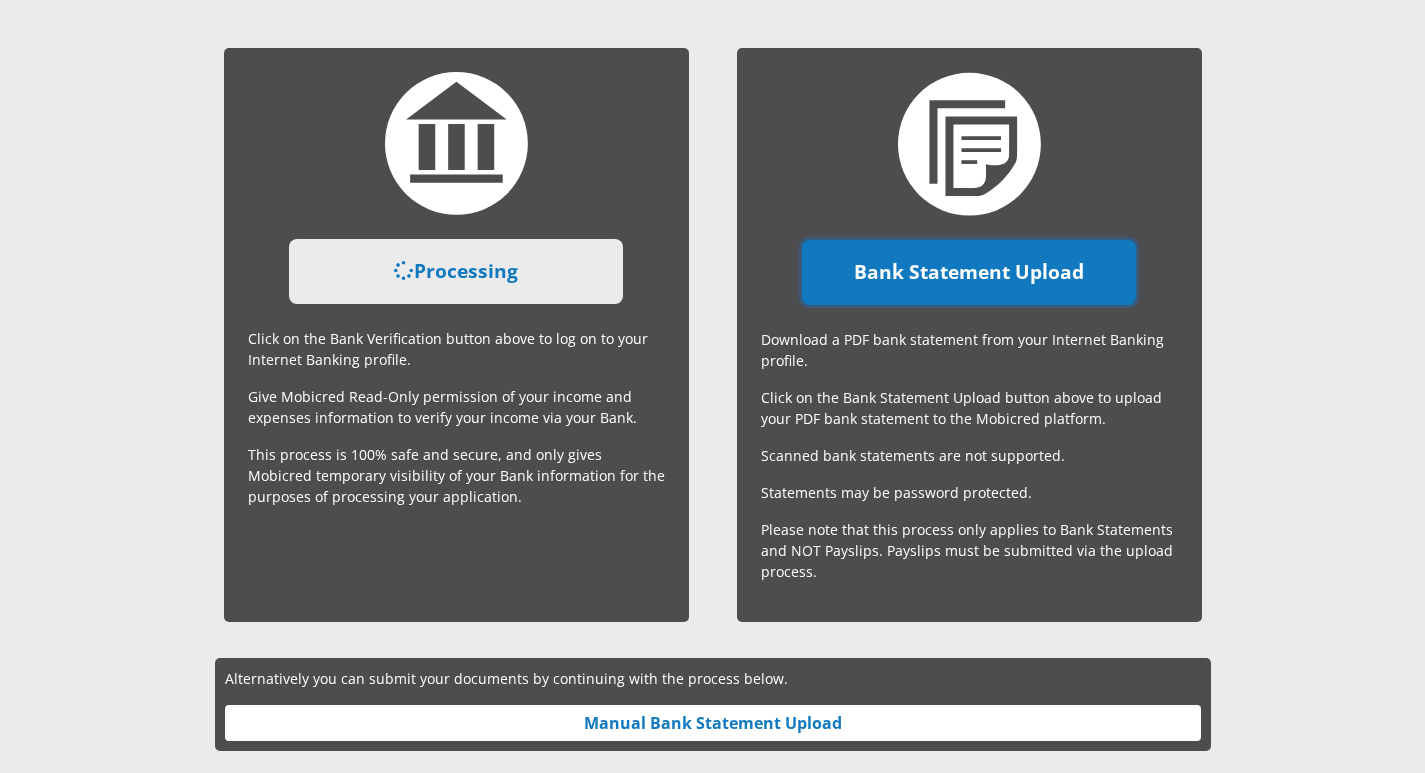 click on "Bank Statement Upload" at bounding box center (969, 272) 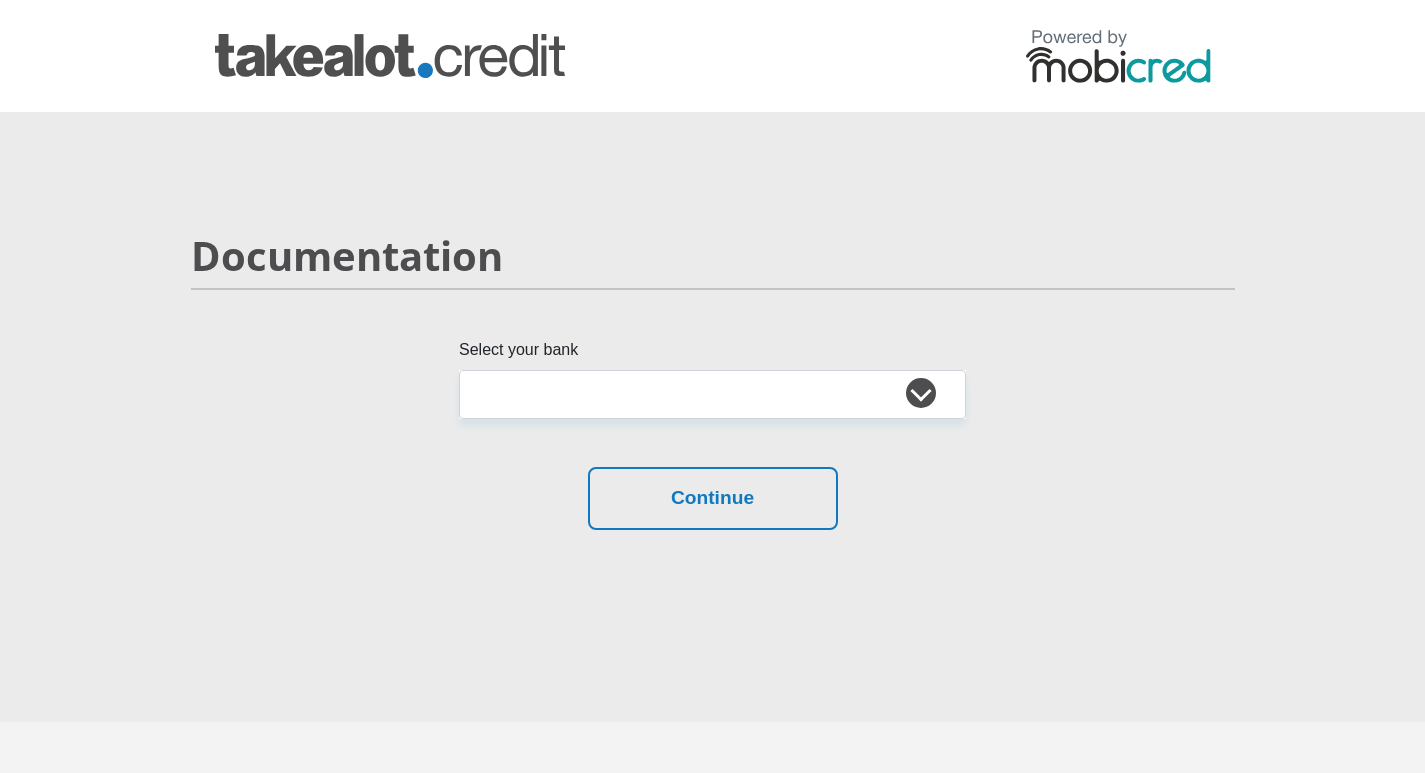 scroll, scrollTop: 0, scrollLeft: 0, axis: both 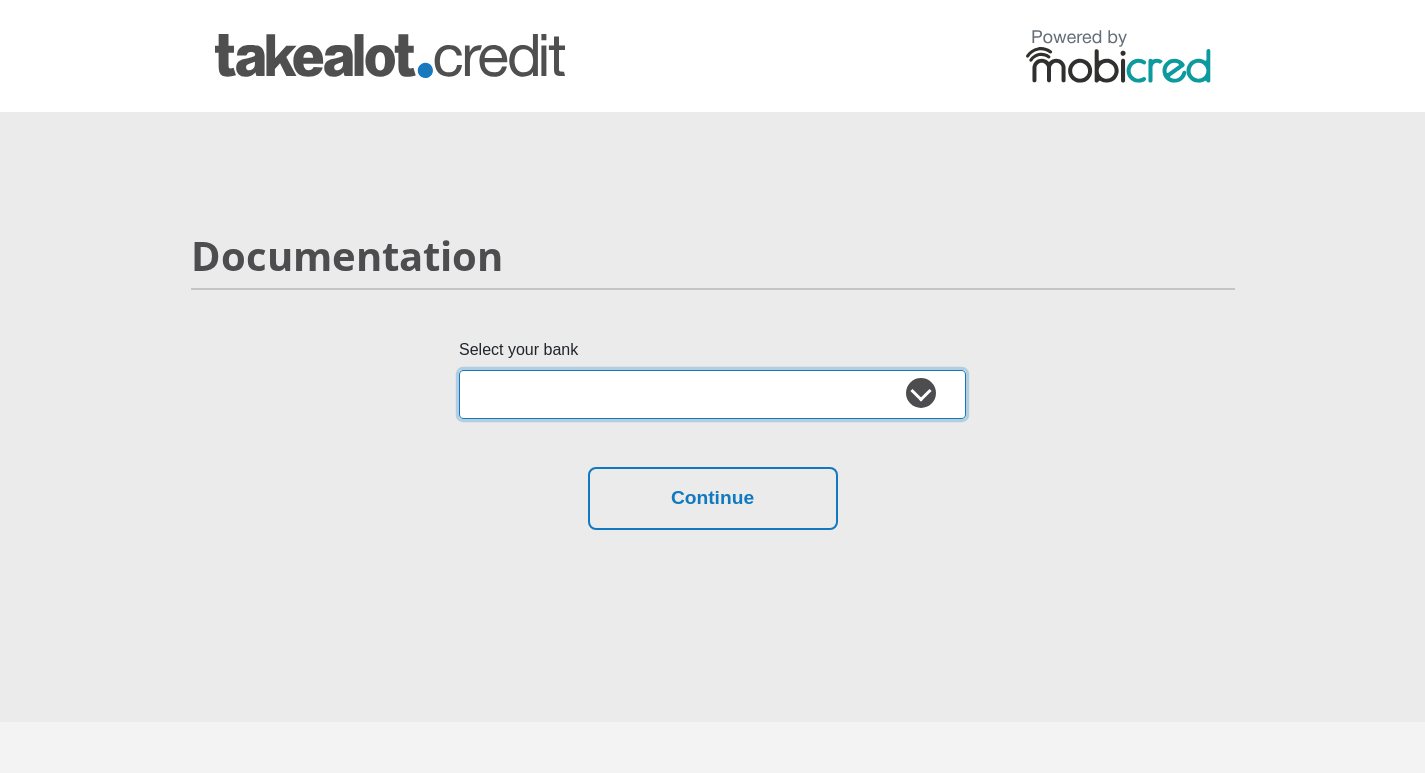click on "Absa
Capitec Bank
Discovery Bank
First National Bank
Nedbank
Standard Bank
TymeBank" at bounding box center (712, 394) 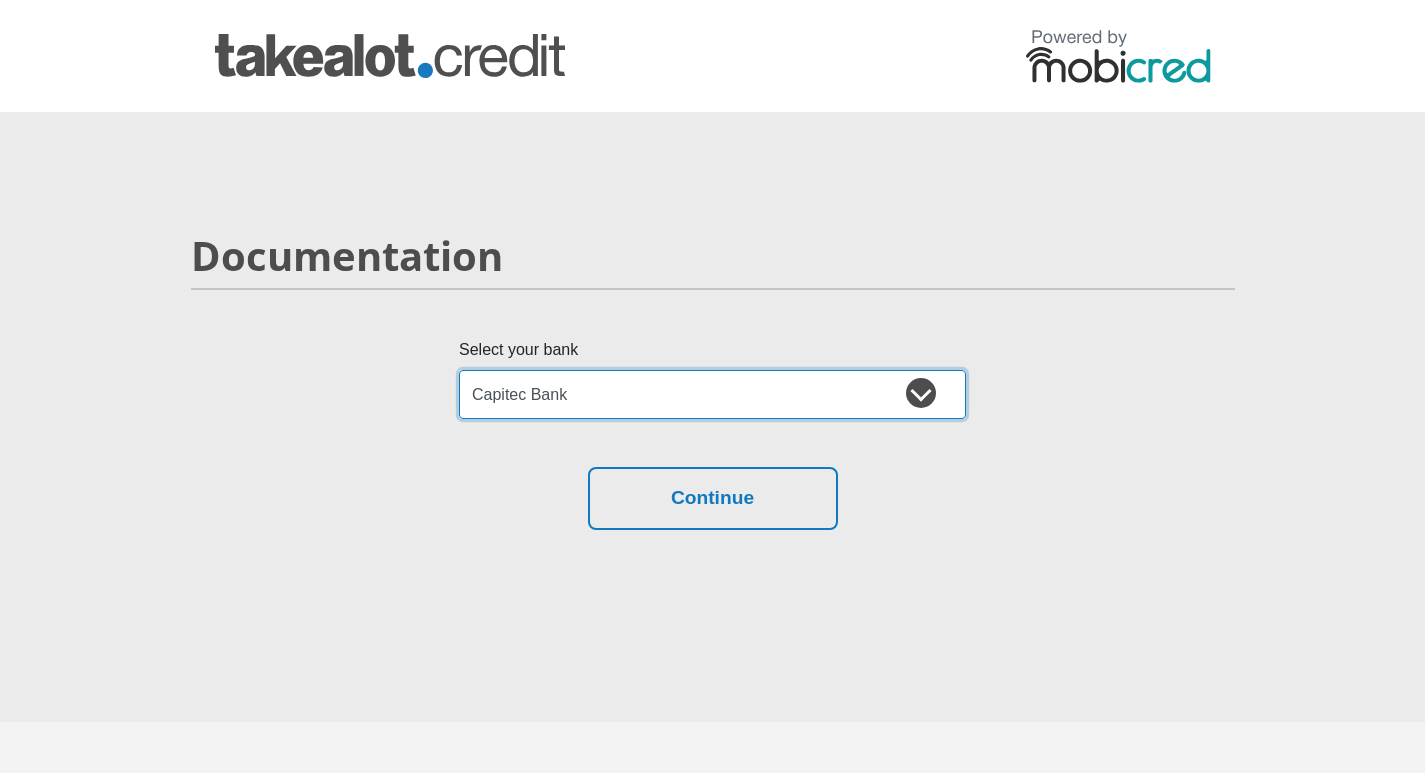 click on "Absa
Capitec Bank
Discovery Bank
First National Bank
Nedbank
Standard Bank
TymeBank" at bounding box center (712, 394) 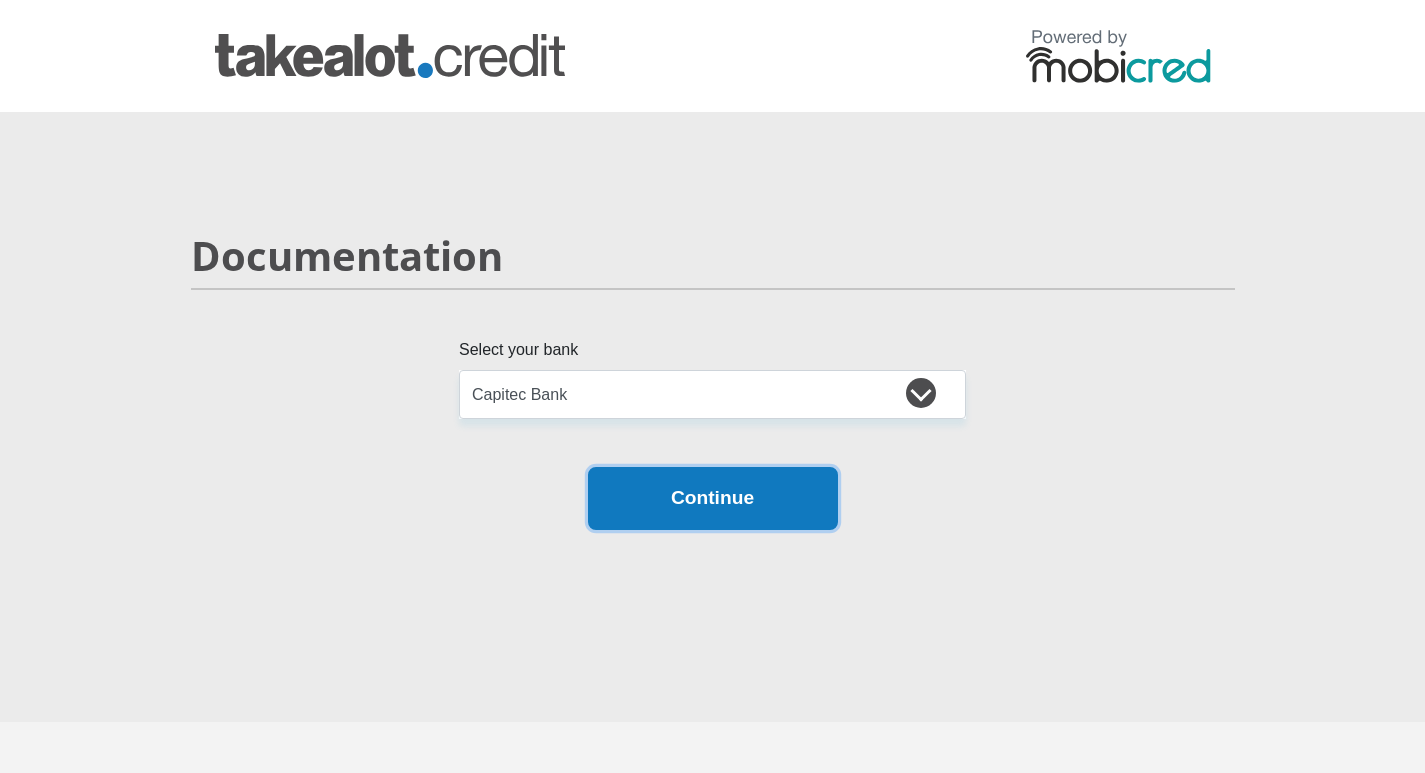 click on "Continue" at bounding box center [713, 498] 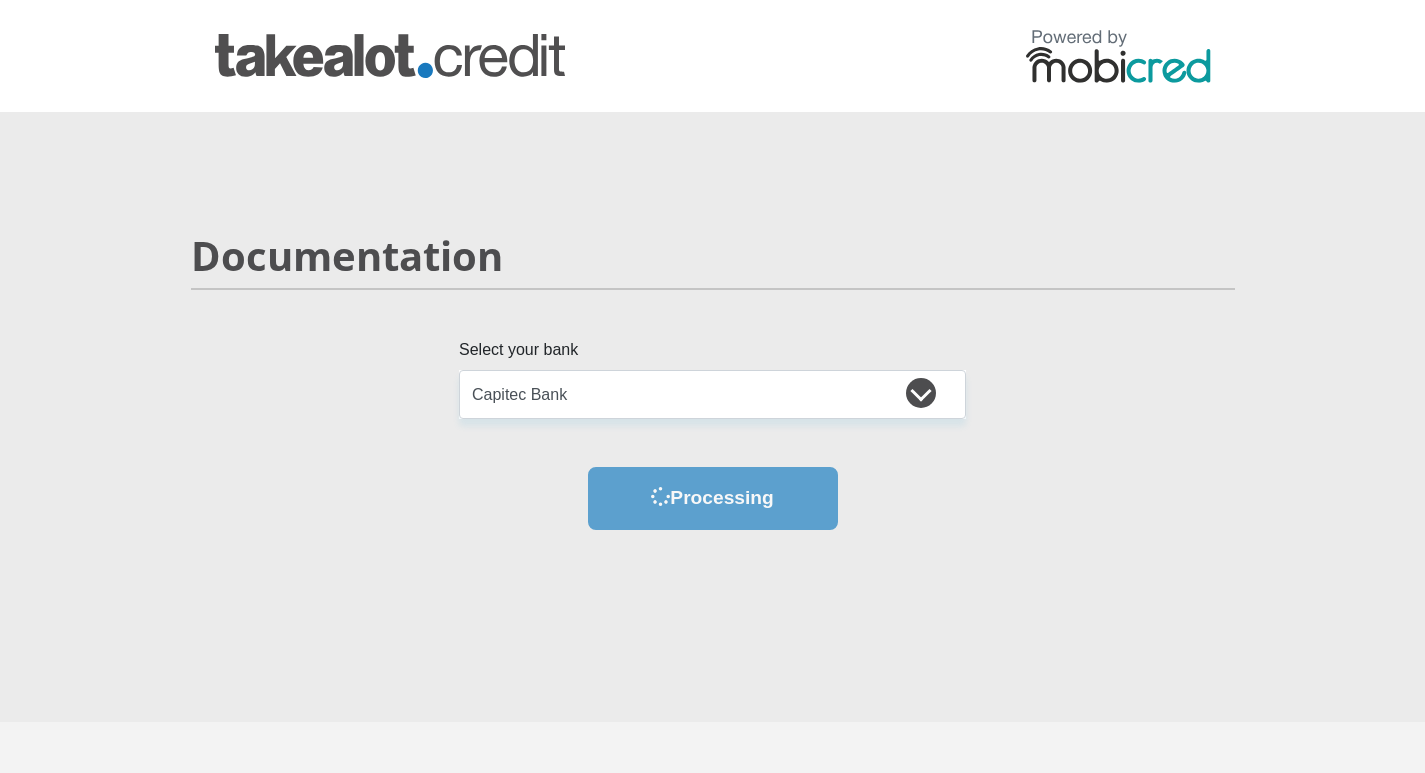 scroll, scrollTop: 0, scrollLeft: 0, axis: both 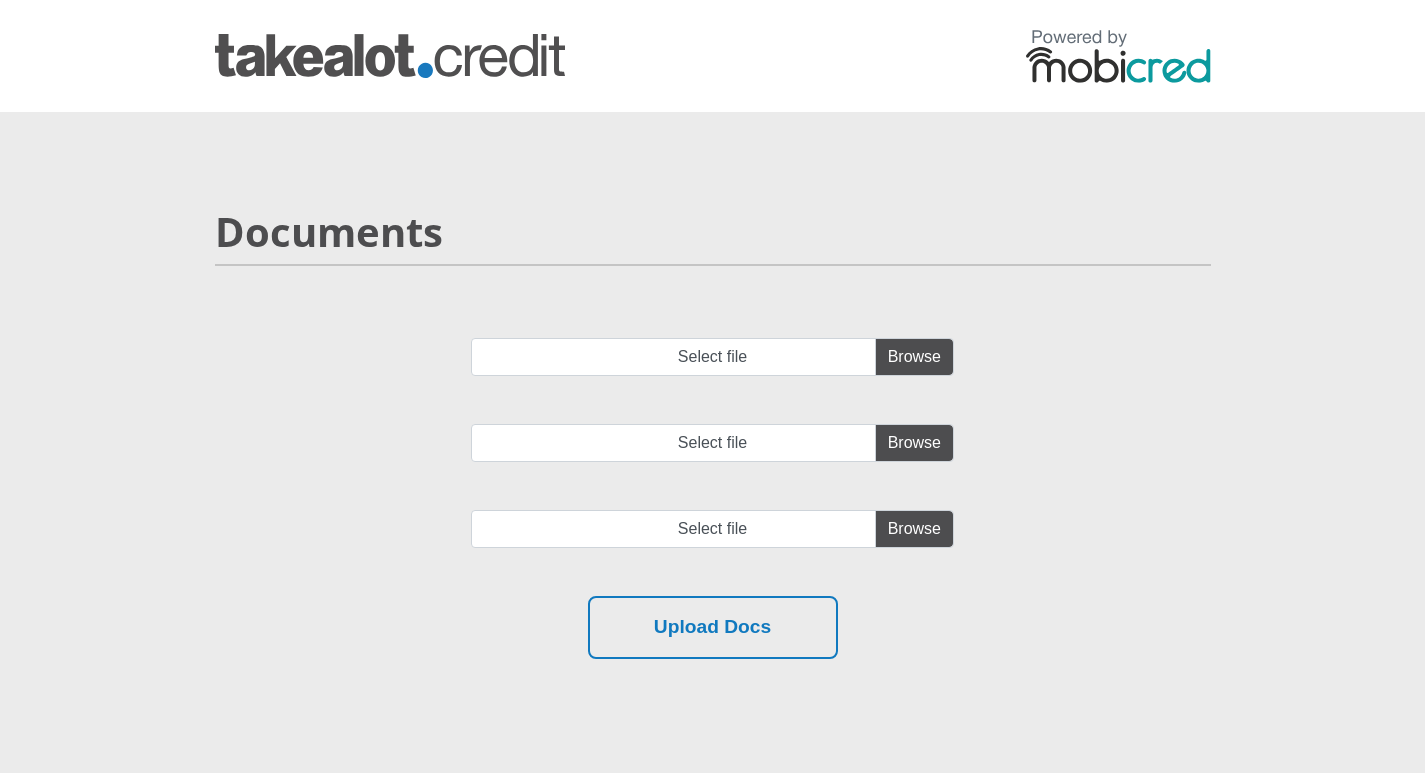 type on "C:\fakepath\account_statement (1).pdf" 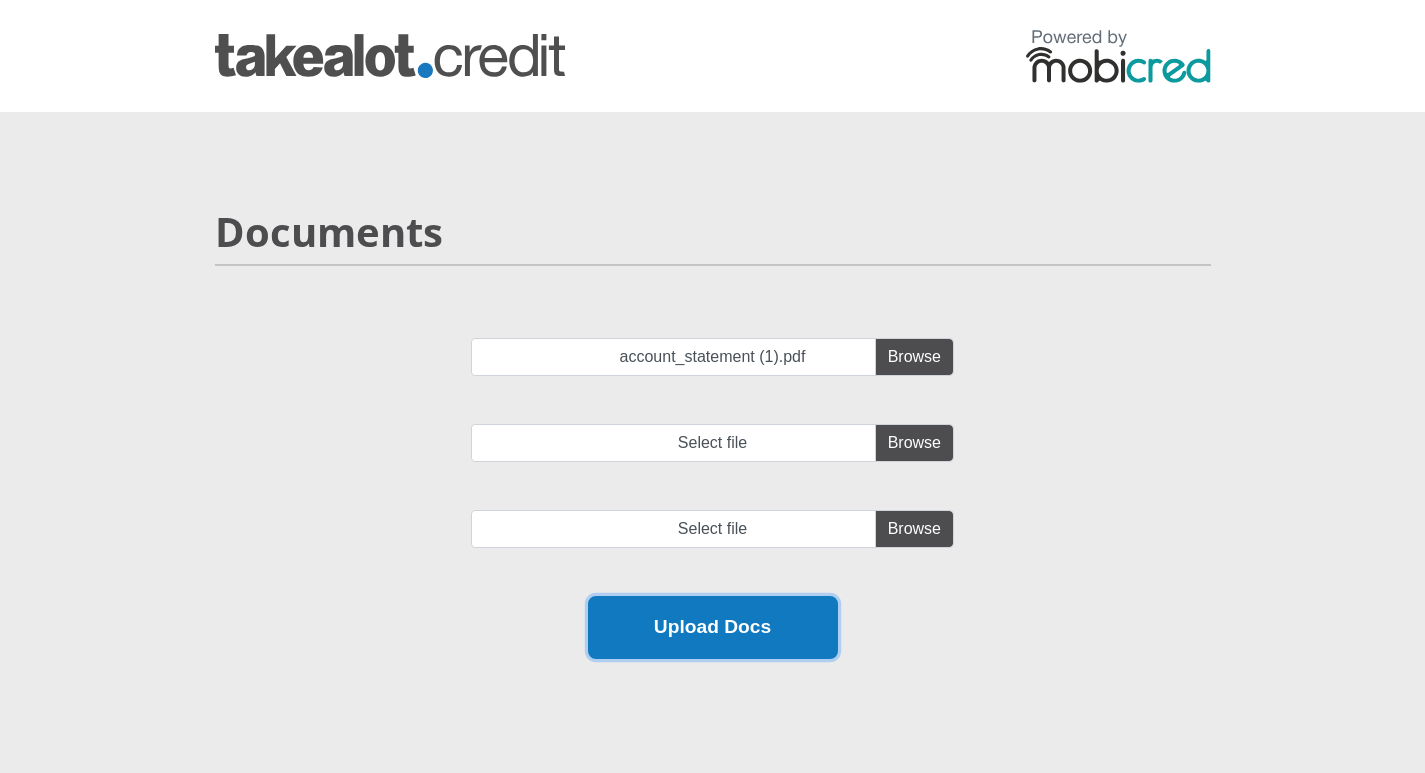 click on "Upload Docs" at bounding box center (713, 627) 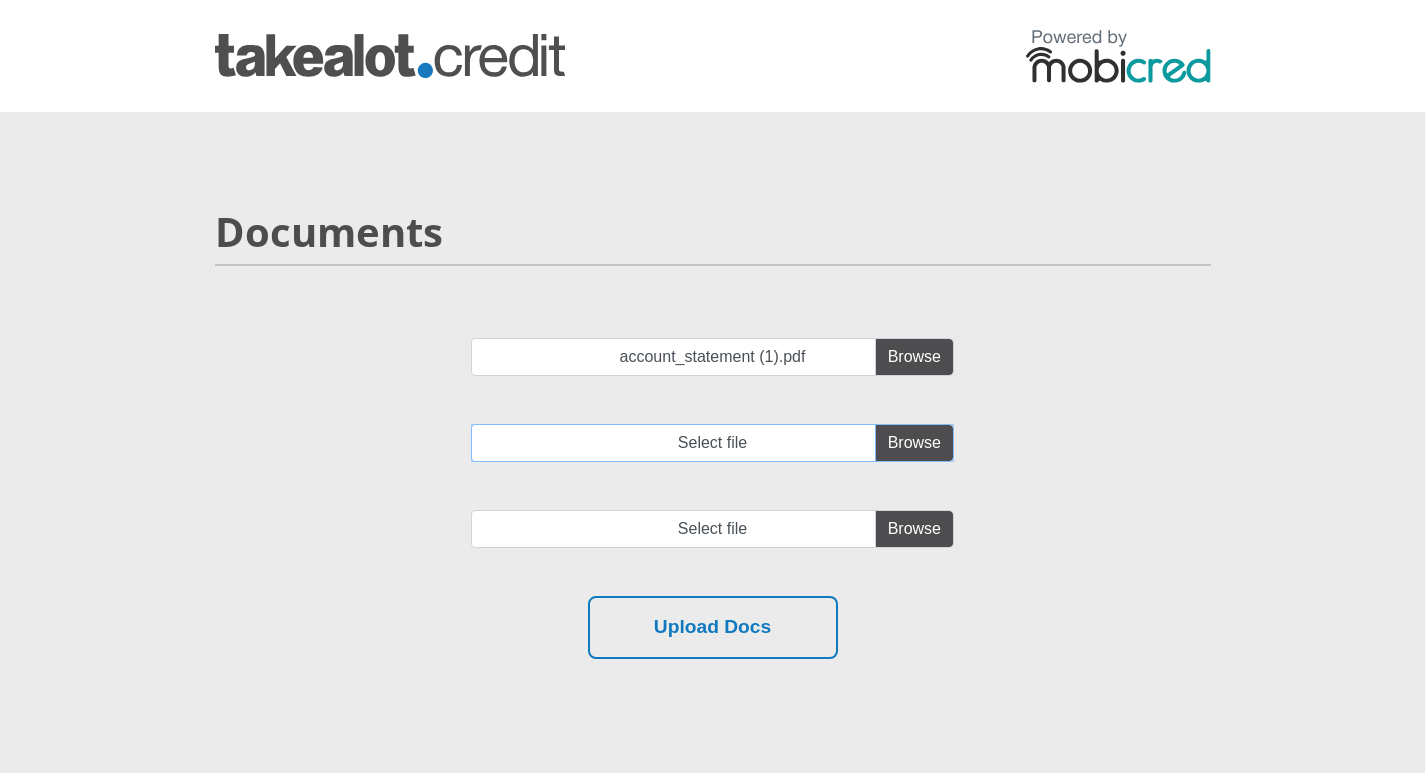 click on "Select file" at bounding box center [712, 443] 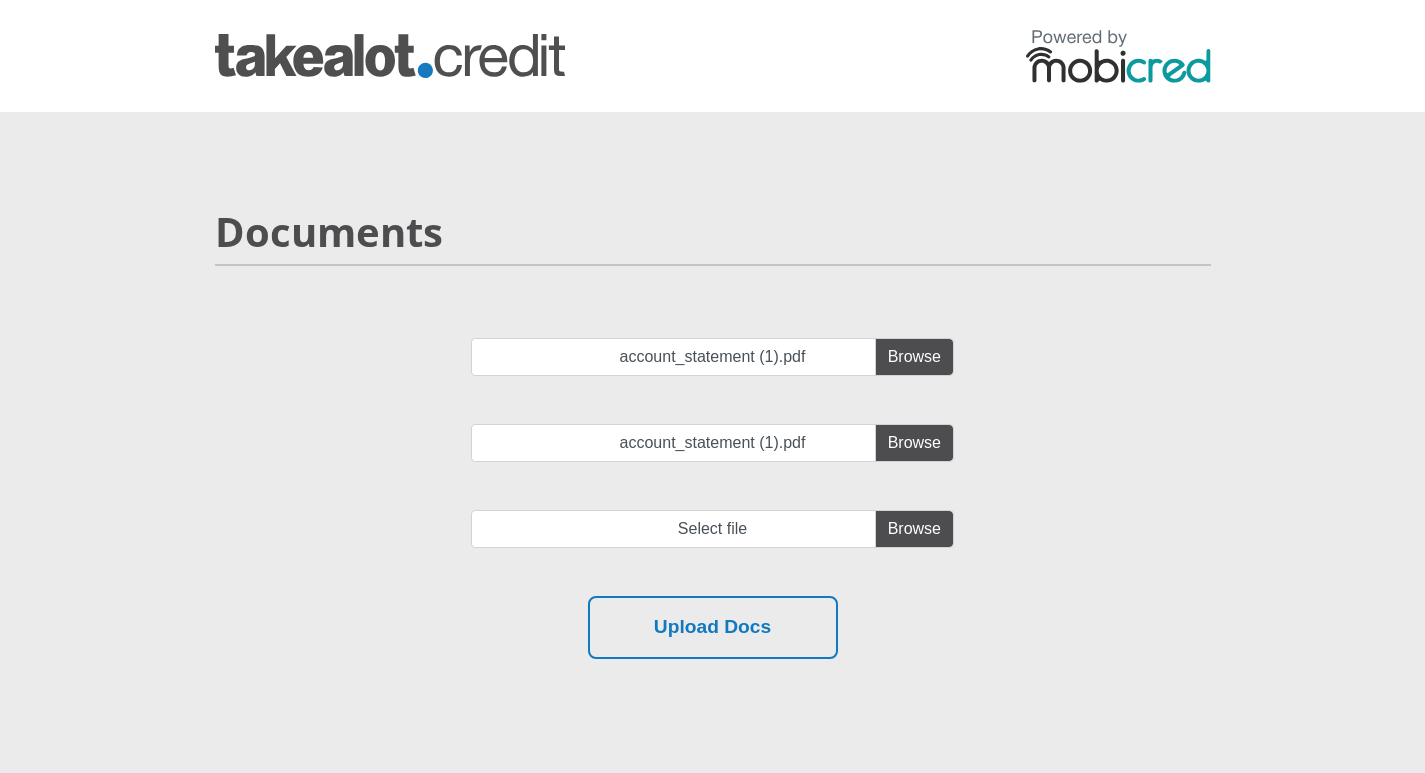 click on "account_statement (1).pdf
account_statement (1).pdf
Select file" at bounding box center (713, 467) 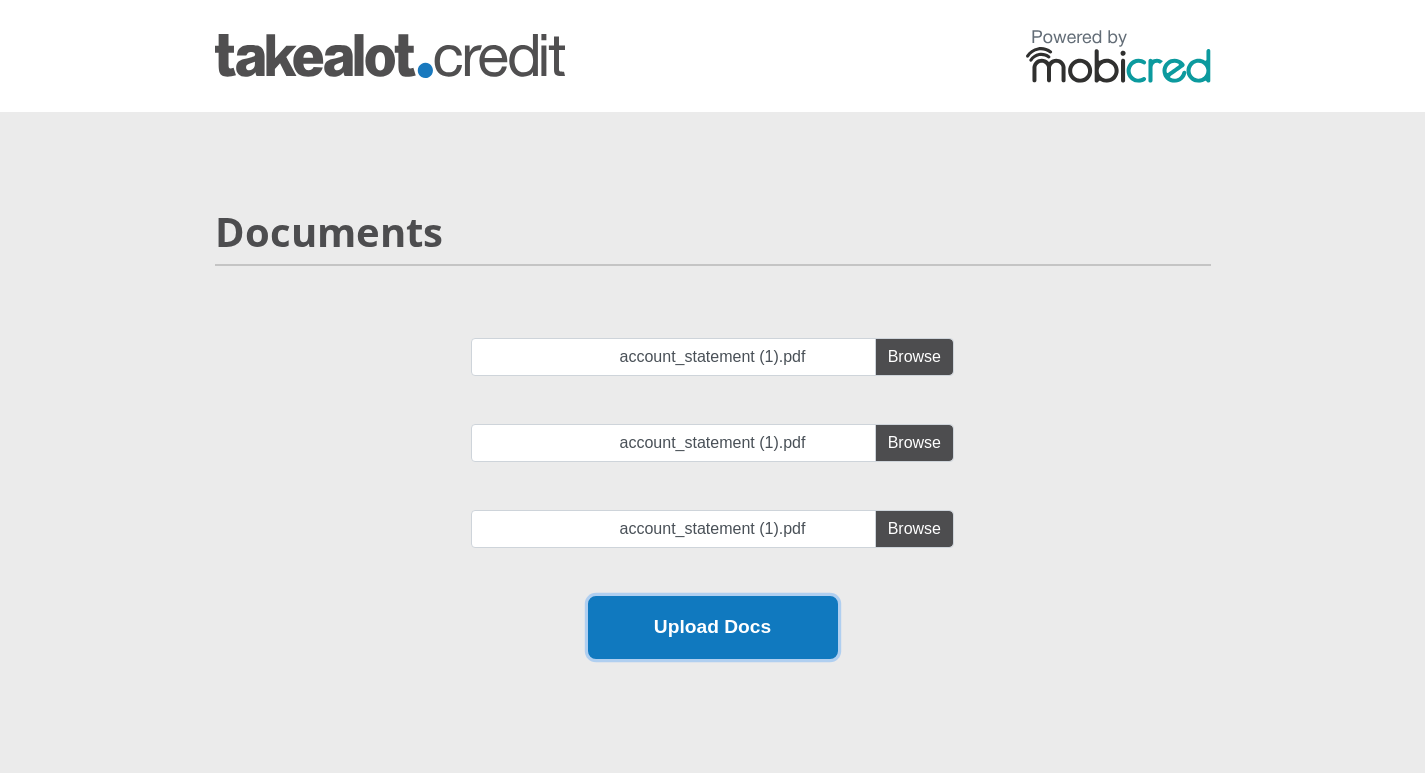 click on "Upload Docs" at bounding box center (713, 627) 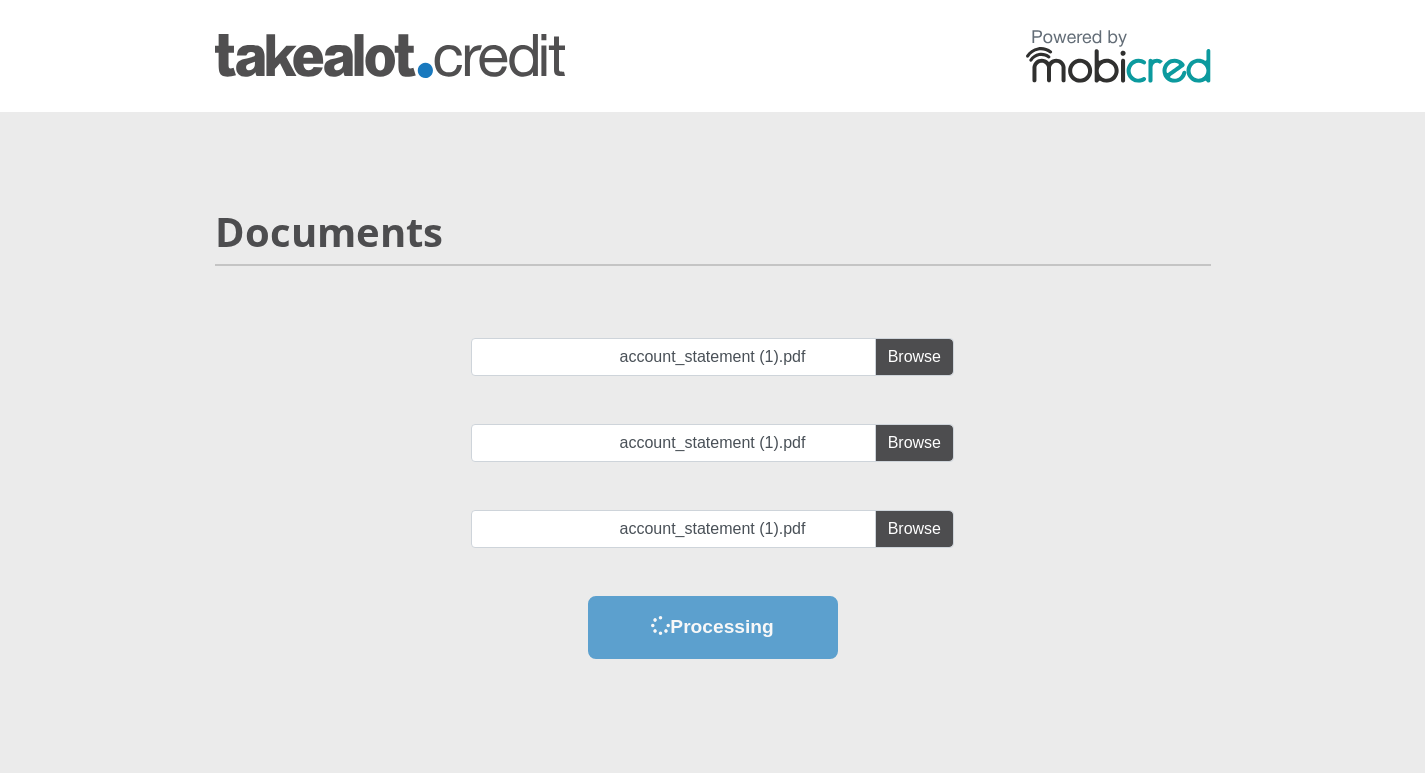 scroll, scrollTop: 0, scrollLeft: 0, axis: both 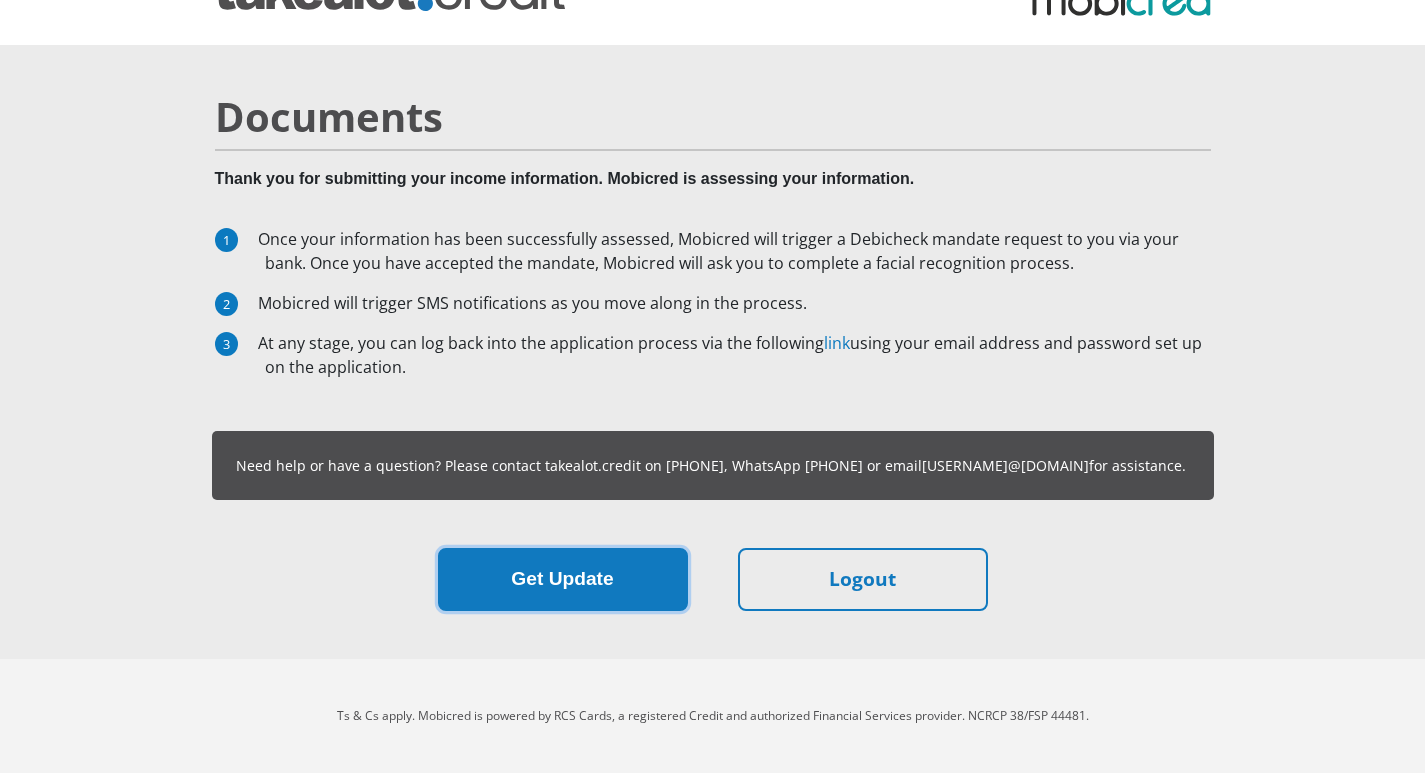 click on "Get Update" at bounding box center [563, 579] 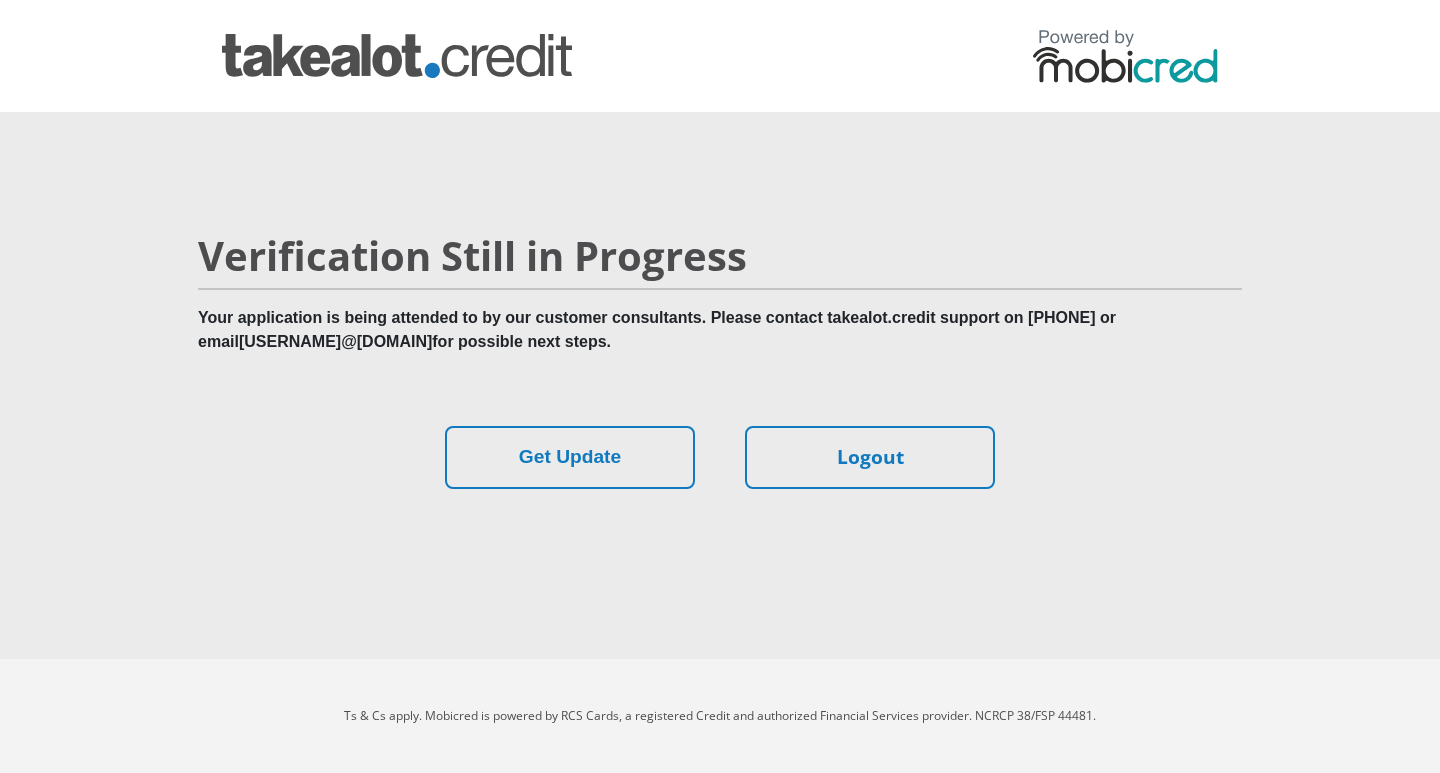 scroll, scrollTop: 0, scrollLeft: 0, axis: both 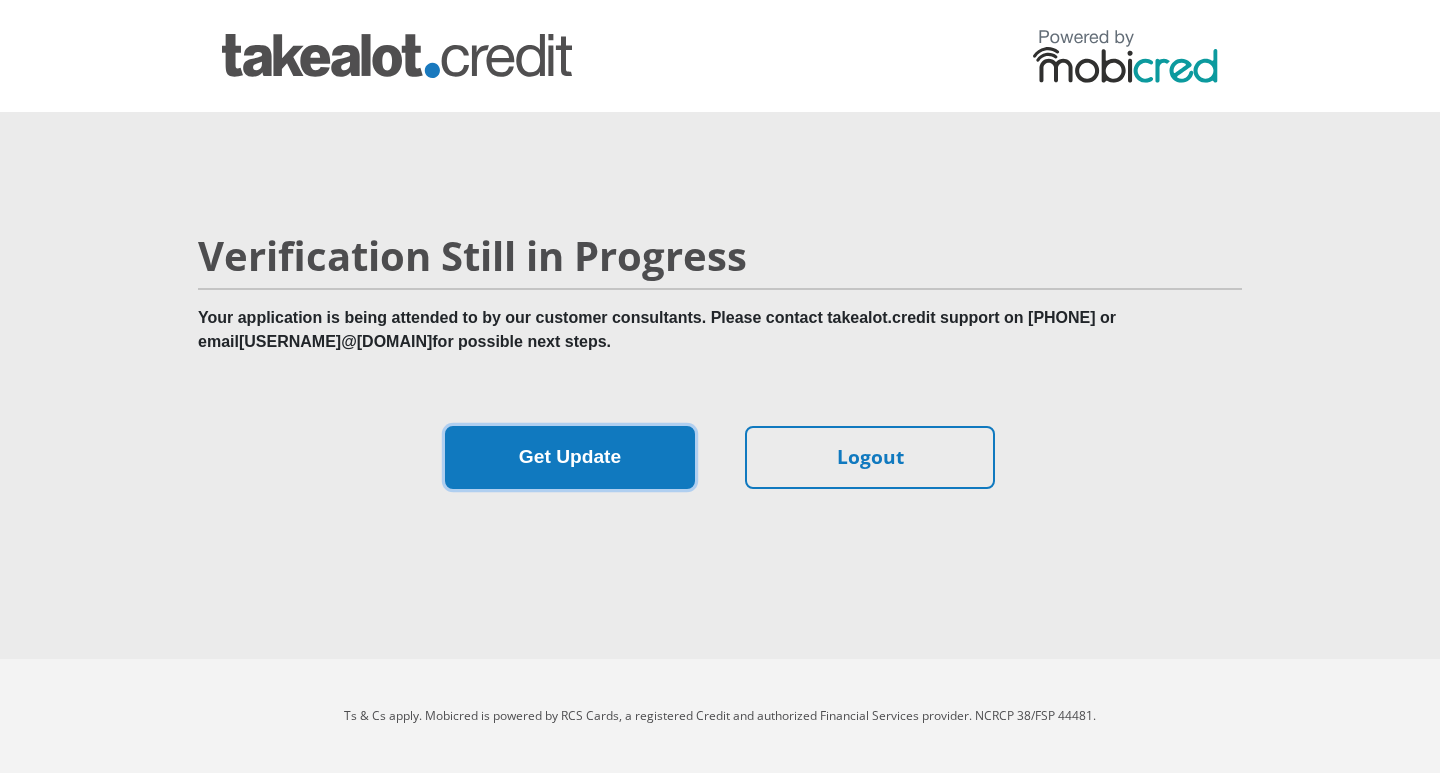 click on "Get Update" at bounding box center [570, 457] 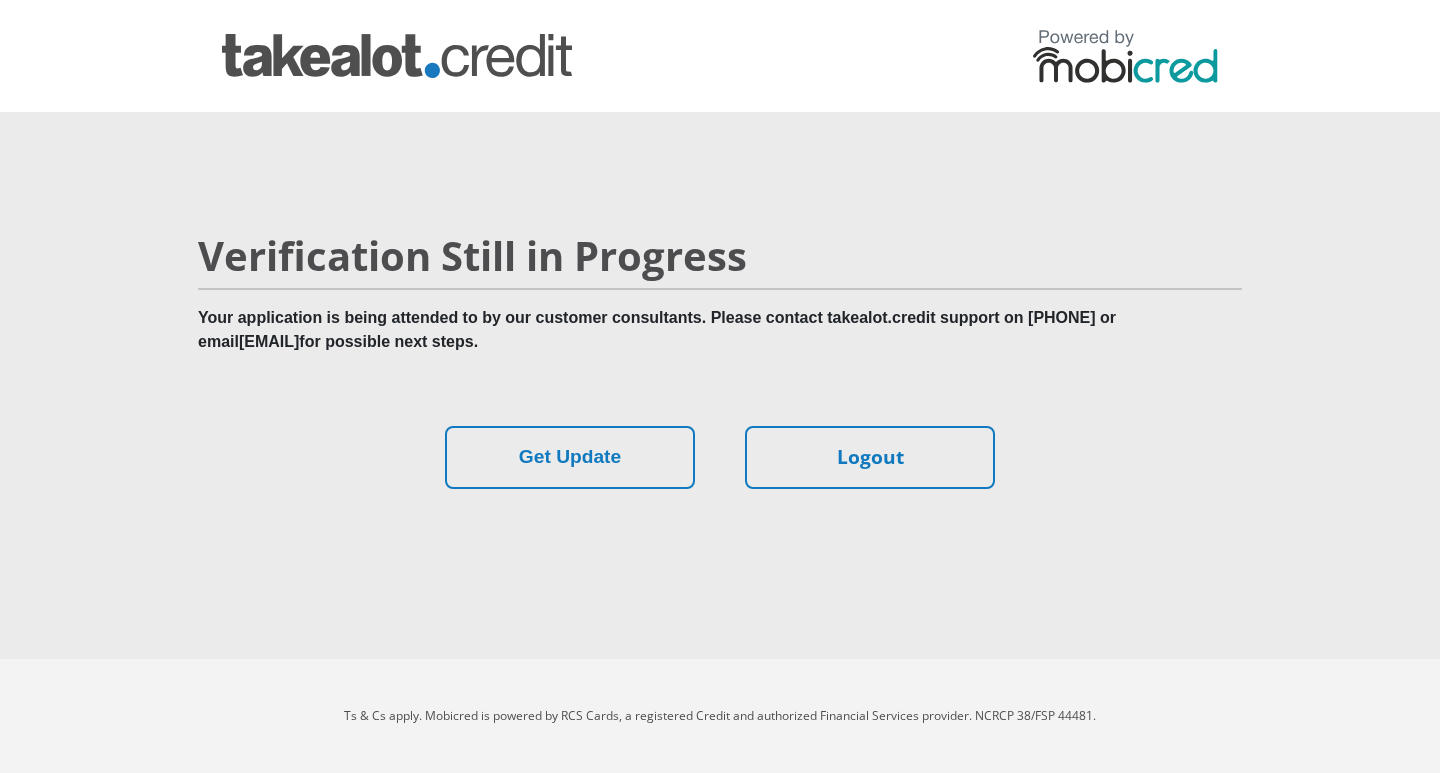 scroll, scrollTop: 0, scrollLeft: 0, axis: both 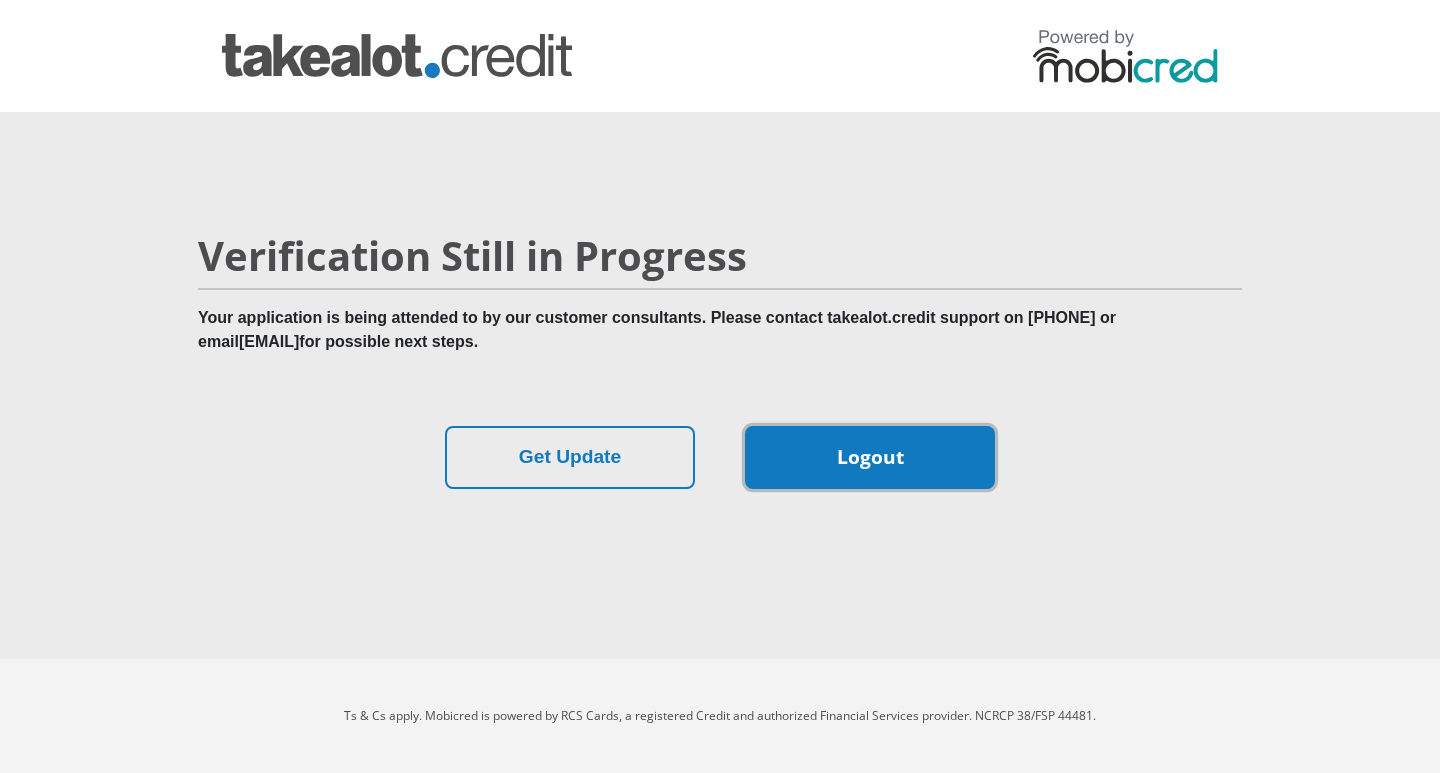 click on "Logout" at bounding box center [870, 457] 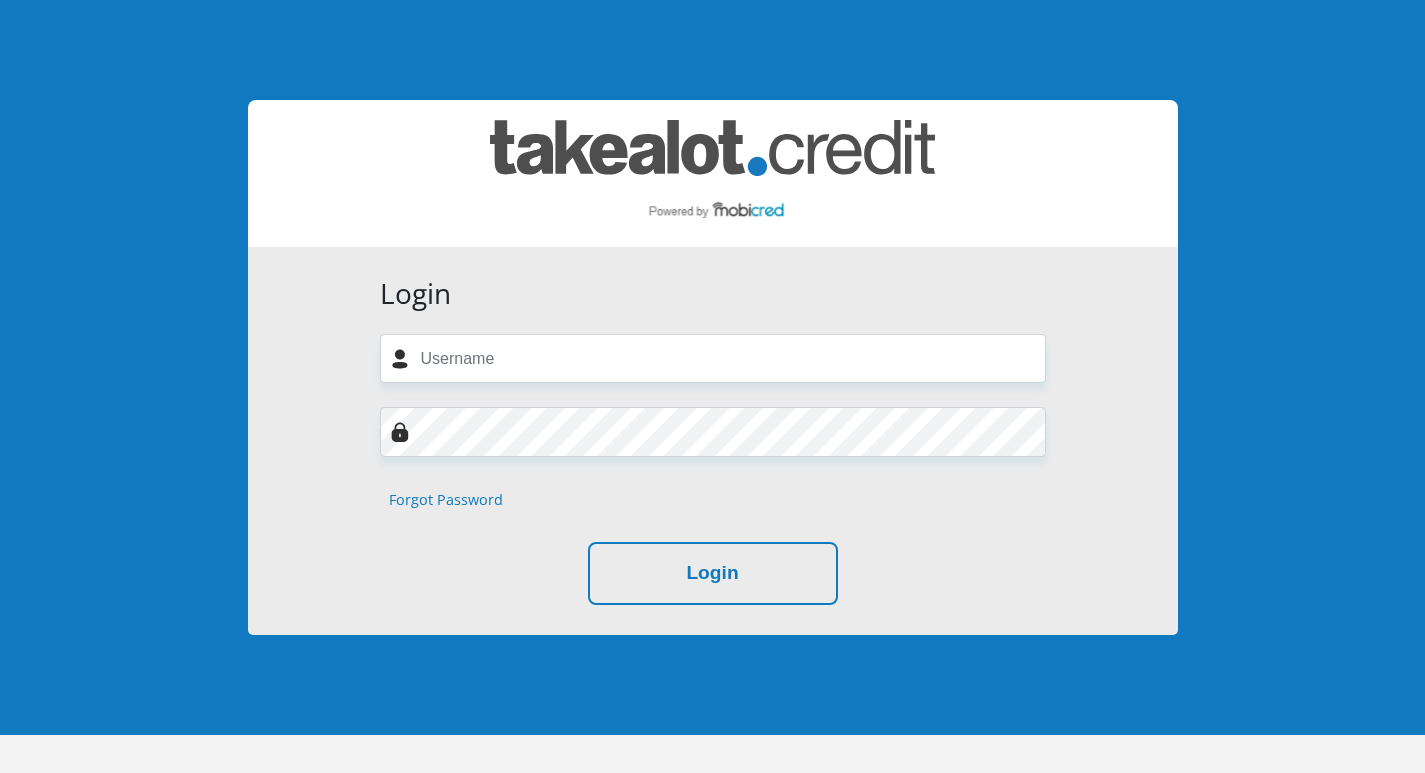 scroll, scrollTop: 0, scrollLeft: 0, axis: both 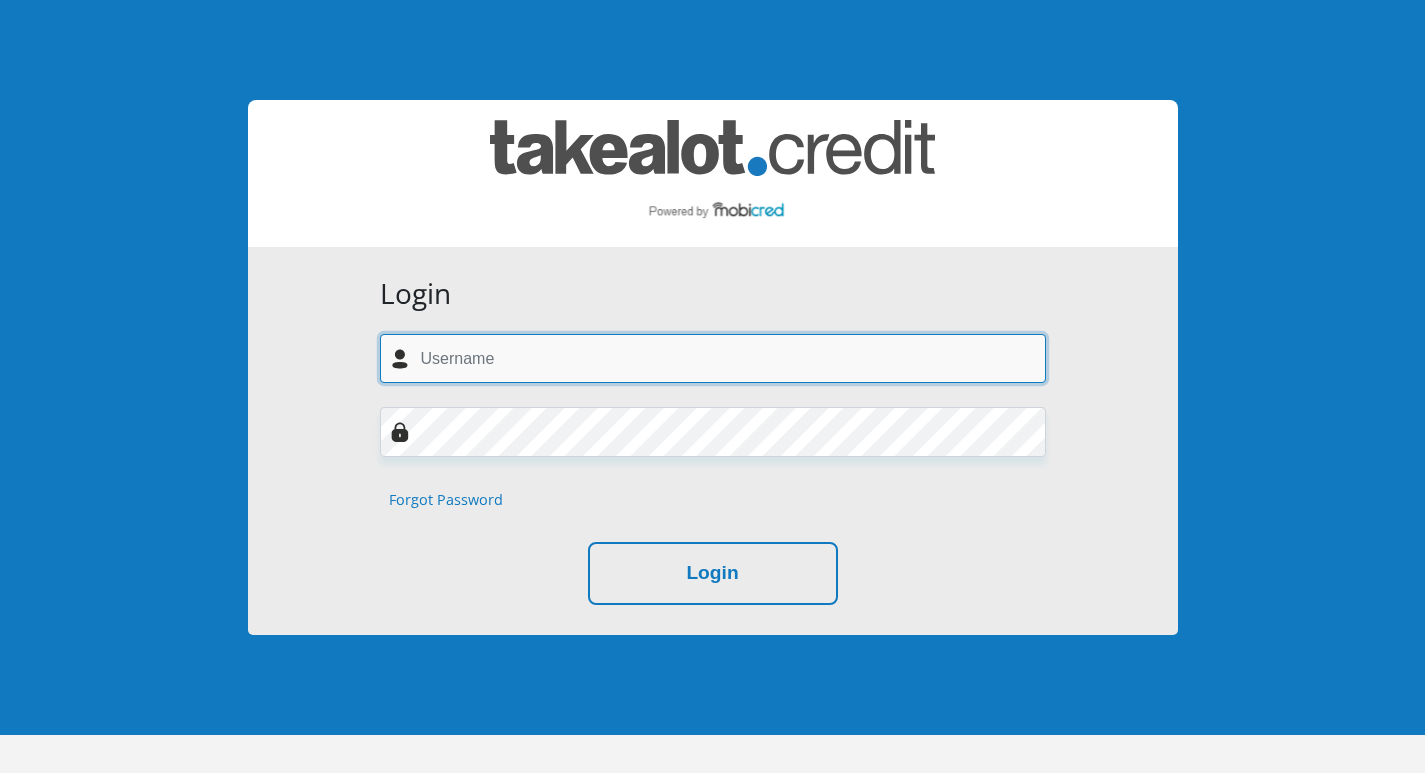 click at bounding box center (713, 358) 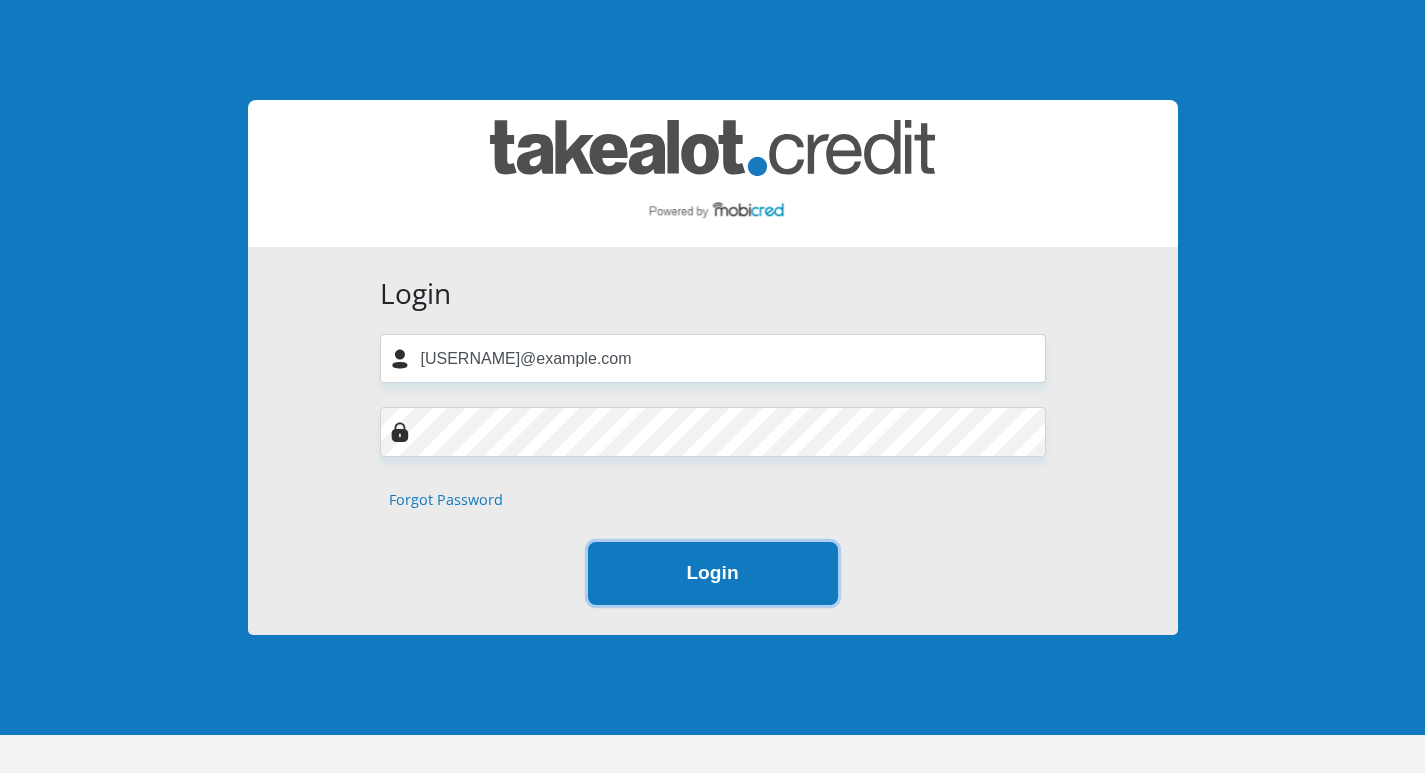 click on "Login" at bounding box center [713, 573] 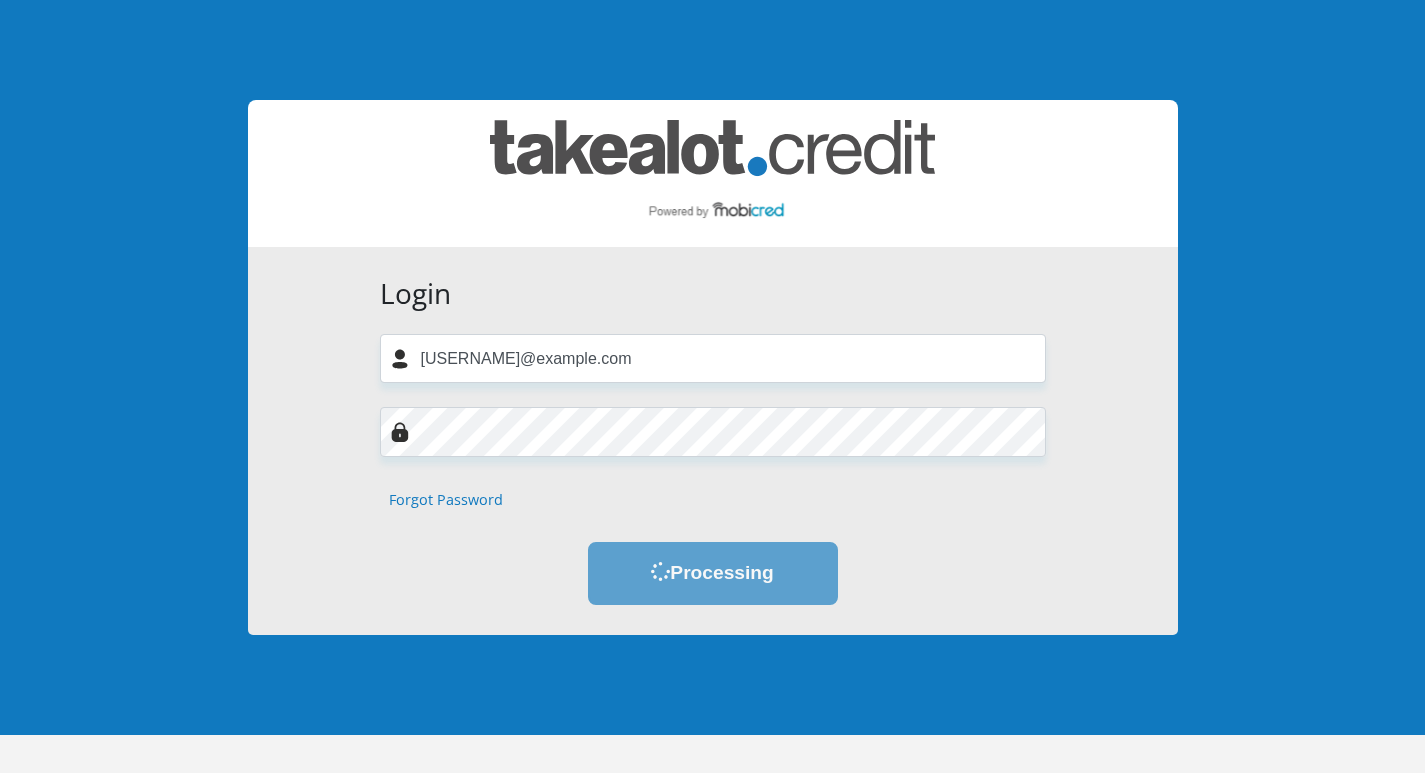 scroll, scrollTop: 0, scrollLeft: 0, axis: both 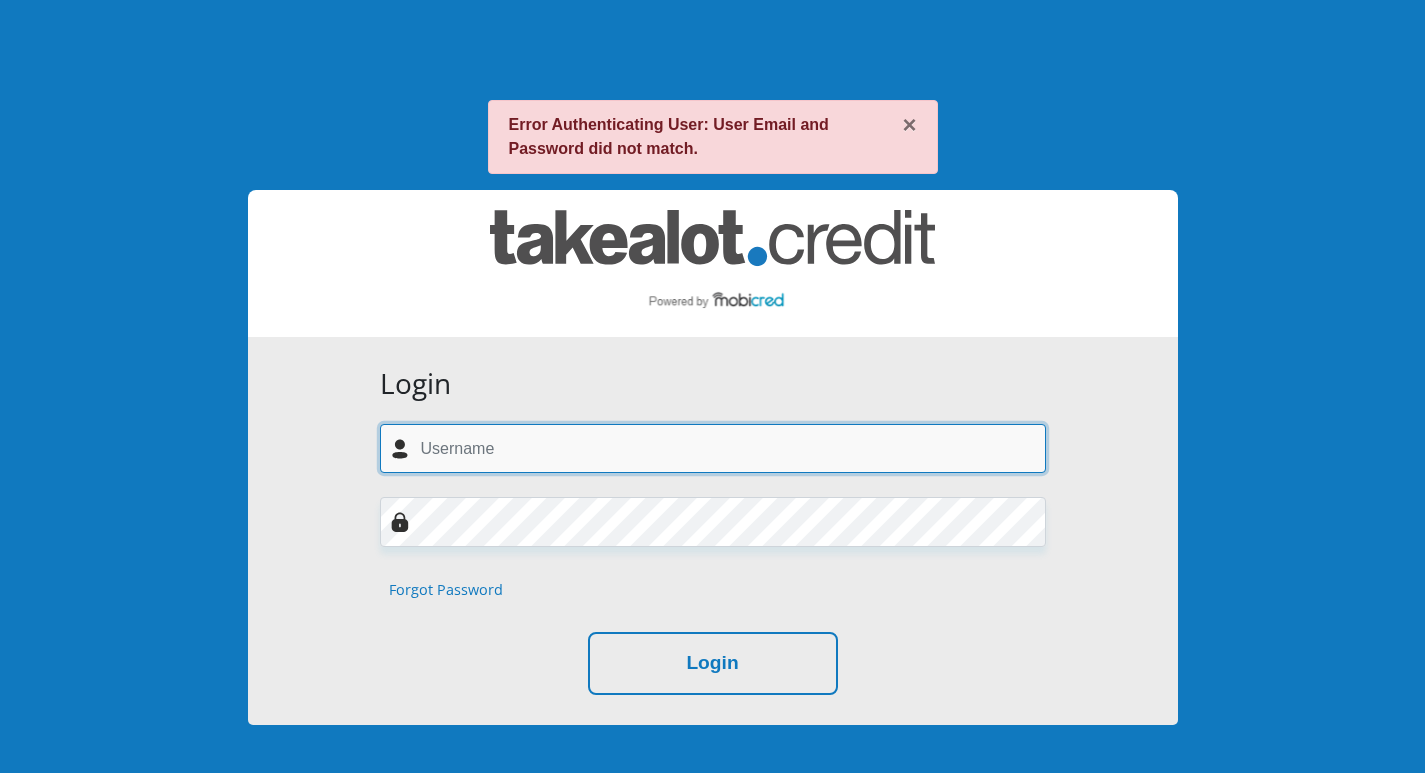 click at bounding box center (713, 448) 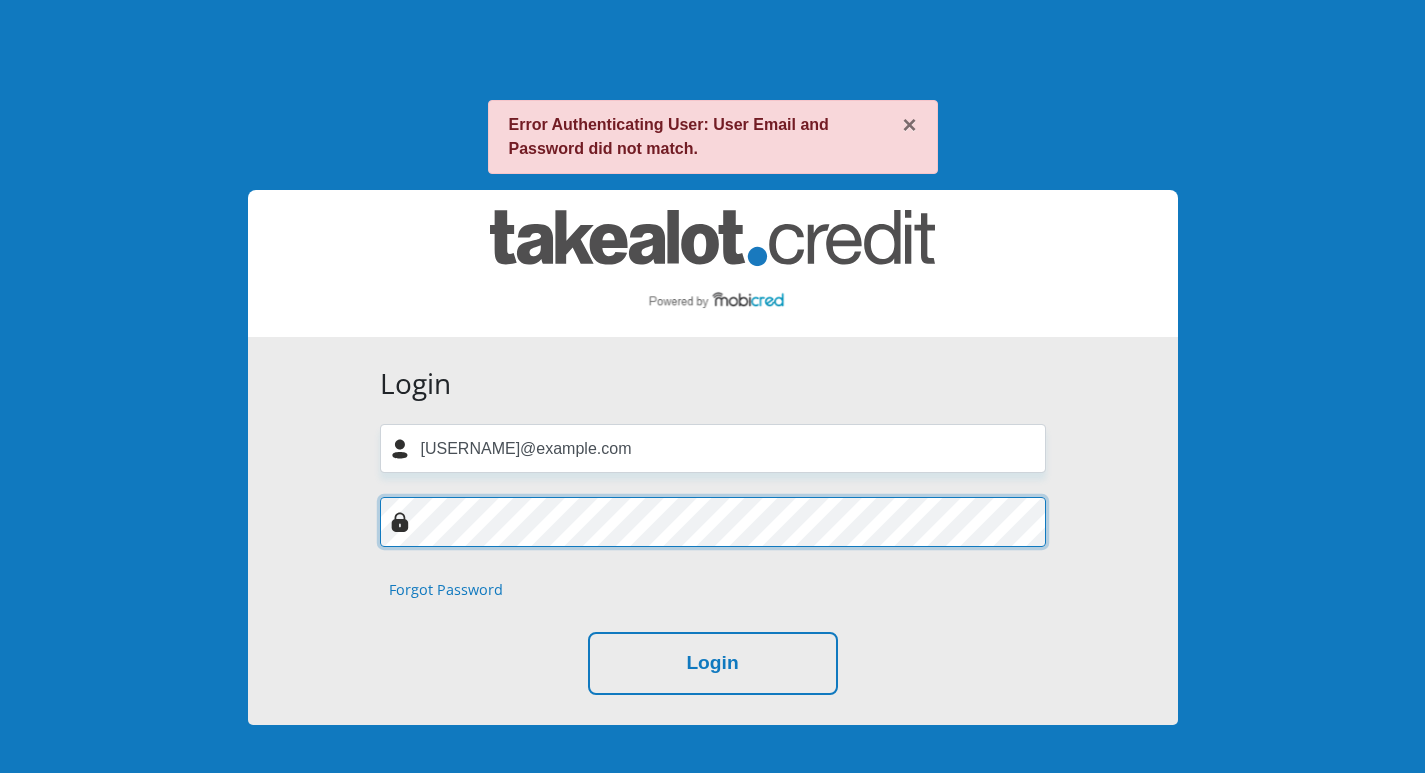 click on "Login" at bounding box center (713, 663) 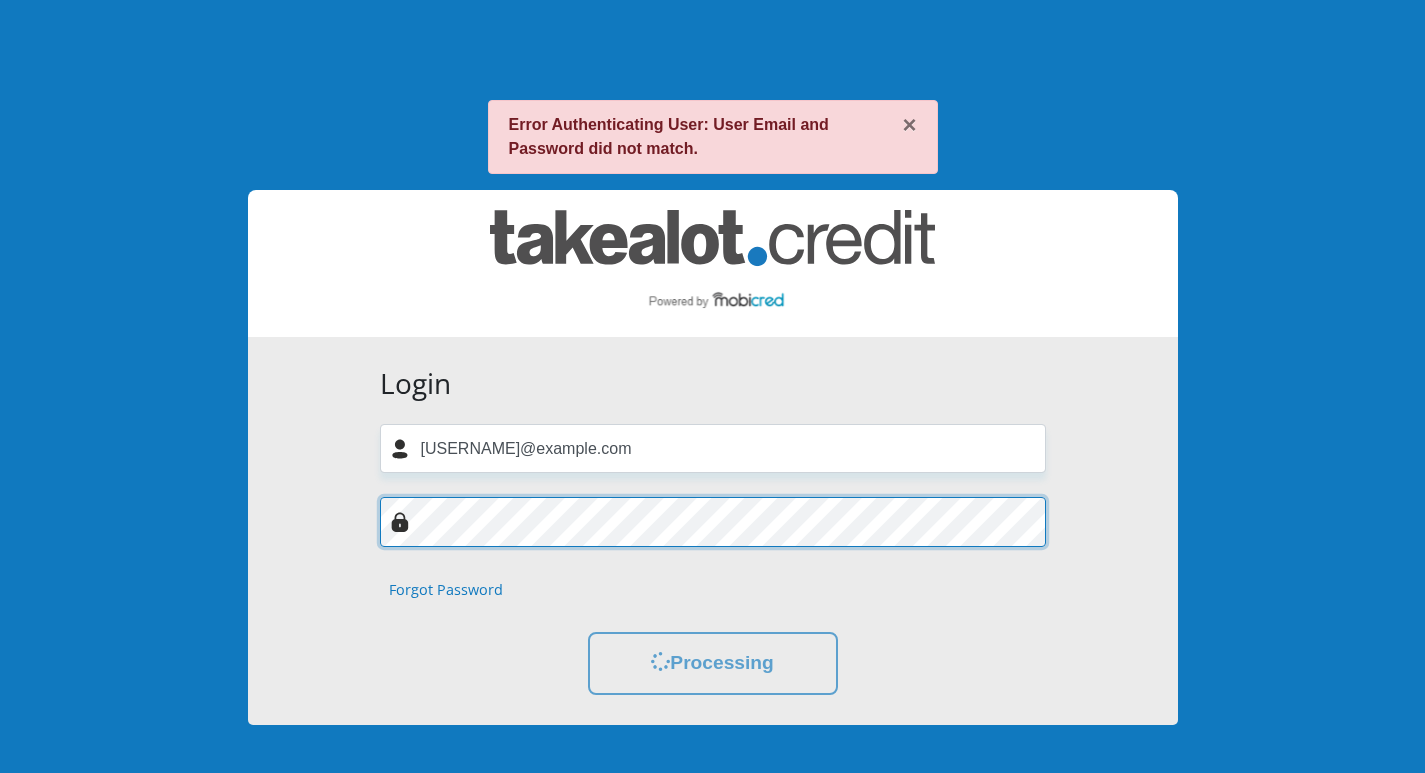 scroll, scrollTop: 0, scrollLeft: 0, axis: both 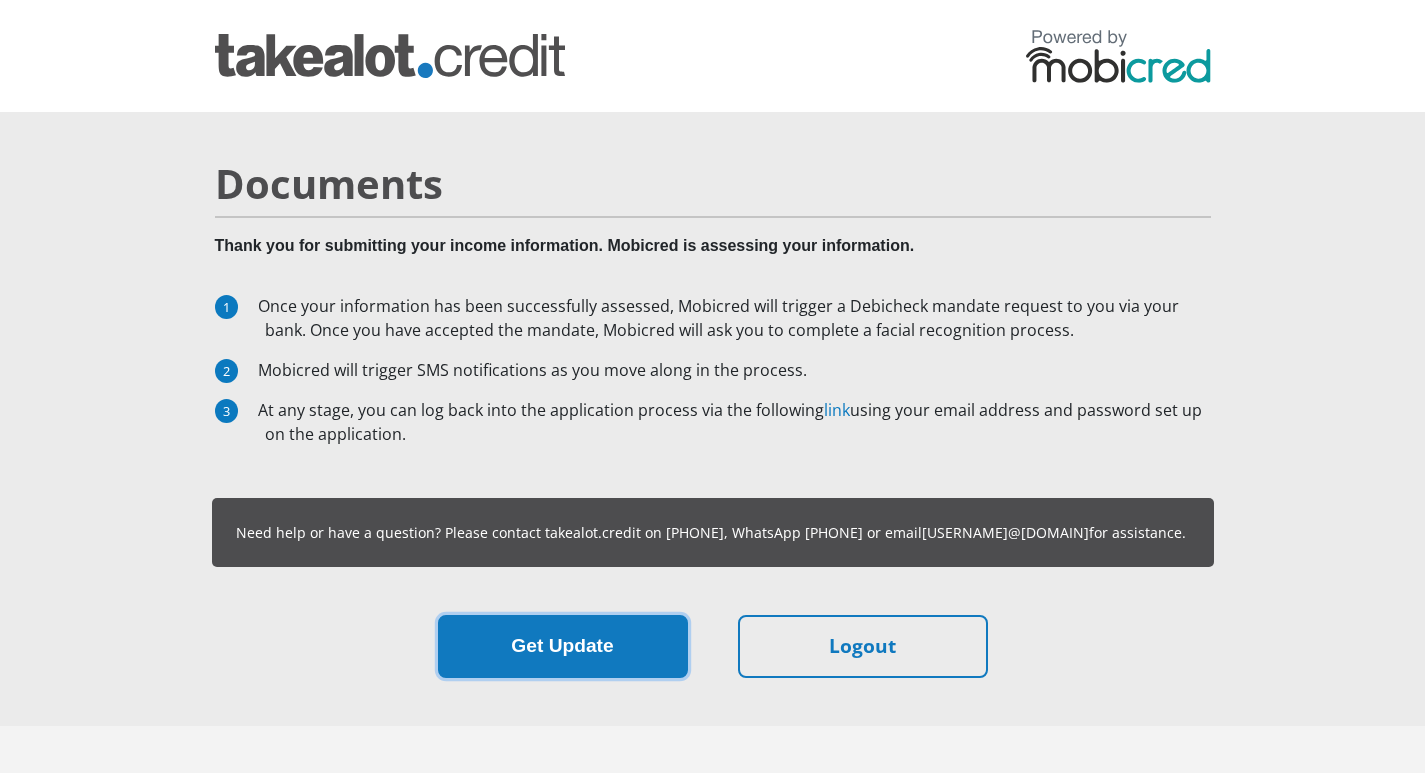 click on "Get Update" at bounding box center [563, 646] 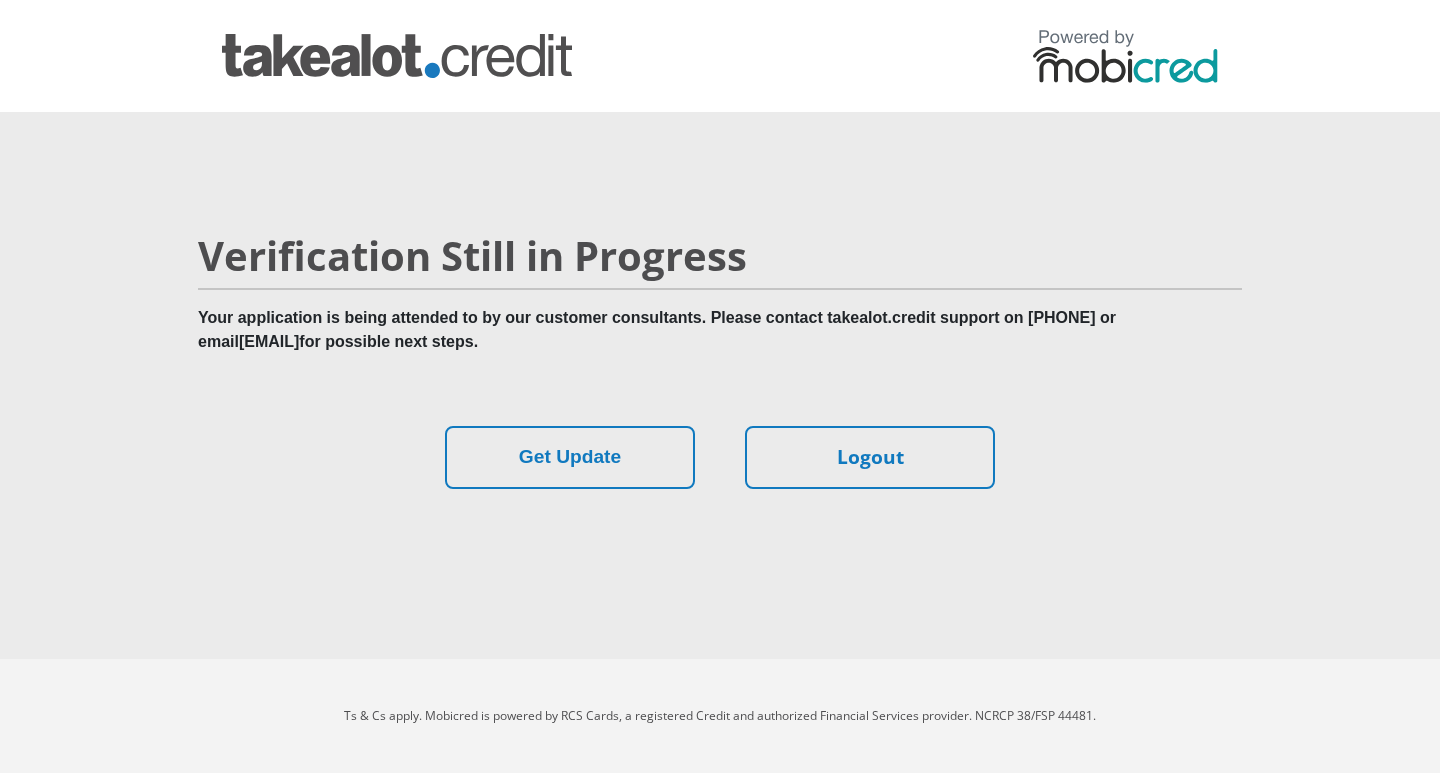 scroll, scrollTop: 0, scrollLeft: 0, axis: both 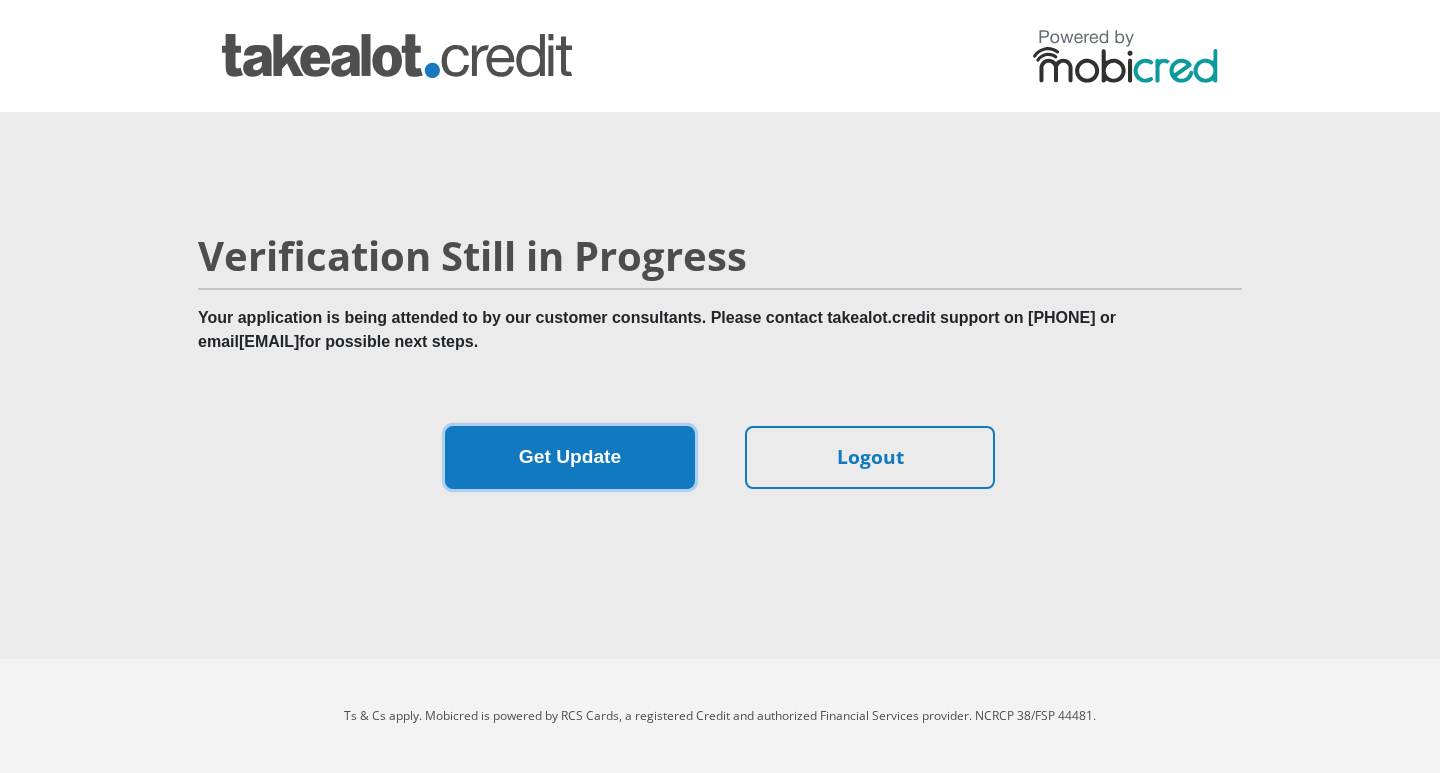 click on "Get Update" at bounding box center (570, 457) 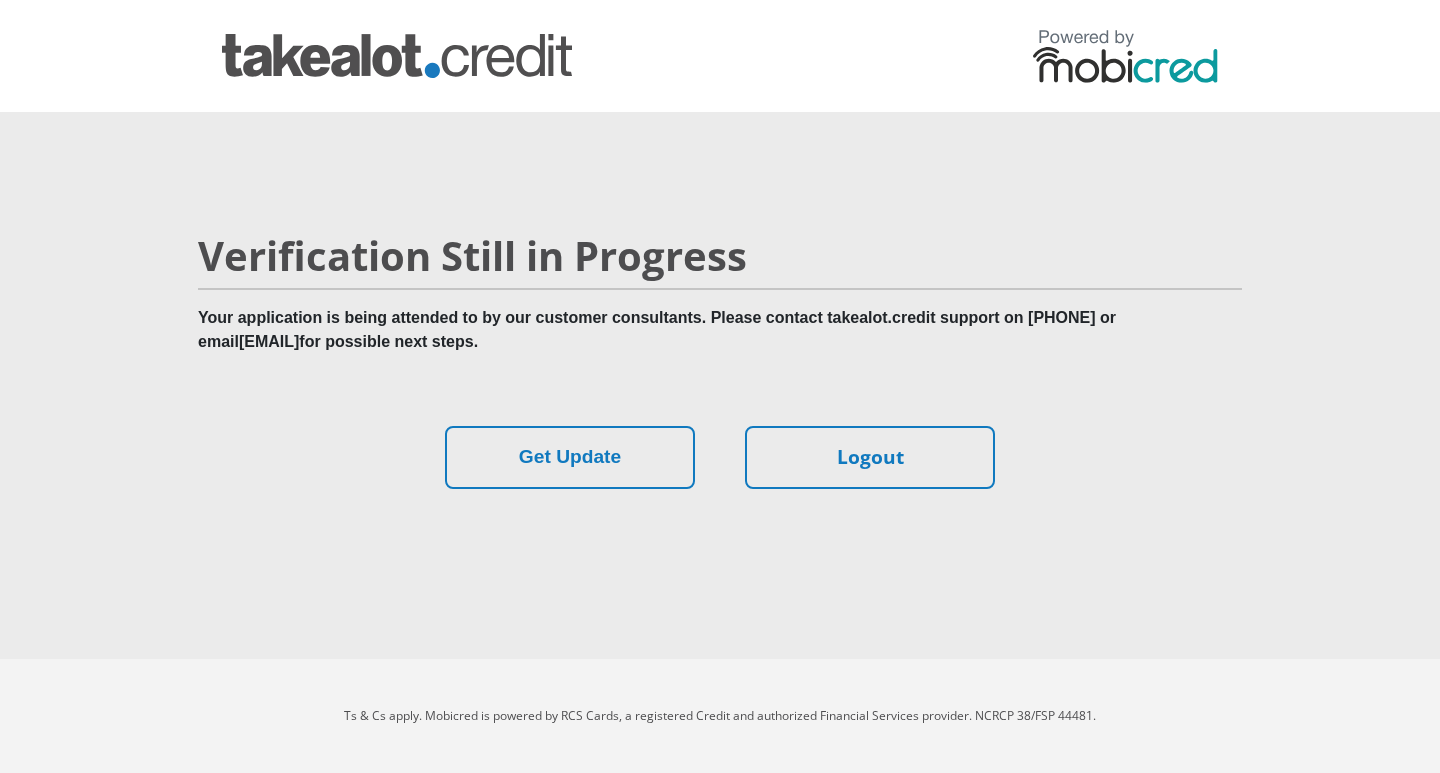 scroll, scrollTop: 0, scrollLeft: 0, axis: both 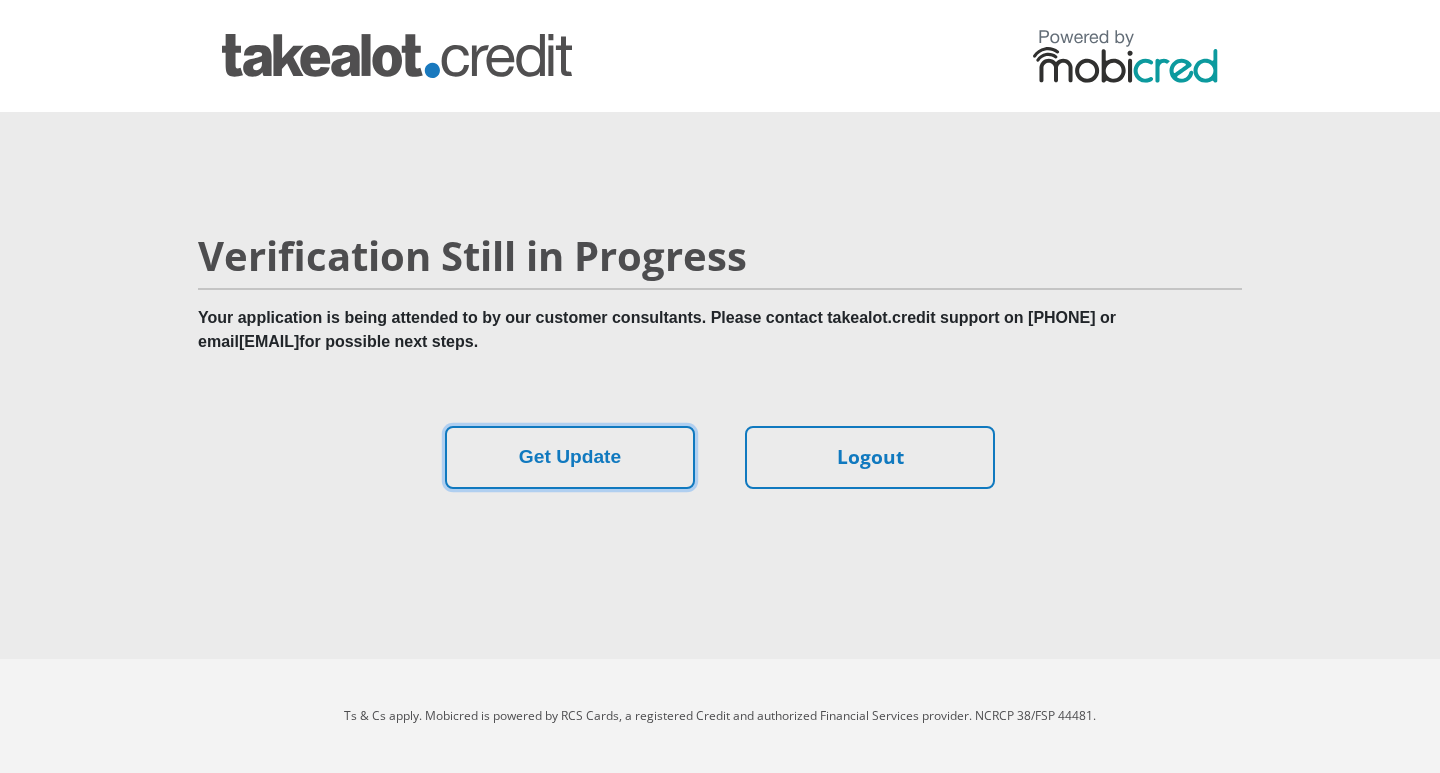 click on "Get Update" at bounding box center [570, 457] 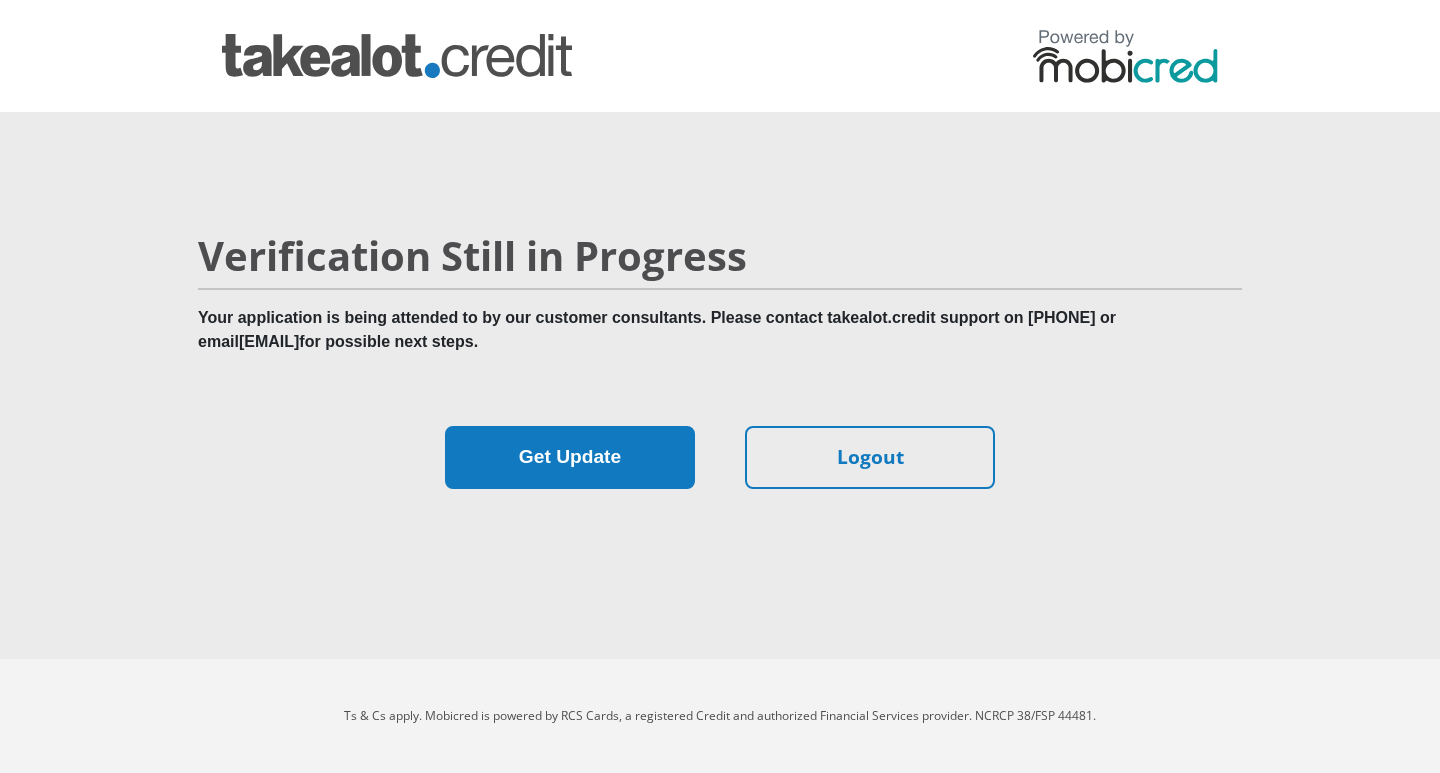 scroll, scrollTop: 0, scrollLeft: 0, axis: both 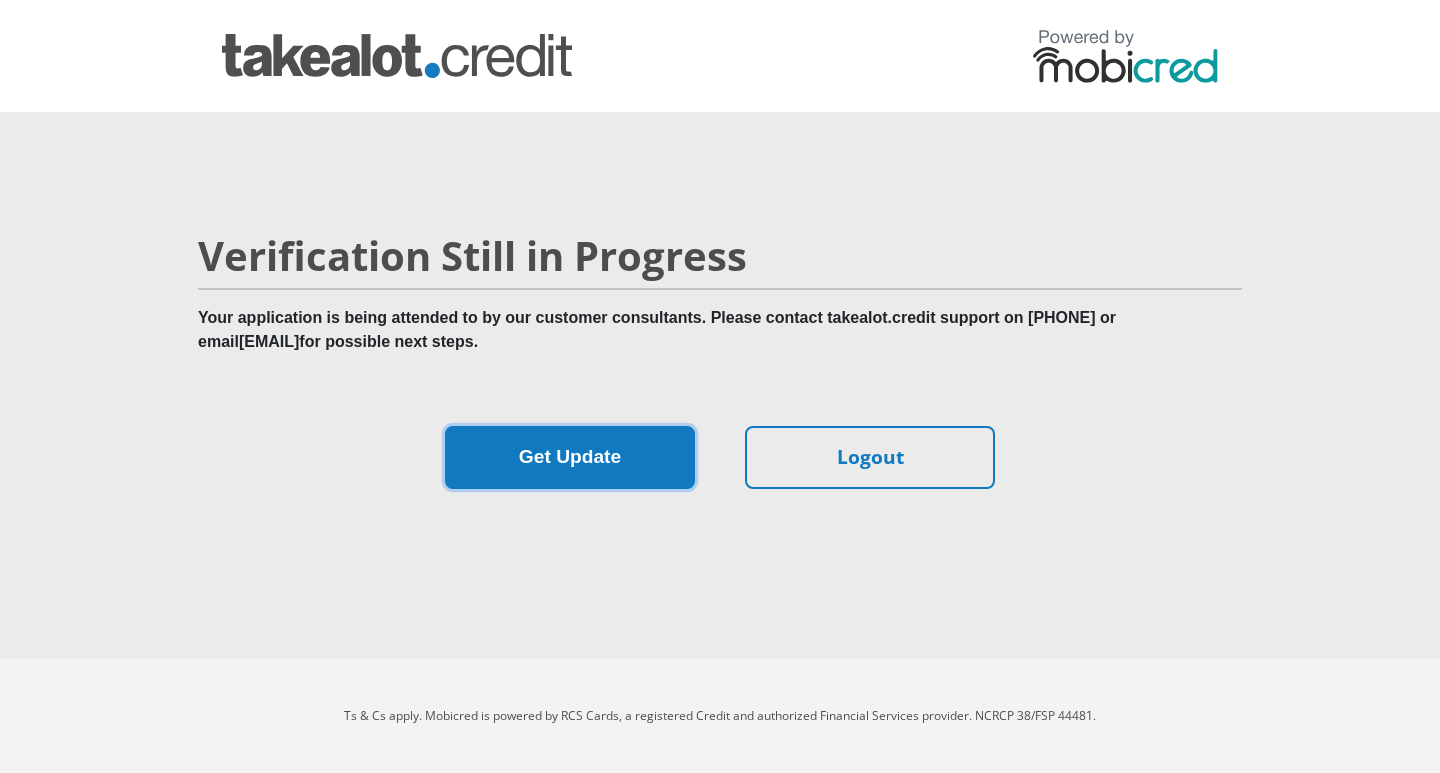 click on "Get Update" at bounding box center [570, 457] 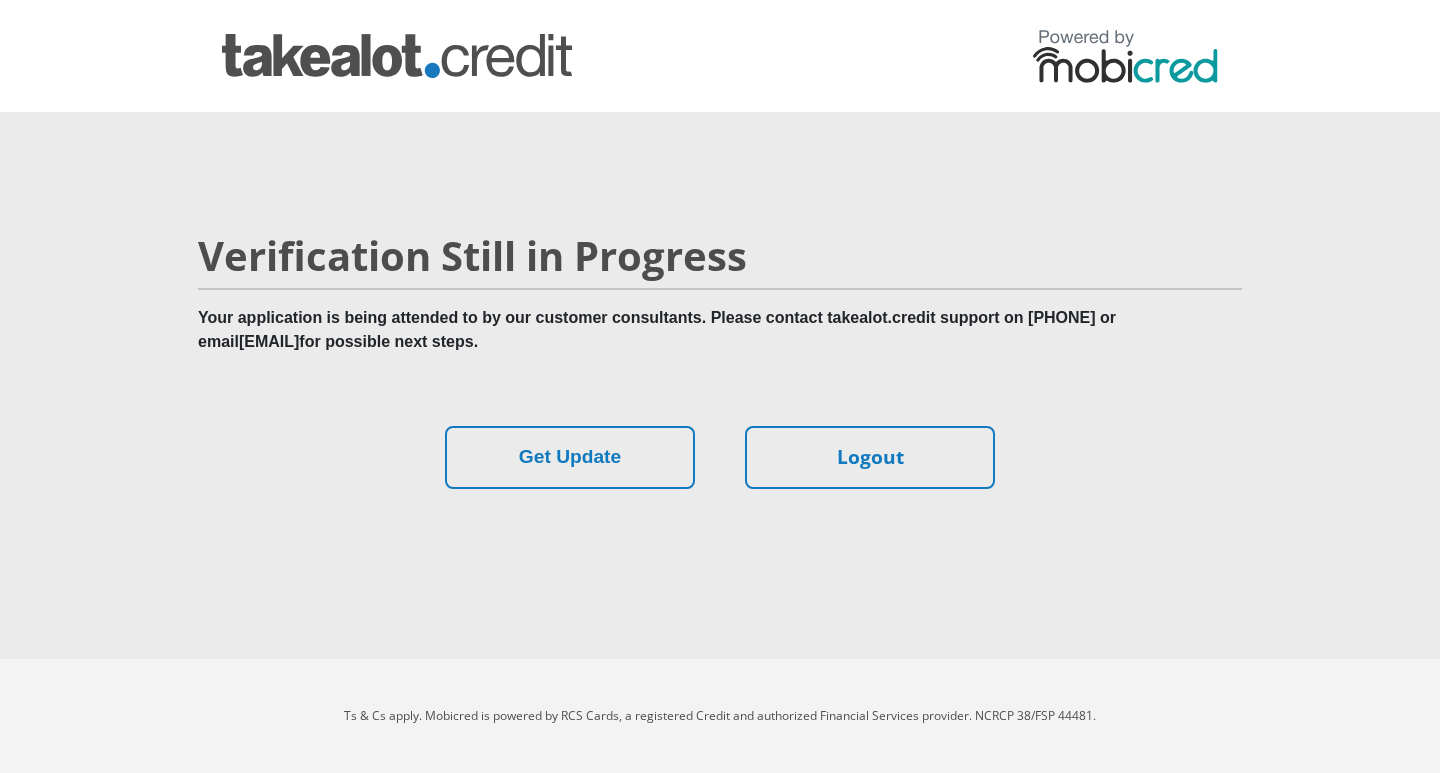 scroll, scrollTop: 0, scrollLeft: 0, axis: both 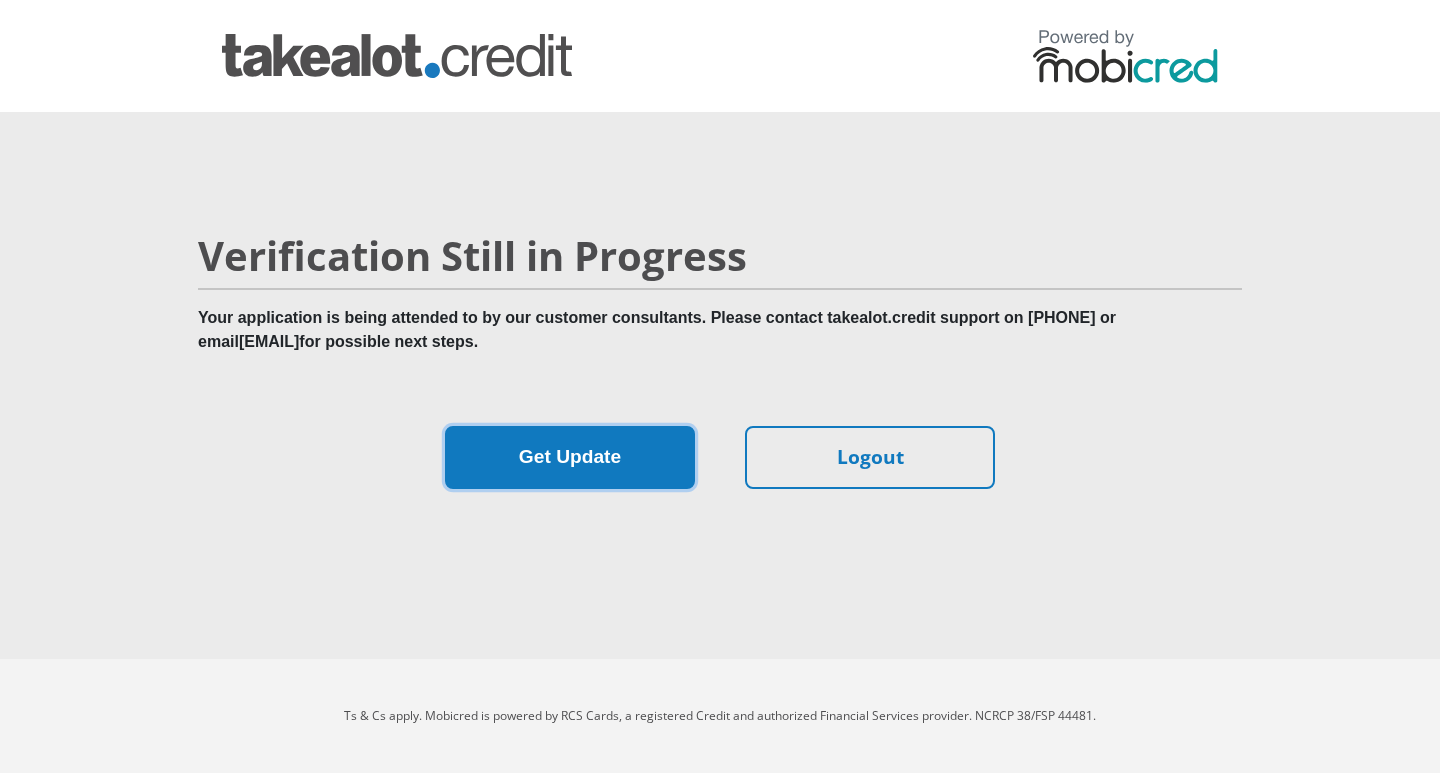 click on "Get Update" at bounding box center [570, 457] 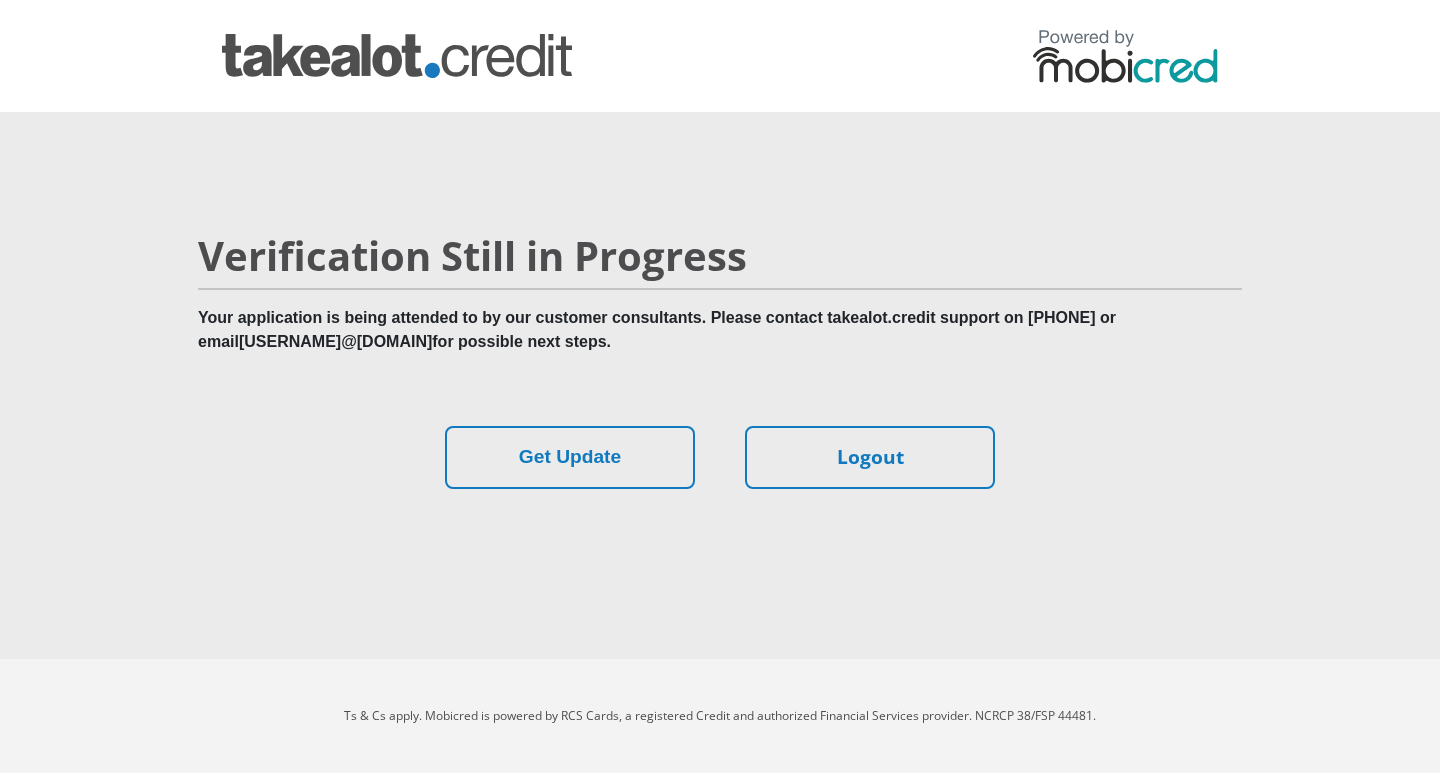 scroll, scrollTop: 0, scrollLeft: 0, axis: both 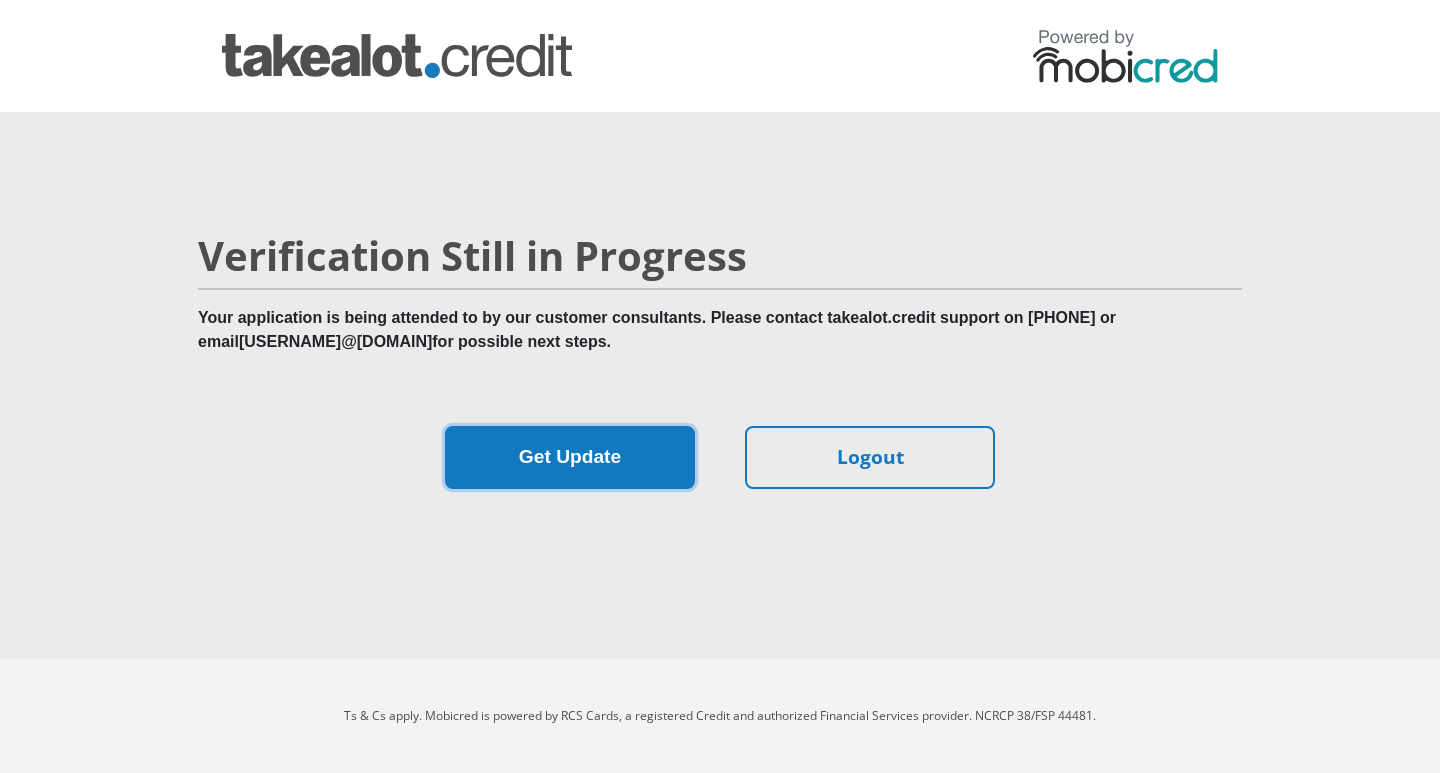 click on "Get Update" at bounding box center [570, 457] 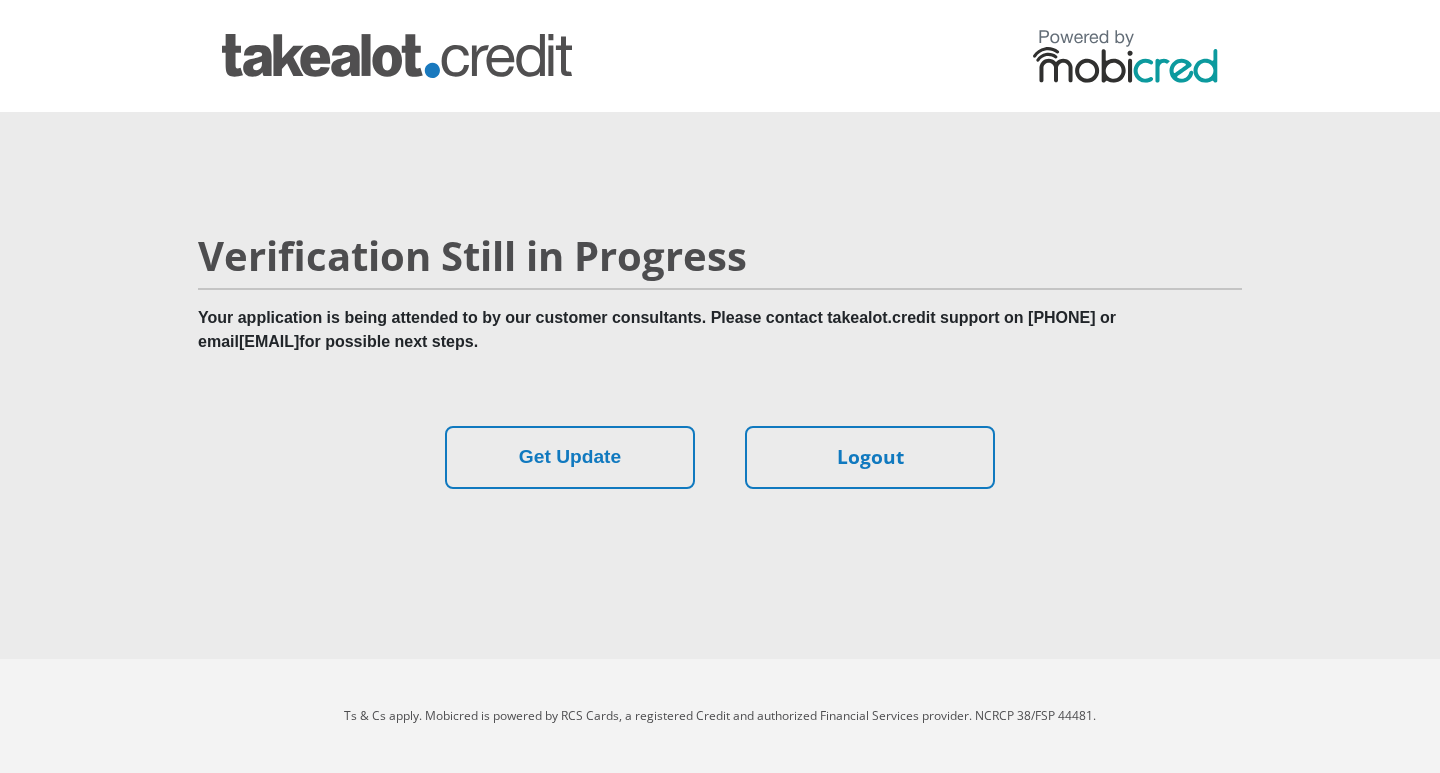 scroll, scrollTop: 0, scrollLeft: 0, axis: both 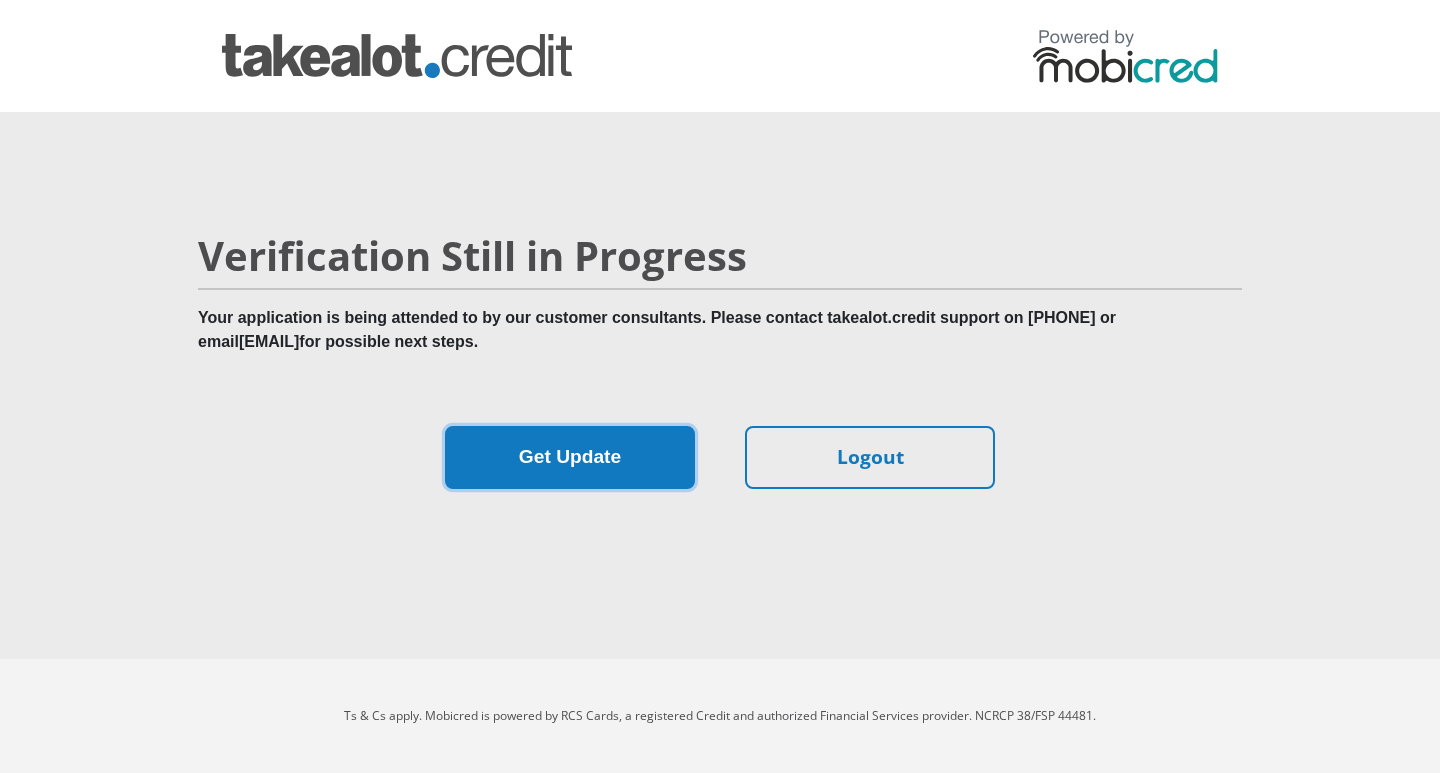 click on "Get Update" at bounding box center (570, 457) 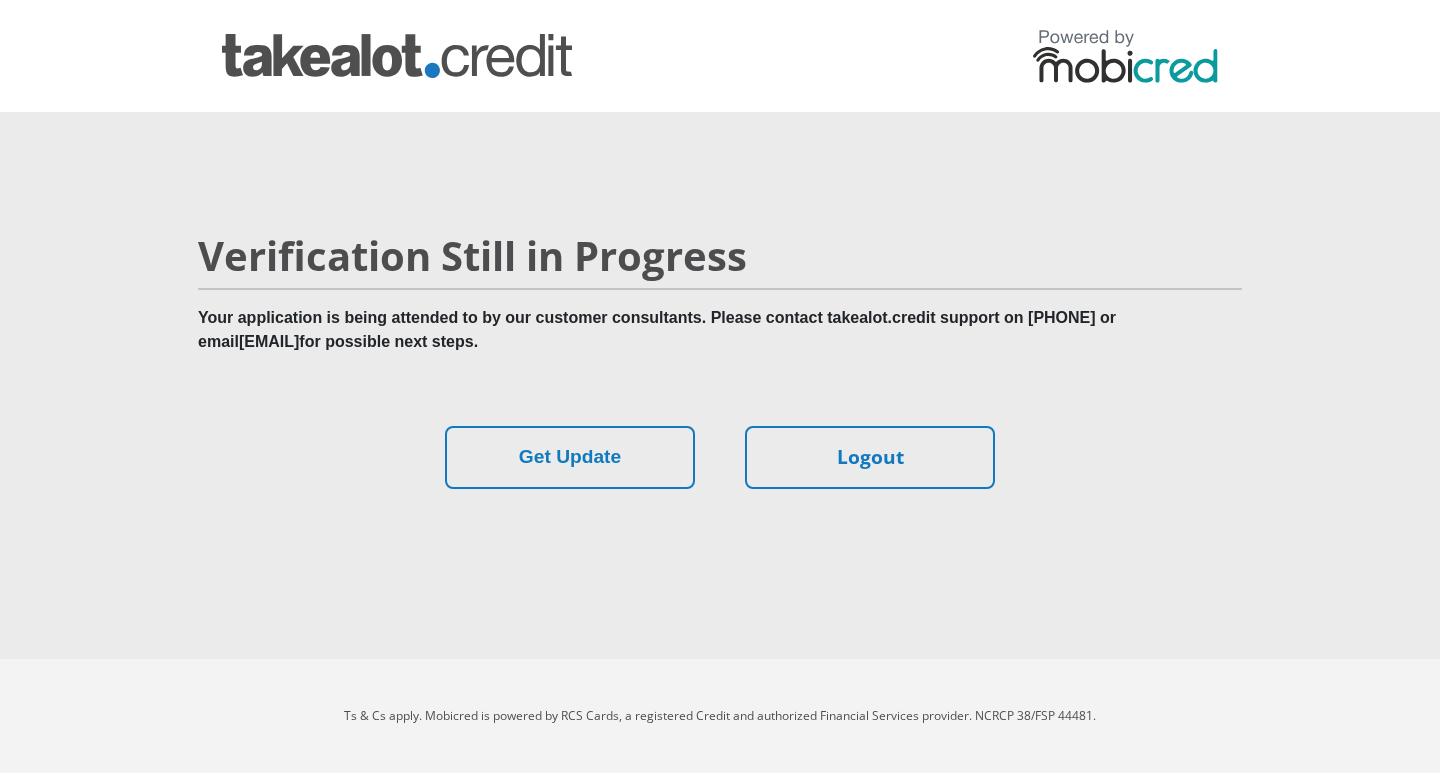 scroll, scrollTop: 0, scrollLeft: 0, axis: both 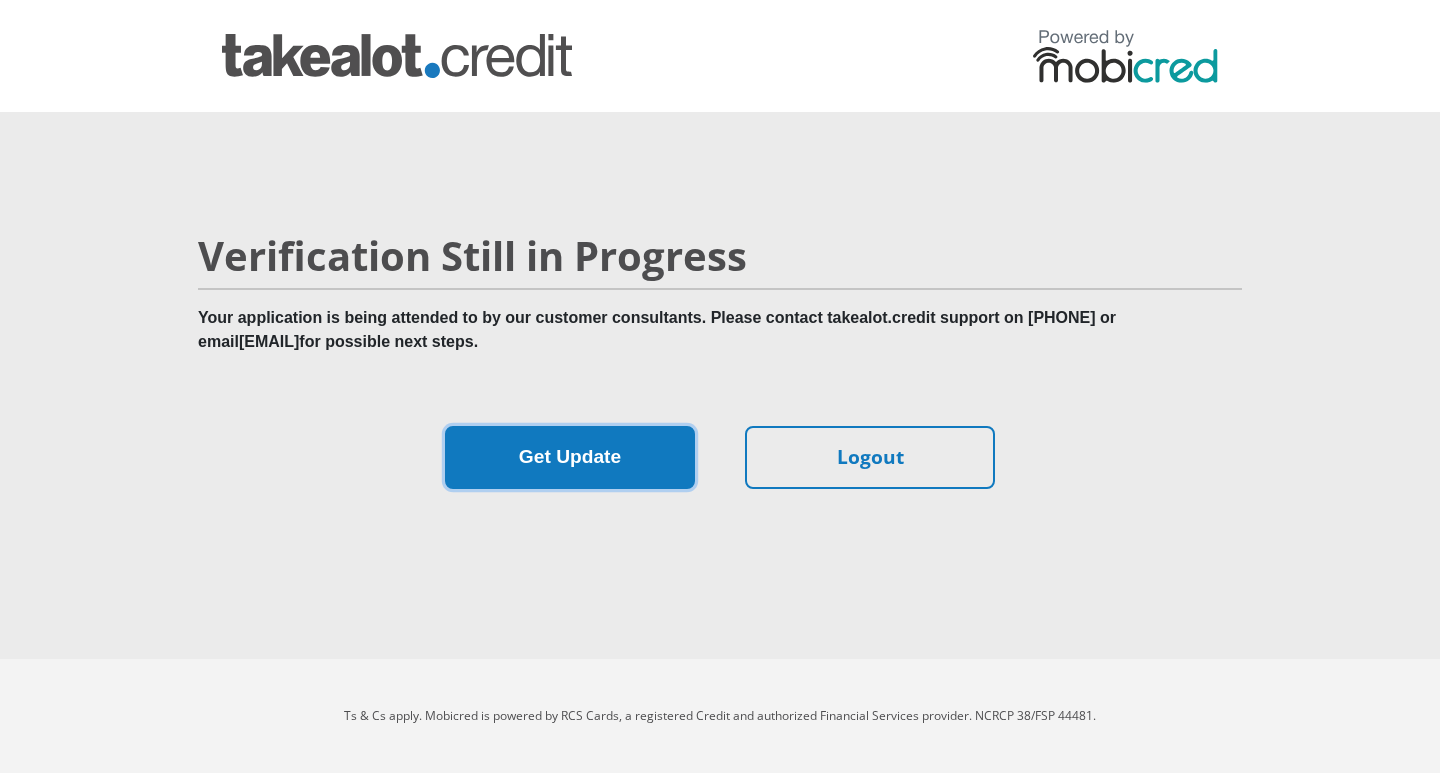 click on "Get Update" at bounding box center [570, 457] 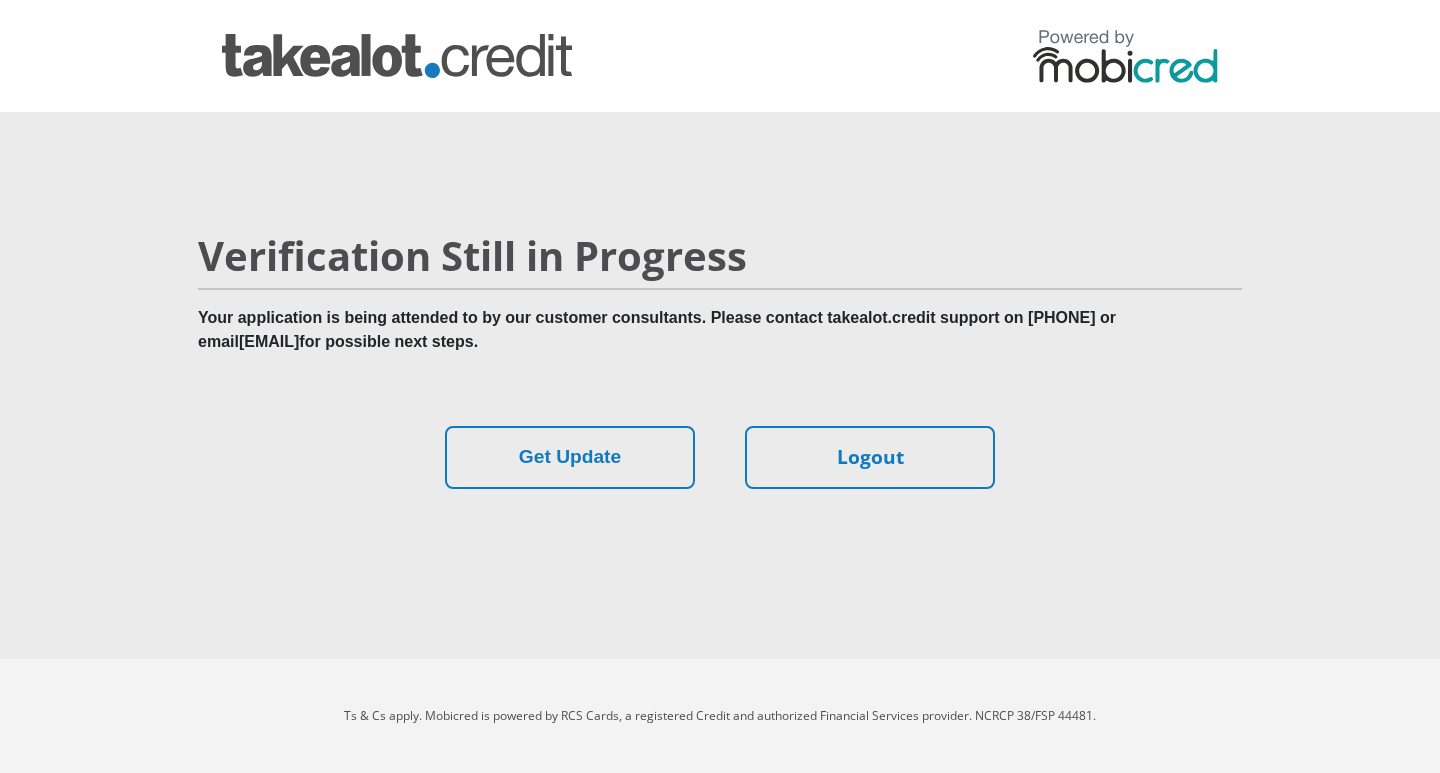 scroll, scrollTop: 0, scrollLeft: 0, axis: both 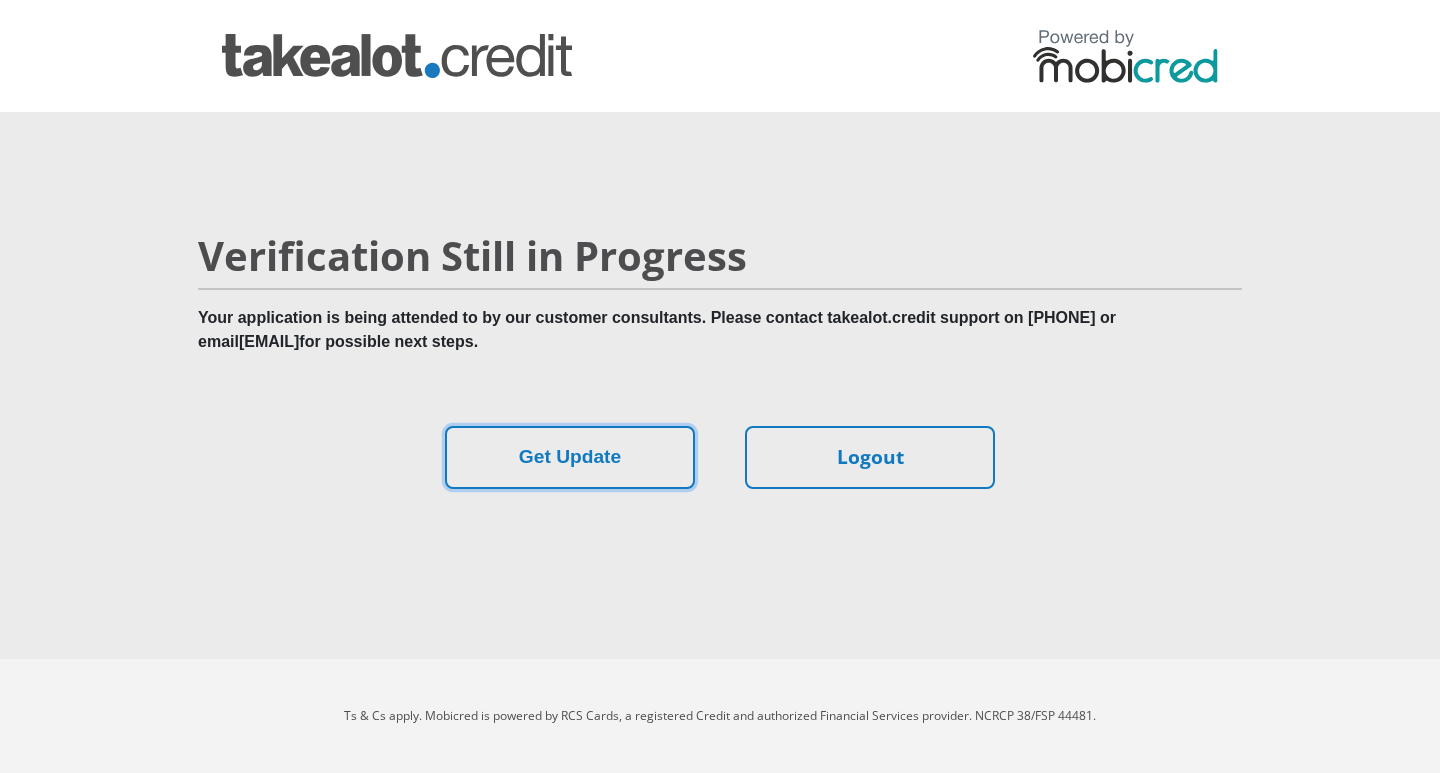 click on "Get Update" at bounding box center [570, 457] 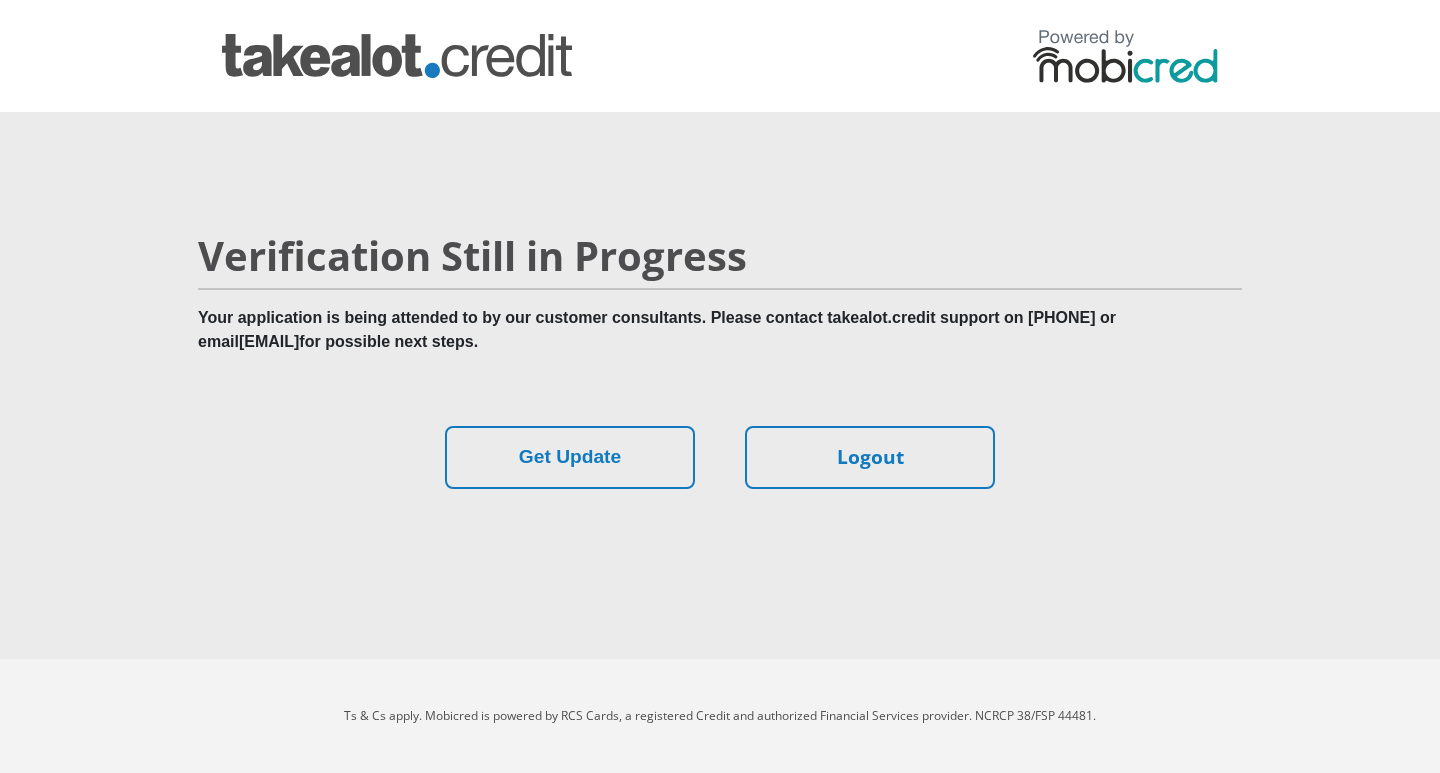 scroll, scrollTop: 0, scrollLeft: 0, axis: both 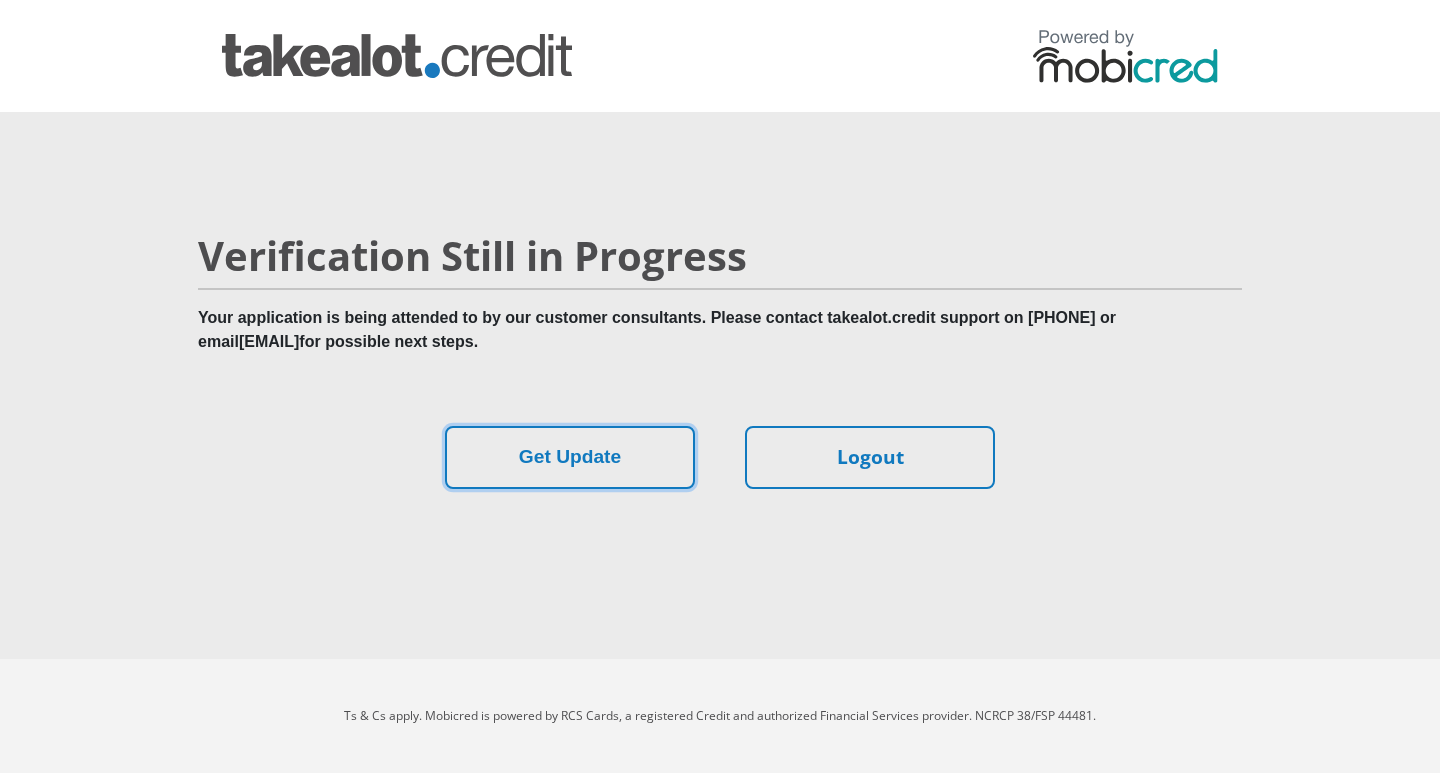 click on "Get Update" at bounding box center [570, 457] 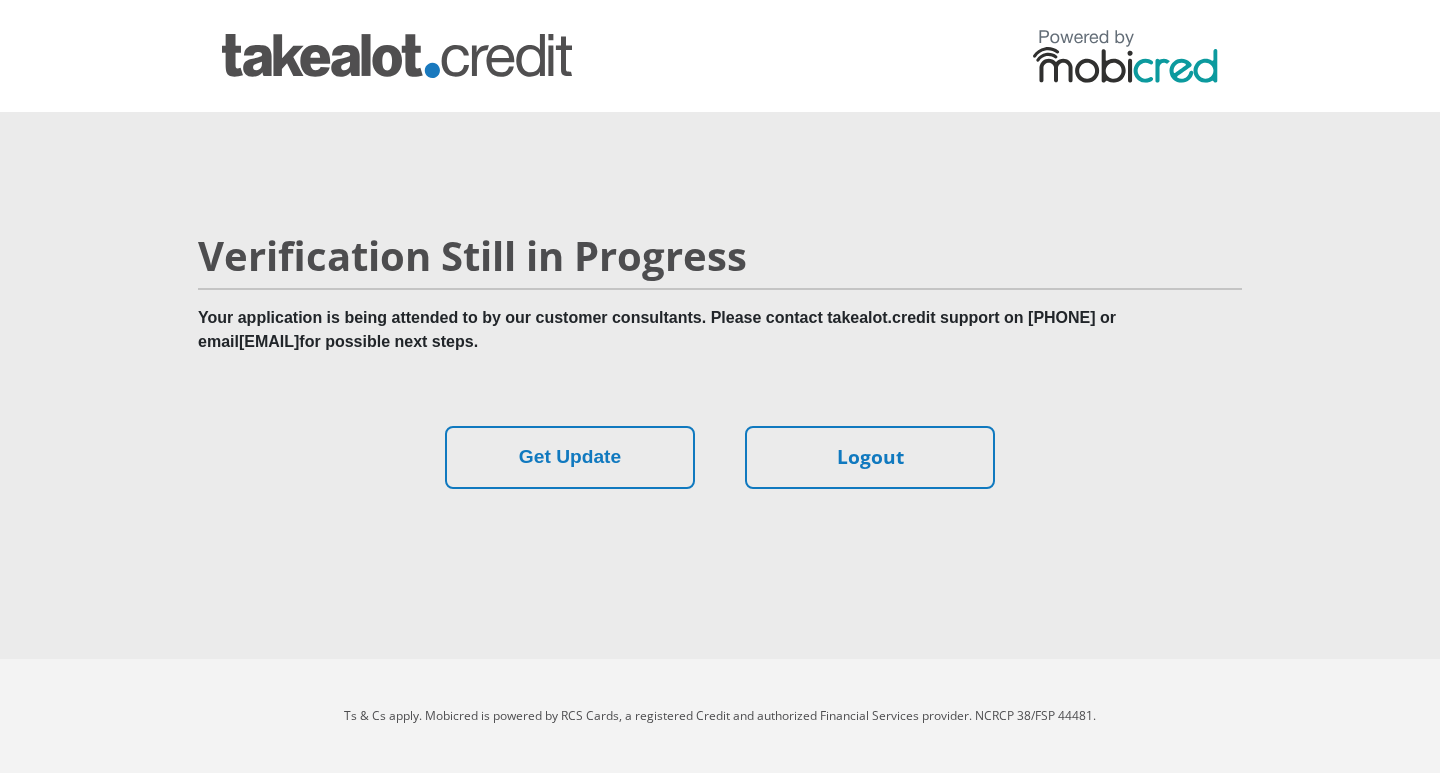 scroll, scrollTop: 0, scrollLeft: 0, axis: both 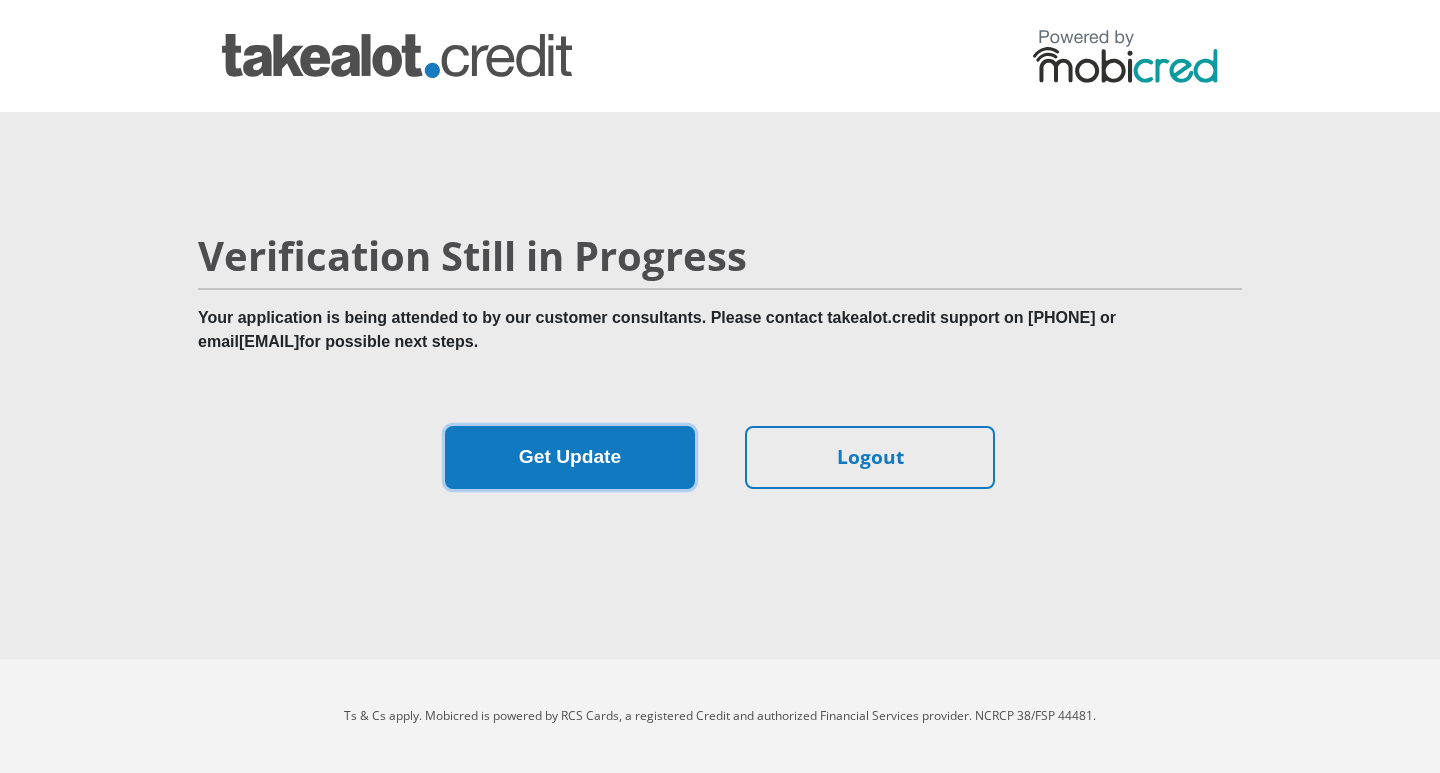 click on "Get Update" at bounding box center [570, 457] 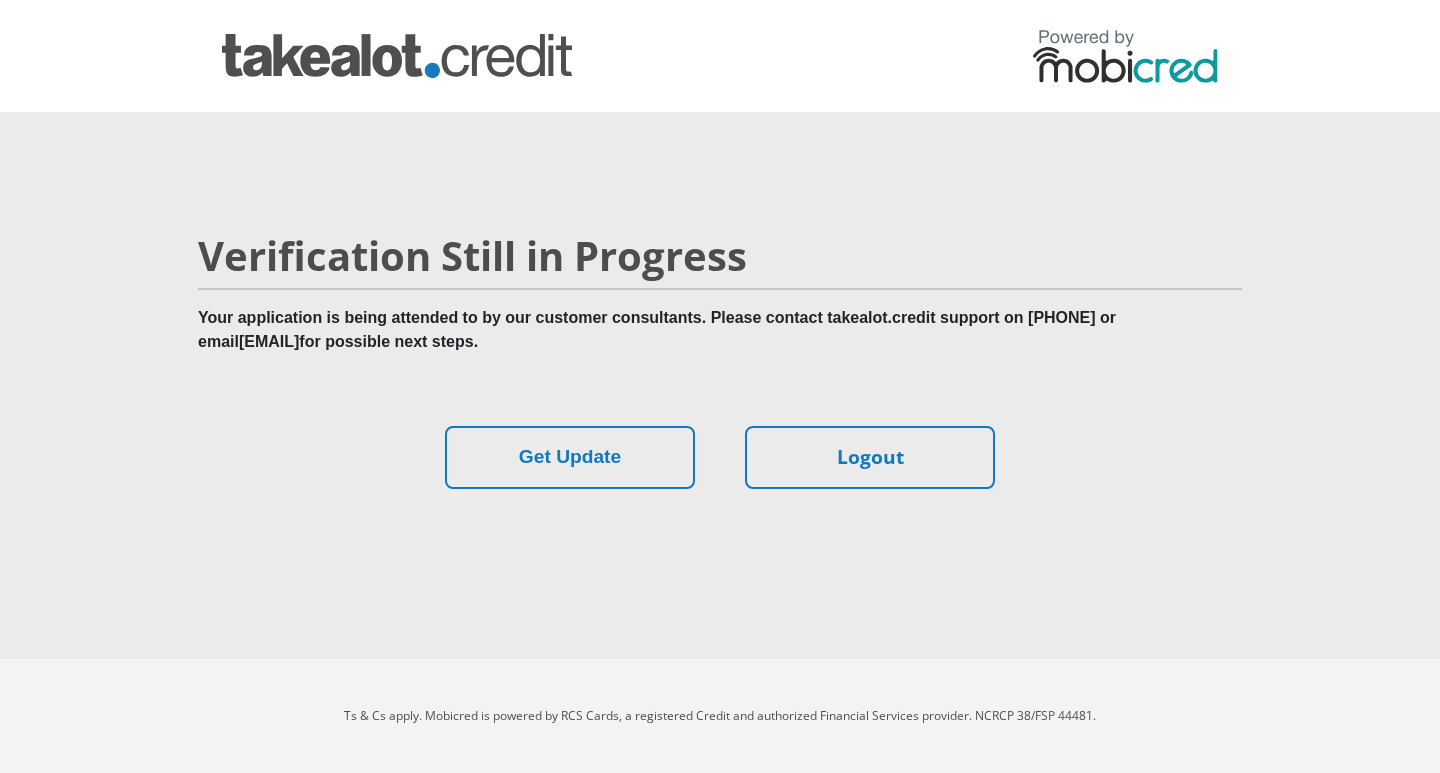 scroll, scrollTop: 0, scrollLeft: 0, axis: both 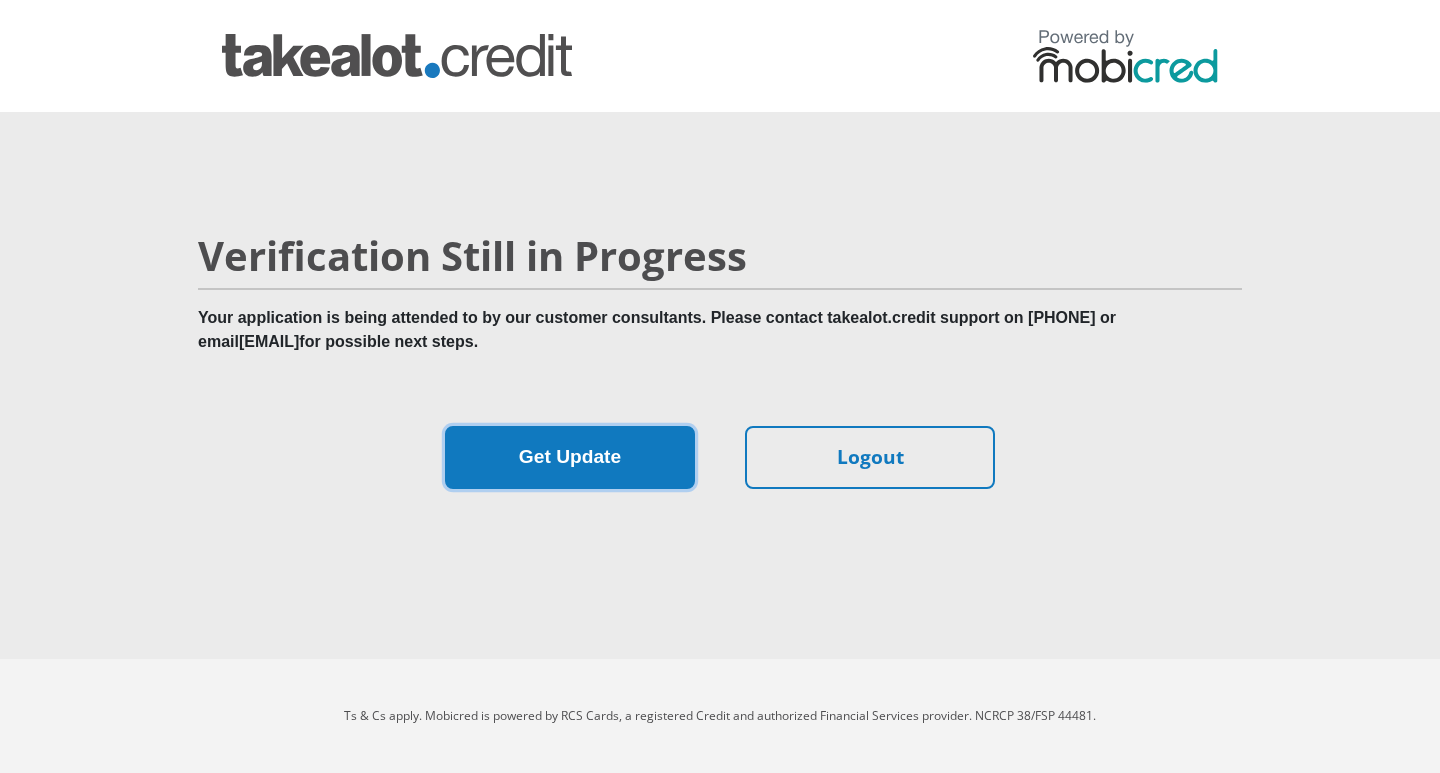 click on "Get Update" at bounding box center (570, 457) 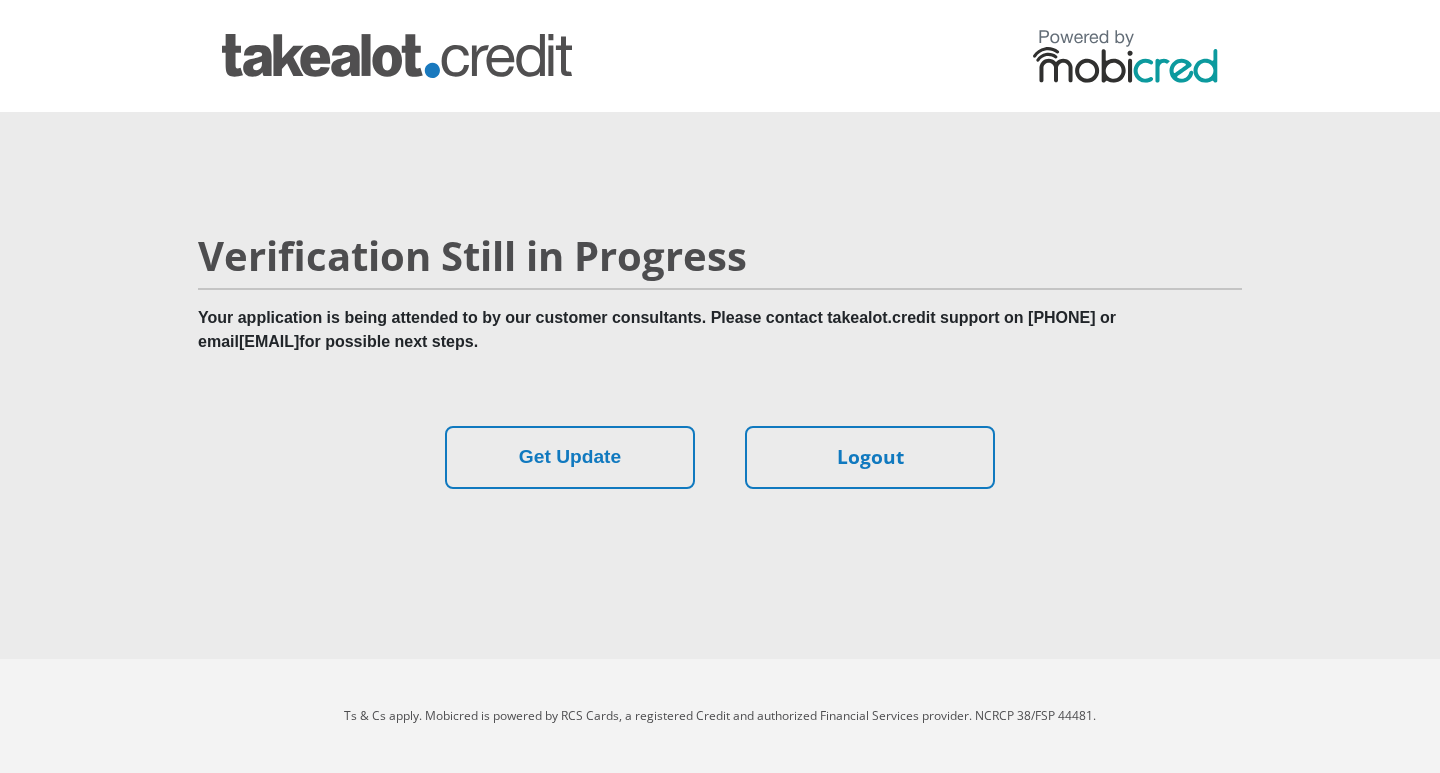 scroll, scrollTop: 0, scrollLeft: 0, axis: both 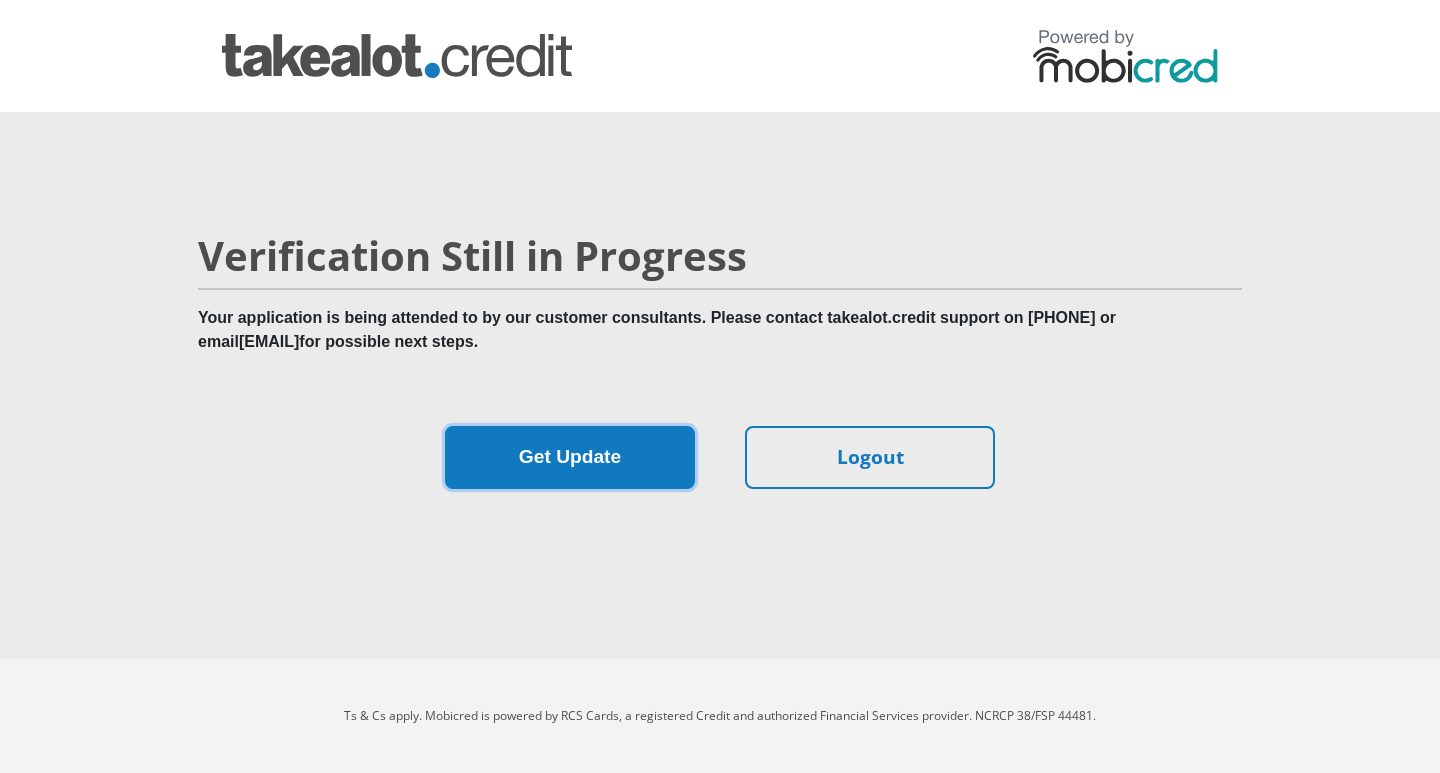 click on "Get Update" at bounding box center (570, 457) 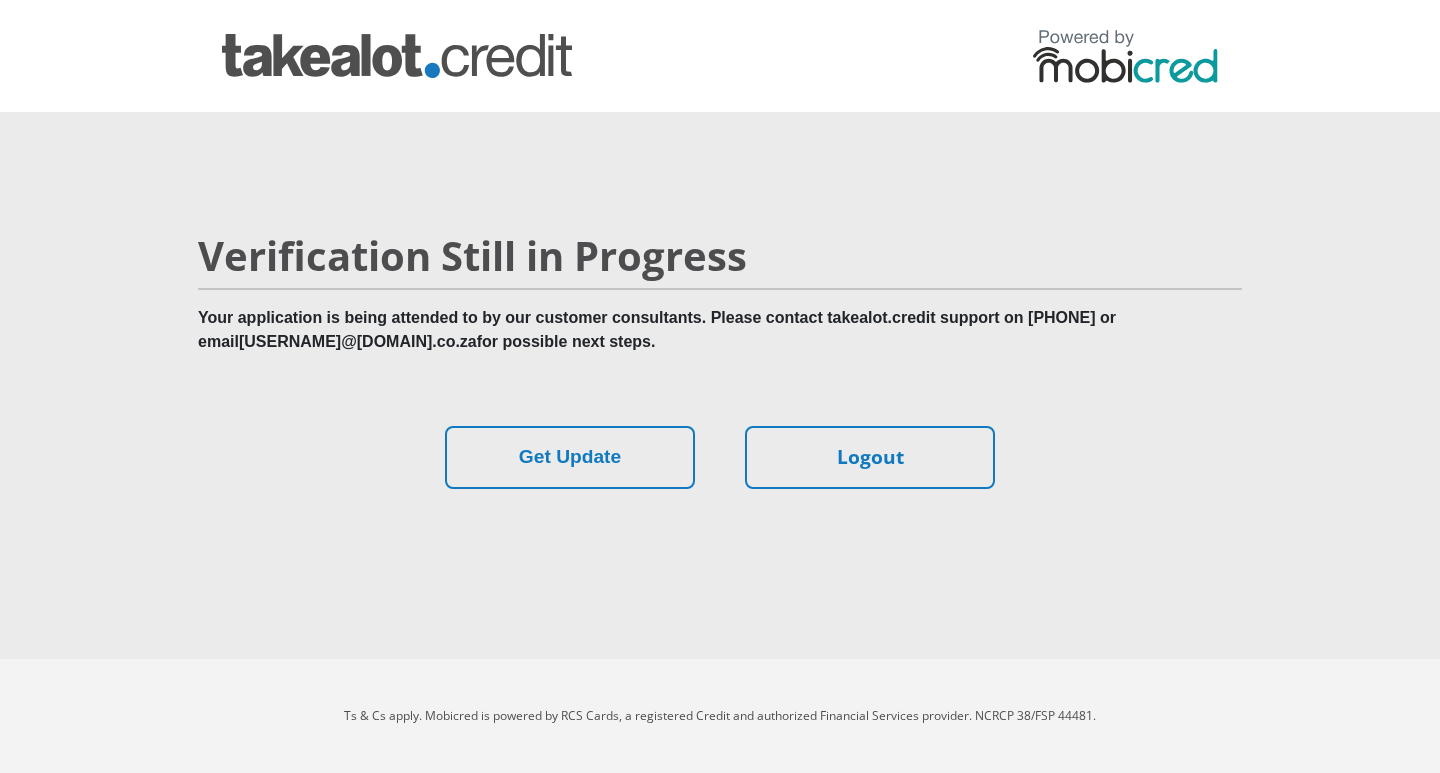 scroll, scrollTop: 0, scrollLeft: 0, axis: both 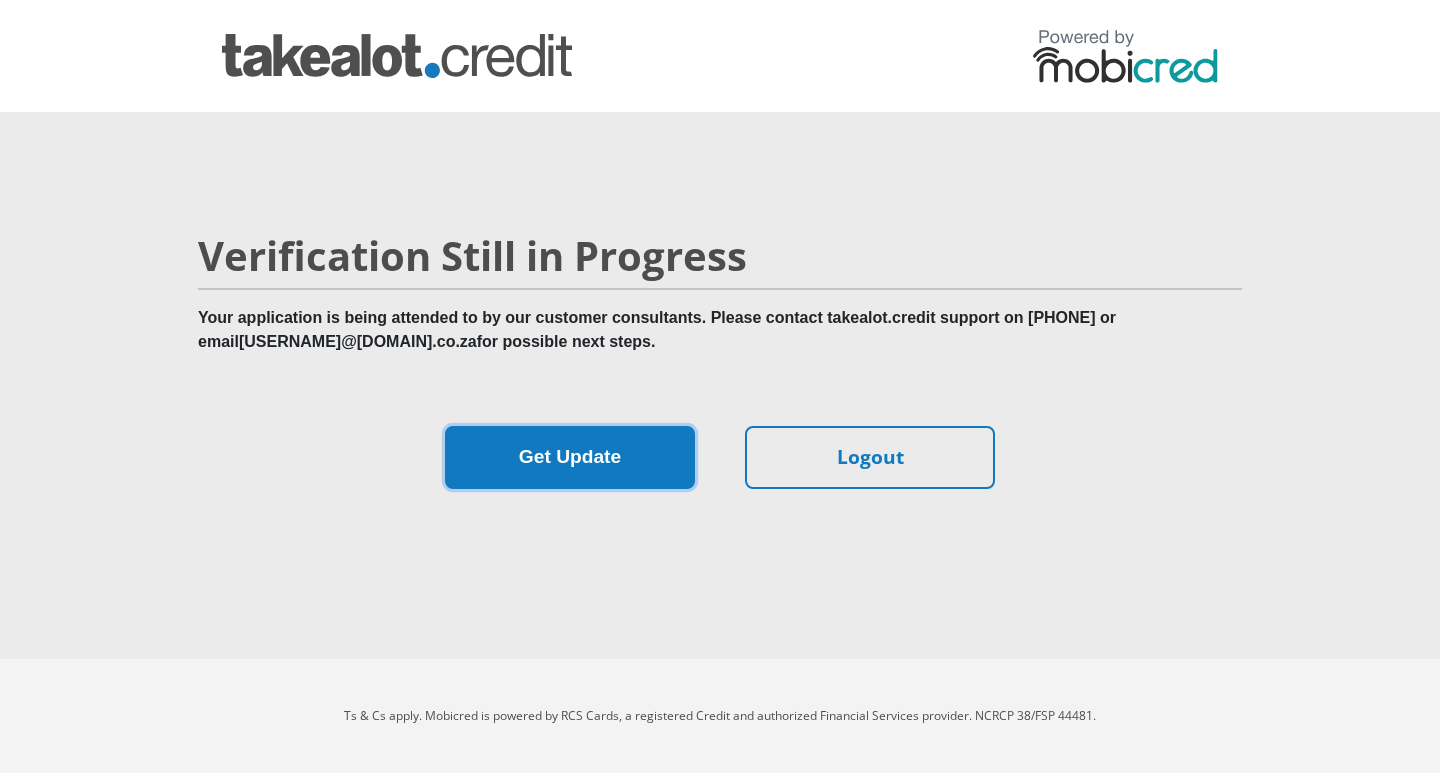 click on "Get Update" at bounding box center (570, 457) 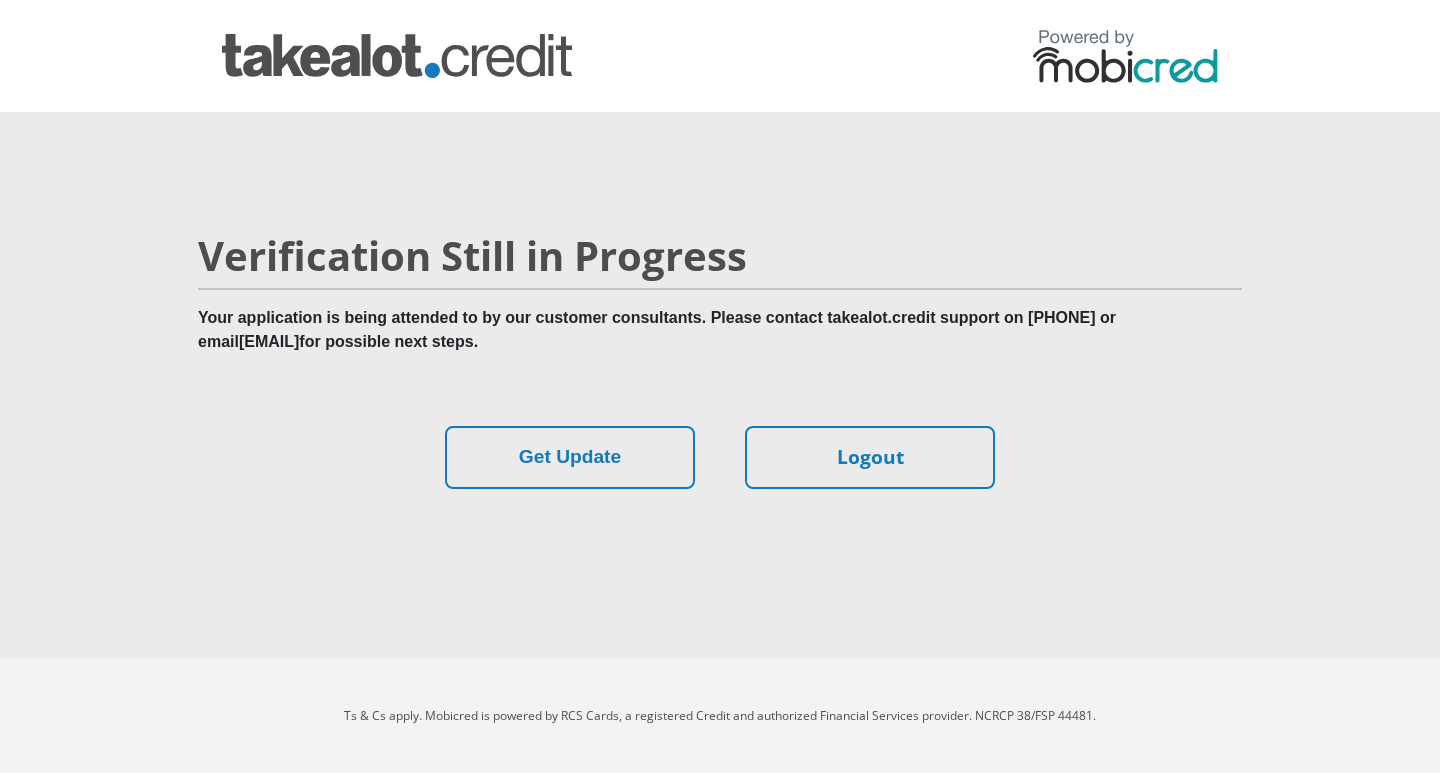 scroll, scrollTop: 0, scrollLeft: 0, axis: both 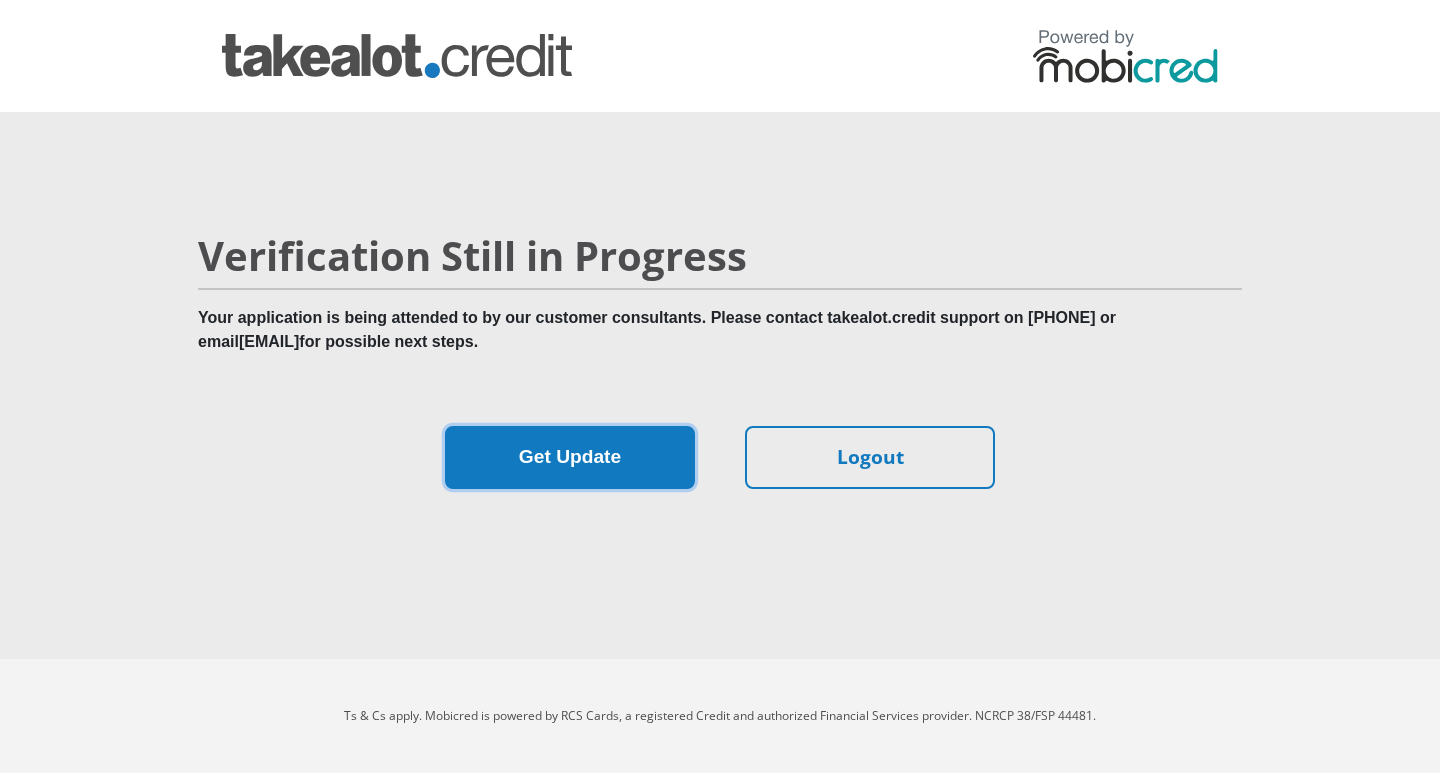 click on "Get Update" at bounding box center (570, 457) 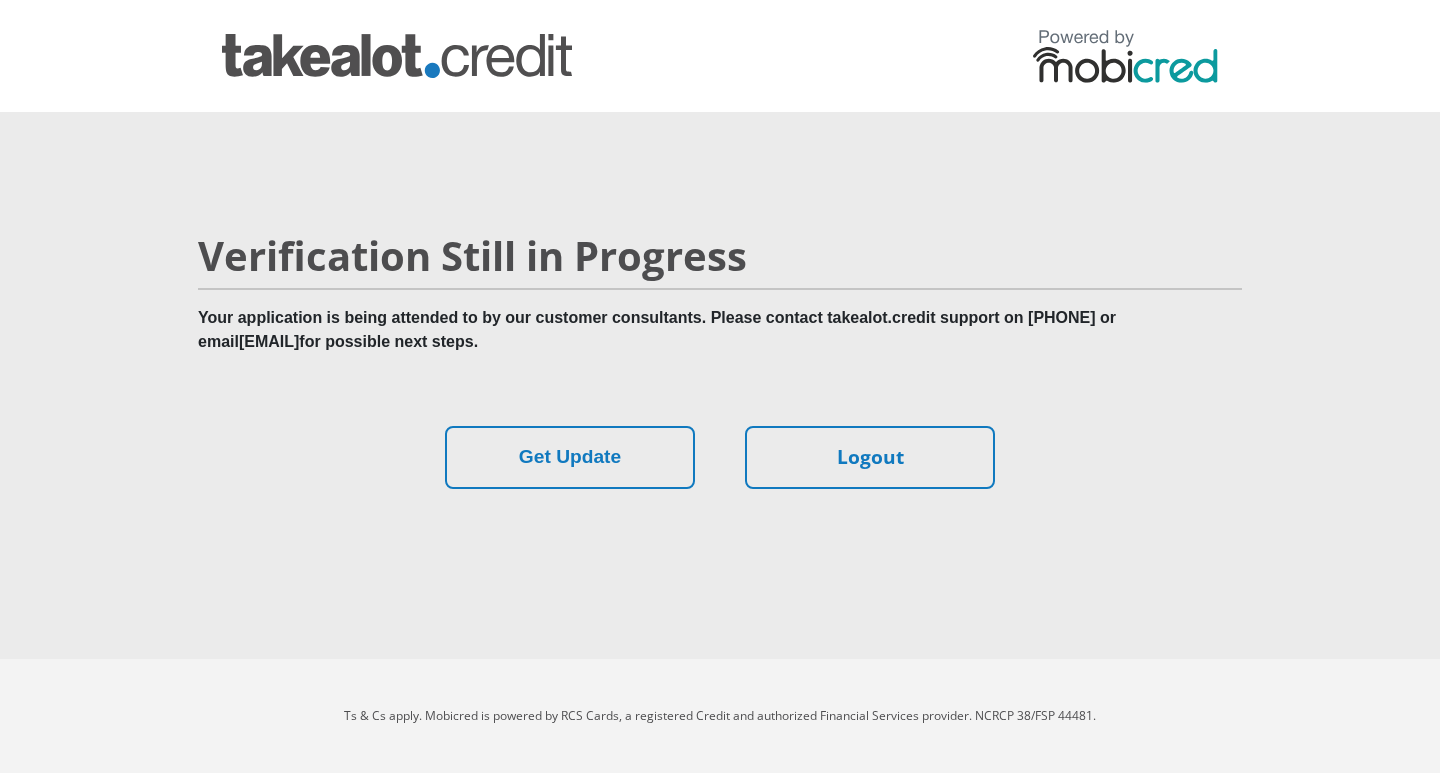 scroll, scrollTop: 0, scrollLeft: 0, axis: both 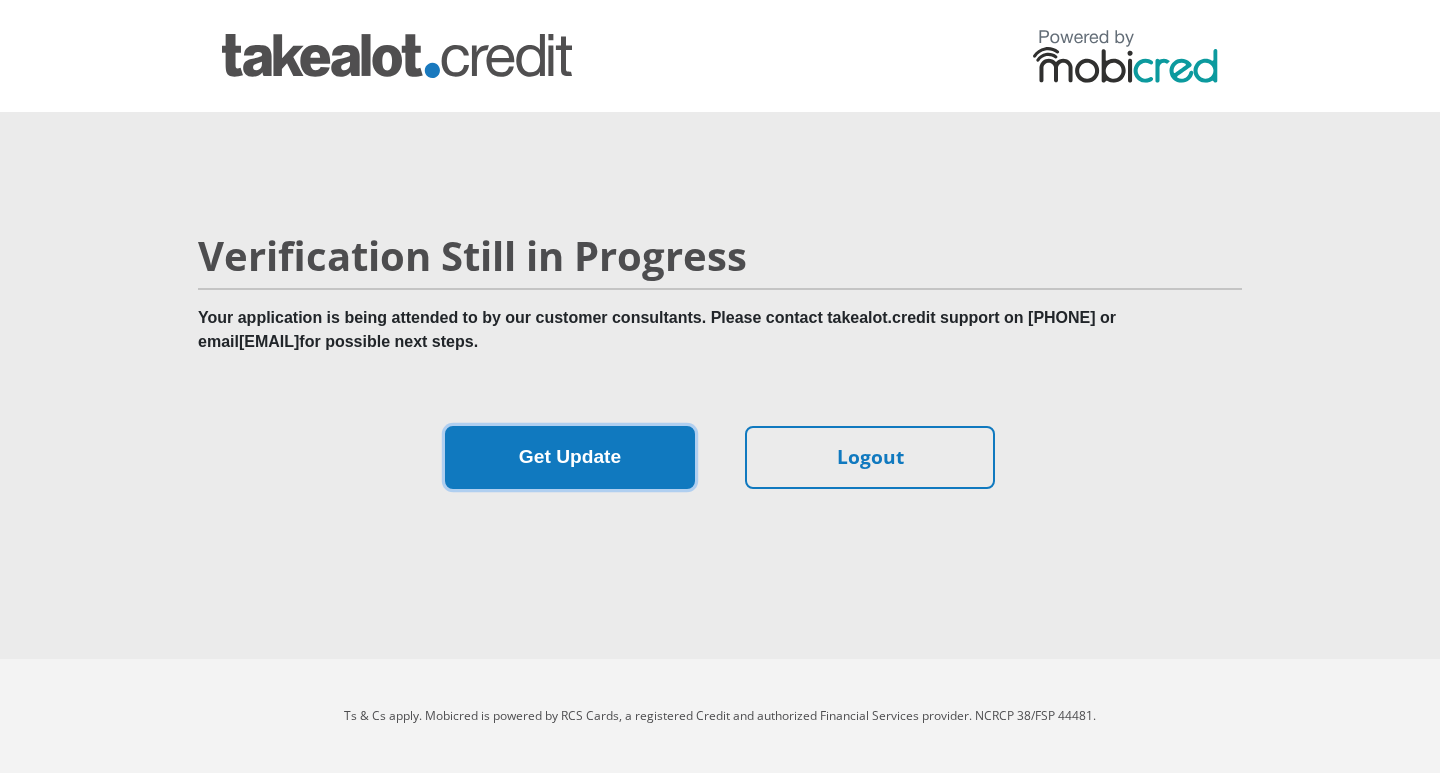 click on "Get Update" at bounding box center (570, 457) 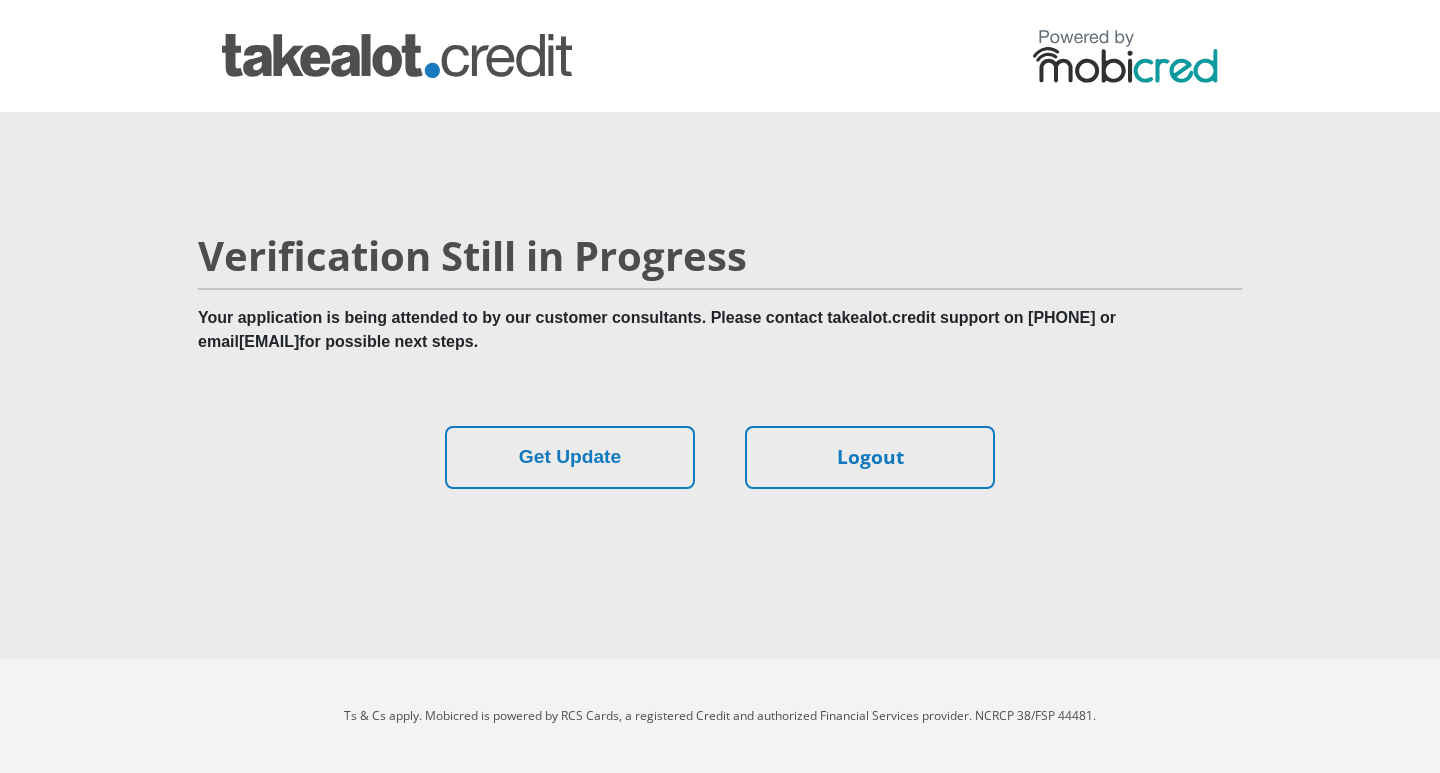 scroll, scrollTop: 0, scrollLeft: 0, axis: both 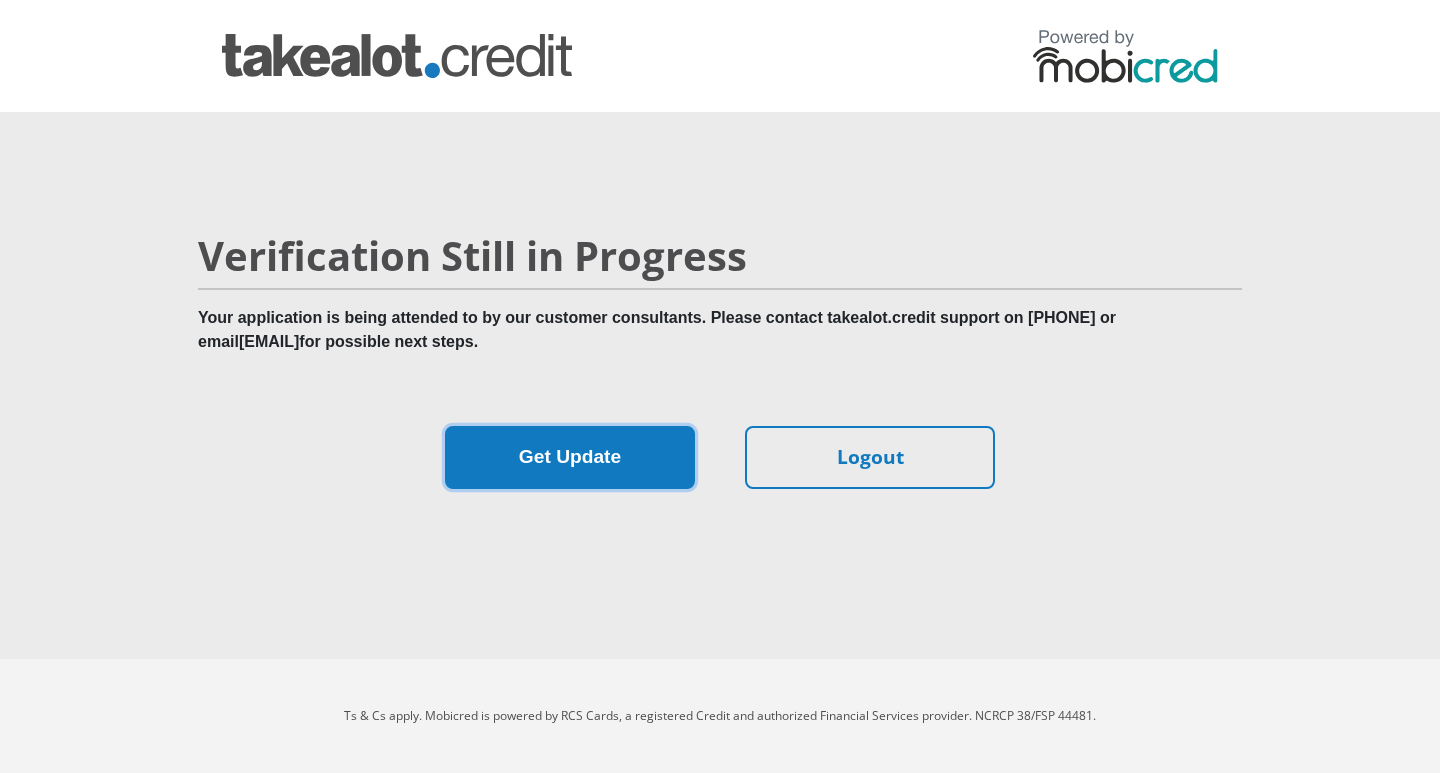 click on "Get Update" at bounding box center (570, 457) 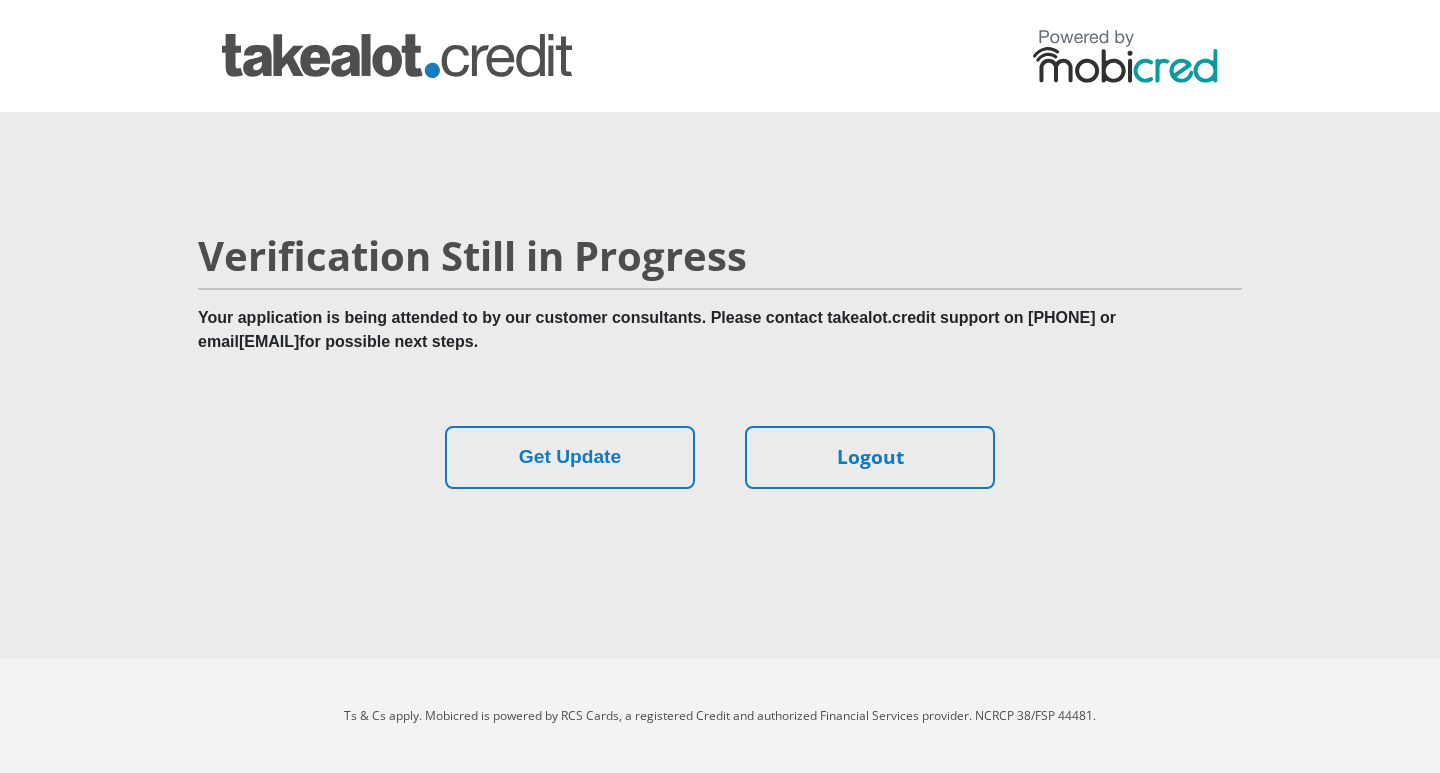 scroll, scrollTop: 0, scrollLeft: 0, axis: both 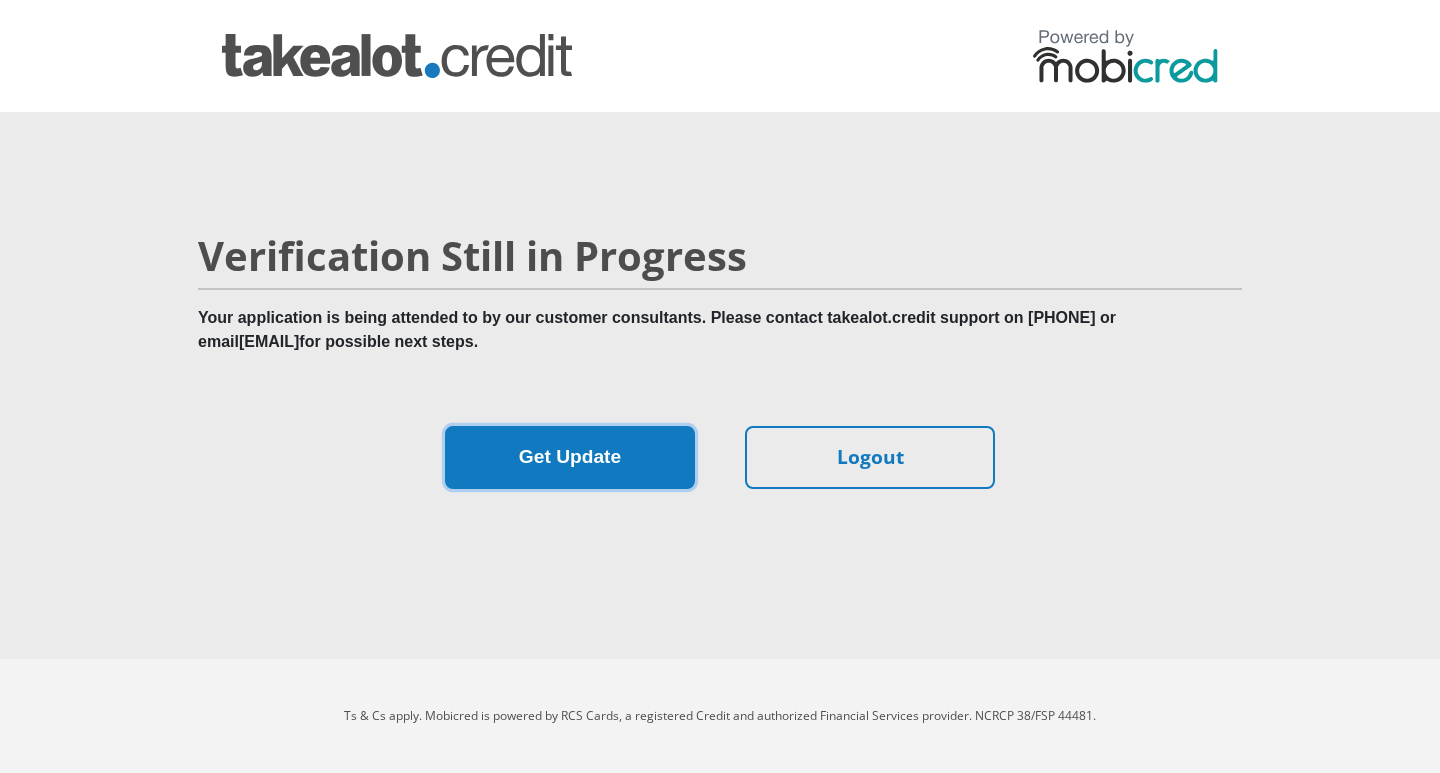 click on "Get Update" at bounding box center (570, 457) 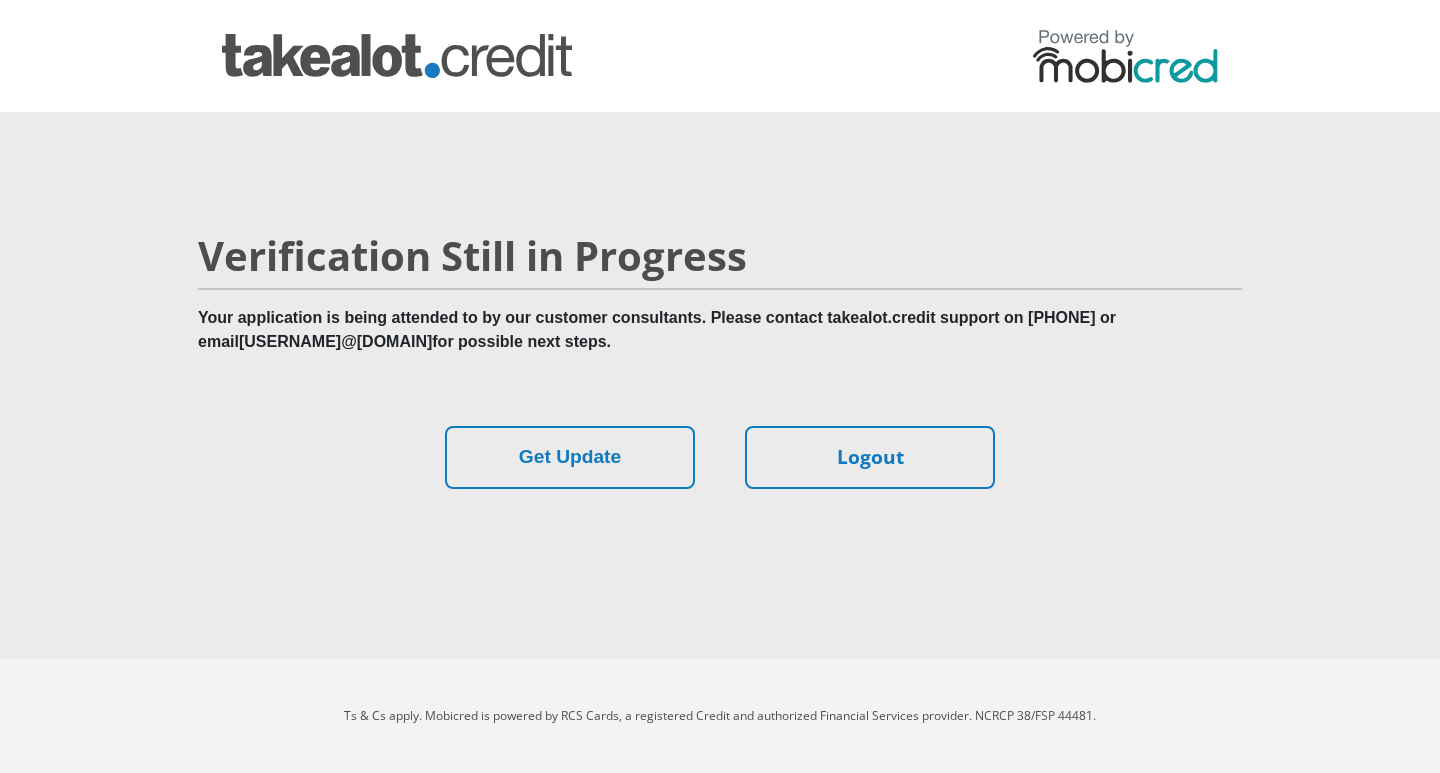 scroll, scrollTop: 0, scrollLeft: 0, axis: both 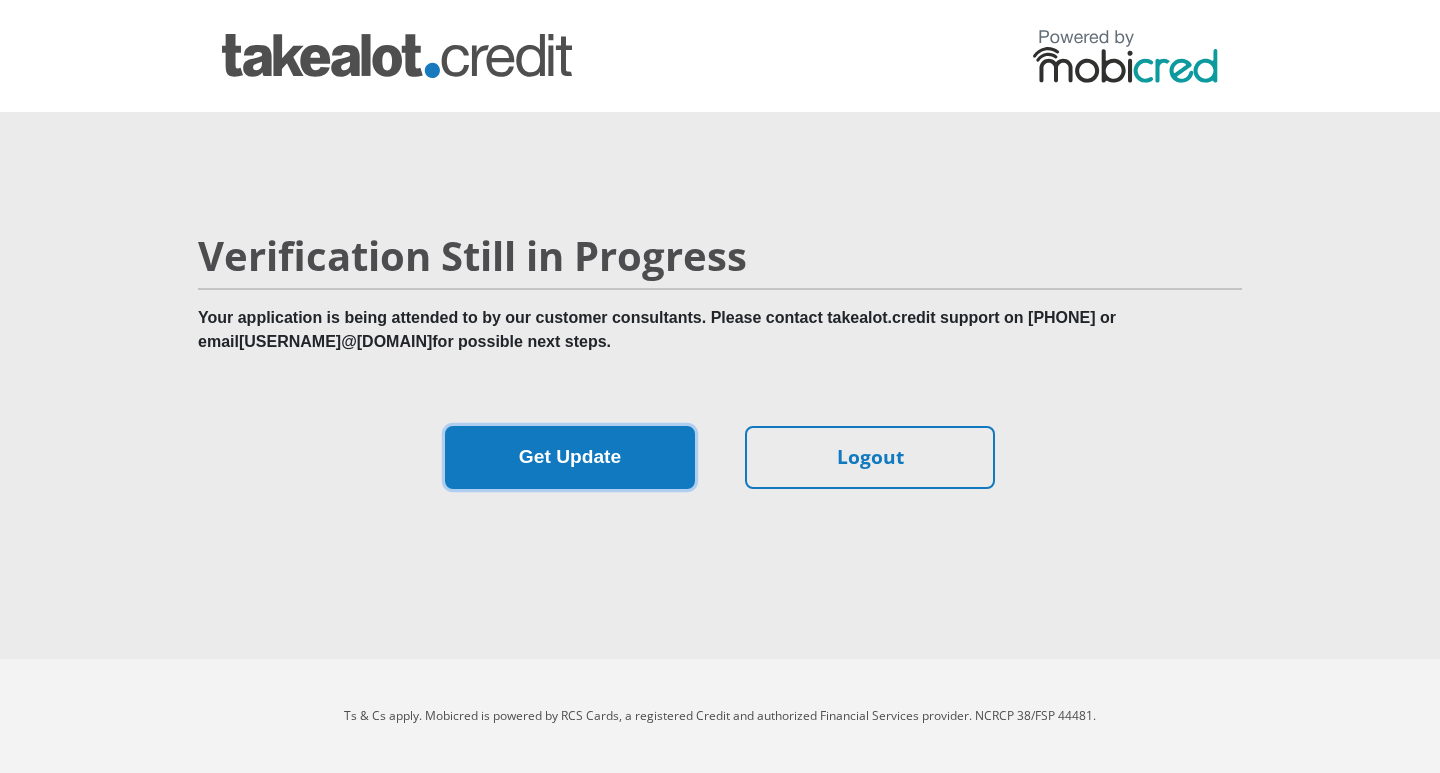click on "Get Update" at bounding box center (570, 457) 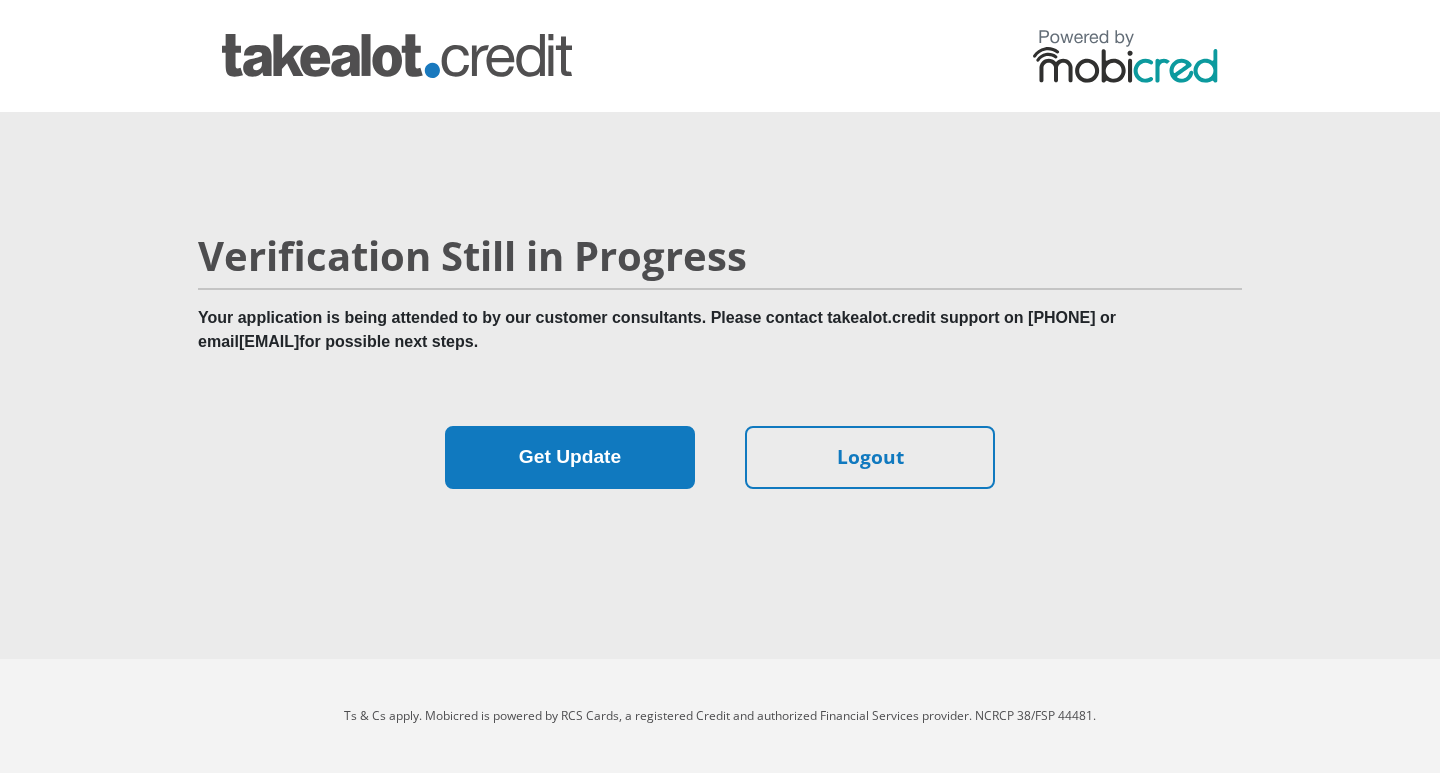 scroll, scrollTop: 0, scrollLeft: 0, axis: both 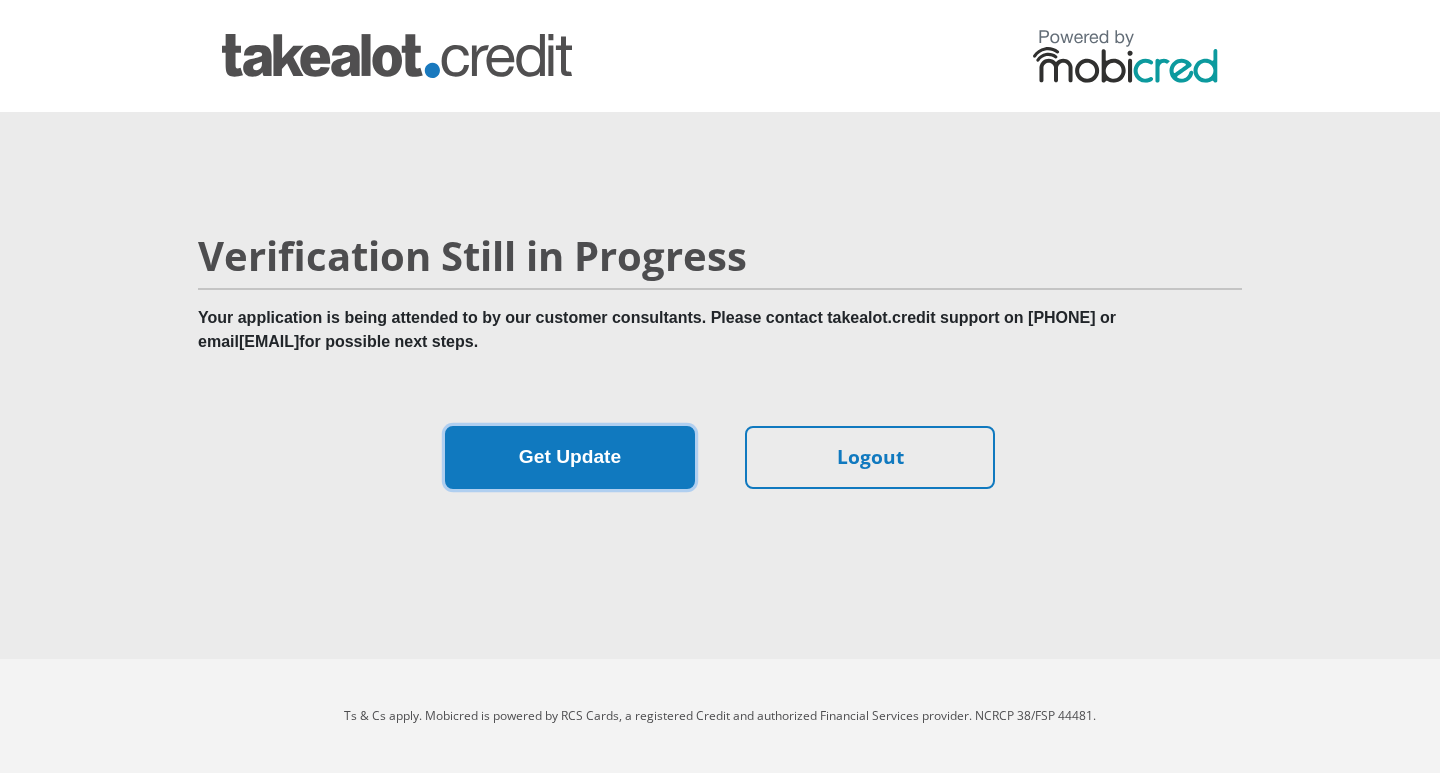 click on "Get Update" at bounding box center [570, 457] 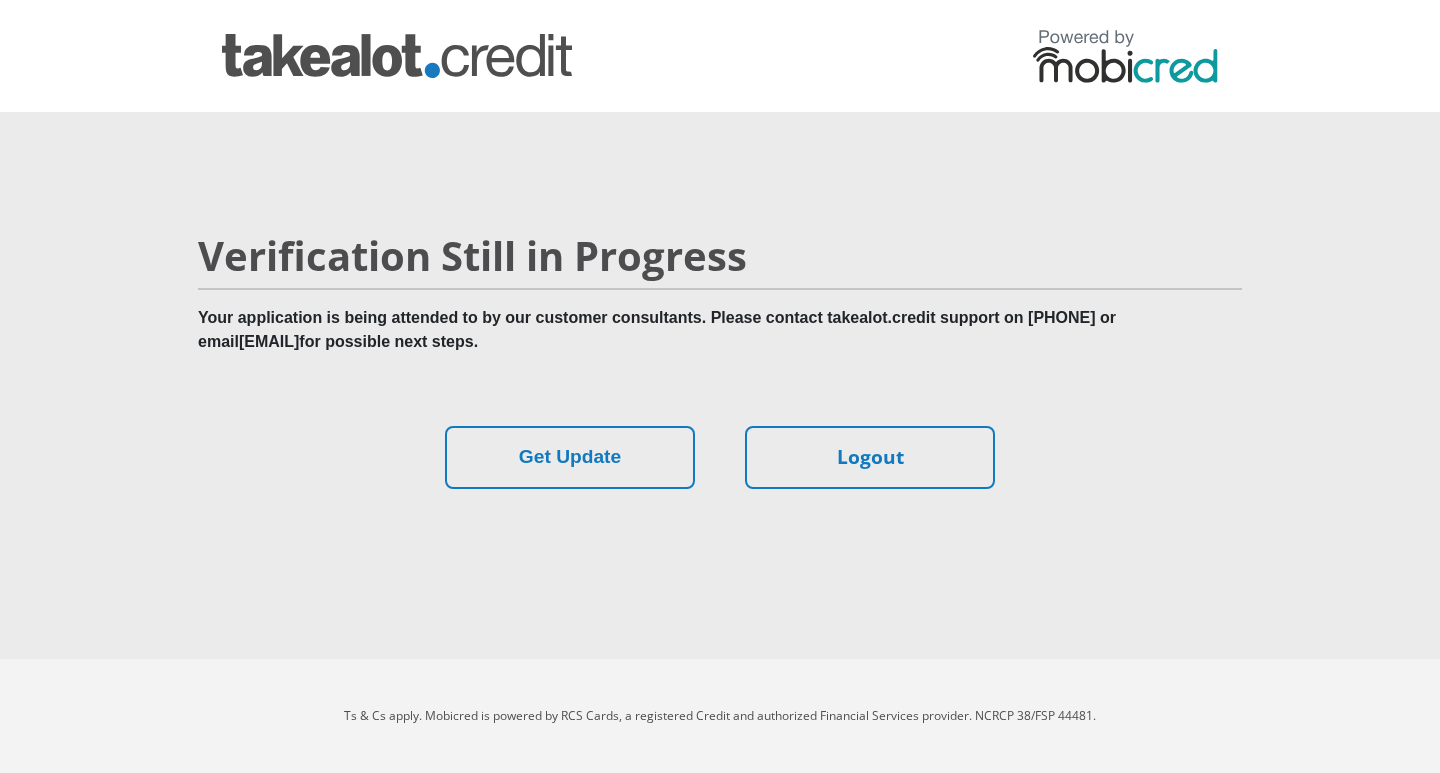 scroll, scrollTop: 0, scrollLeft: 0, axis: both 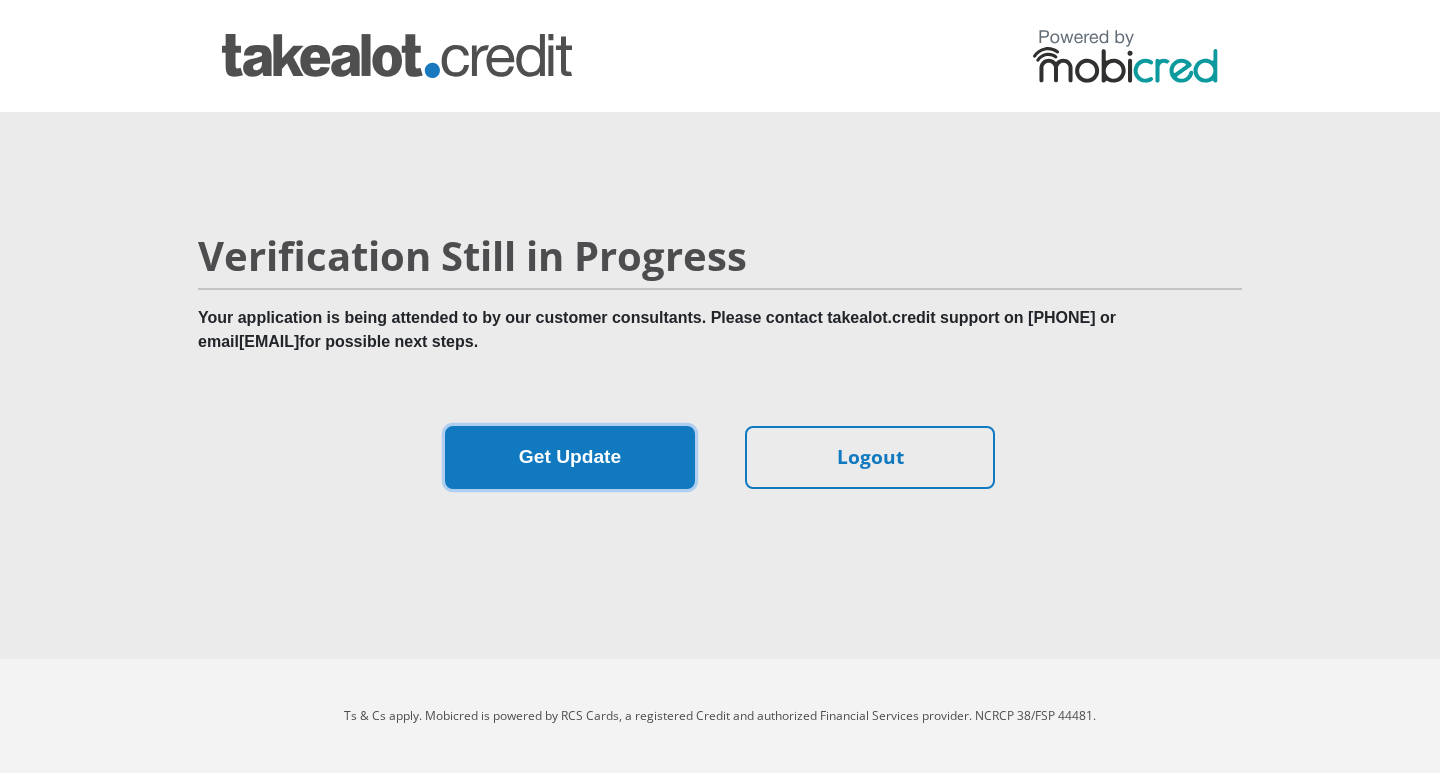 click on "Get Update" at bounding box center [570, 457] 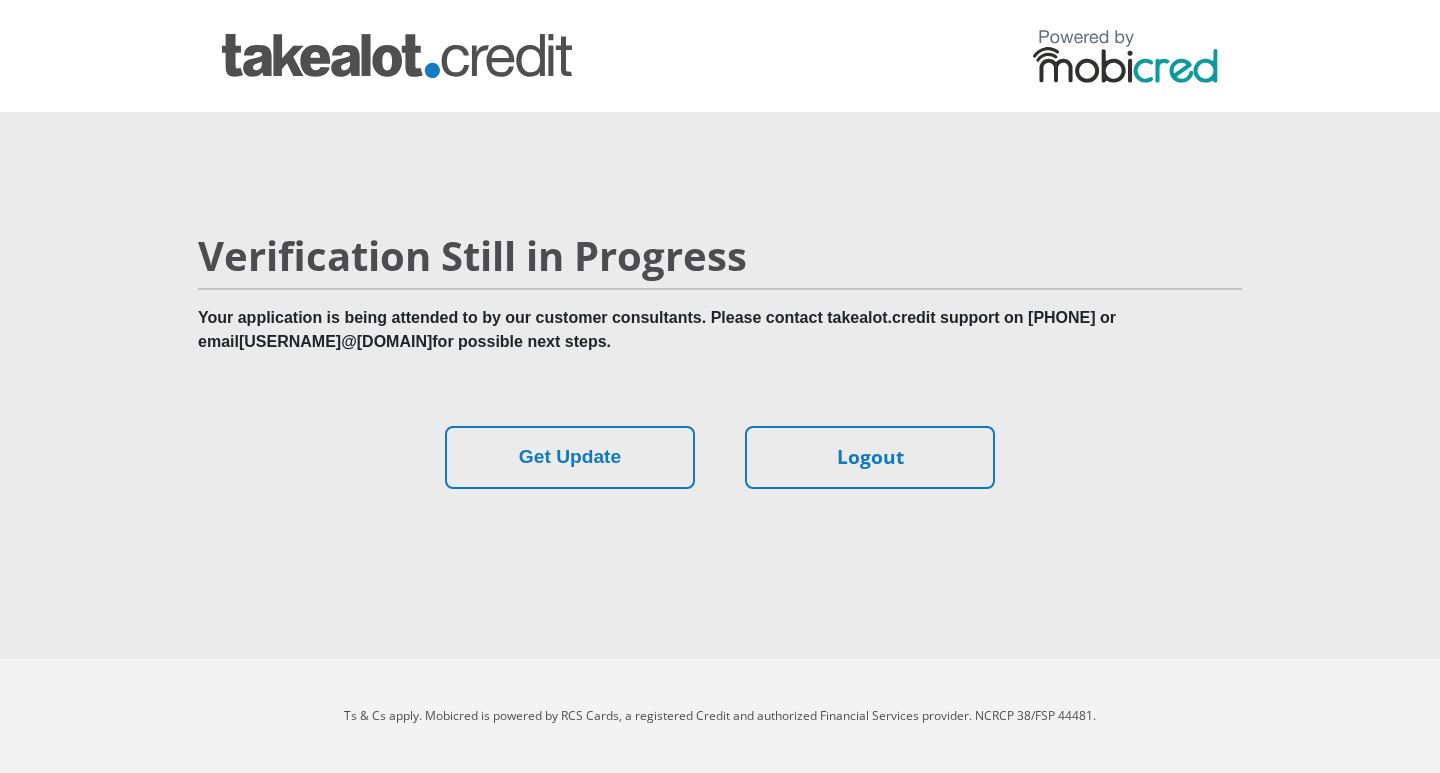 scroll, scrollTop: 0, scrollLeft: 0, axis: both 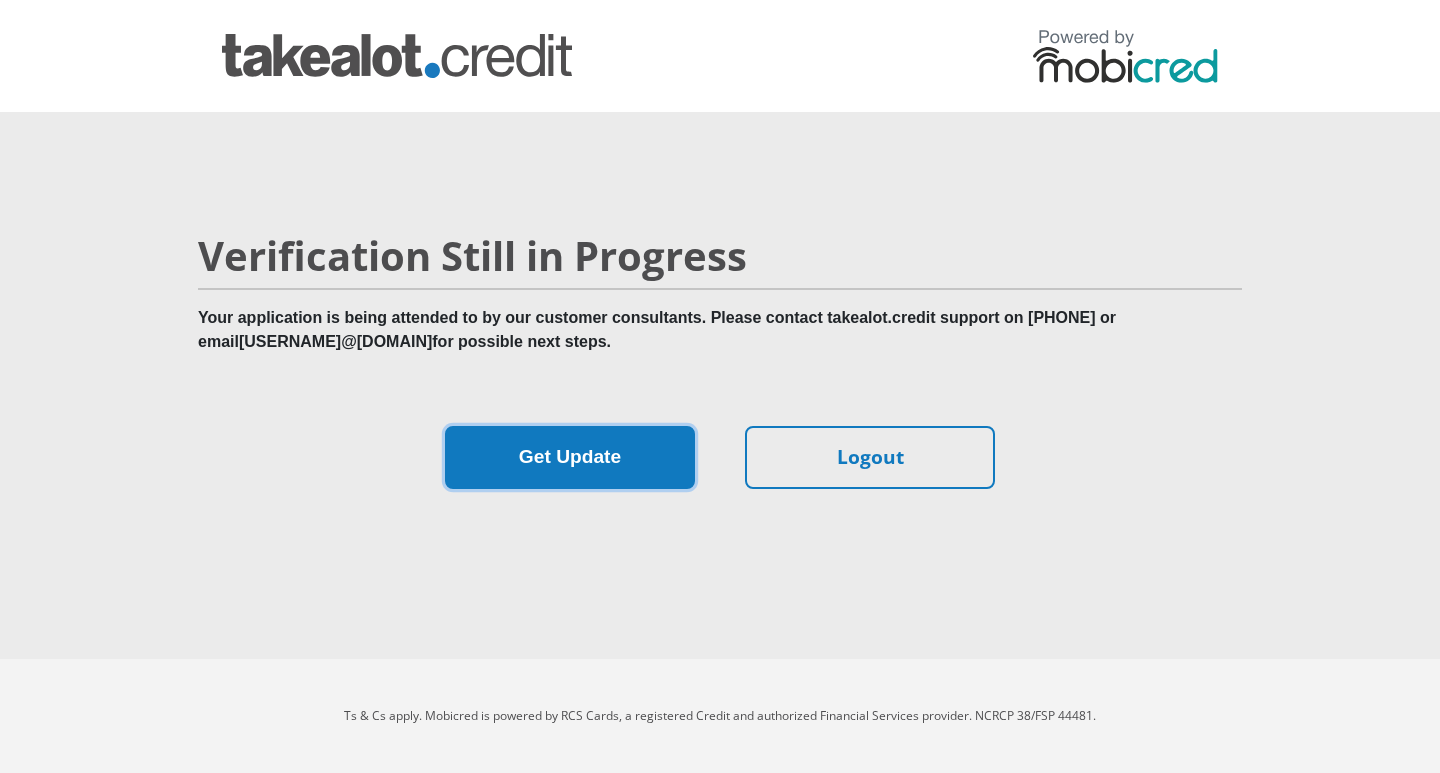 click on "Get Update" at bounding box center (570, 457) 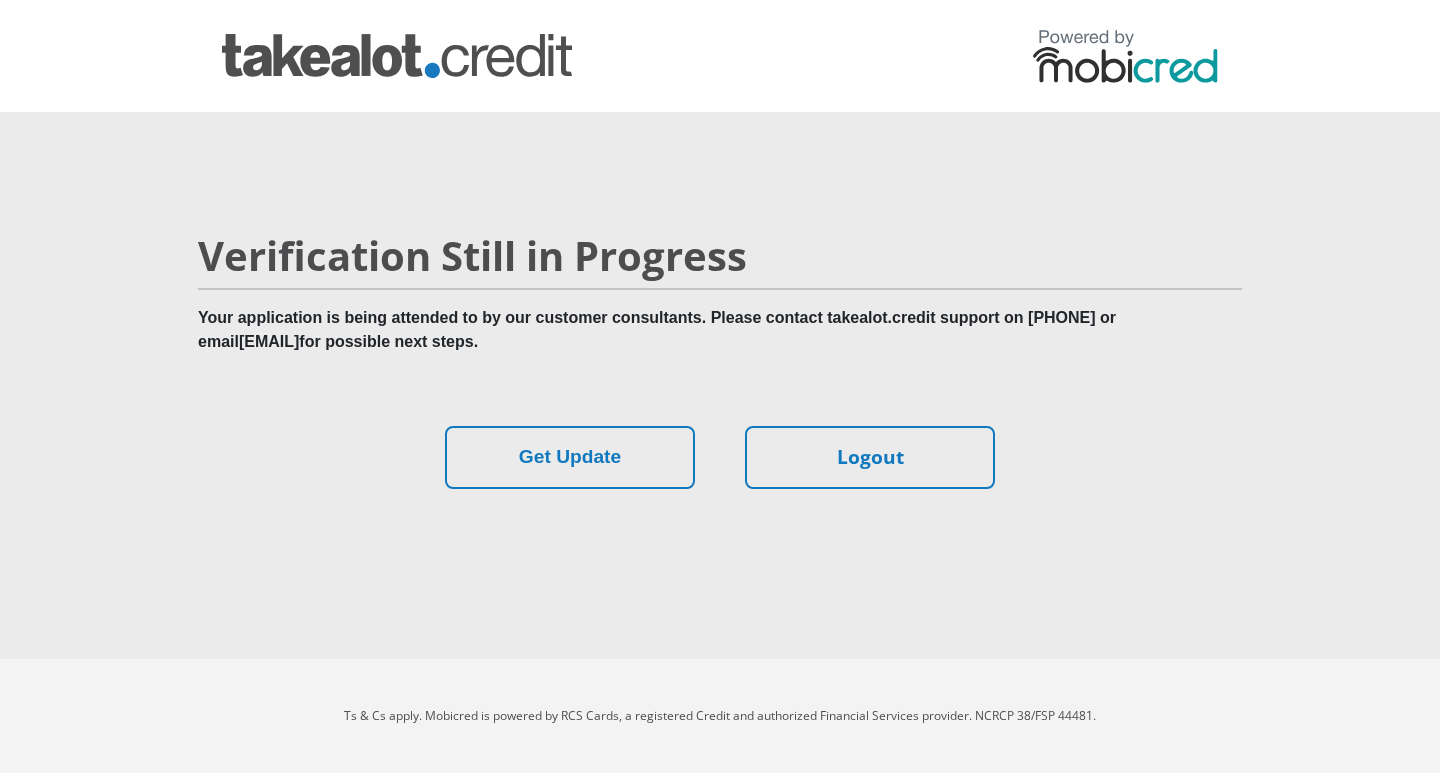 scroll, scrollTop: 0, scrollLeft: 0, axis: both 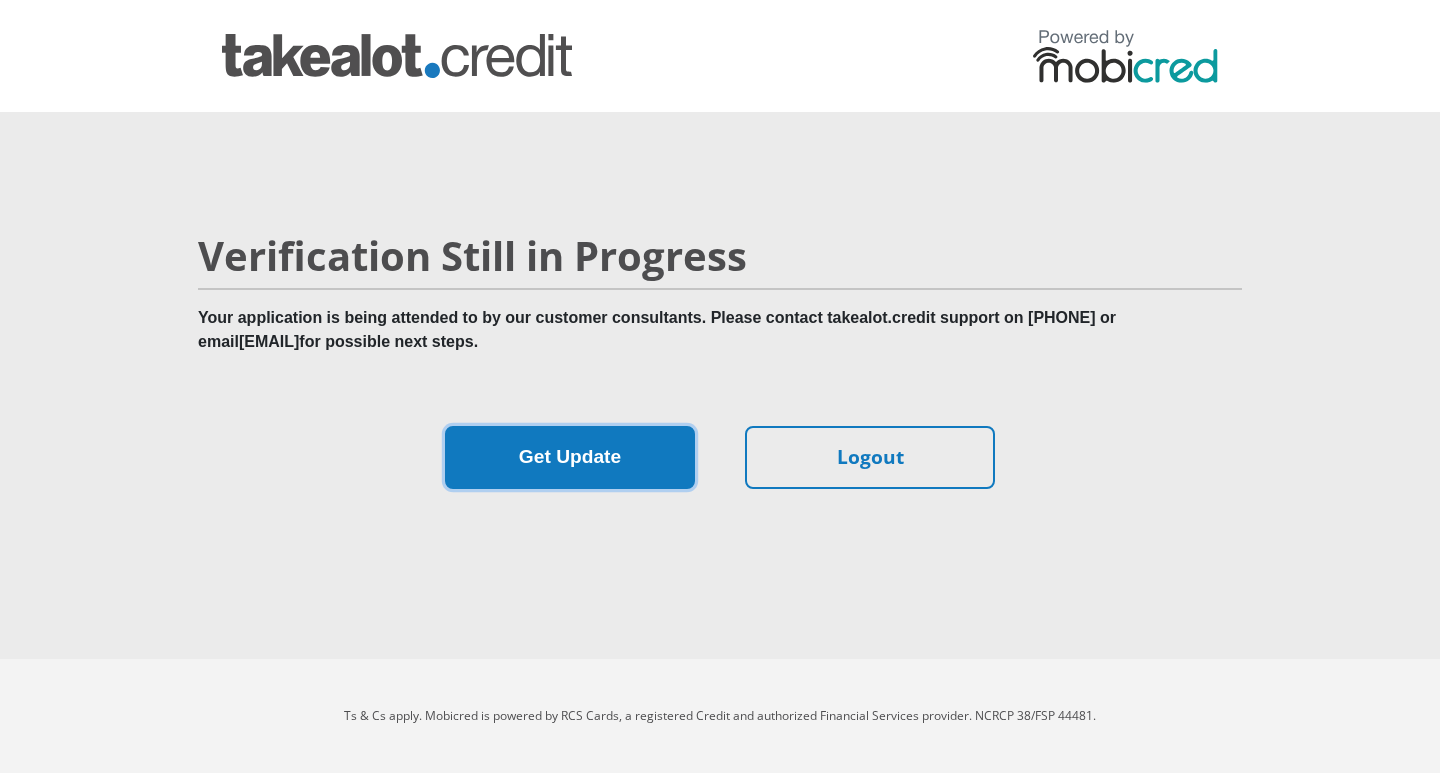 click on "Get Update" at bounding box center (570, 457) 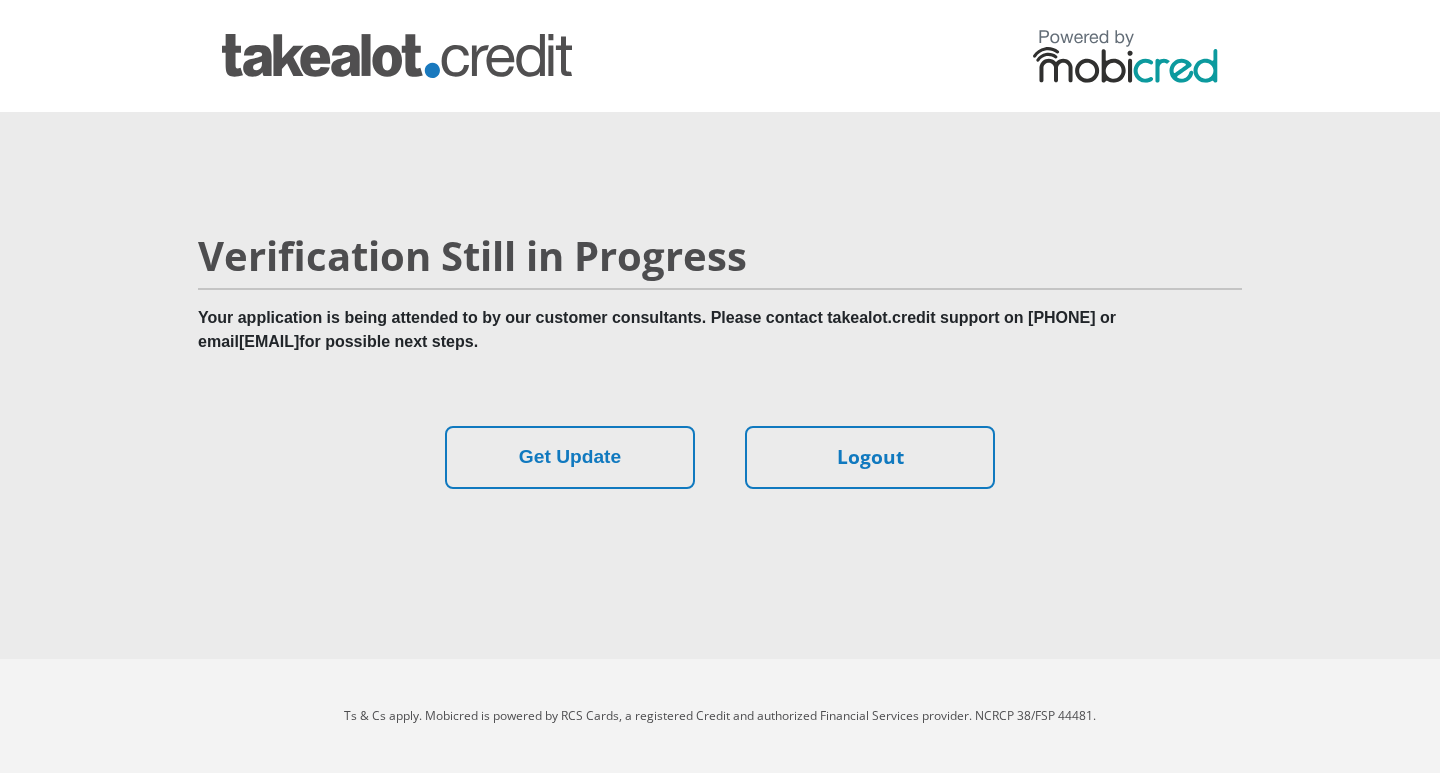 scroll, scrollTop: 0, scrollLeft: 0, axis: both 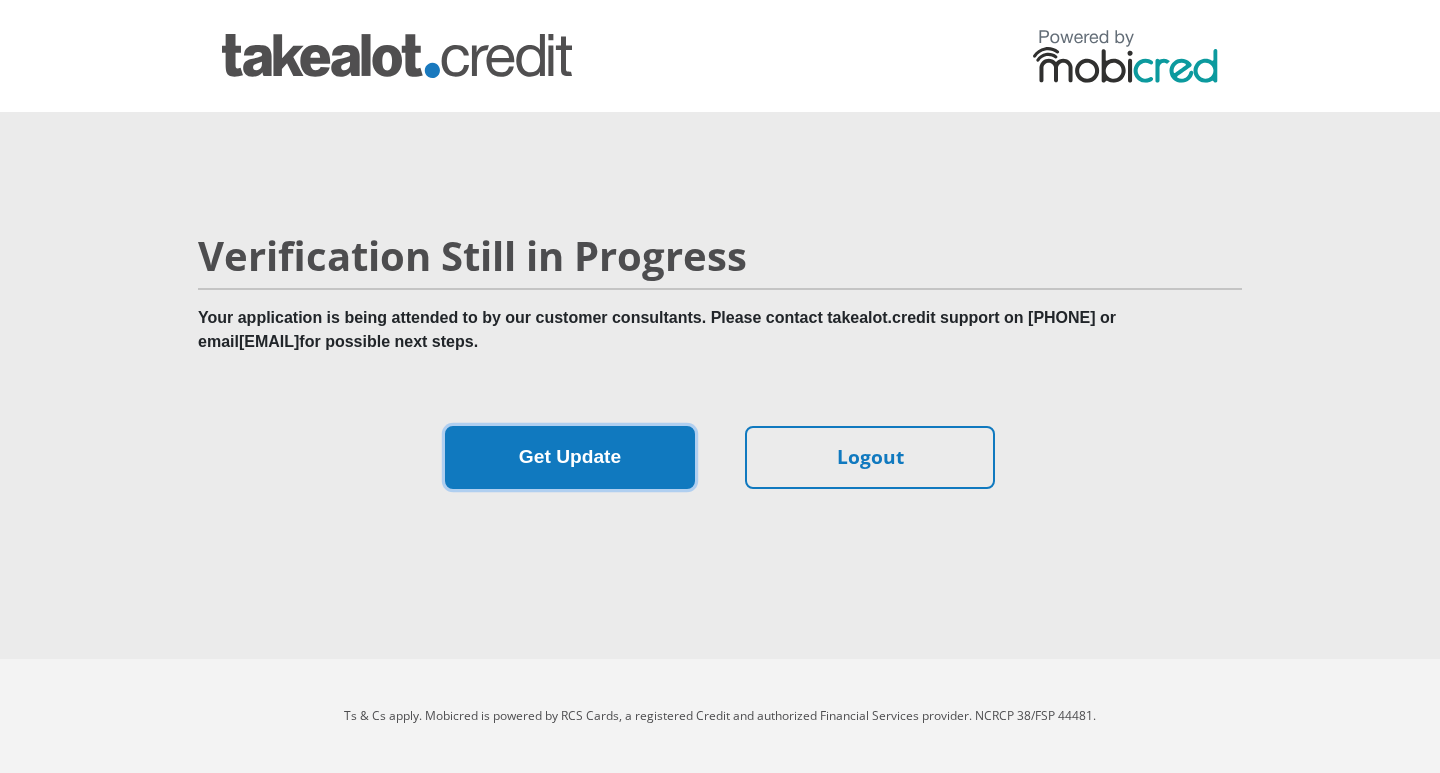 click on "Get Update" at bounding box center [570, 457] 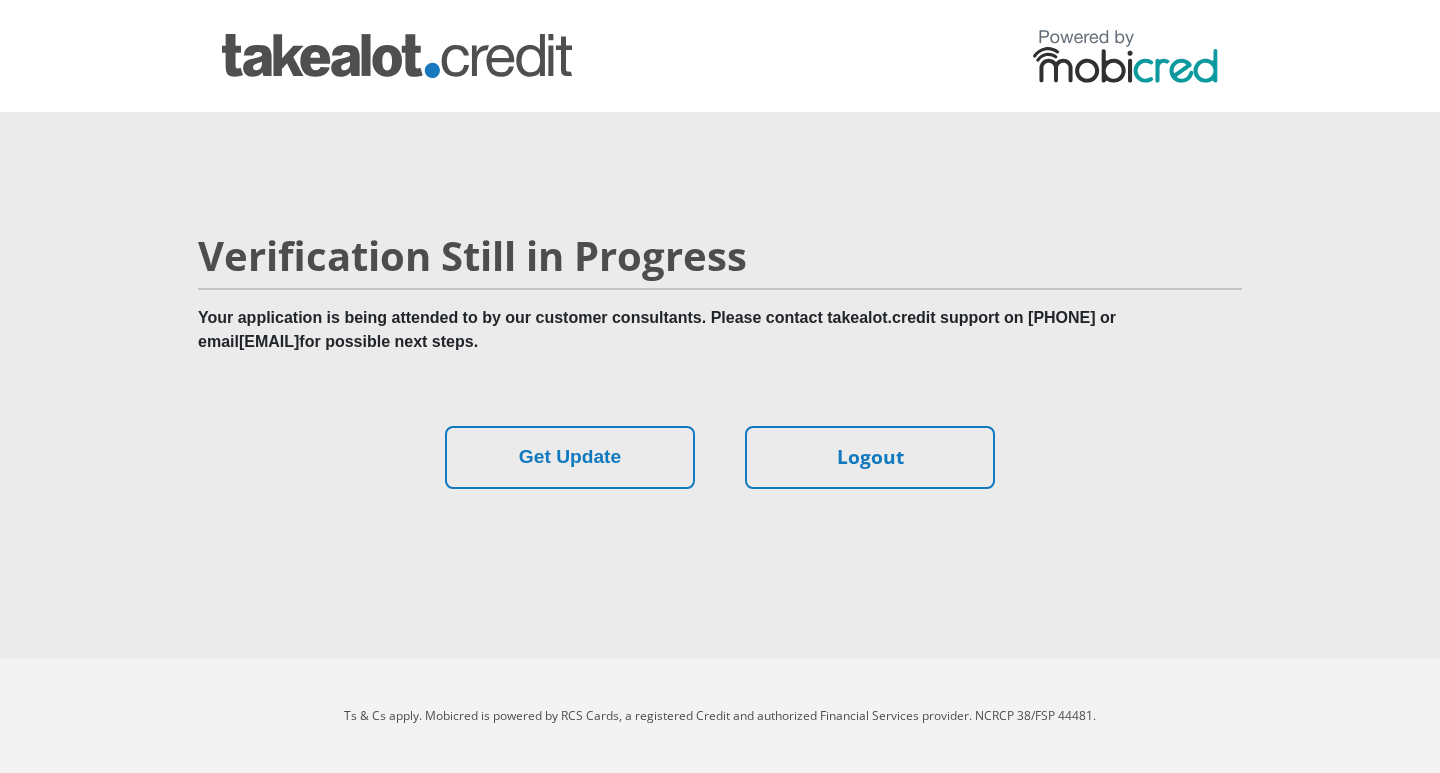 scroll, scrollTop: 0, scrollLeft: 0, axis: both 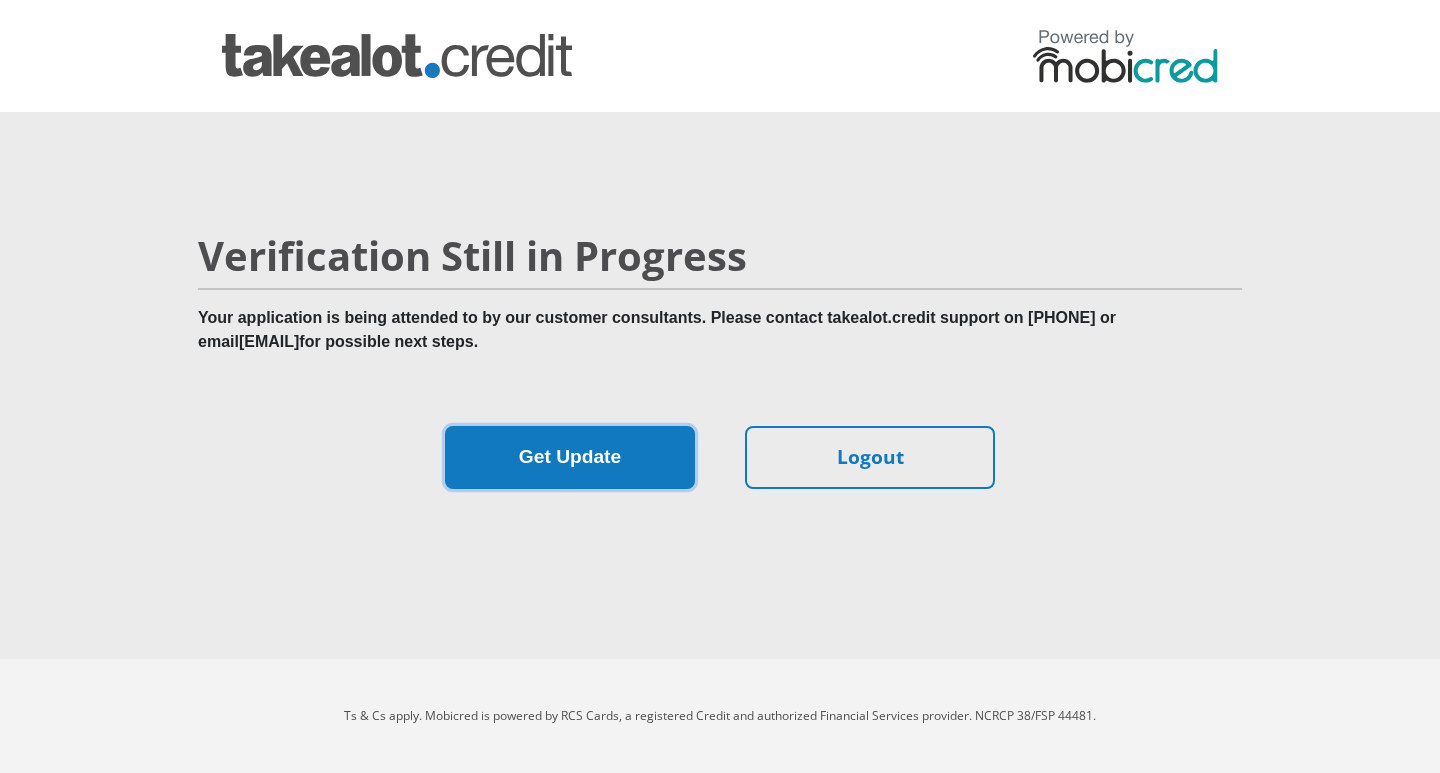 click on "Get Update" at bounding box center (570, 457) 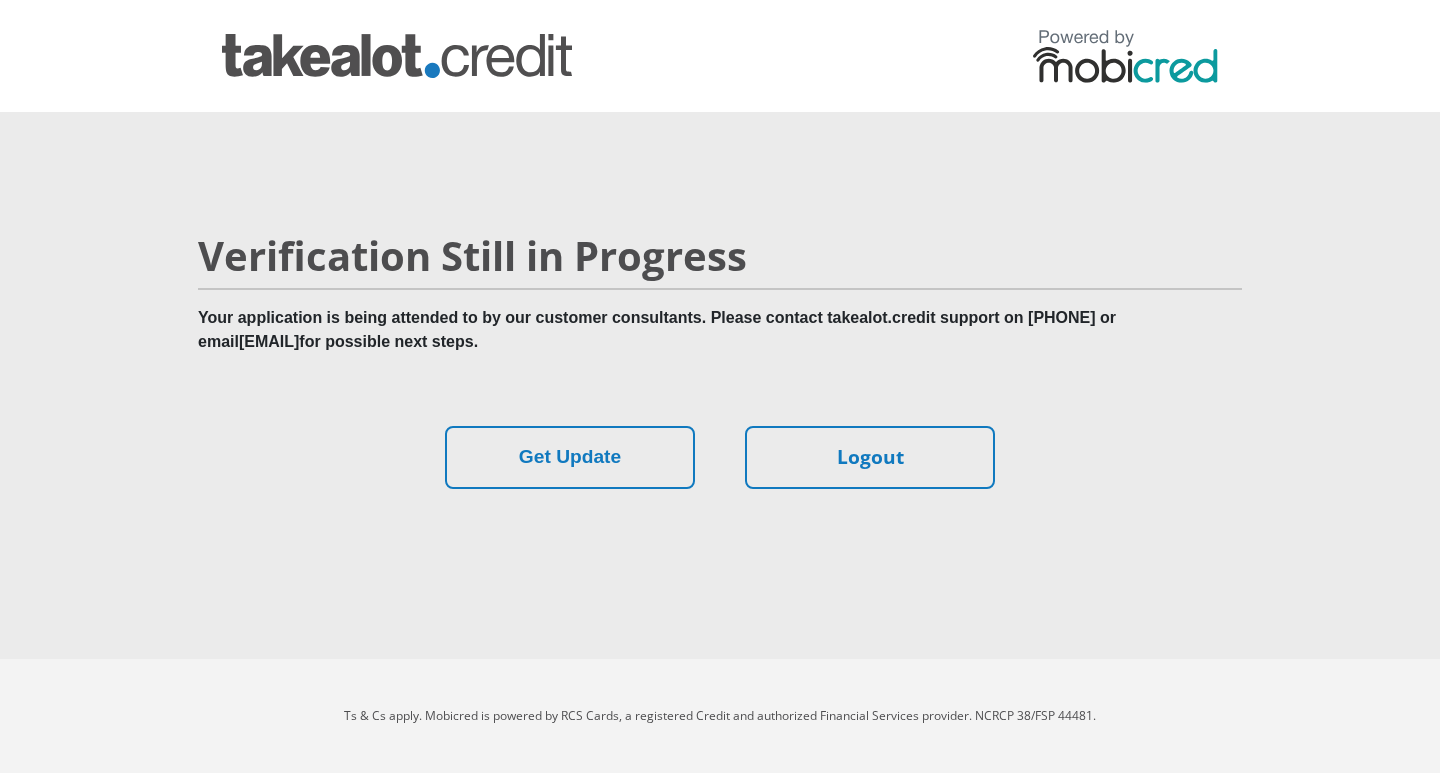 scroll, scrollTop: 0, scrollLeft: 0, axis: both 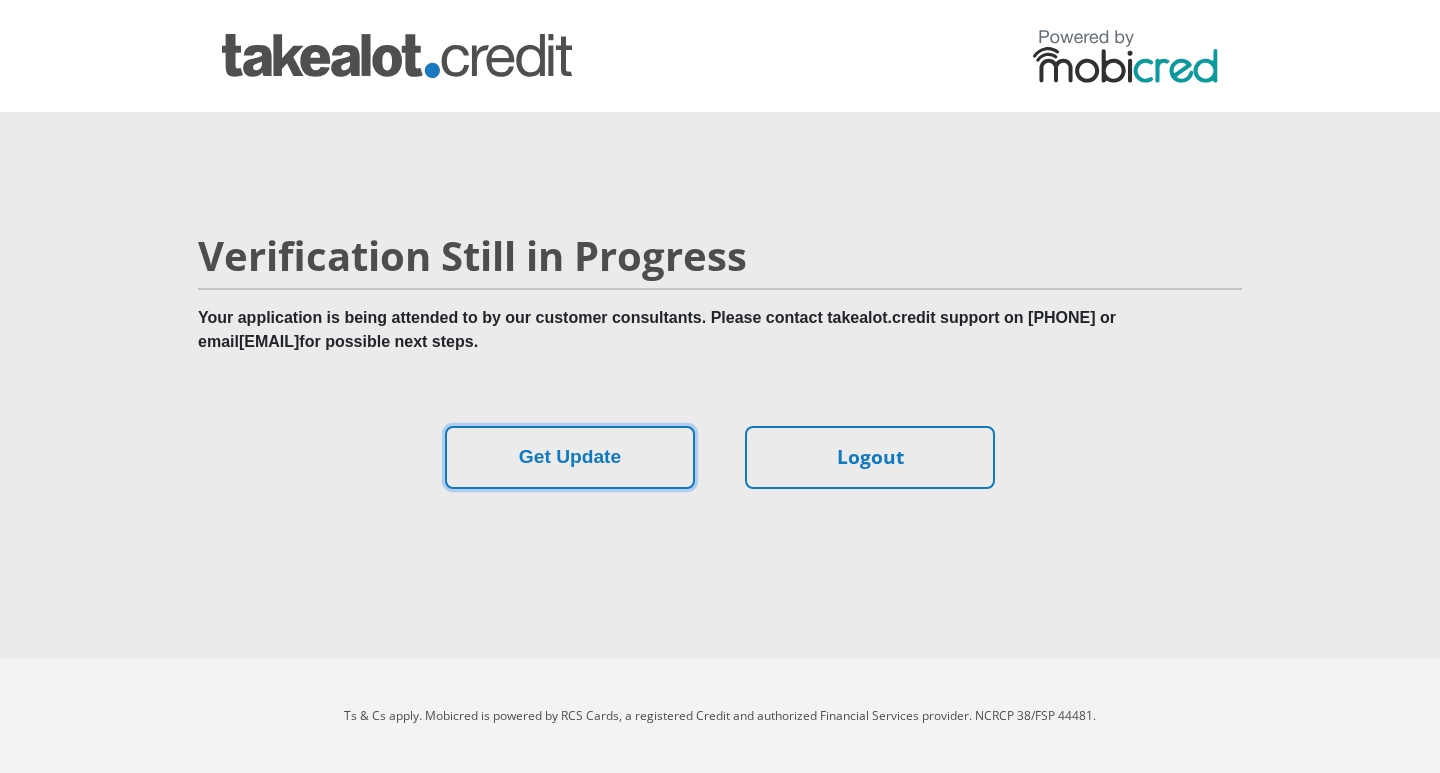 click on "Get Update" at bounding box center [570, 457] 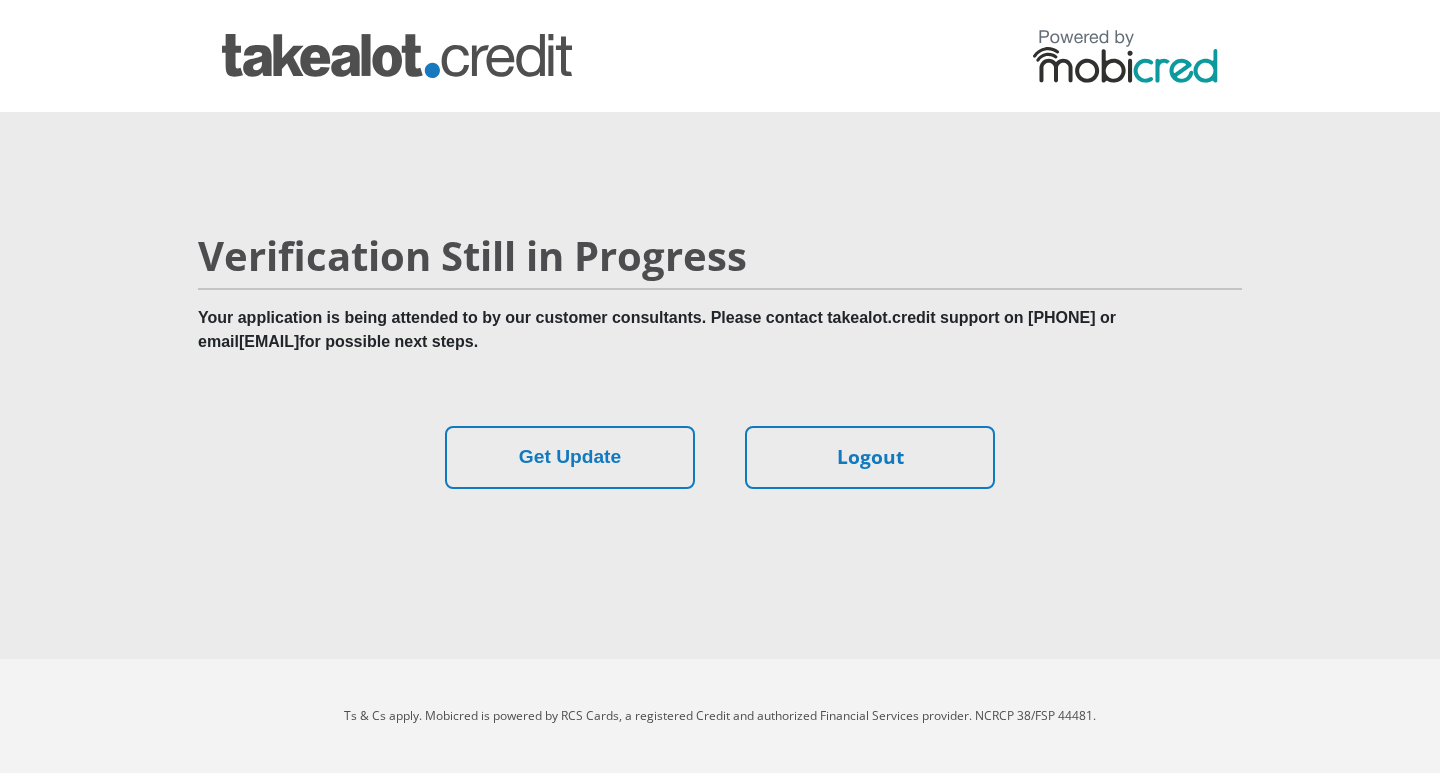 scroll, scrollTop: 0, scrollLeft: 0, axis: both 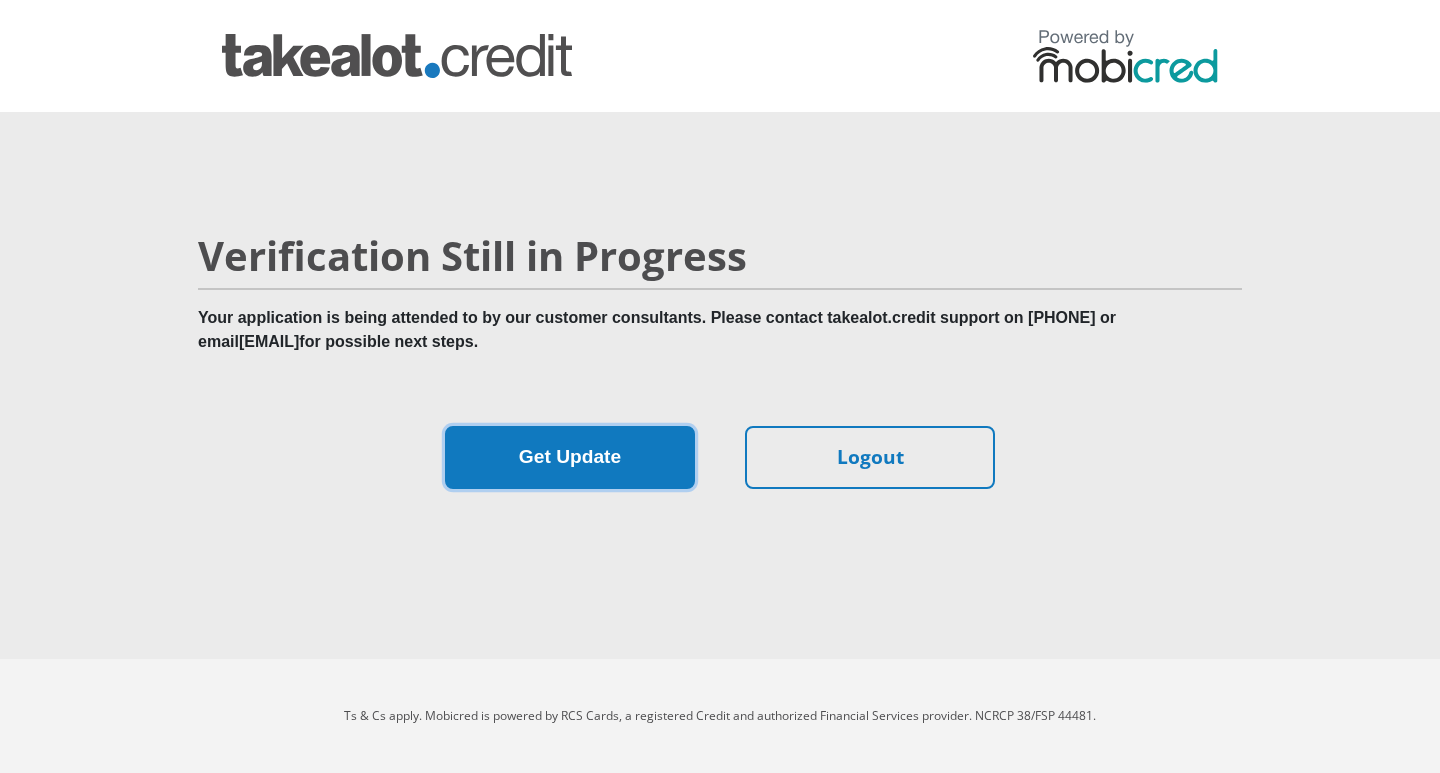click on "Get Update" at bounding box center (570, 457) 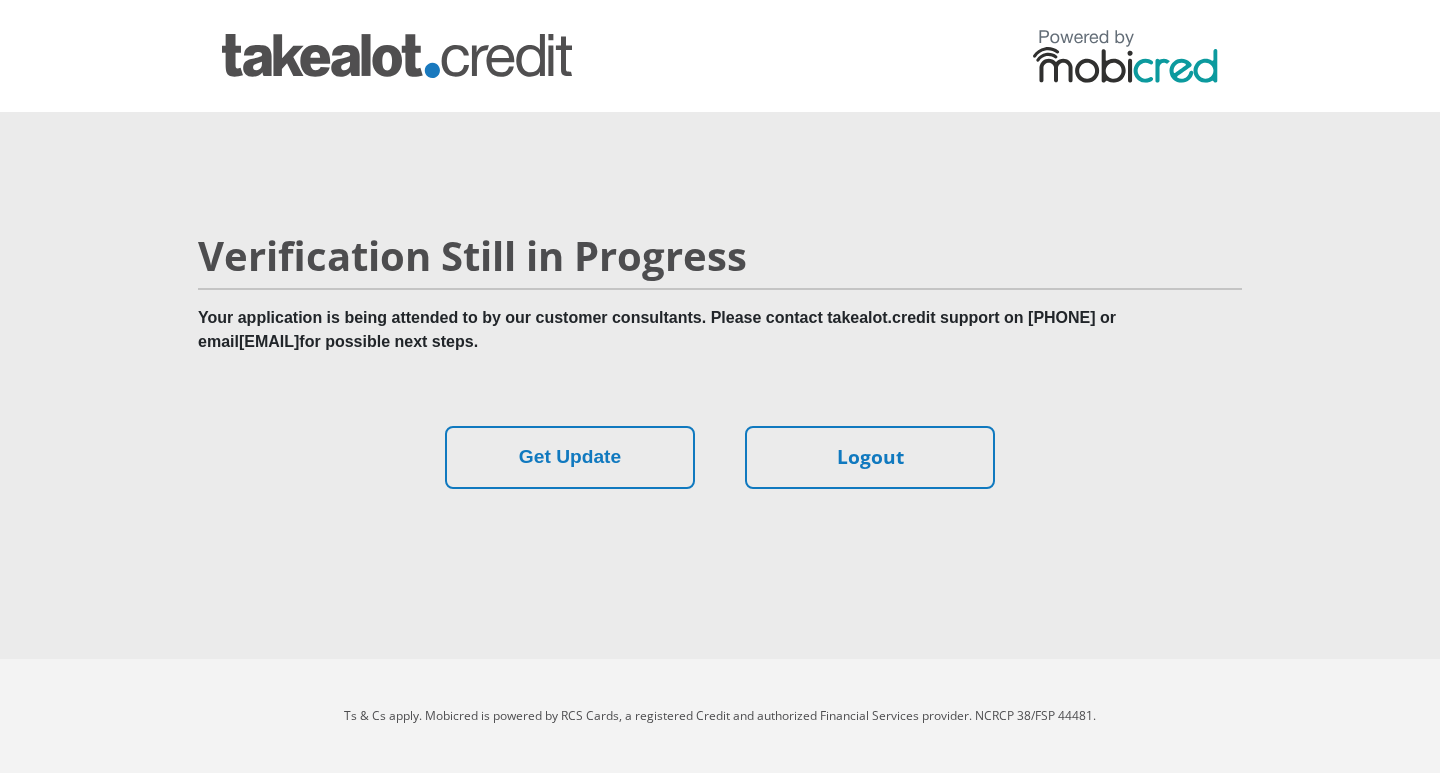 scroll, scrollTop: 0, scrollLeft: 0, axis: both 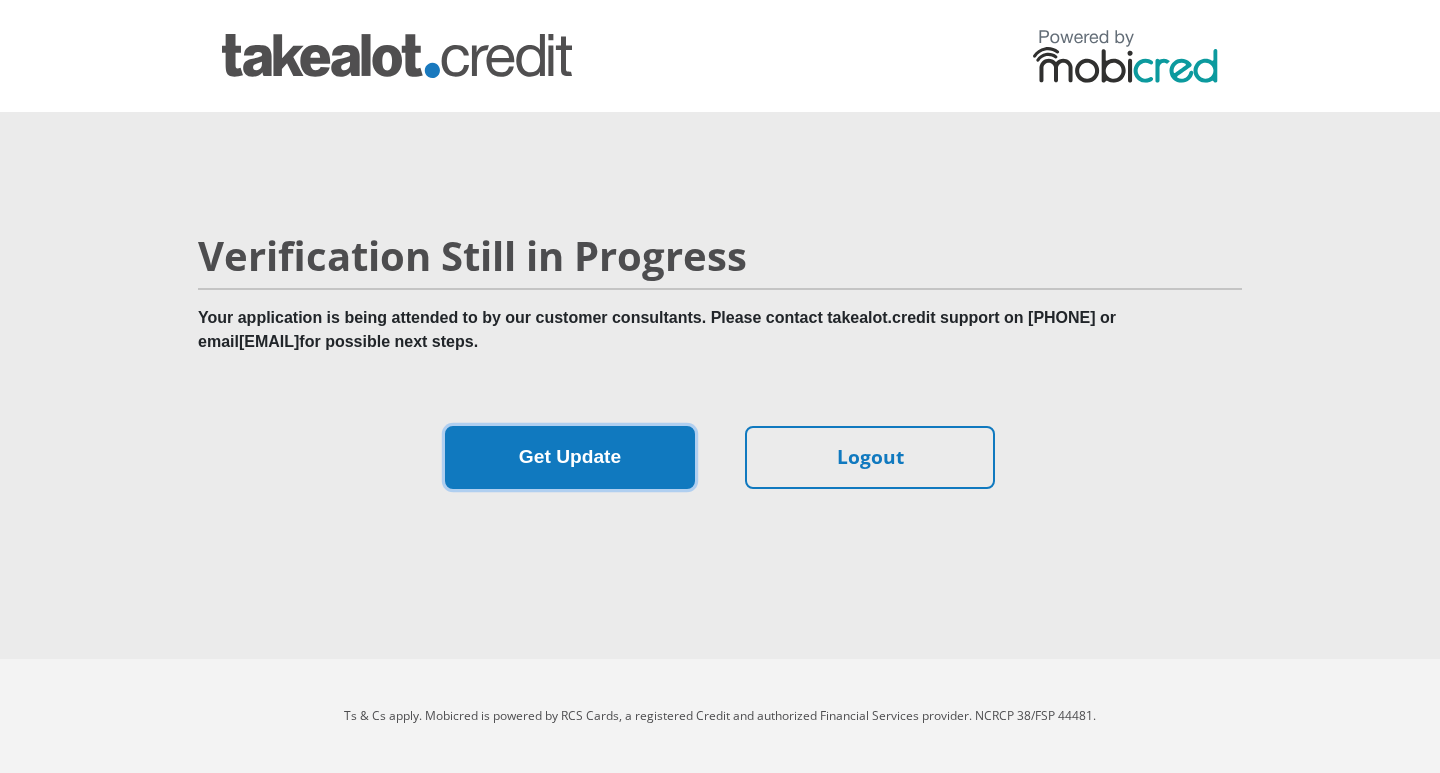 click on "Get Update" at bounding box center [570, 457] 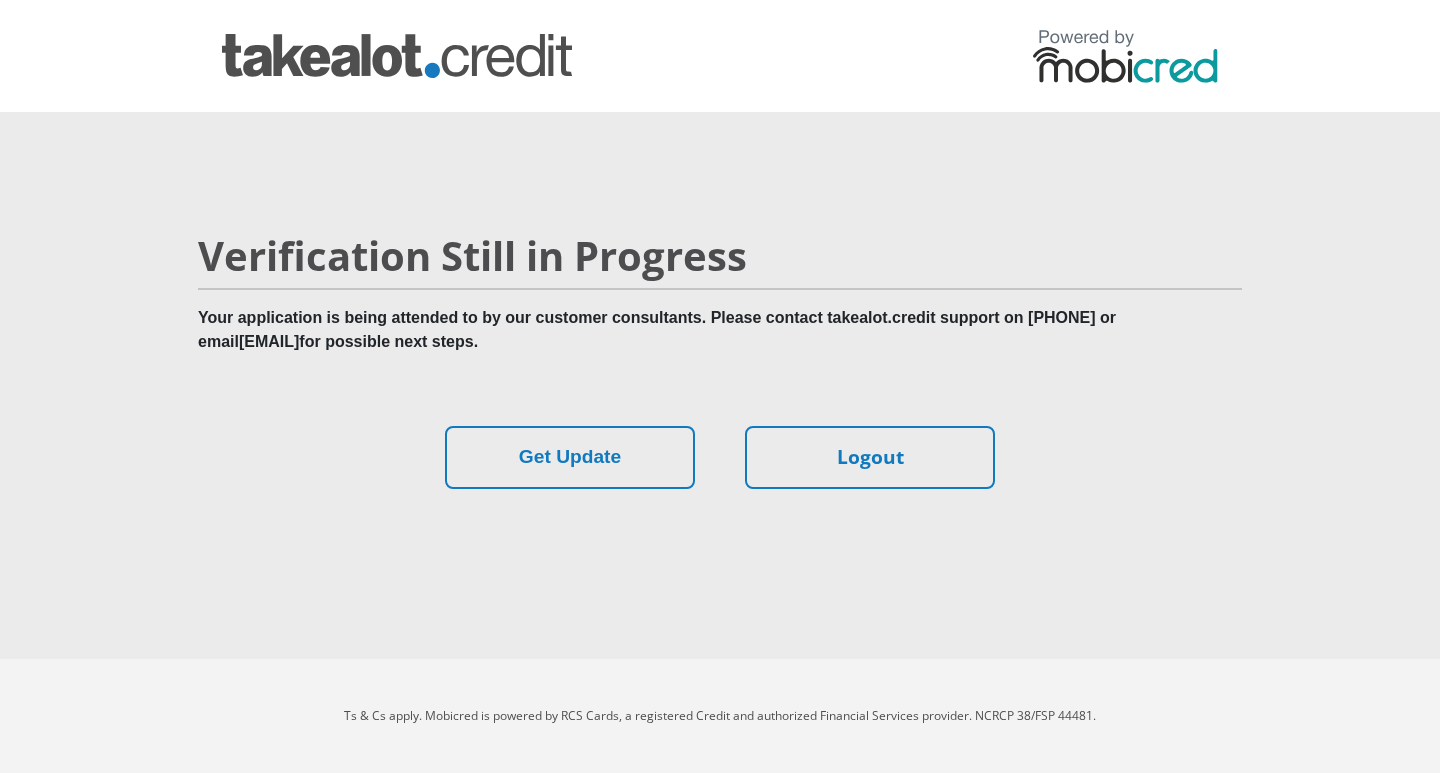scroll, scrollTop: 0, scrollLeft: 0, axis: both 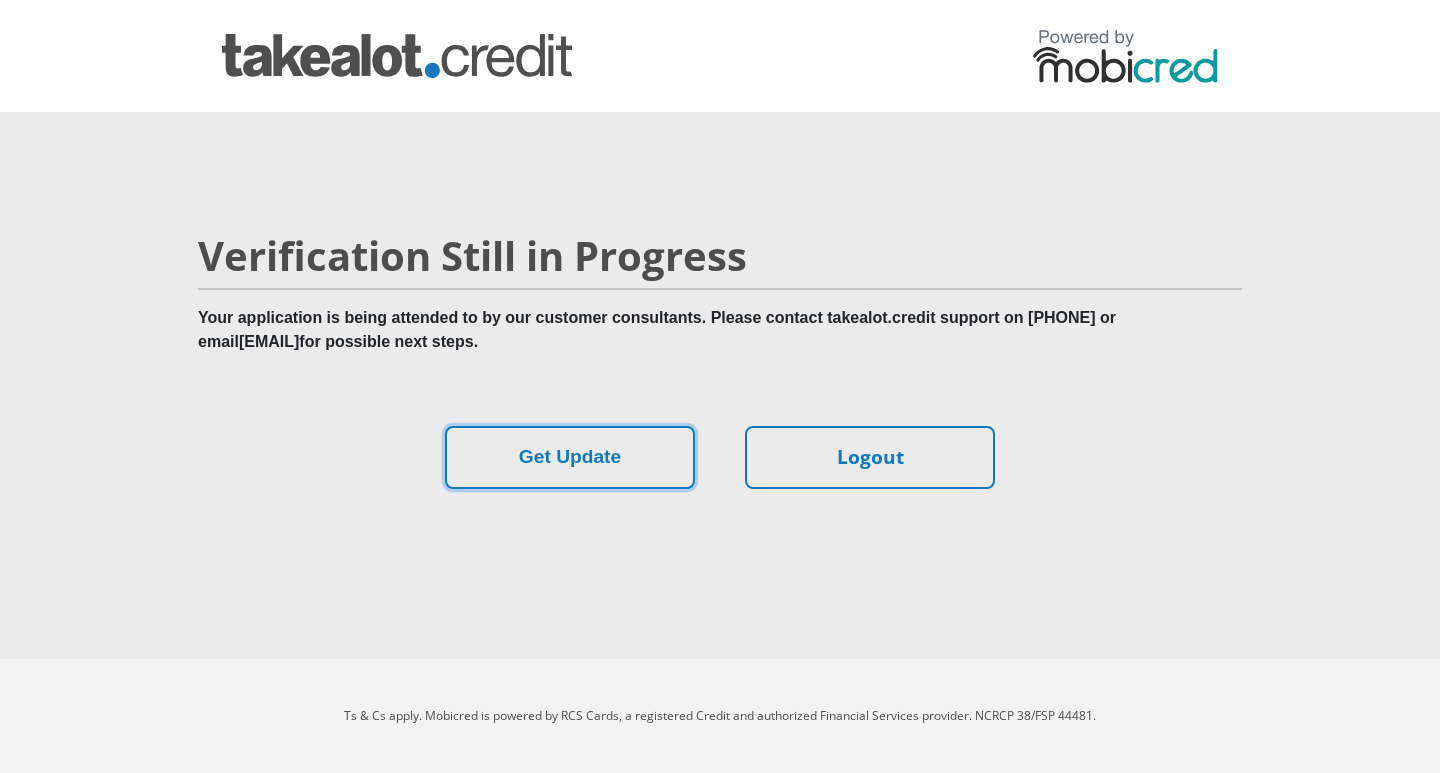 click on "Get Update" at bounding box center [570, 457] 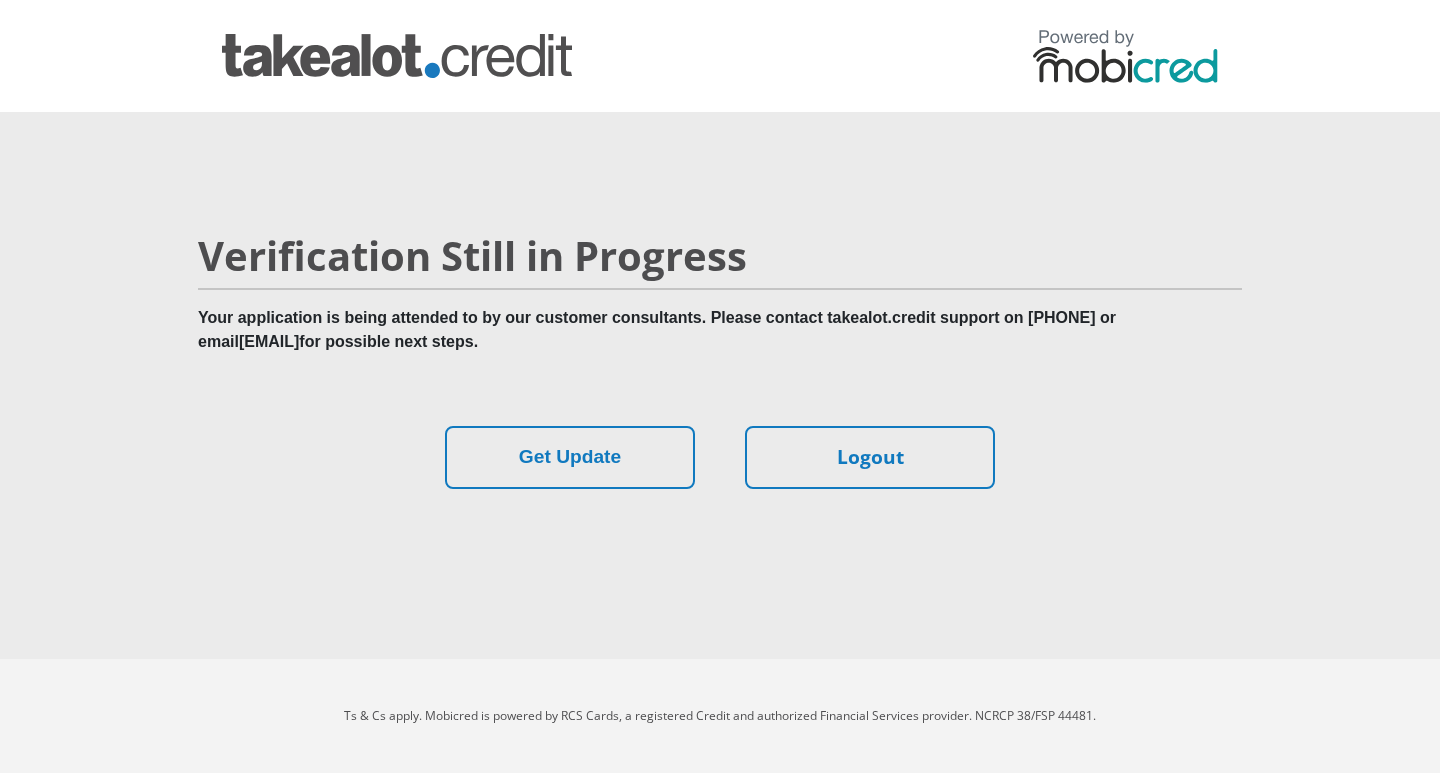 scroll, scrollTop: 0, scrollLeft: 0, axis: both 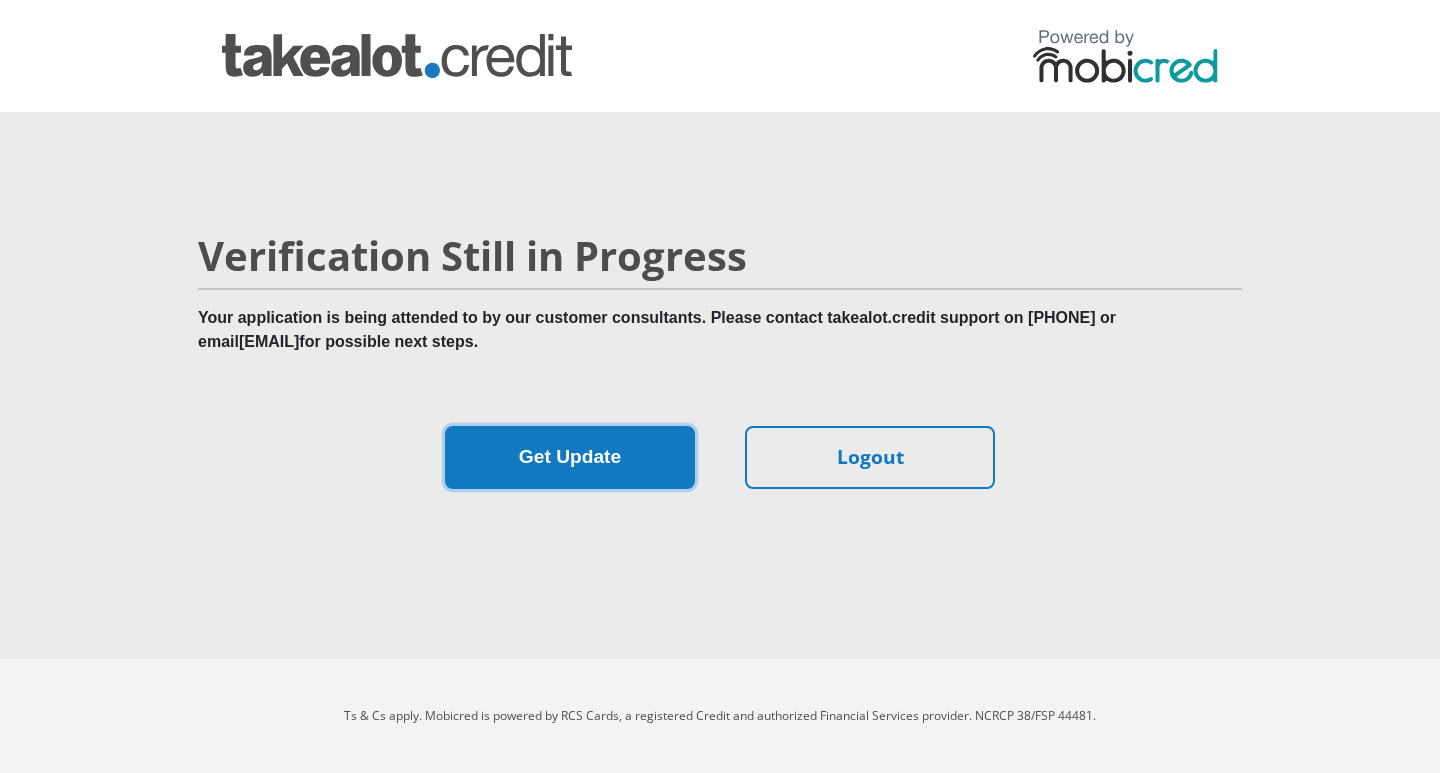 click on "Get Update" at bounding box center [570, 457] 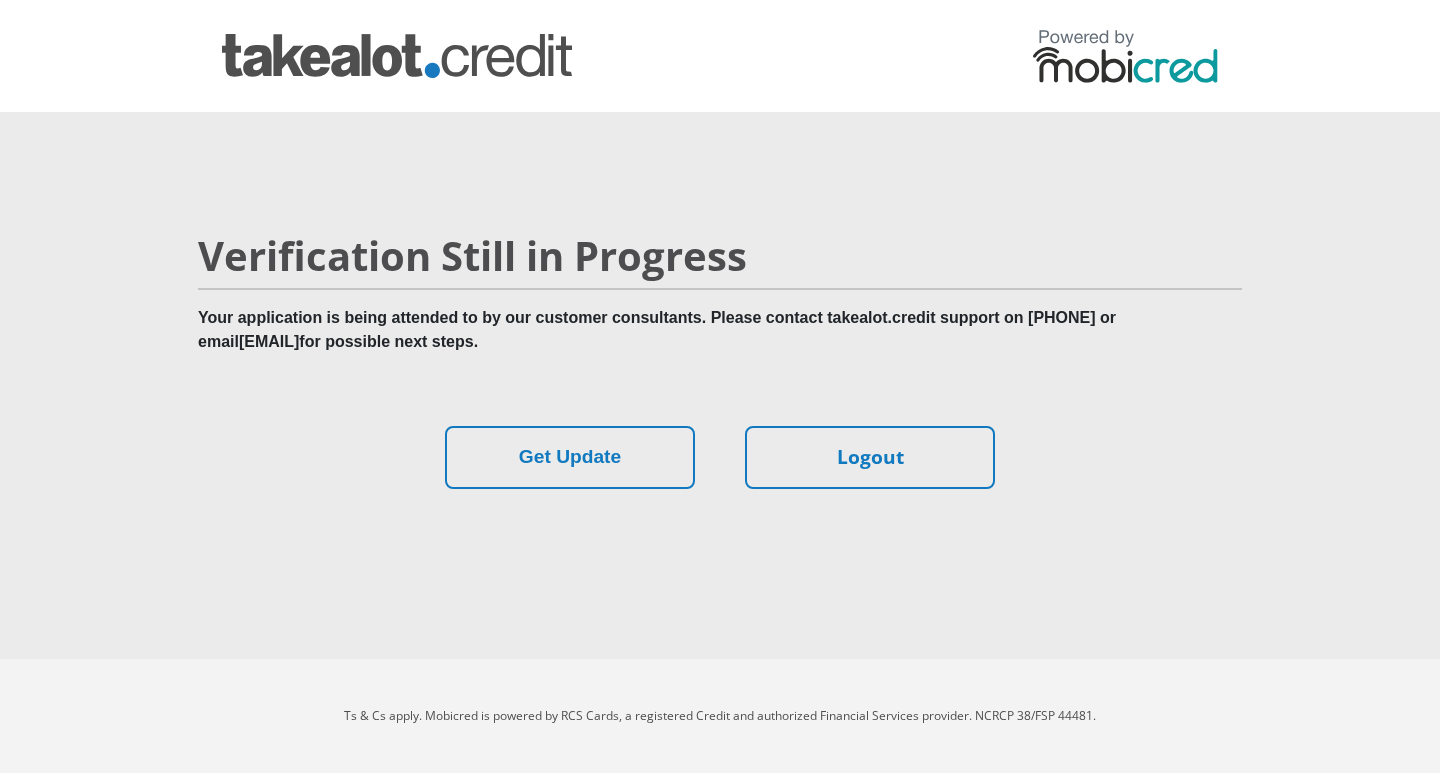 scroll, scrollTop: 0, scrollLeft: 0, axis: both 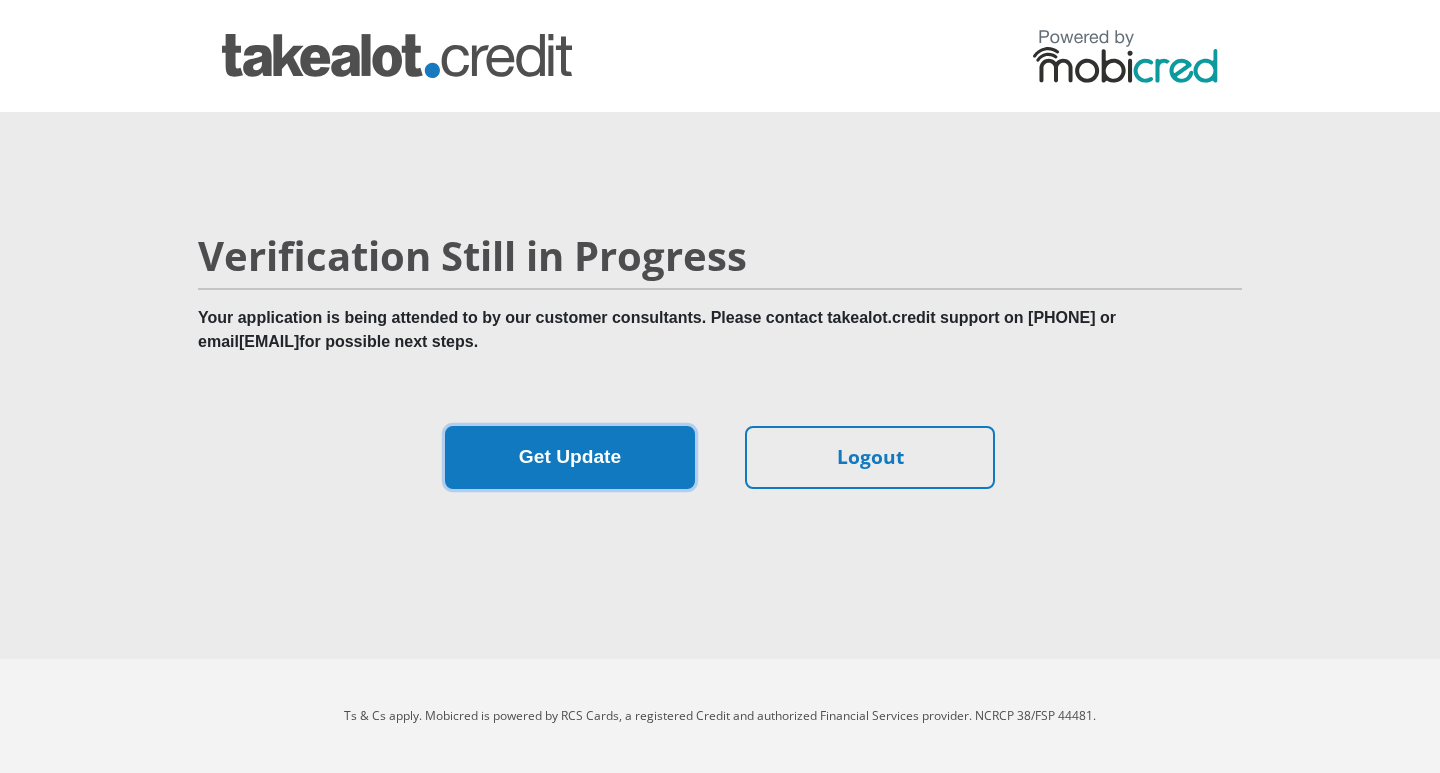 click on "Get Update" at bounding box center (570, 457) 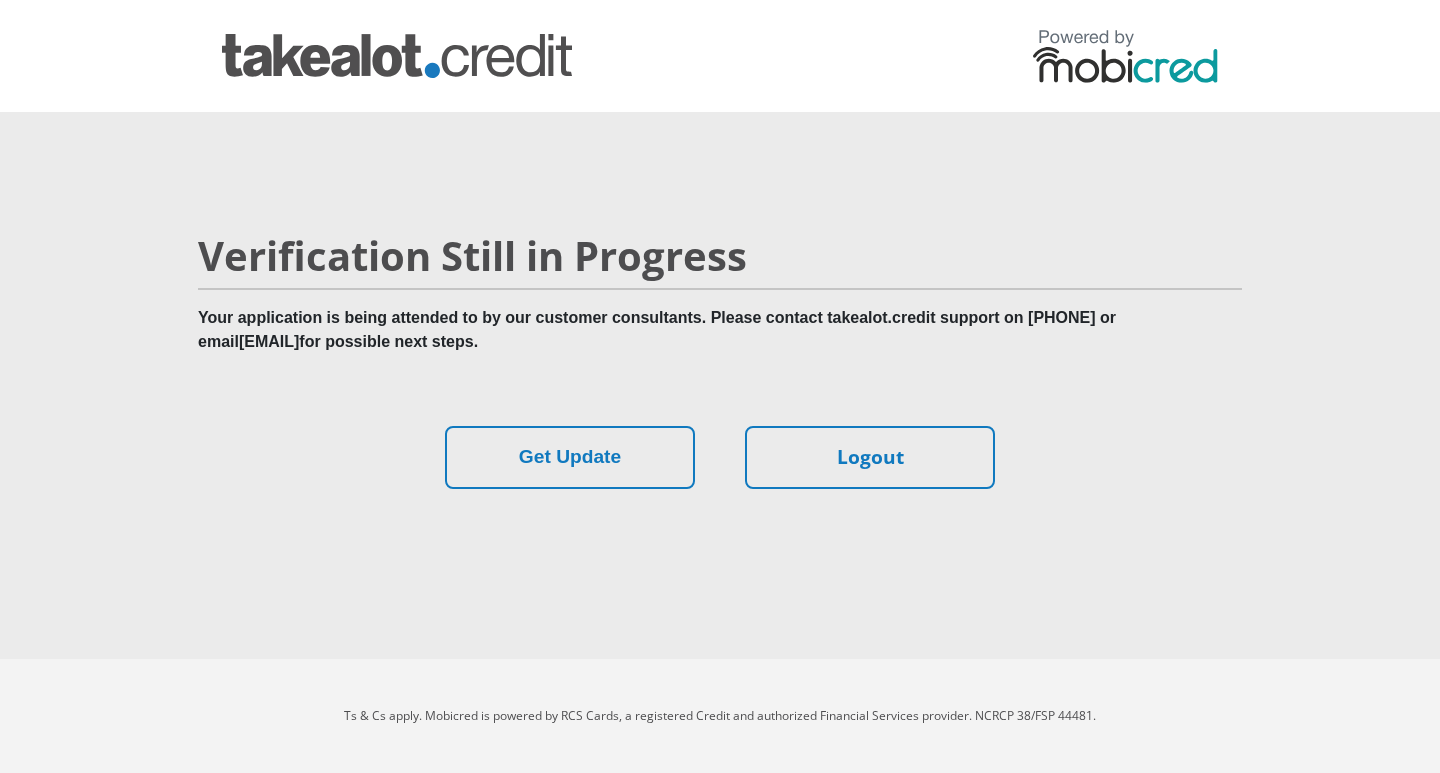 scroll, scrollTop: 0, scrollLeft: 0, axis: both 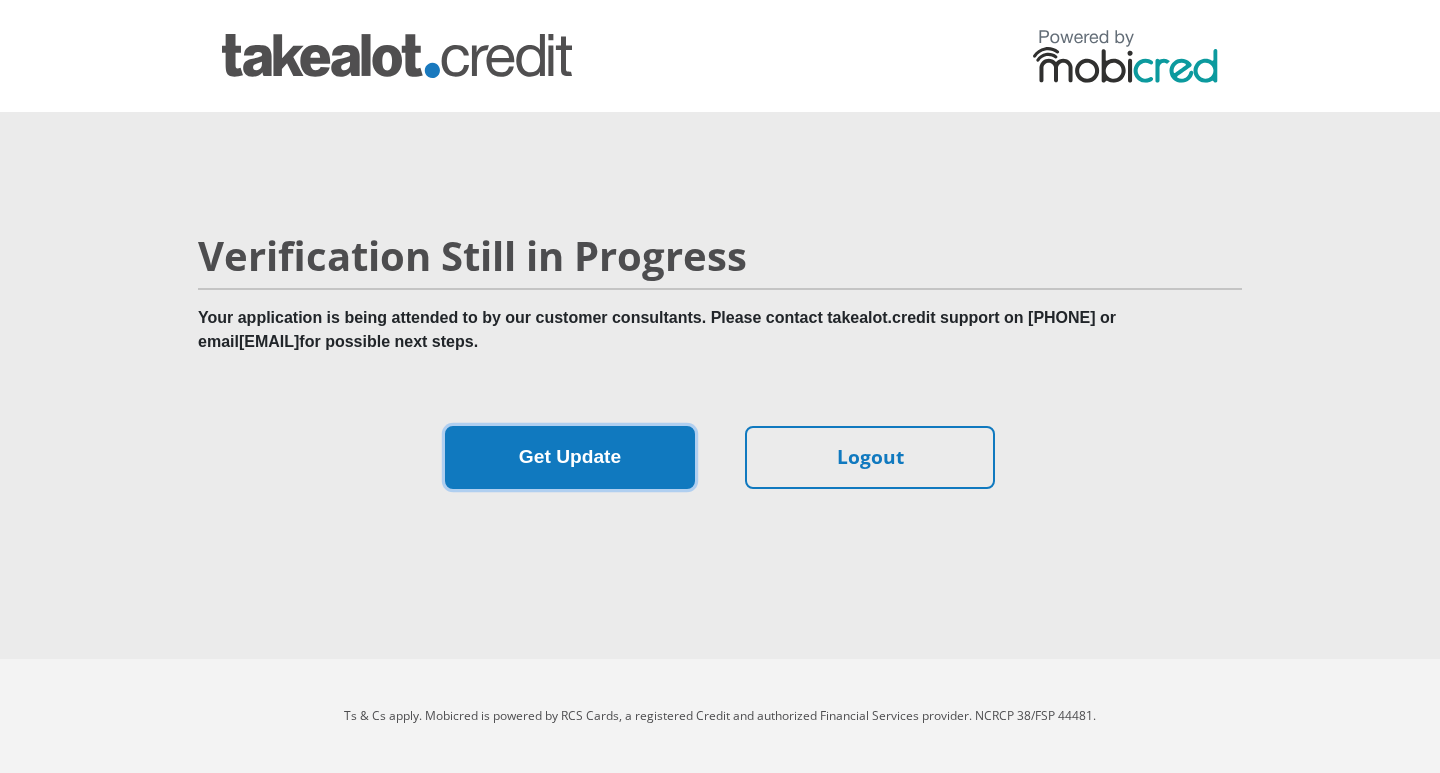 click on "Get Update" at bounding box center [570, 457] 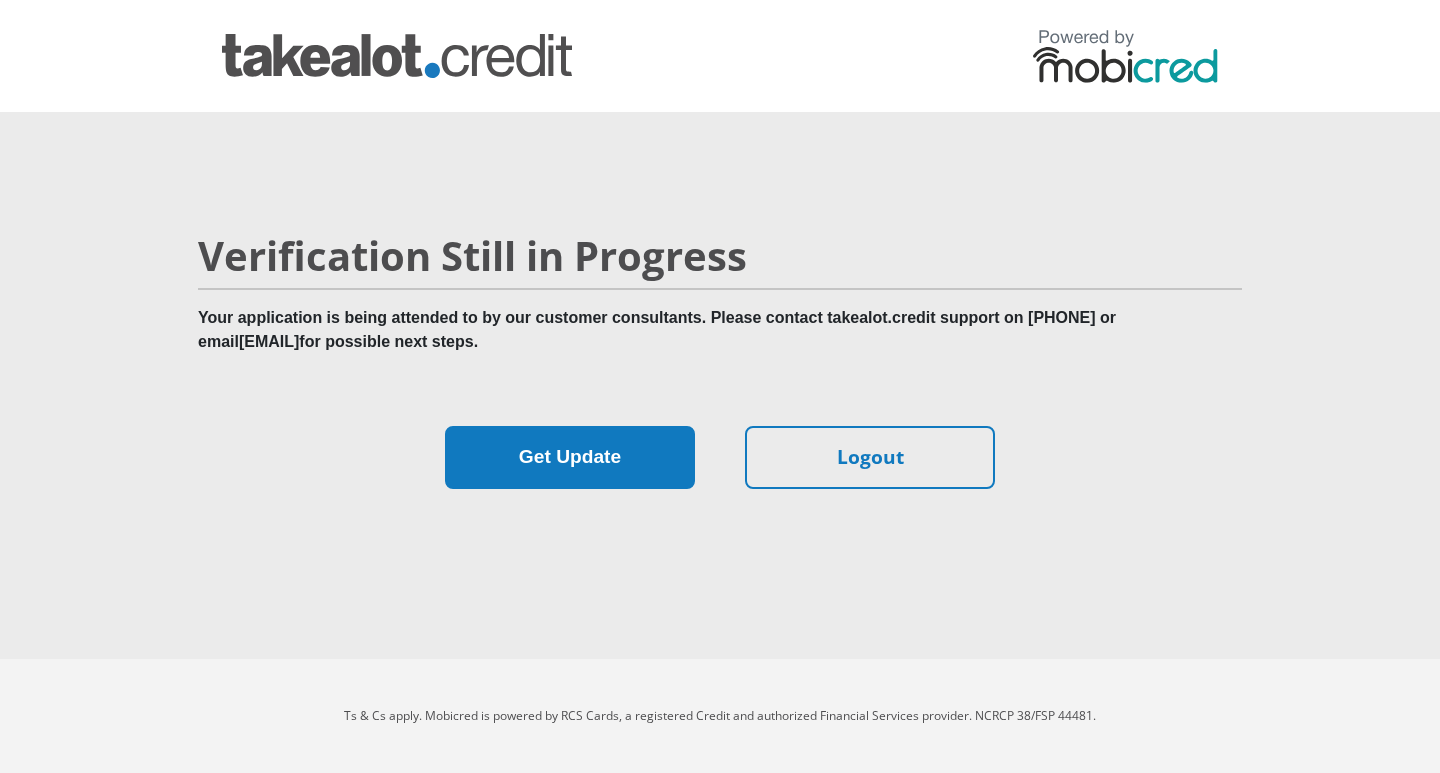 scroll, scrollTop: 0, scrollLeft: 0, axis: both 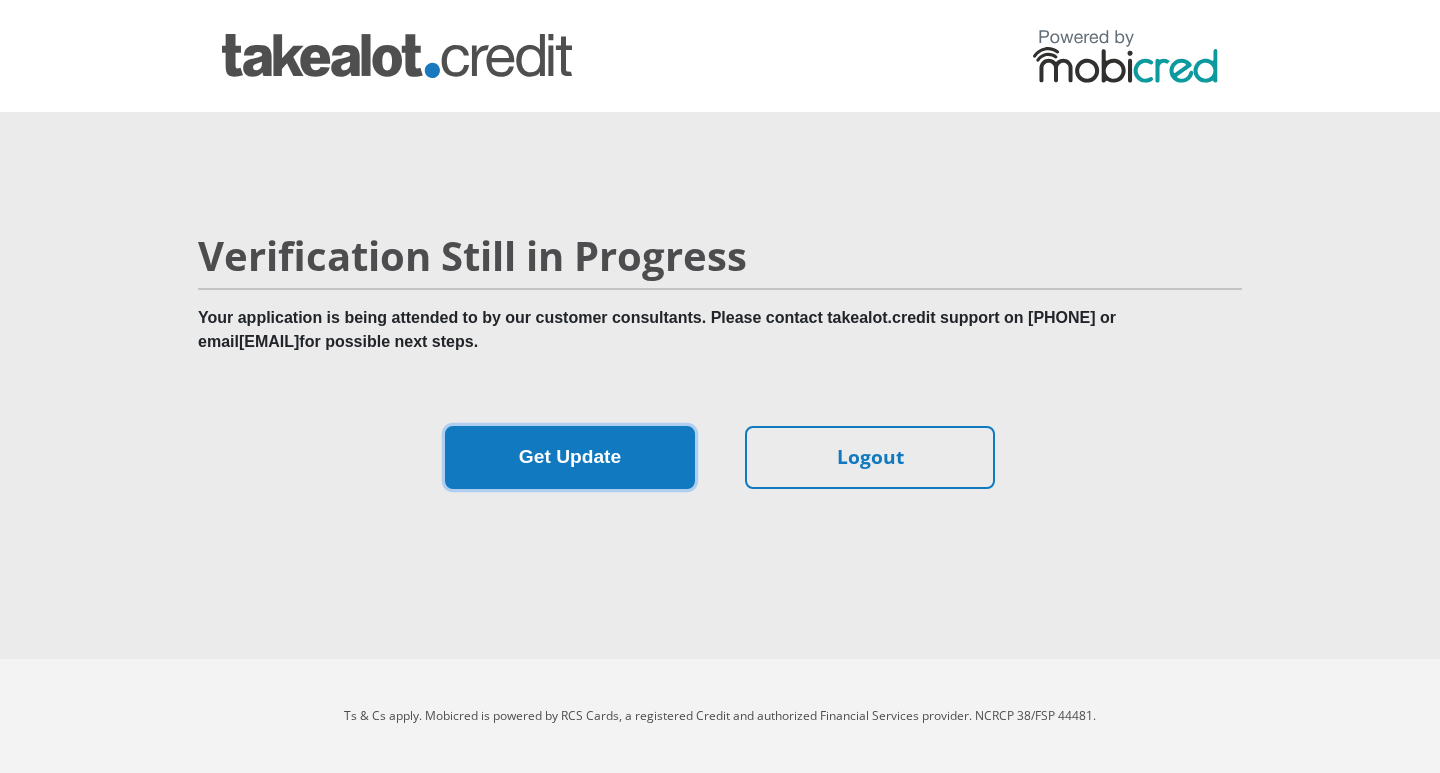 click on "Get Update" at bounding box center (570, 457) 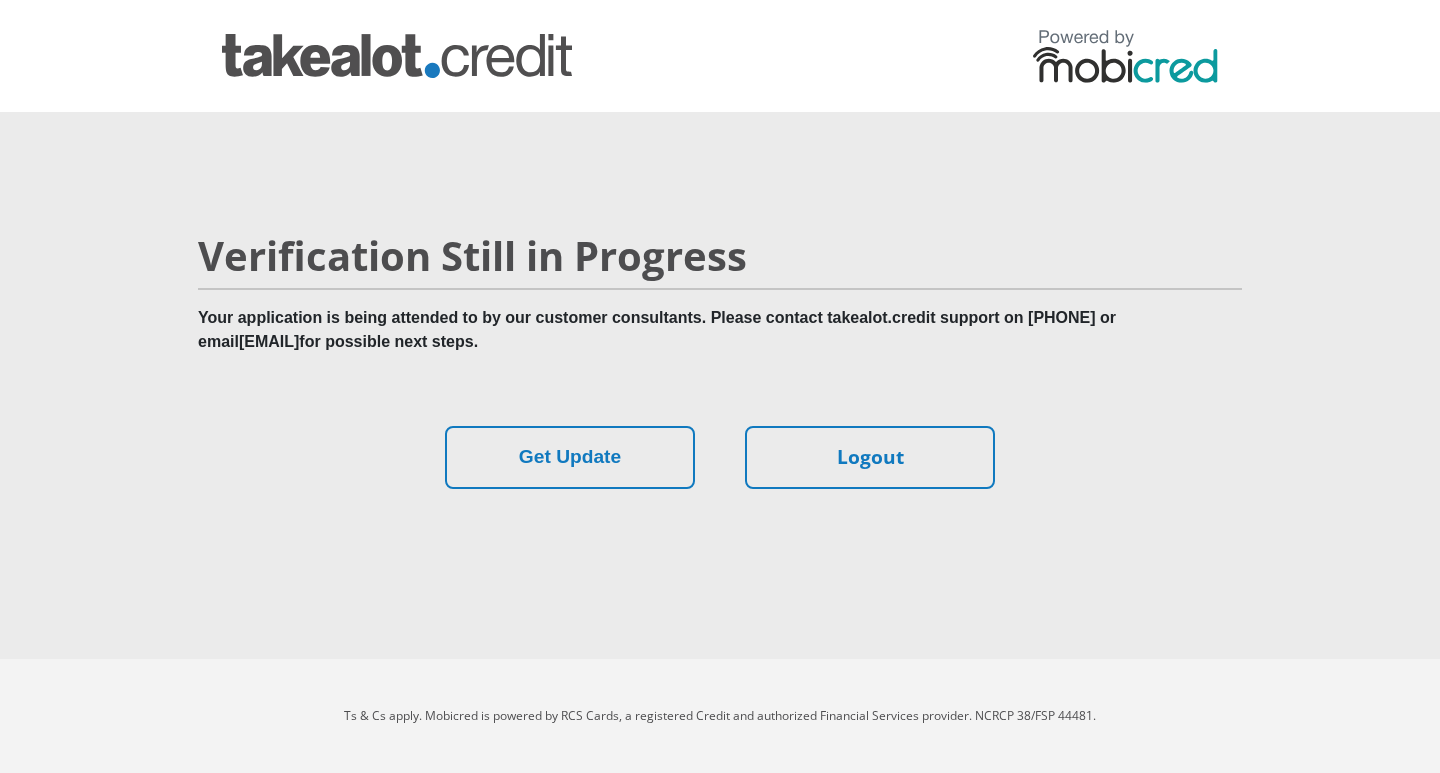 scroll, scrollTop: 0, scrollLeft: 0, axis: both 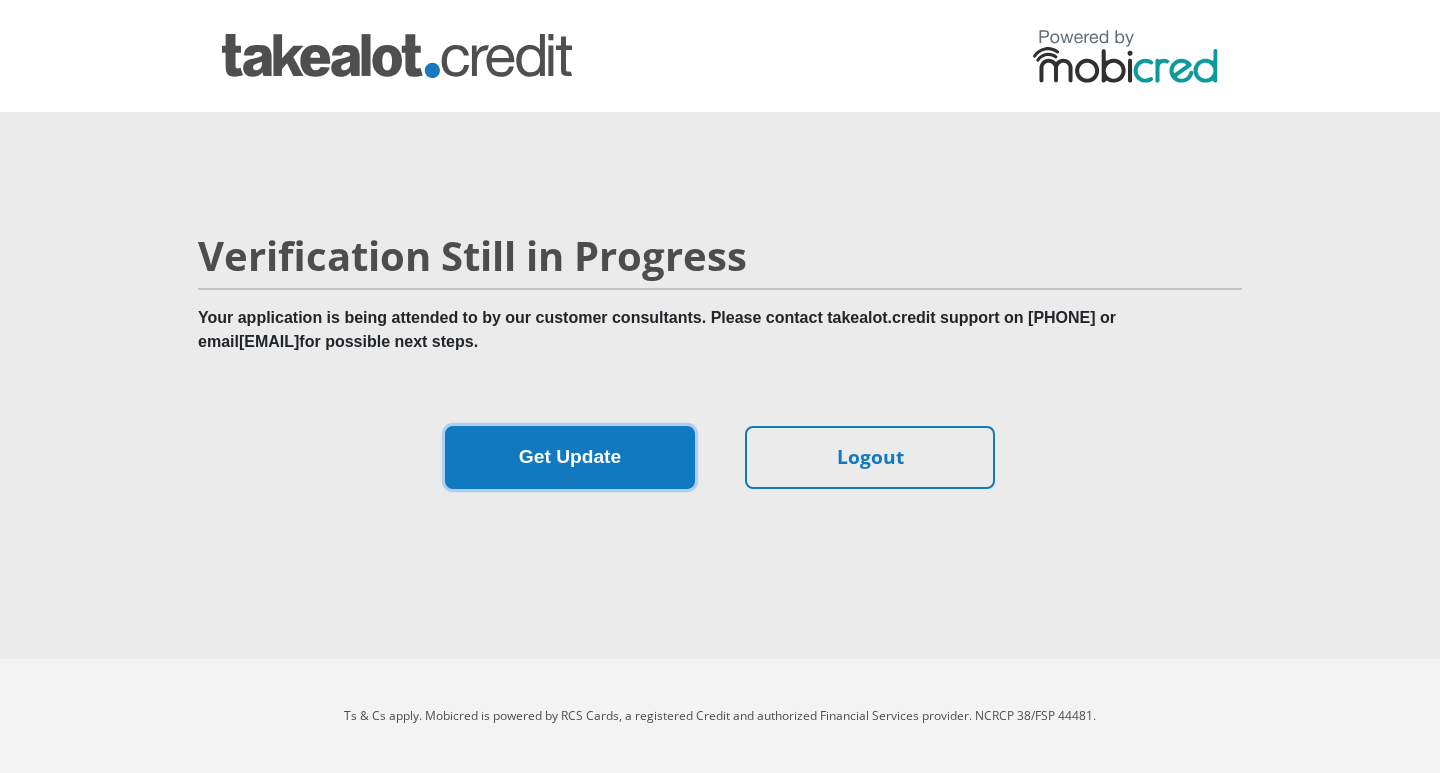 click on "Get Update" at bounding box center (570, 457) 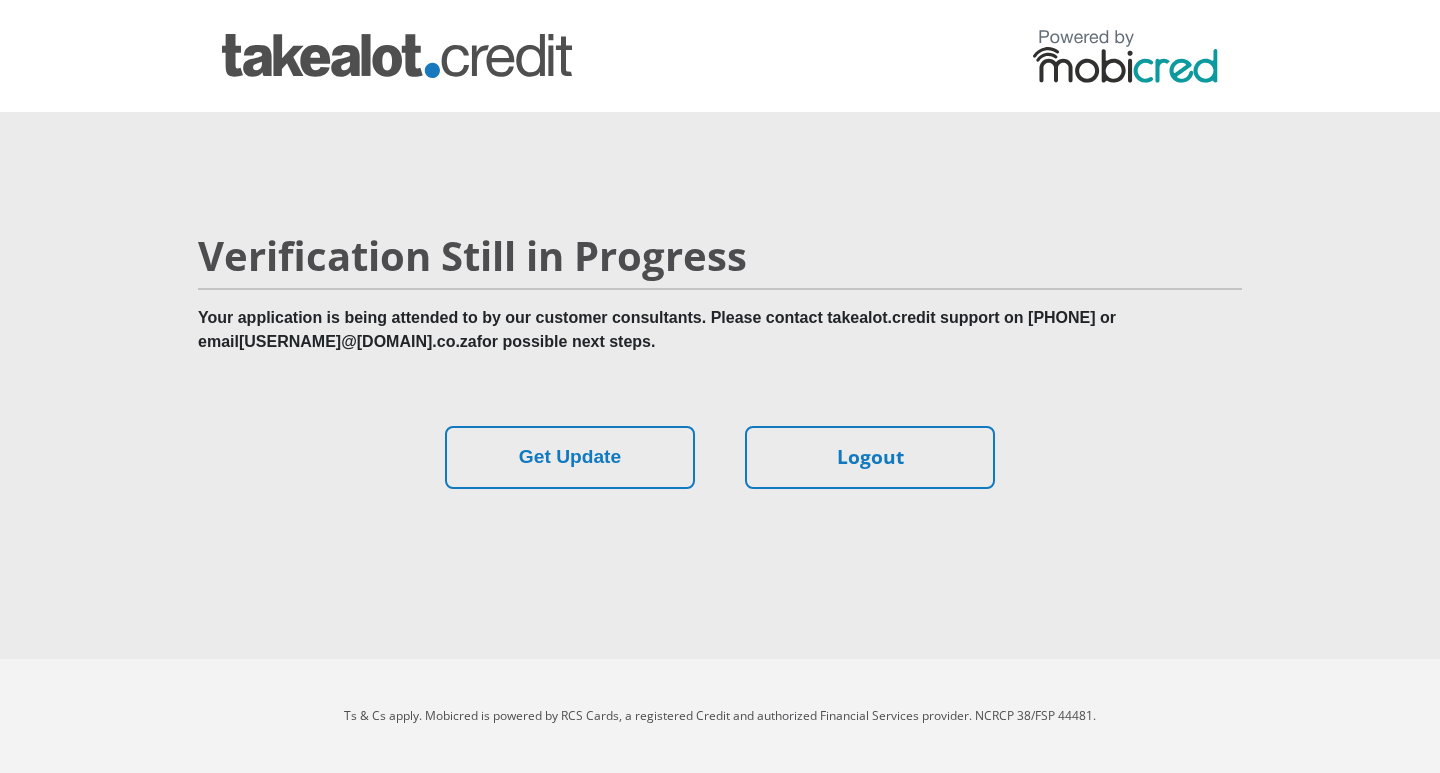 scroll, scrollTop: 0, scrollLeft: 0, axis: both 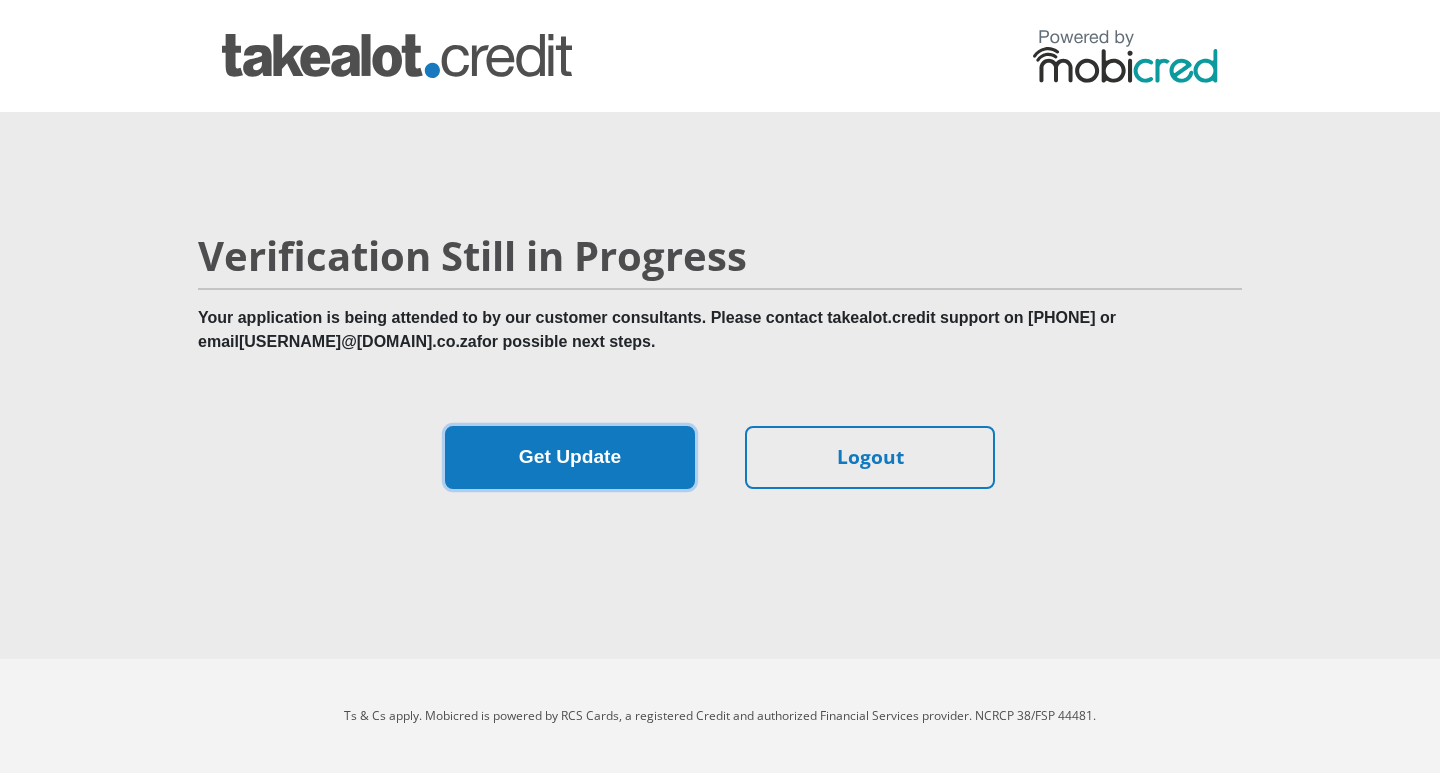 click on "Get Update" at bounding box center (570, 457) 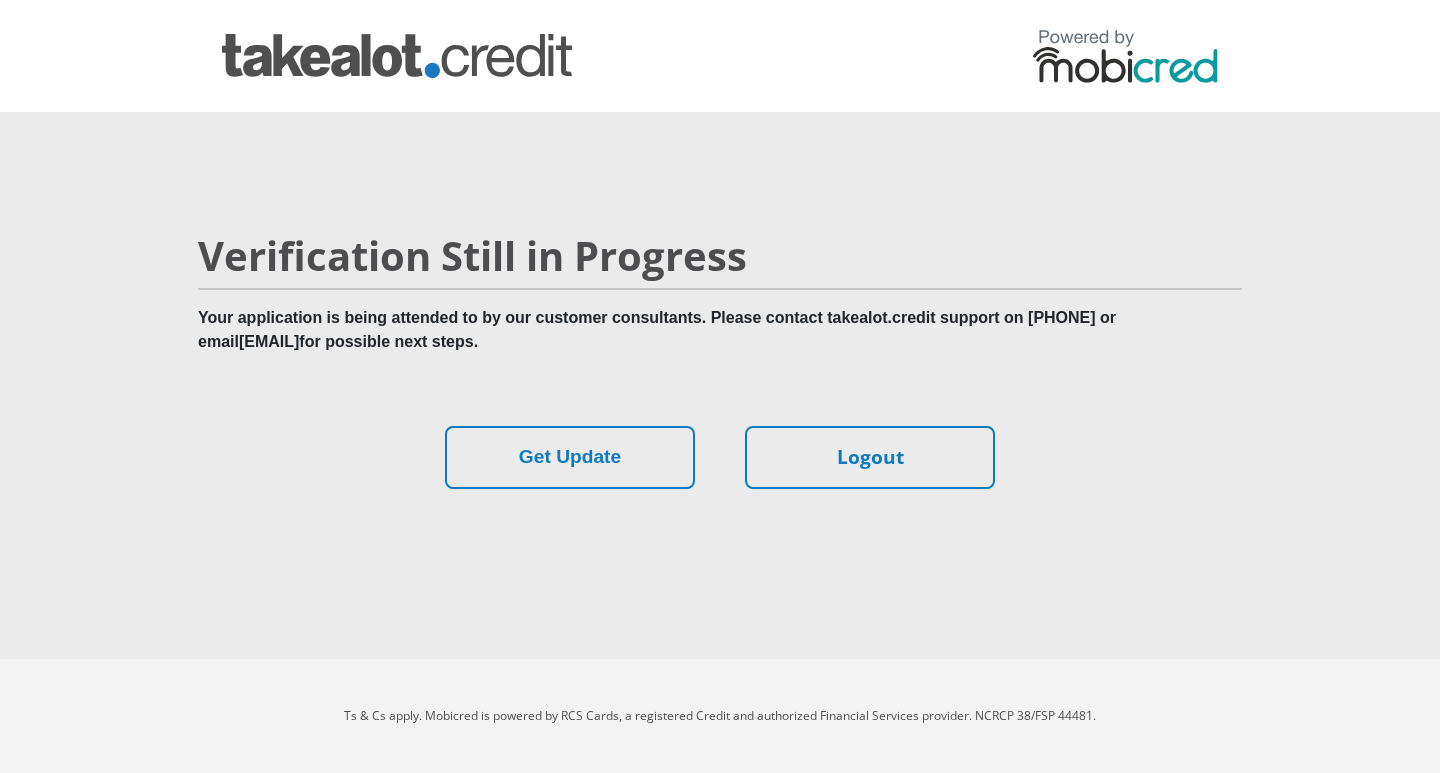 scroll, scrollTop: 0, scrollLeft: 0, axis: both 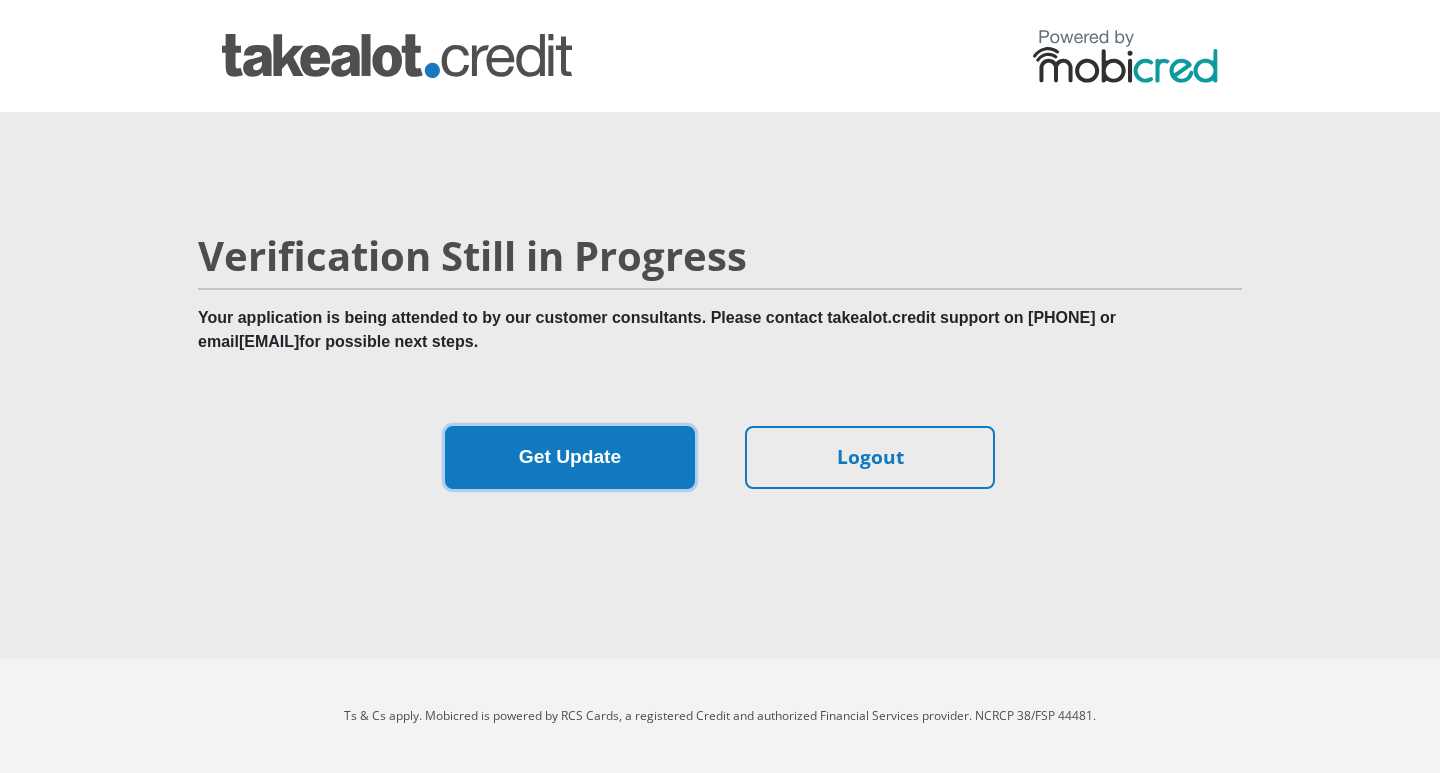 click on "Get Update" at bounding box center [570, 457] 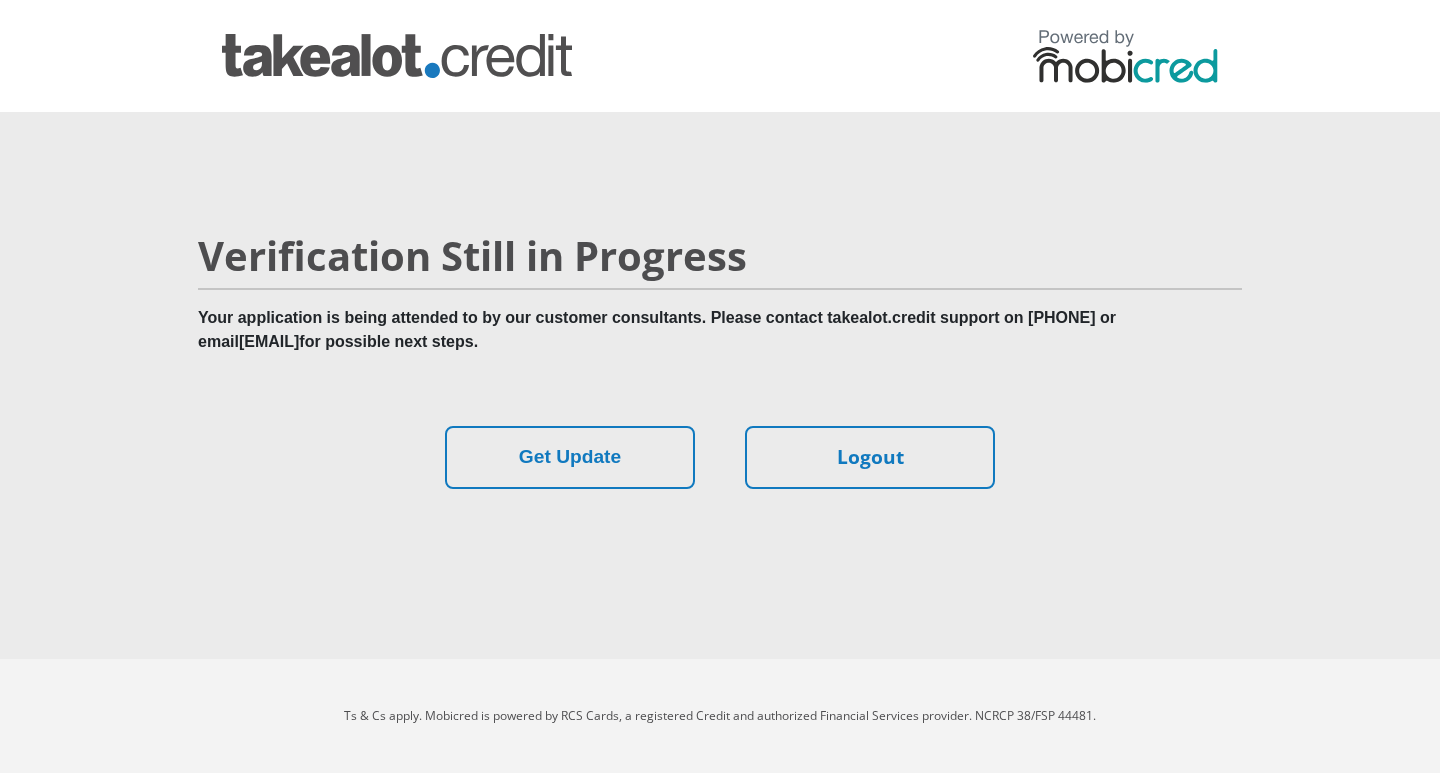 scroll, scrollTop: 0, scrollLeft: 0, axis: both 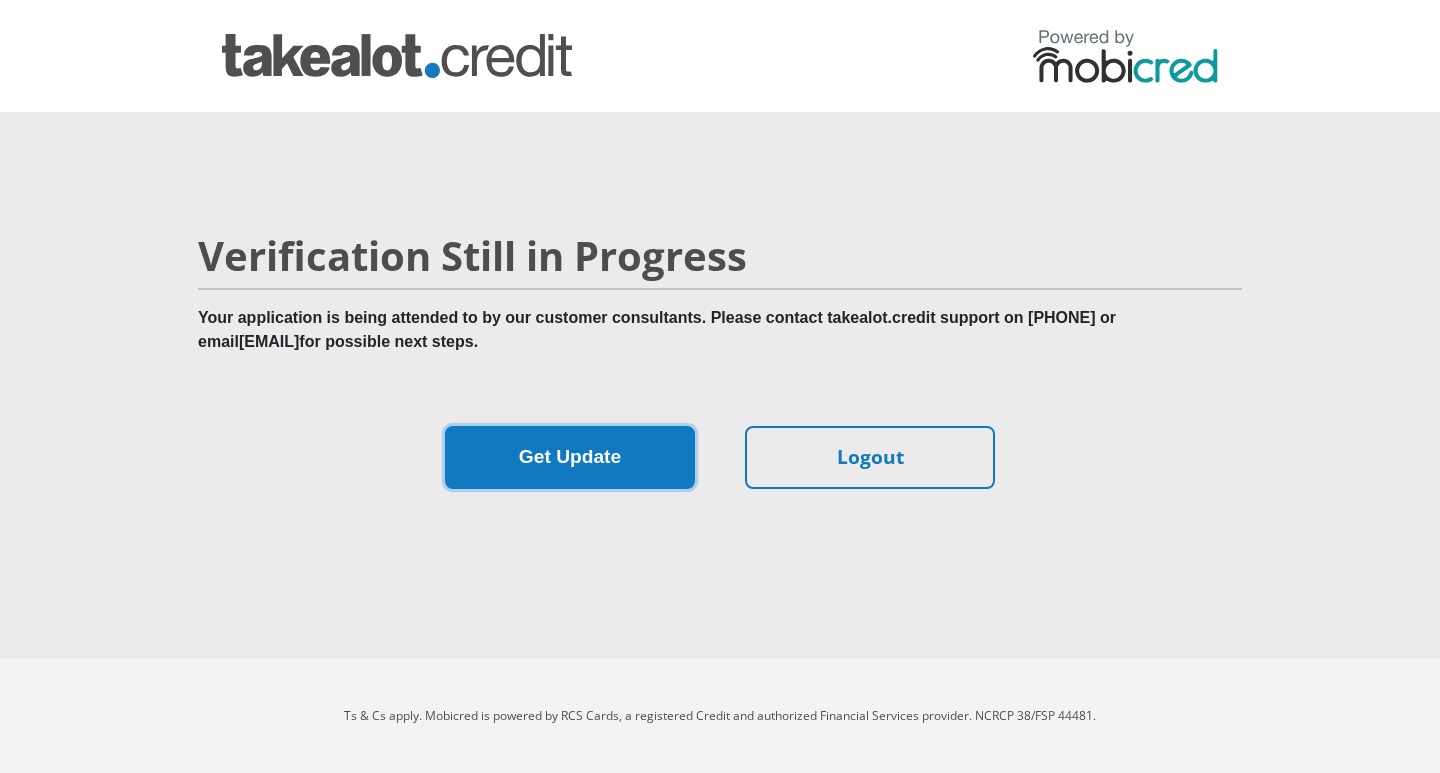 click on "Get Update" at bounding box center (570, 457) 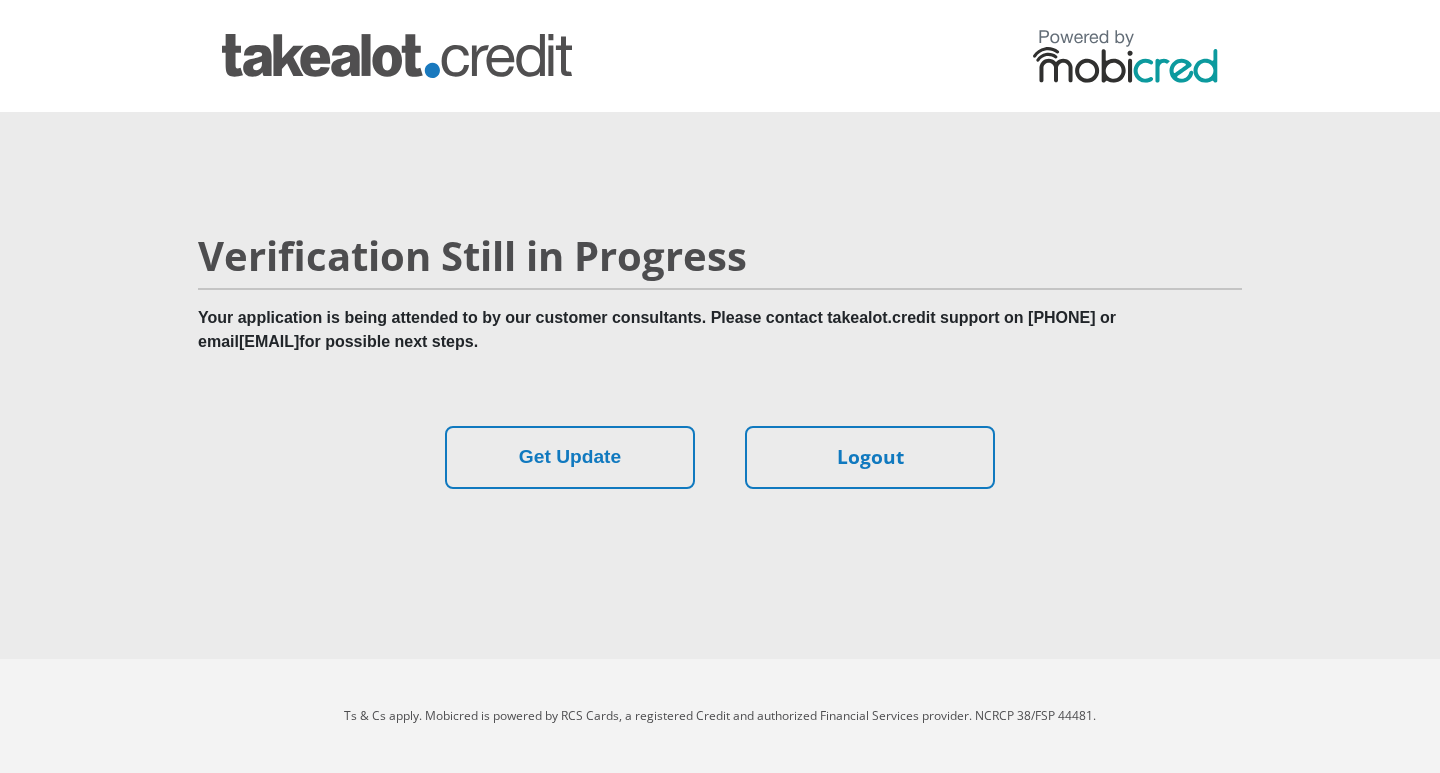 scroll, scrollTop: 0, scrollLeft: 0, axis: both 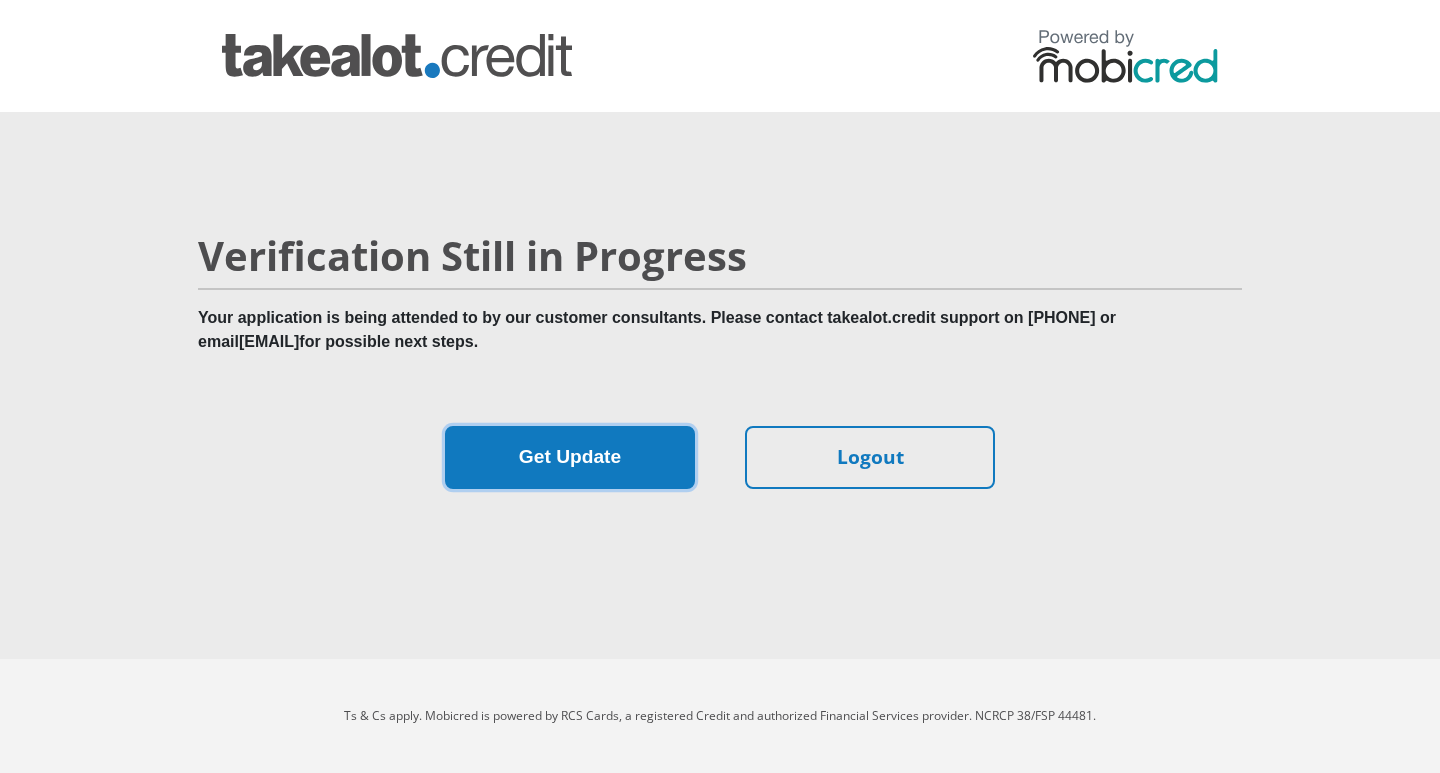 click on "Get Update" at bounding box center [570, 457] 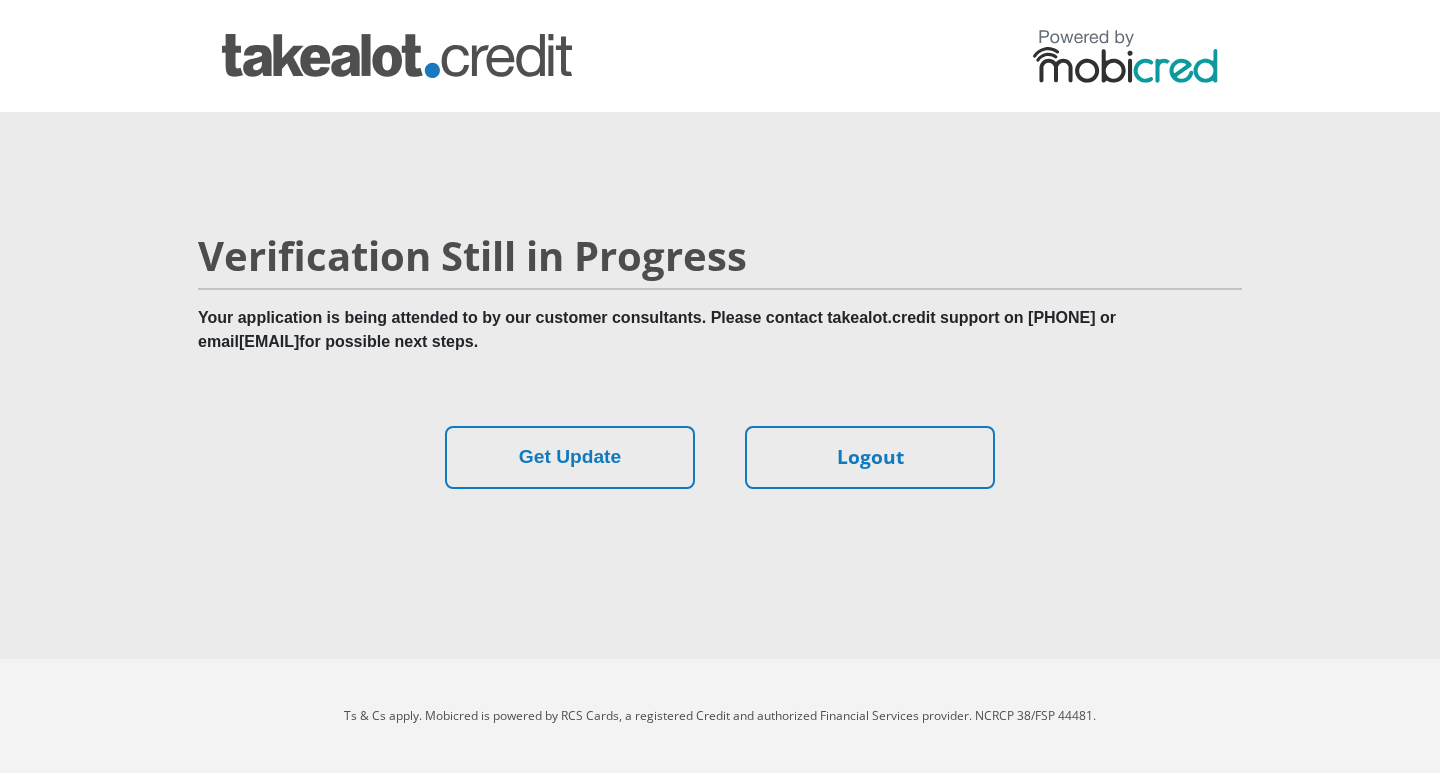 scroll, scrollTop: 0, scrollLeft: 0, axis: both 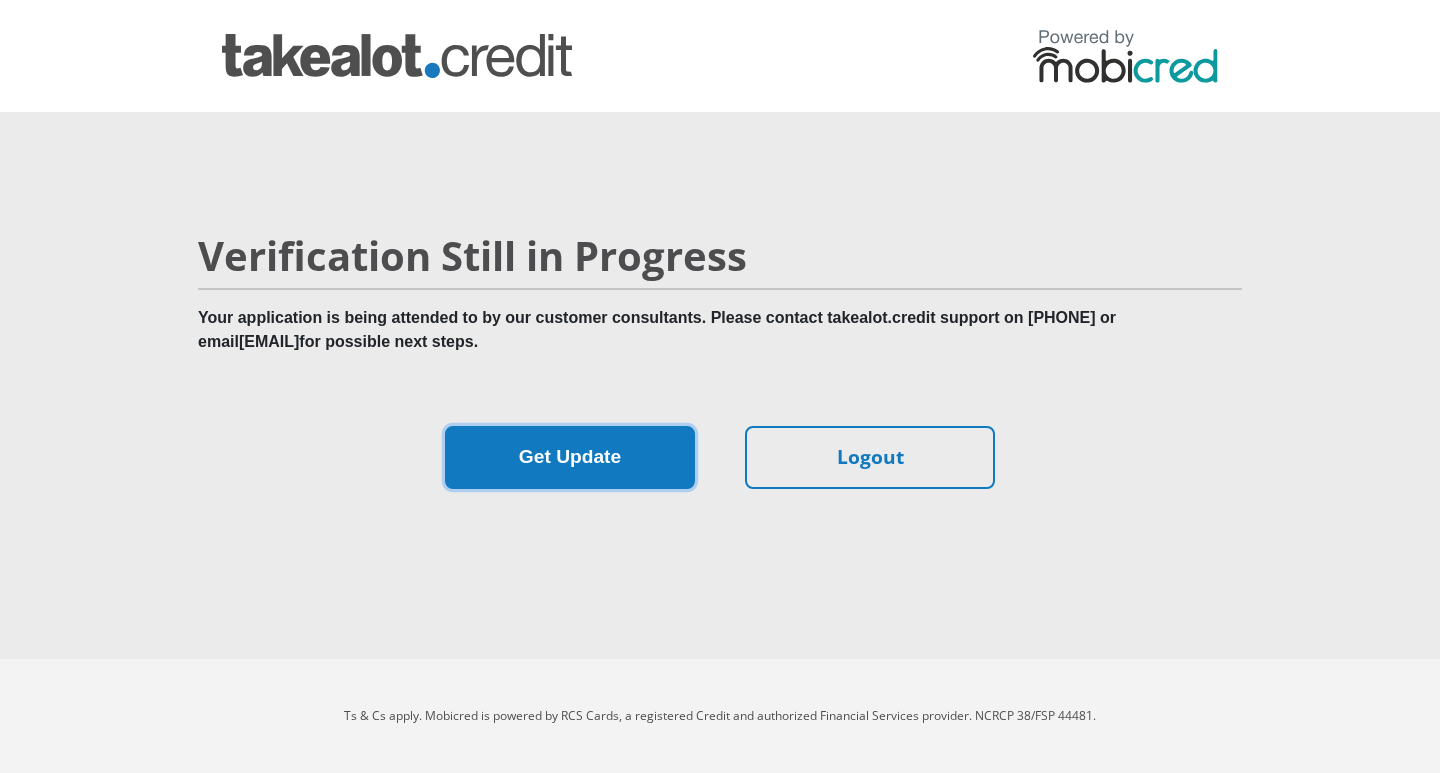 click on "Get Update" at bounding box center (570, 457) 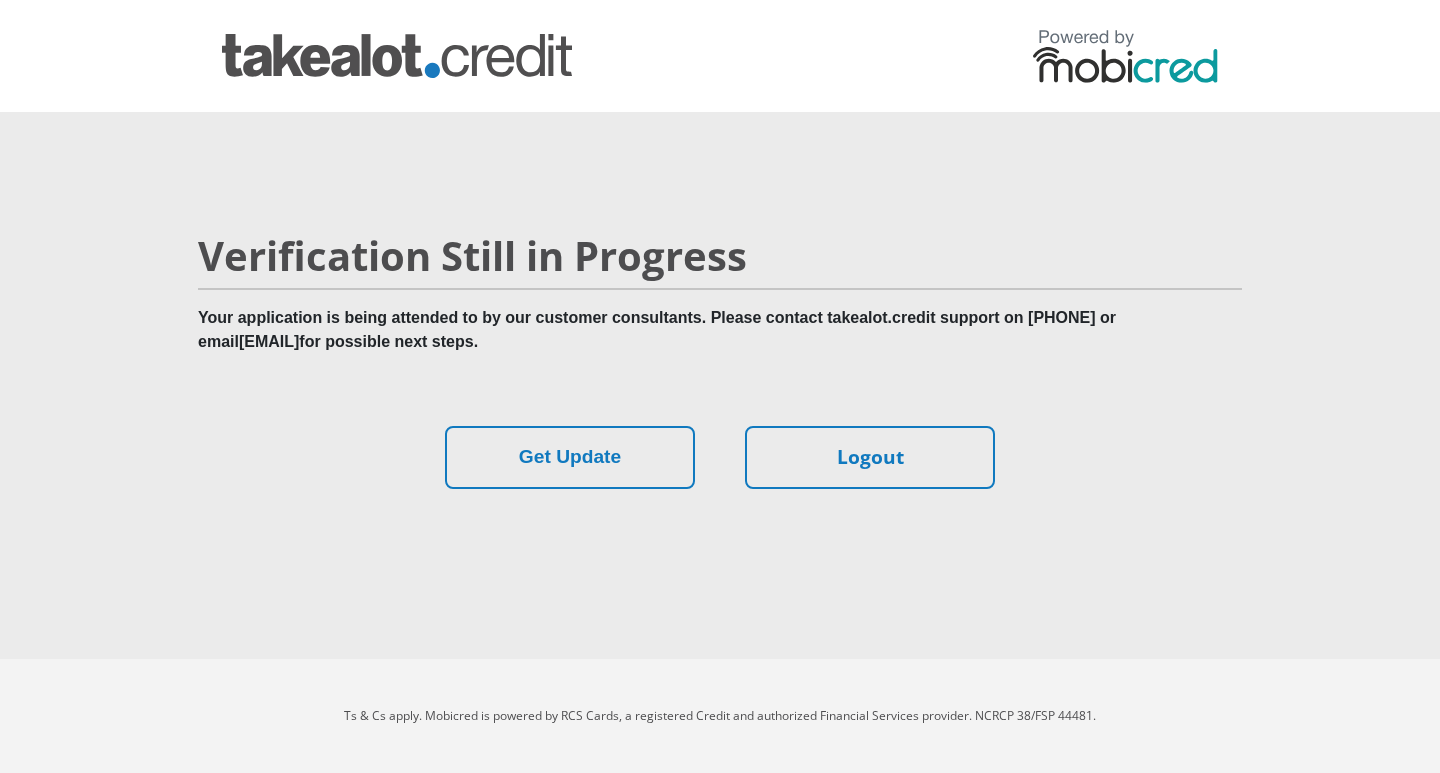scroll, scrollTop: 0, scrollLeft: 0, axis: both 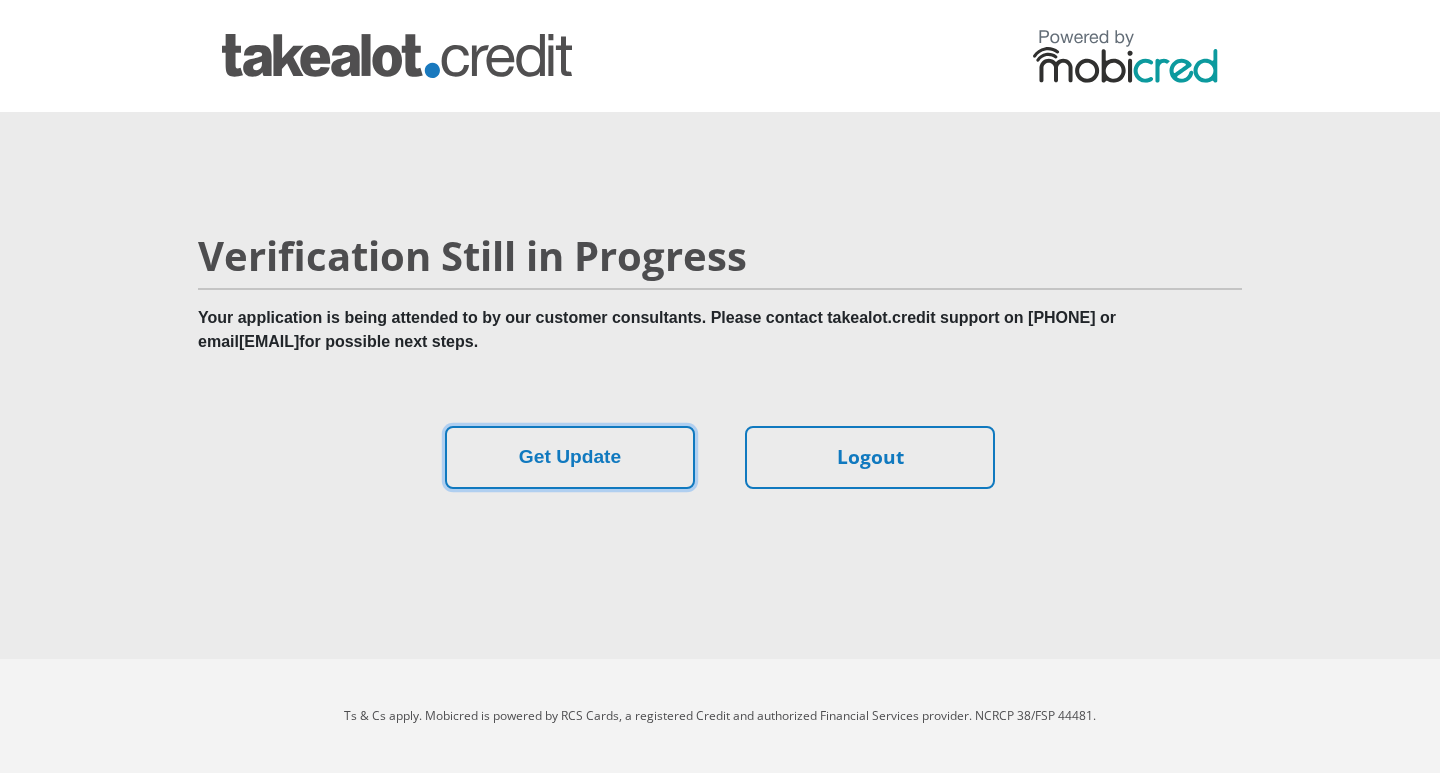 click on "Get Update" at bounding box center (570, 457) 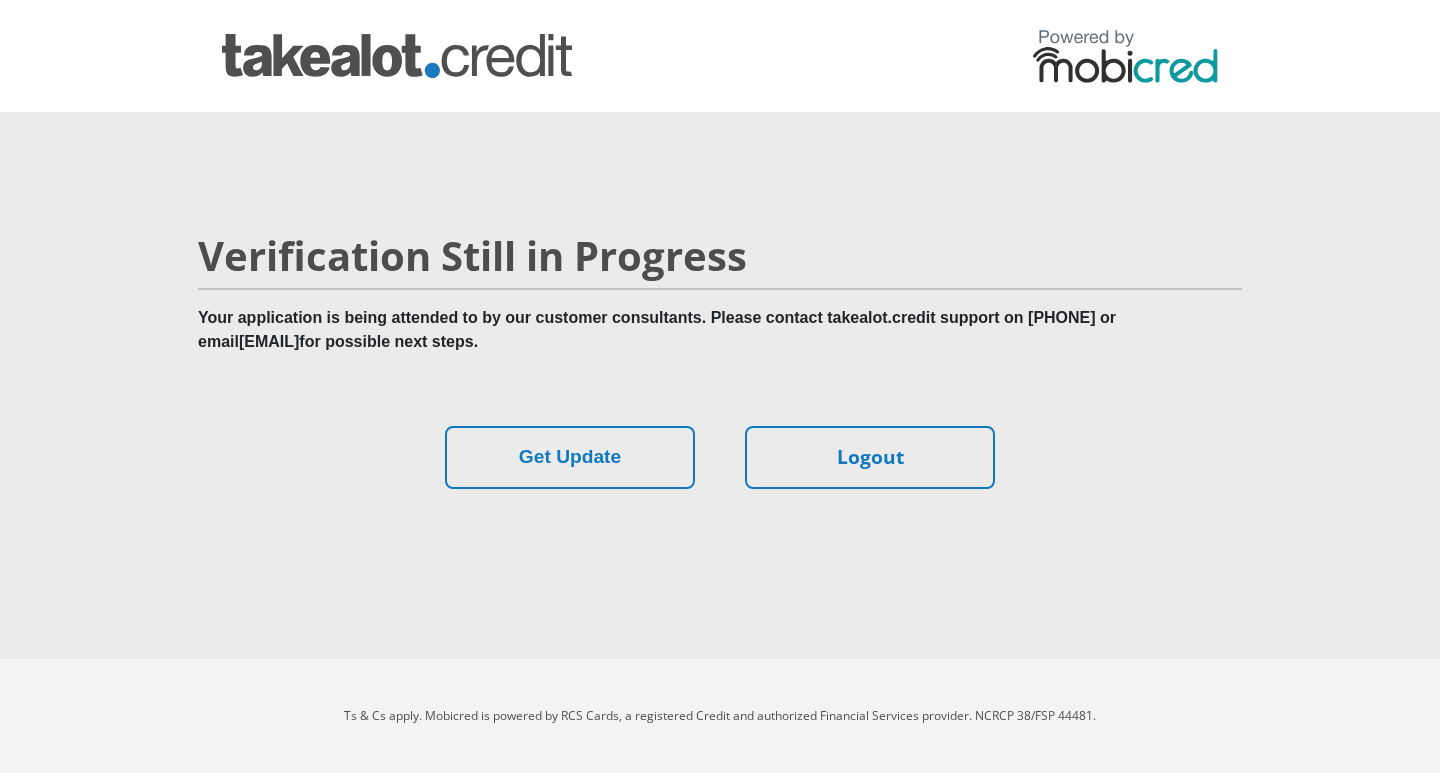 scroll, scrollTop: 0, scrollLeft: 0, axis: both 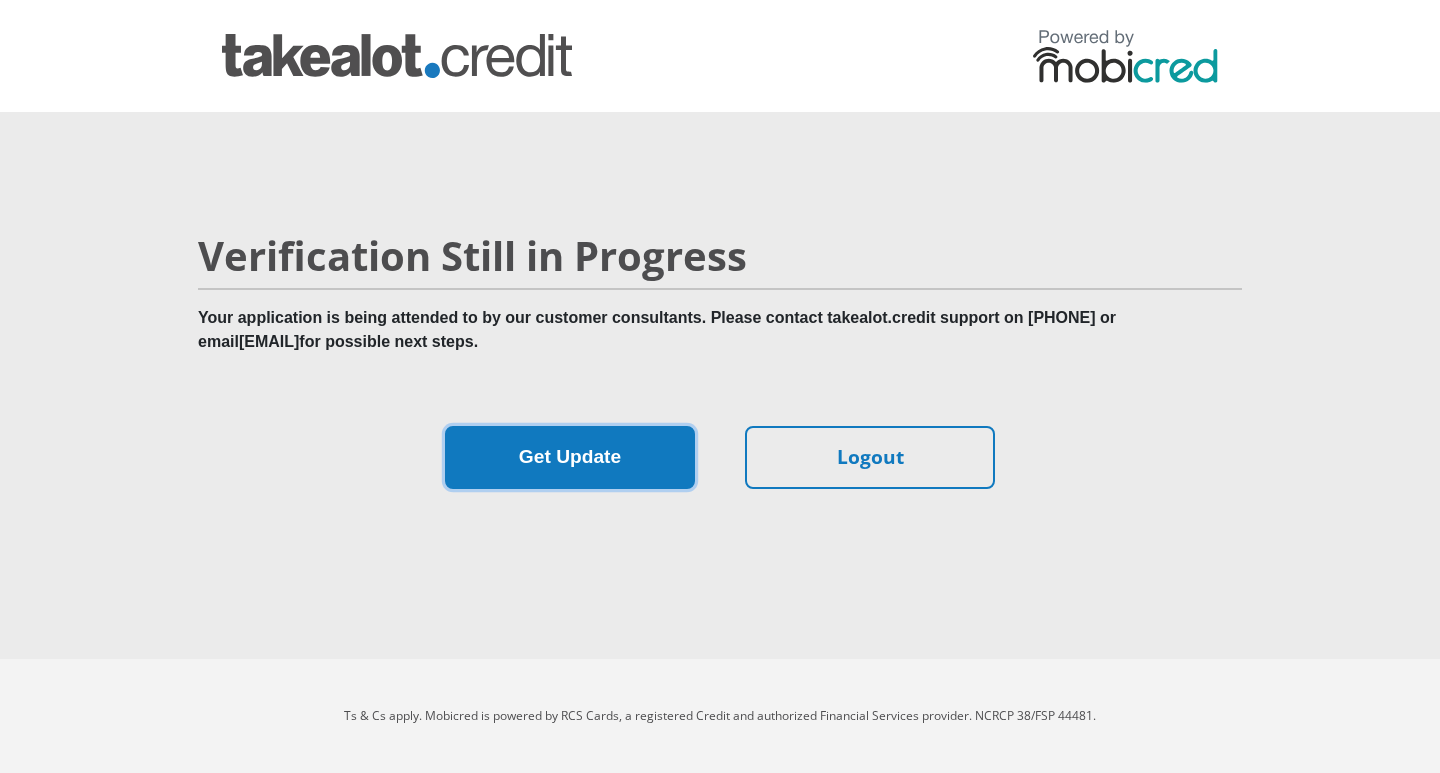 click on "Get Update" at bounding box center (570, 457) 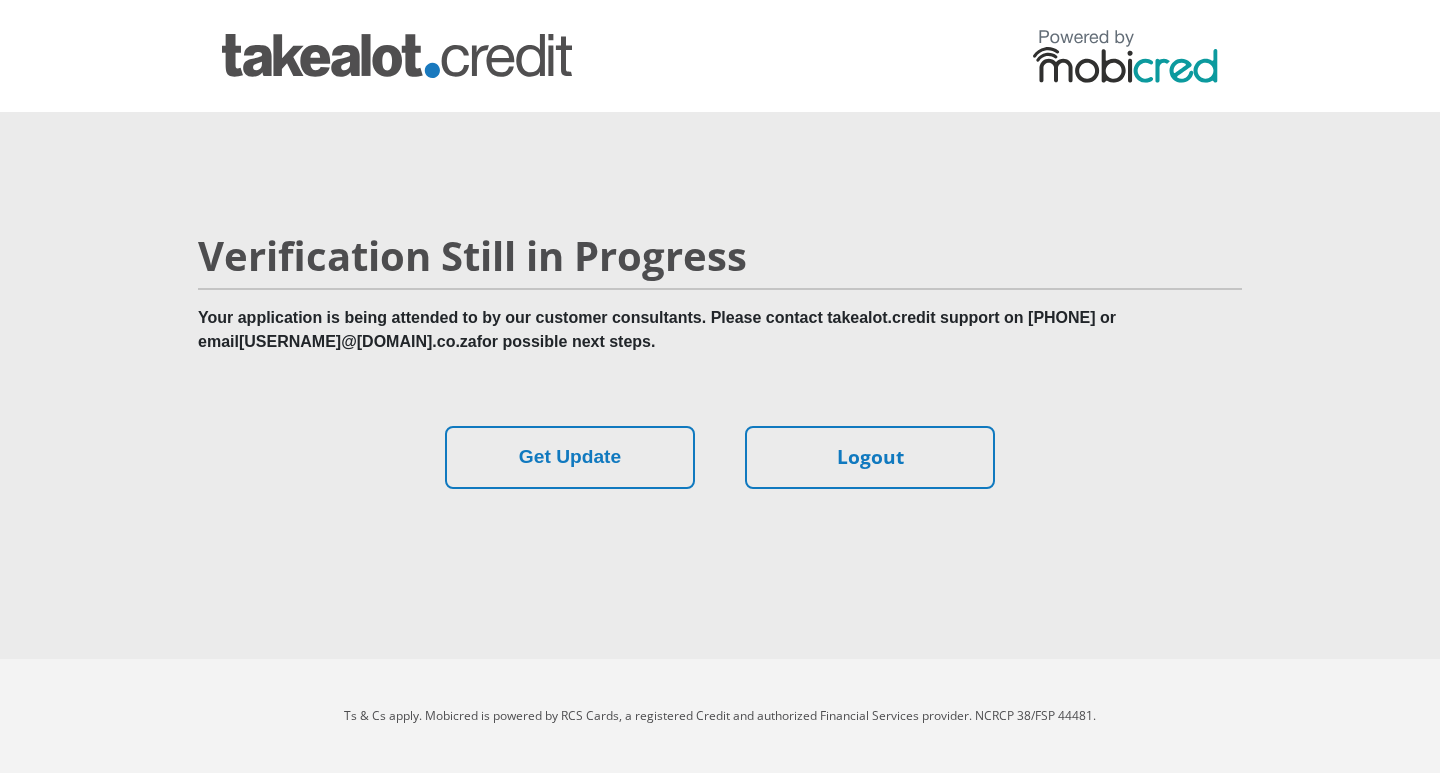 scroll, scrollTop: 0, scrollLeft: 0, axis: both 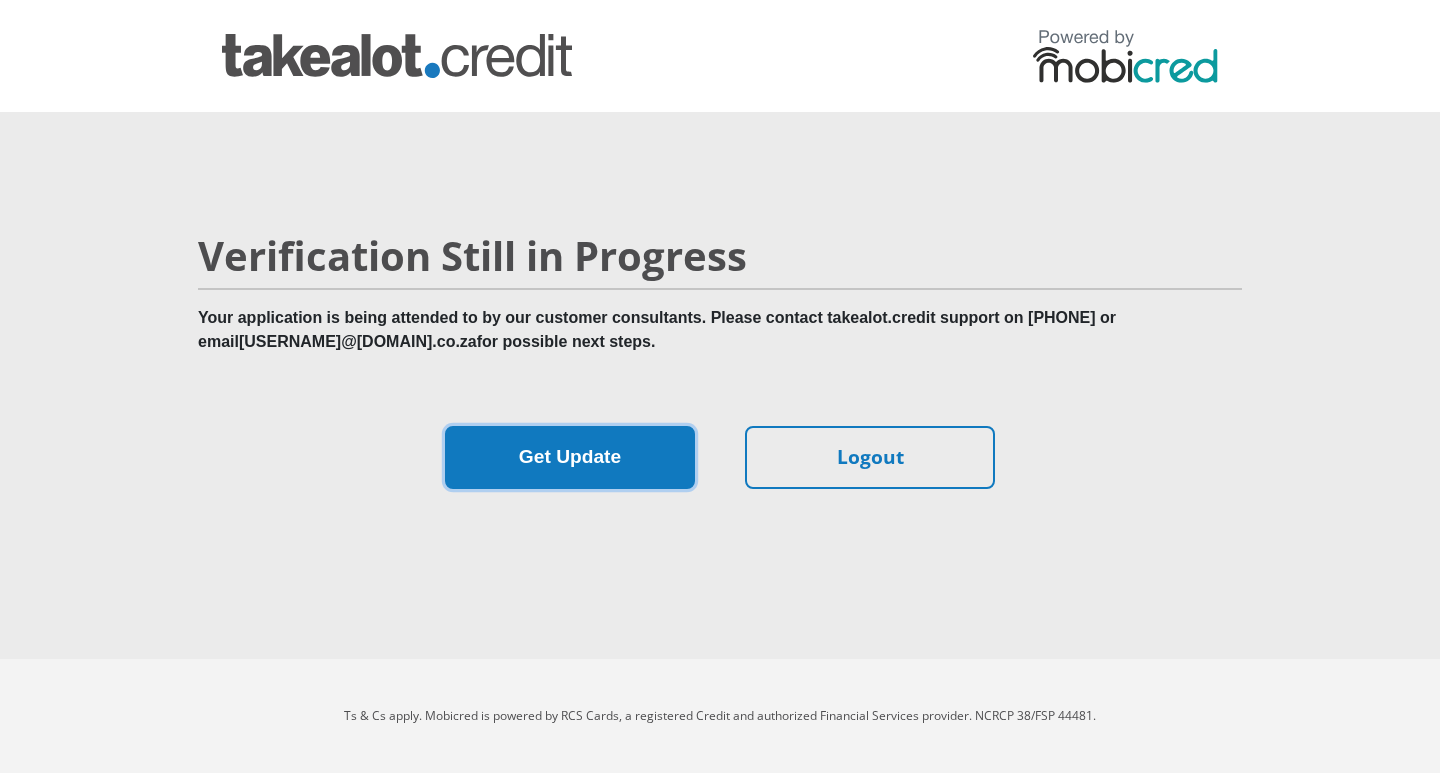 click on "Get Update" at bounding box center [570, 457] 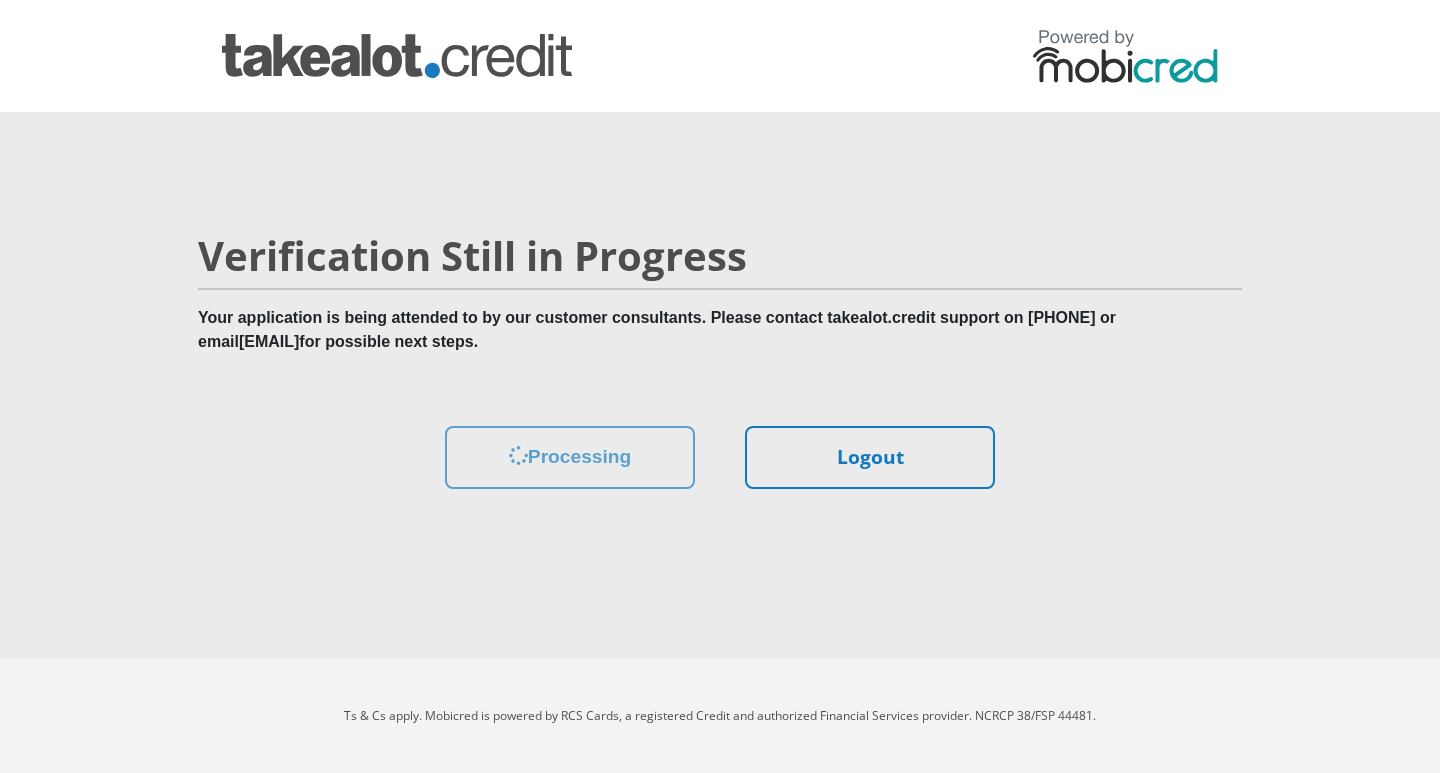 scroll, scrollTop: 0, scrollLeft: 0, axis: both 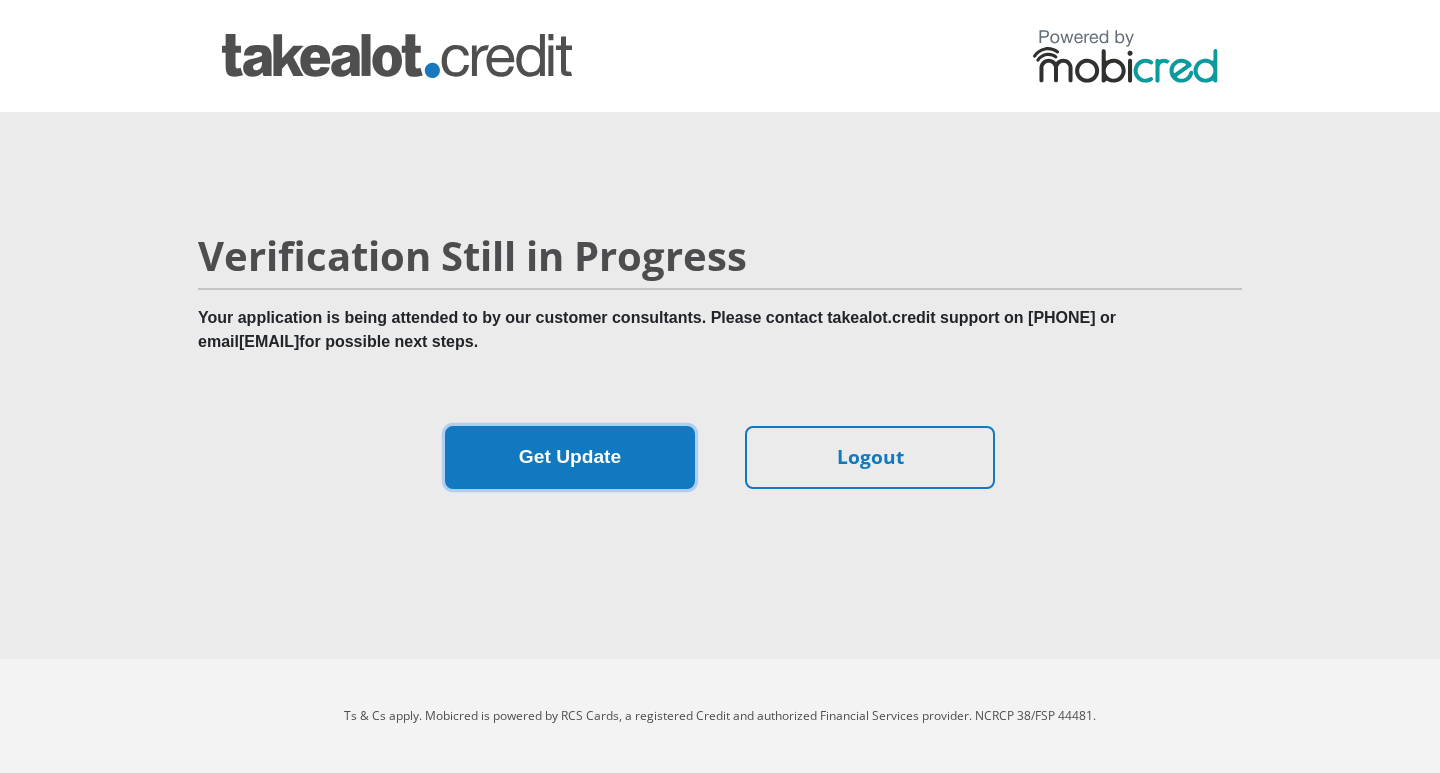 click on "Get Update" at bounding box center [570, 457] 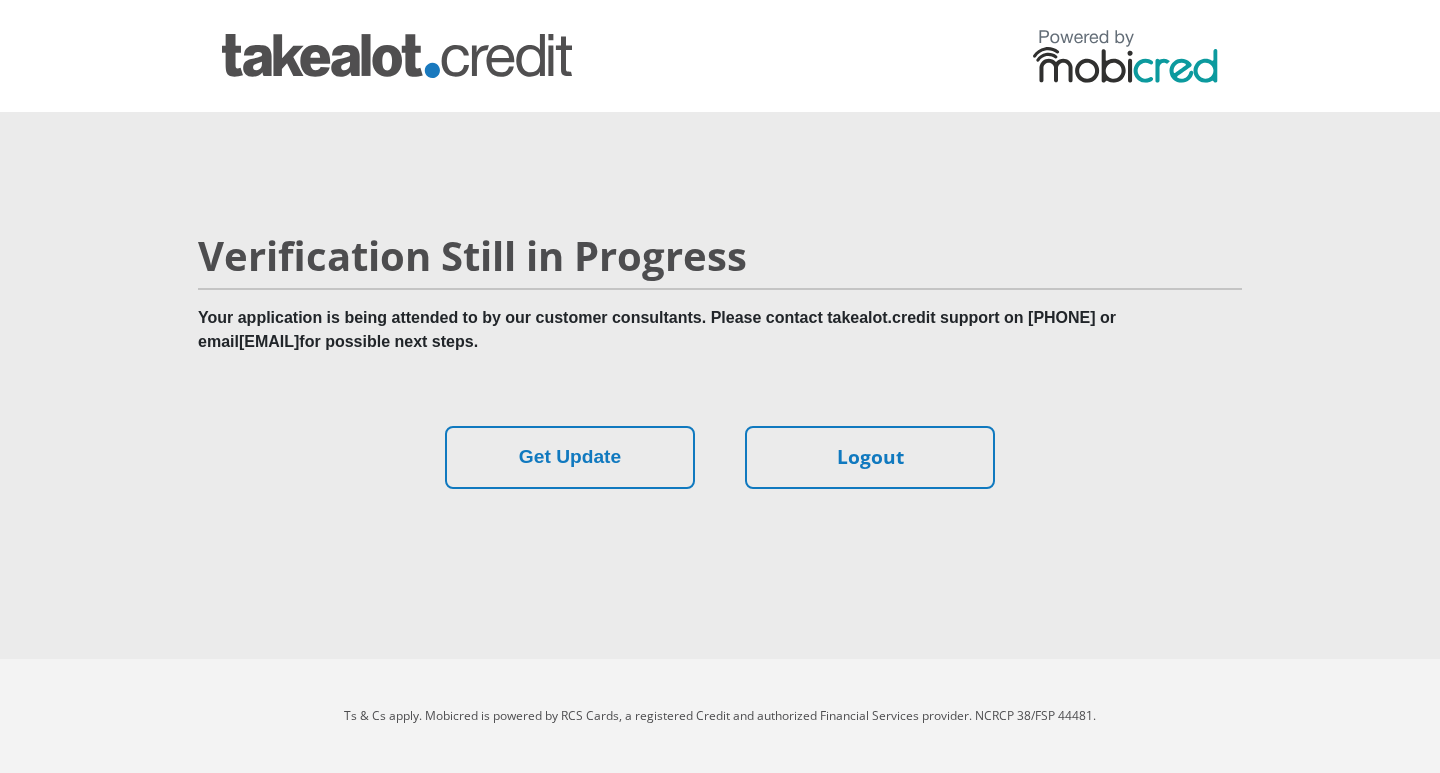 scroll, scrollTop: 0, scrollLeft: 0, axis: both 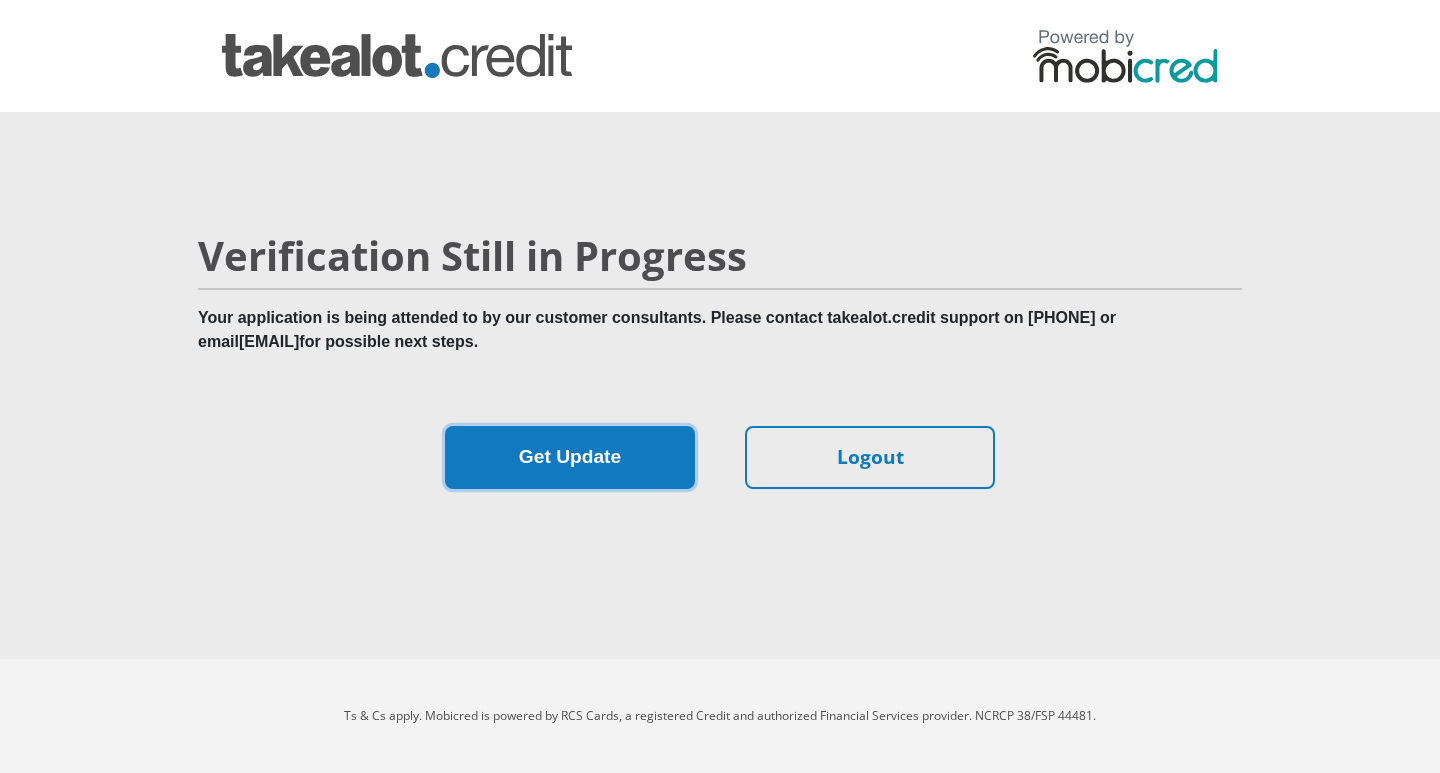 click on "Get Update" at bounding box center (570, 457) 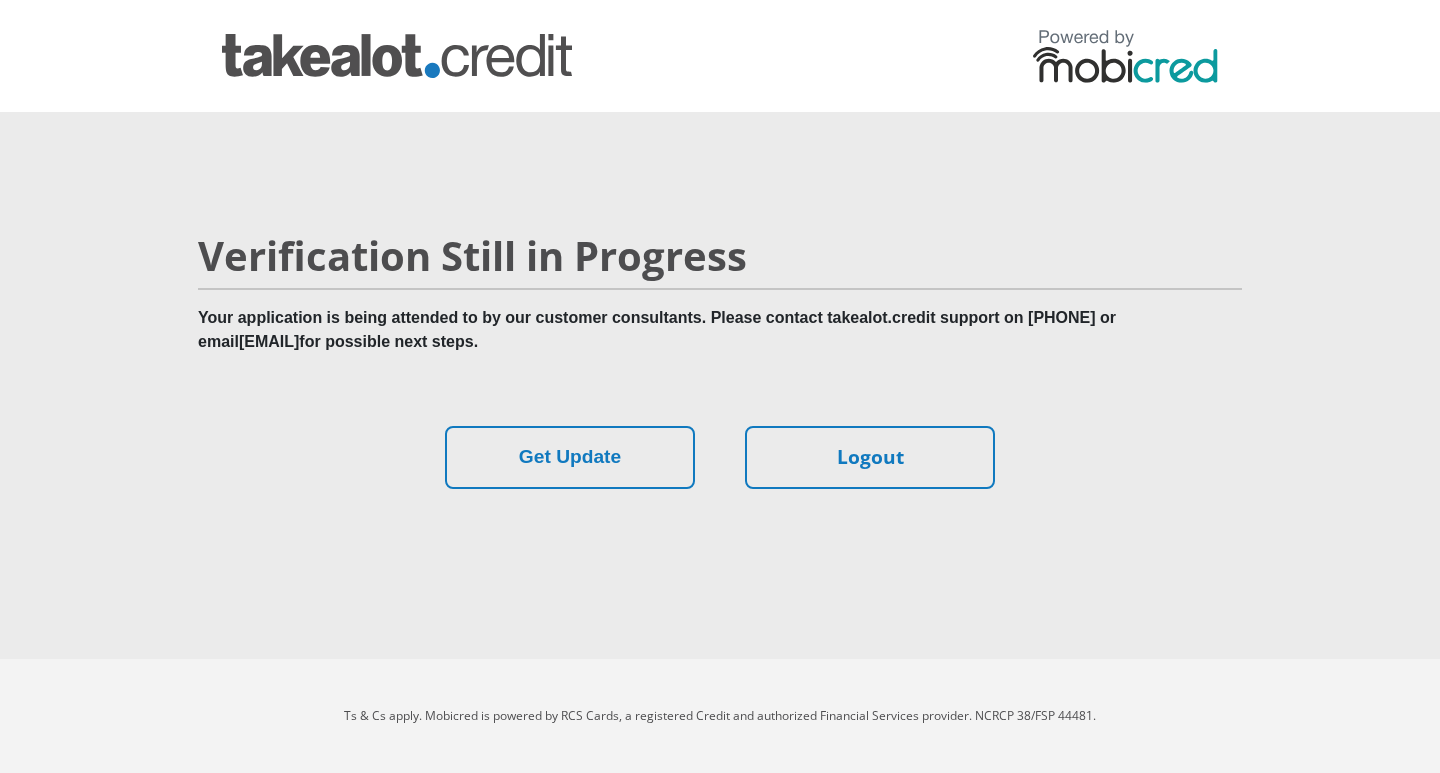 scroll, scrollTop: 0, scrollLeft: 0, axis: both 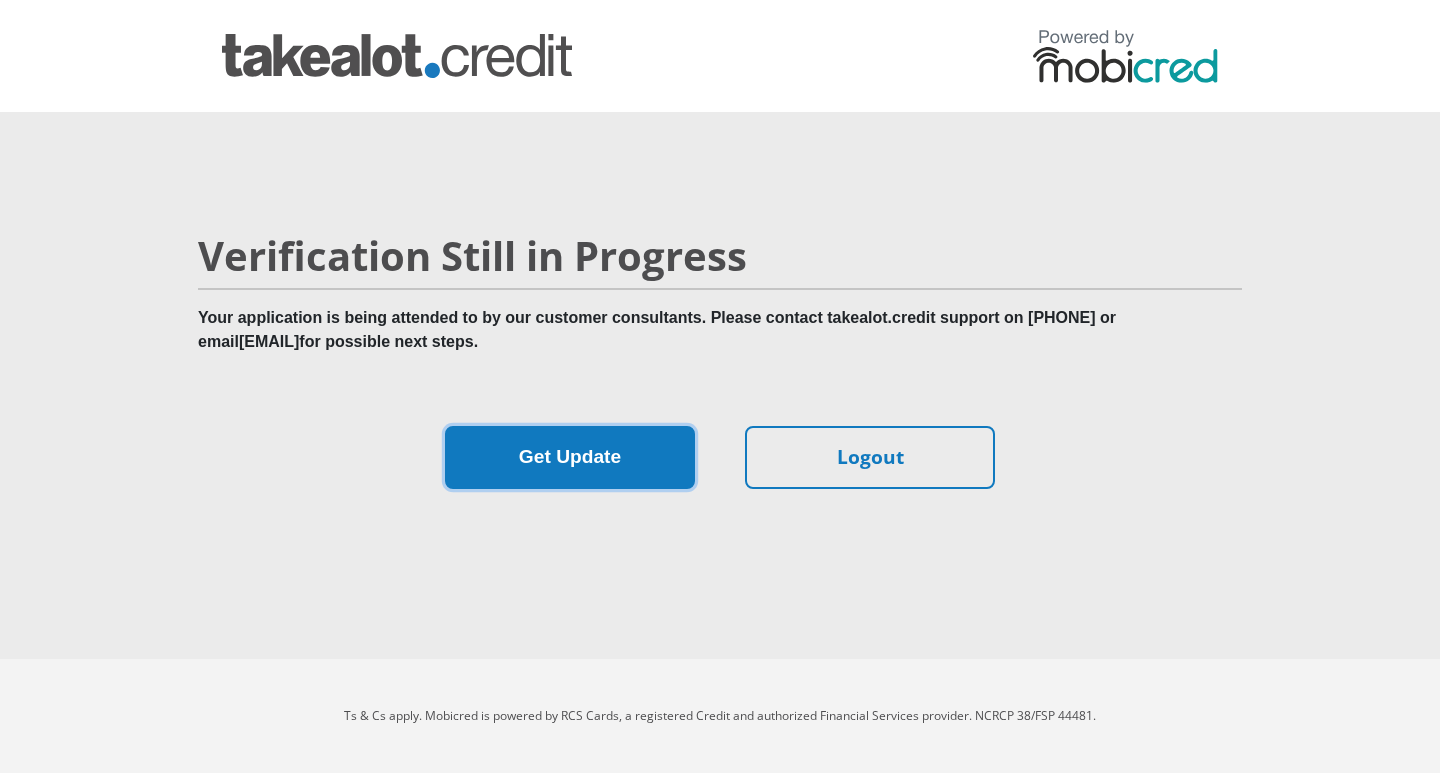 click on "Get Update" at bounding box center [570, 457] 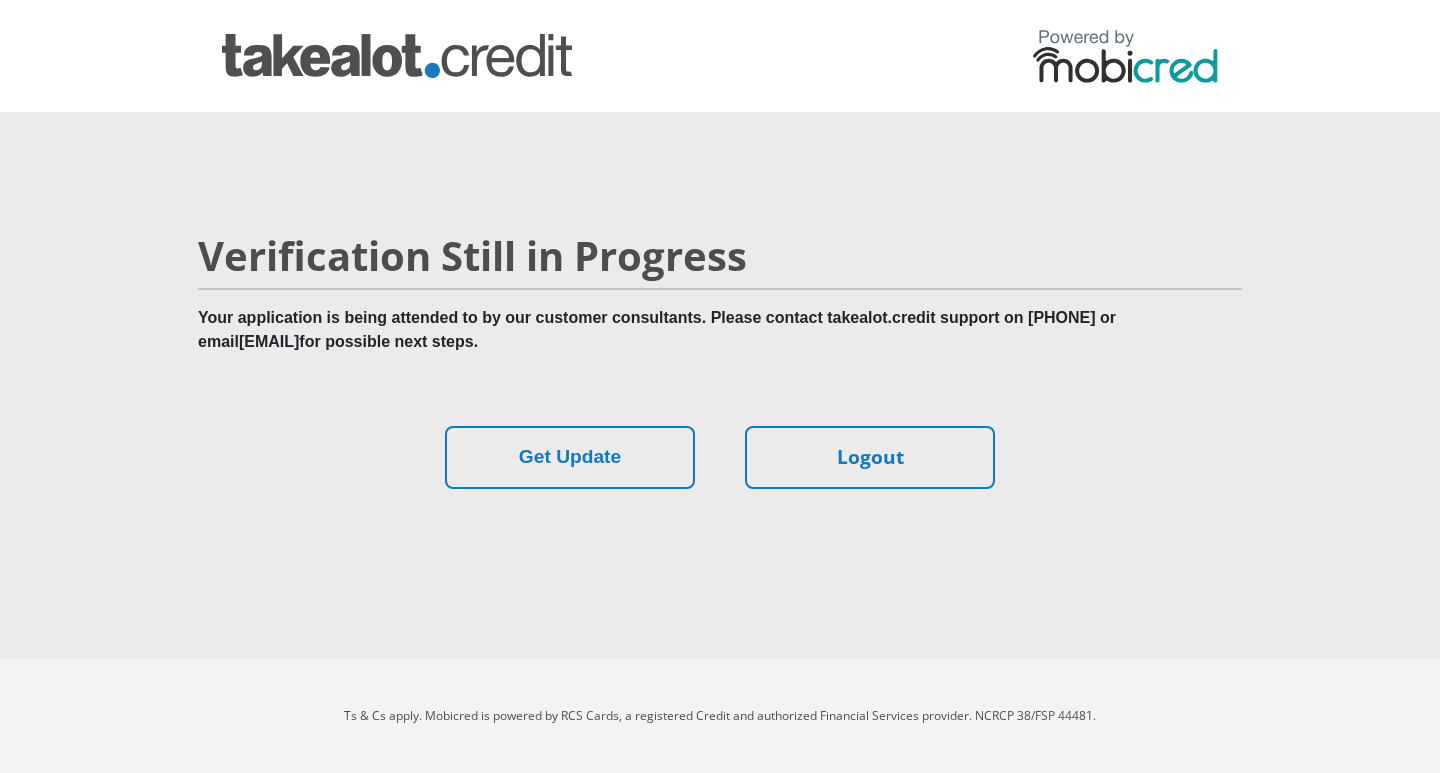 scroll, scrollTop: 0, scrollLeft: 0, axis: both 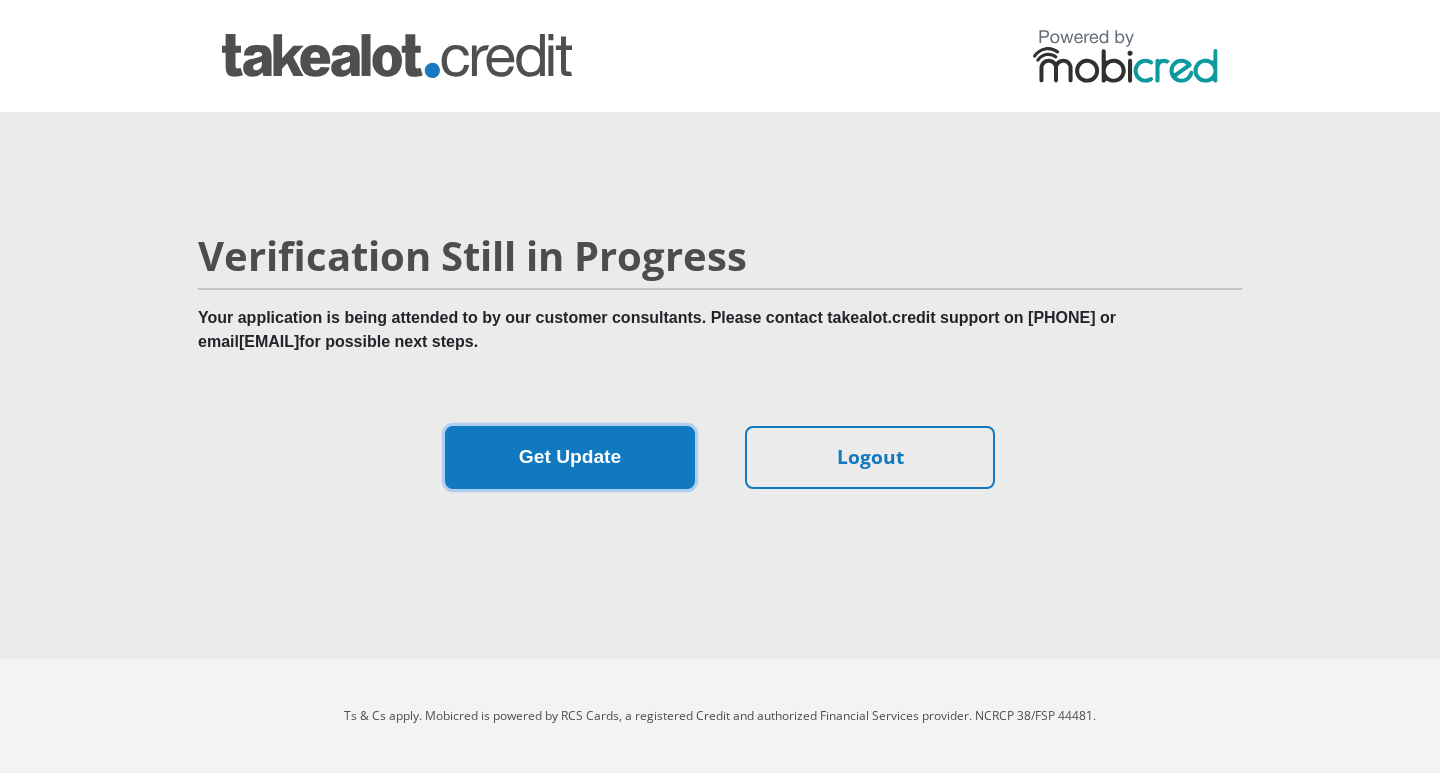 click on "Get Update" at bounding box center [570, 457] 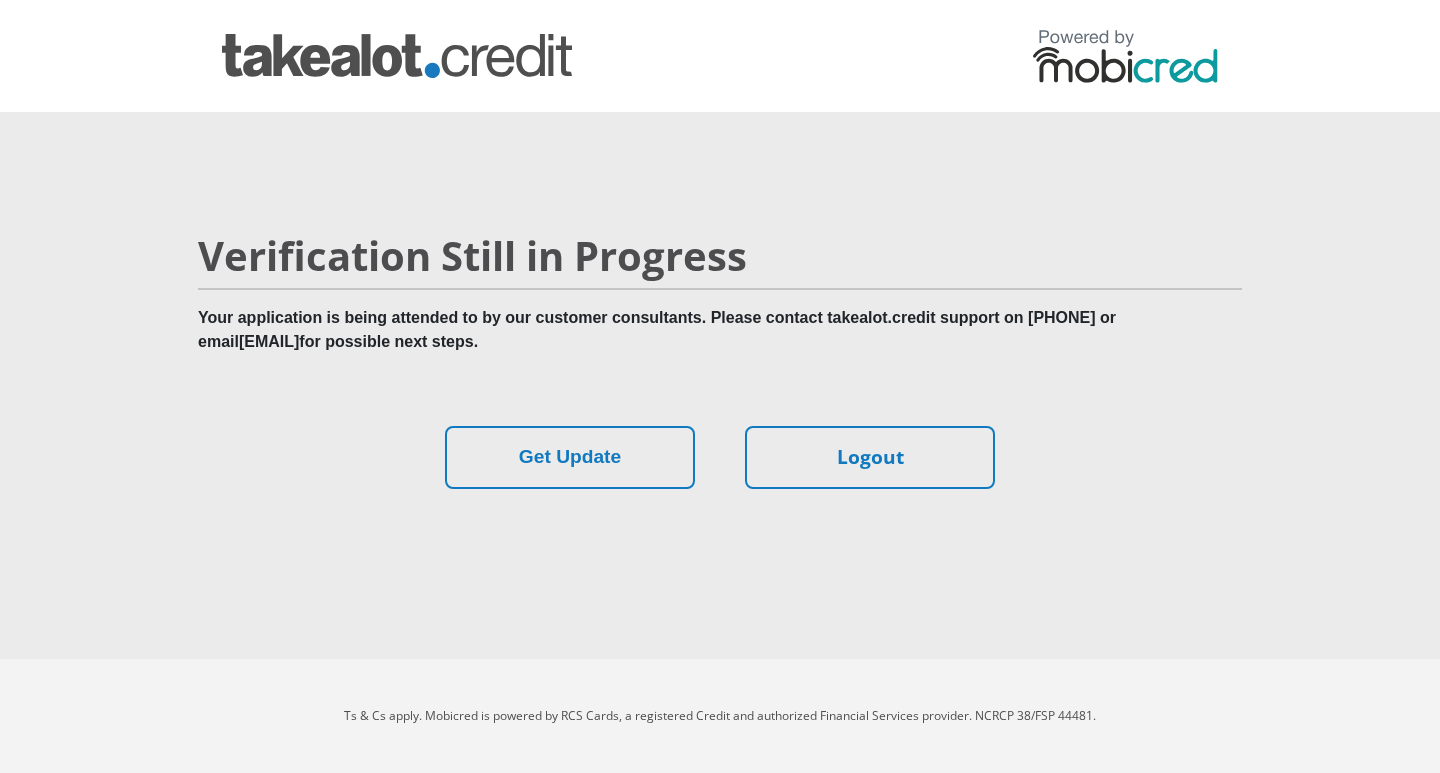 scroll, scrollTop: 0, scrollLeft: 0, axis: both 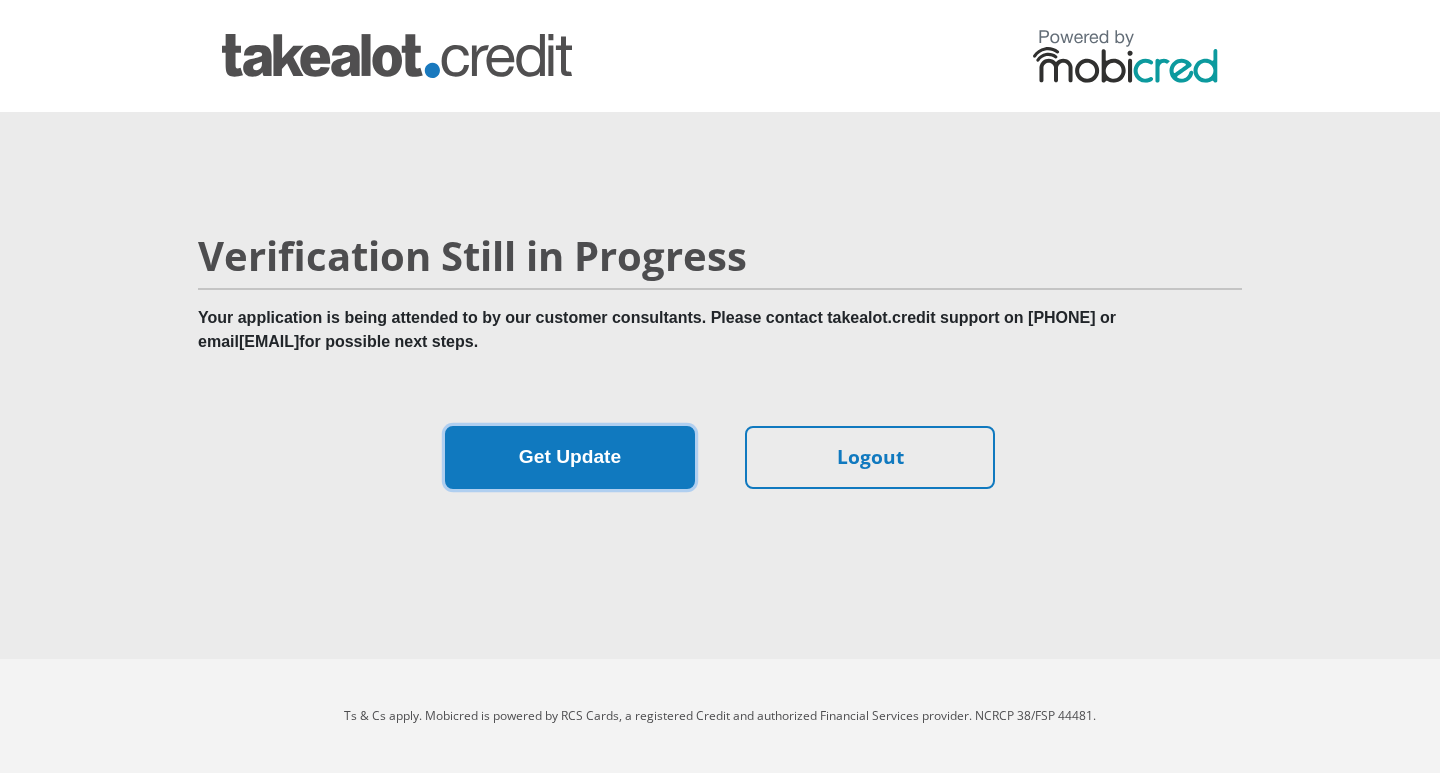 click on "Get Update" at bounding box center [570, 457] 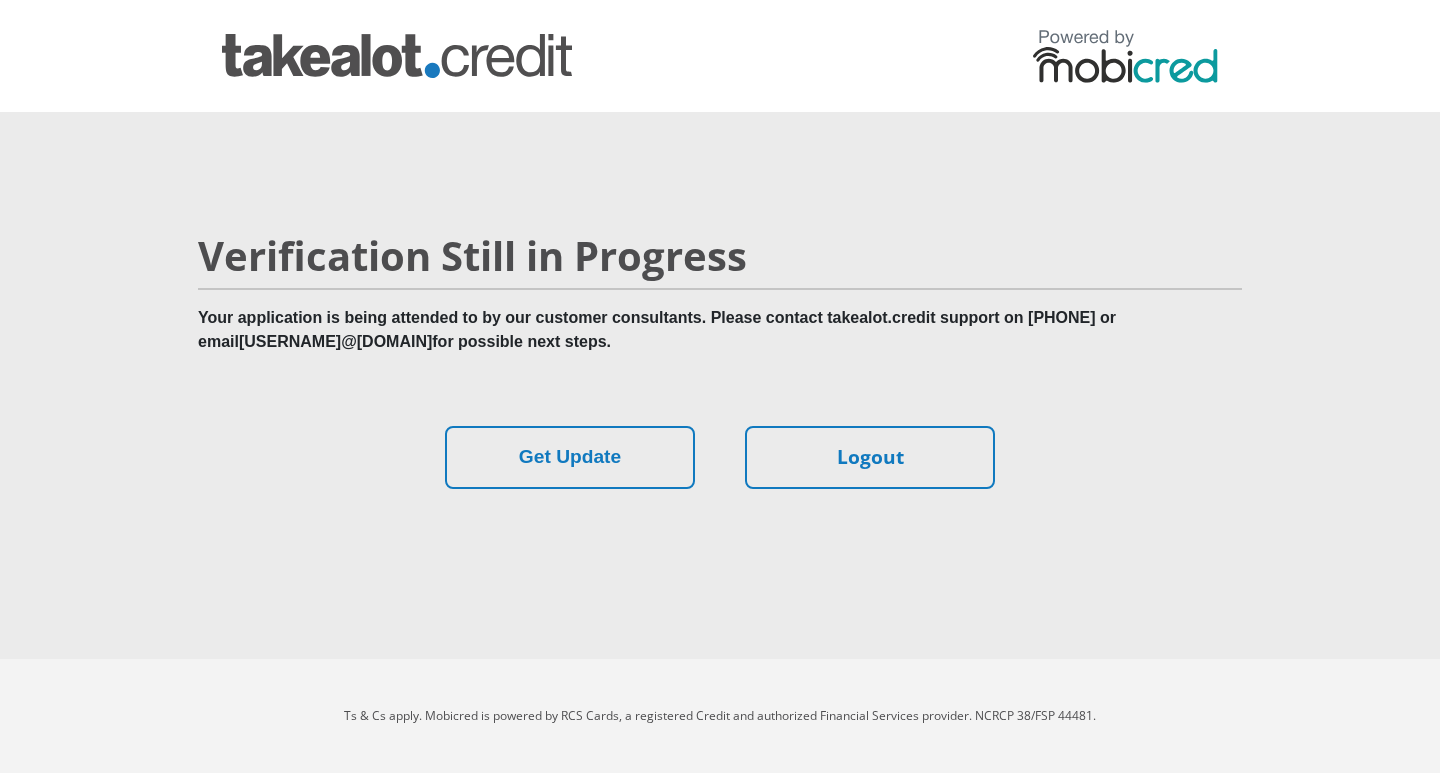 scroll, scrollTop: 0, scrollLeft: 0, axis: both 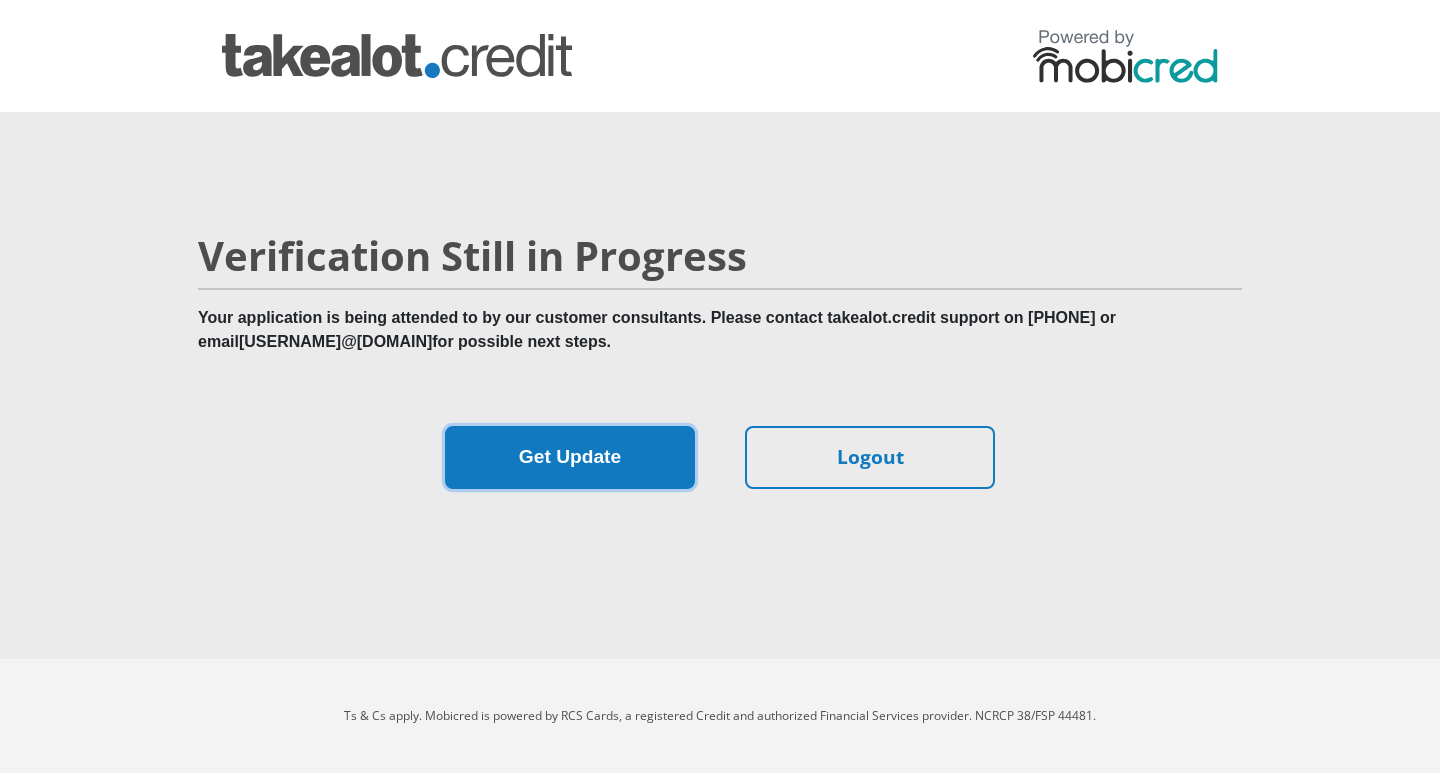 click on "Get Update" at bounding box center [570, 457] 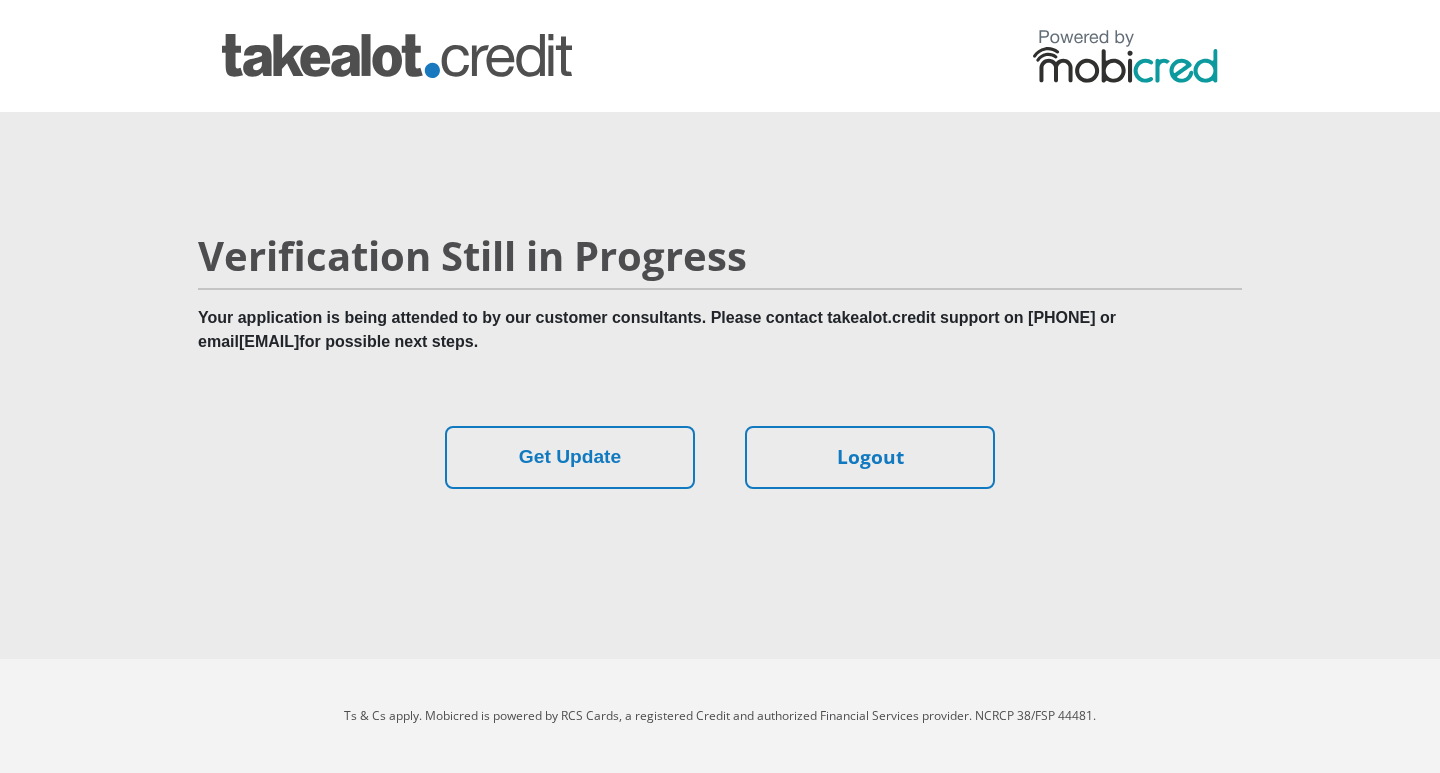 scroll, scrollTop: 0, scrollLeft: 0, axis: both 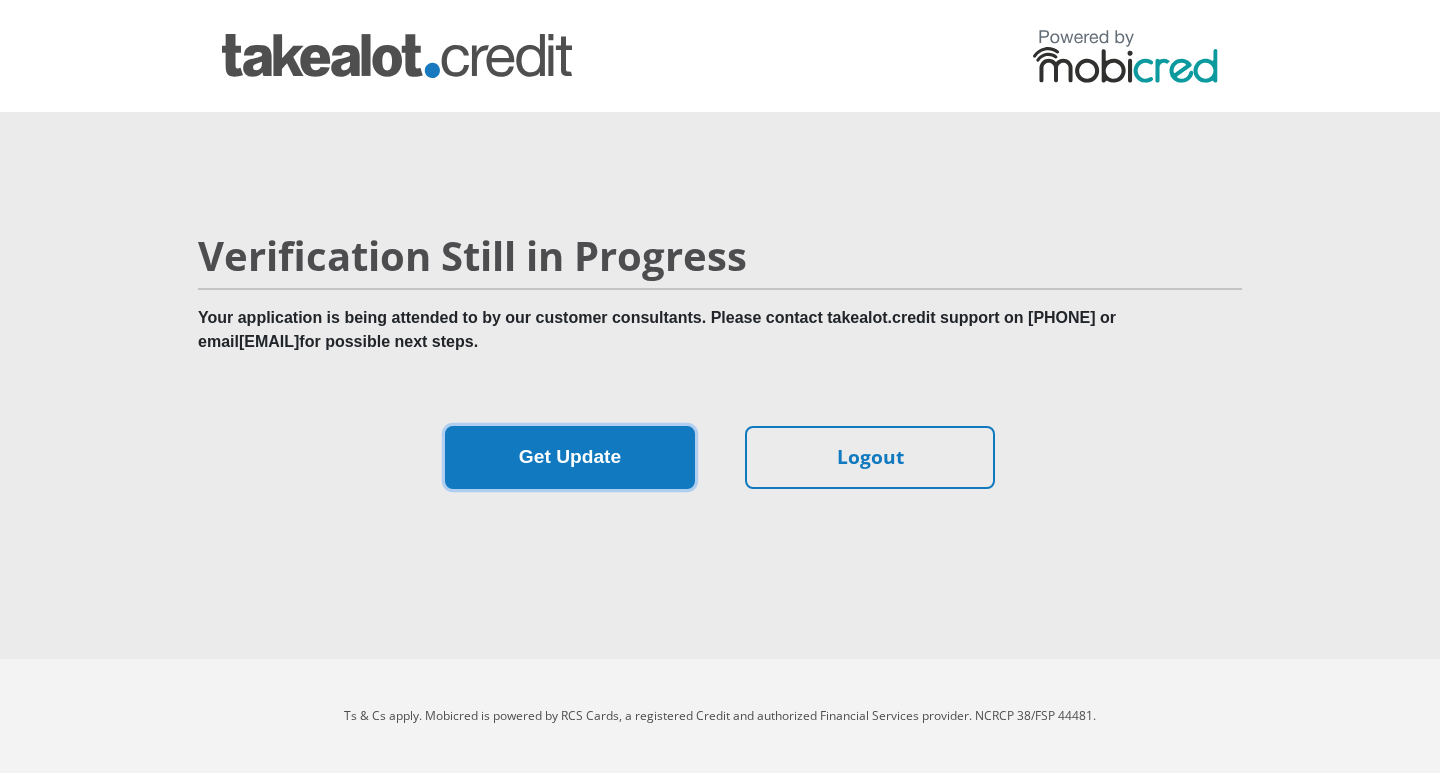 click on "Get Update" at bounding box center (570, 457) 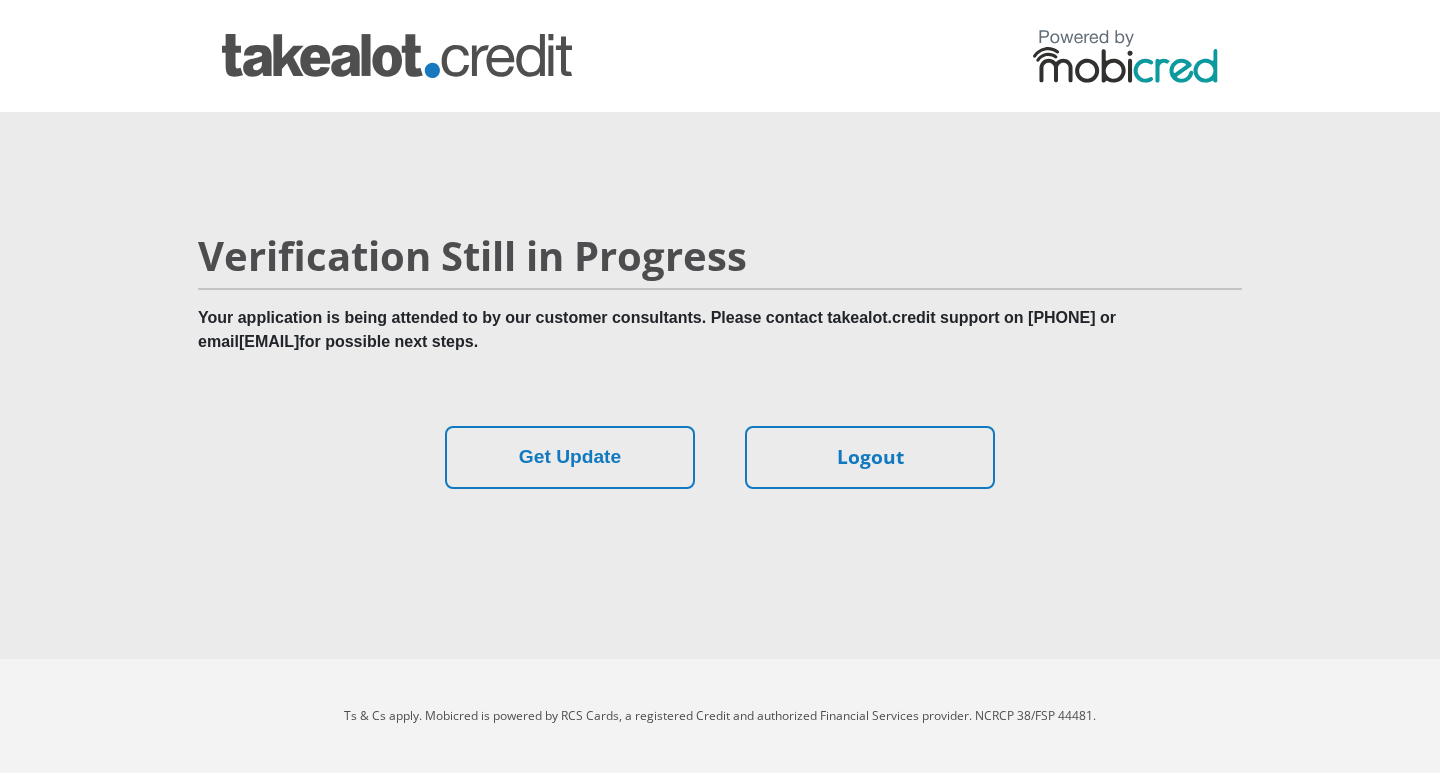 scroll, scrollTop: 0, scrollLeft: 0, axis: both 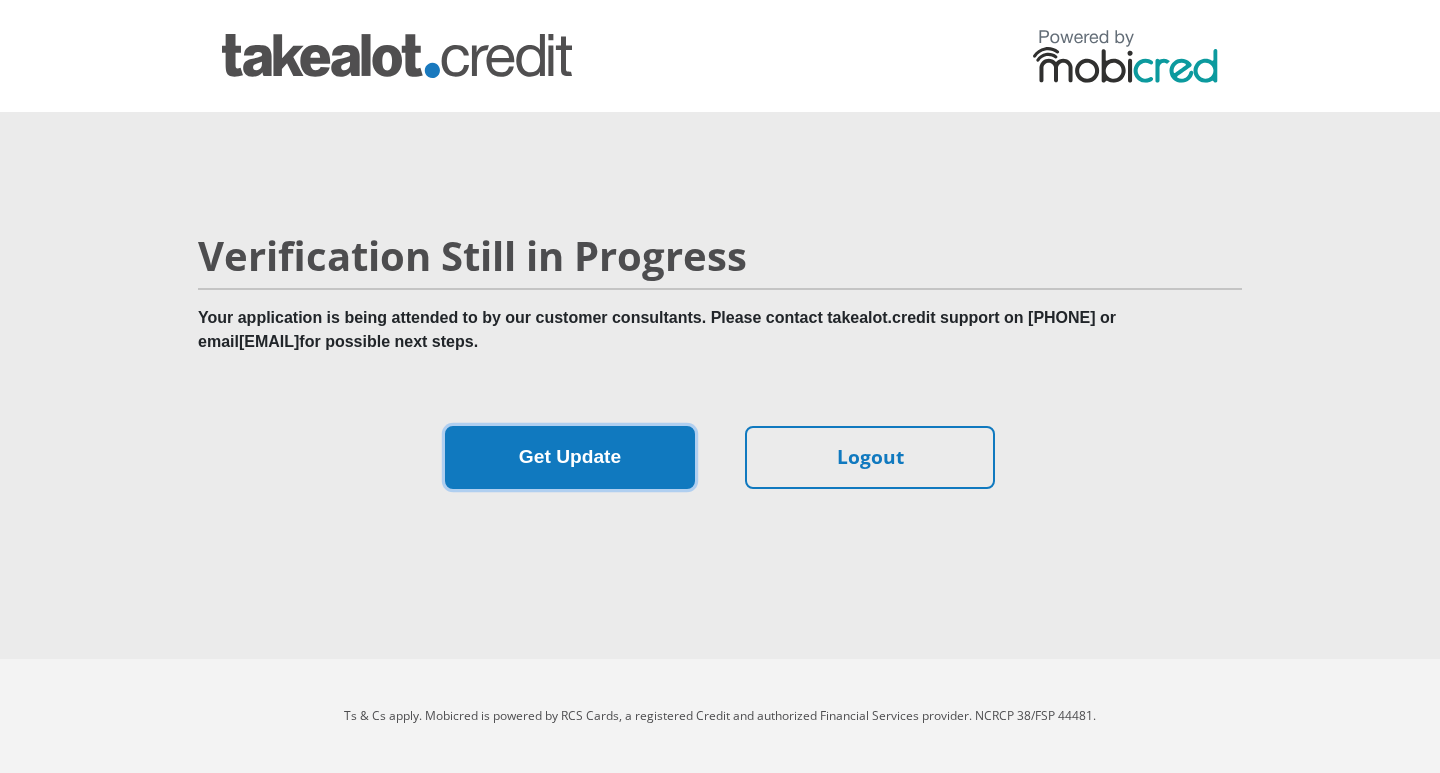 click on "Get Update" at bounding box center (570, 457) 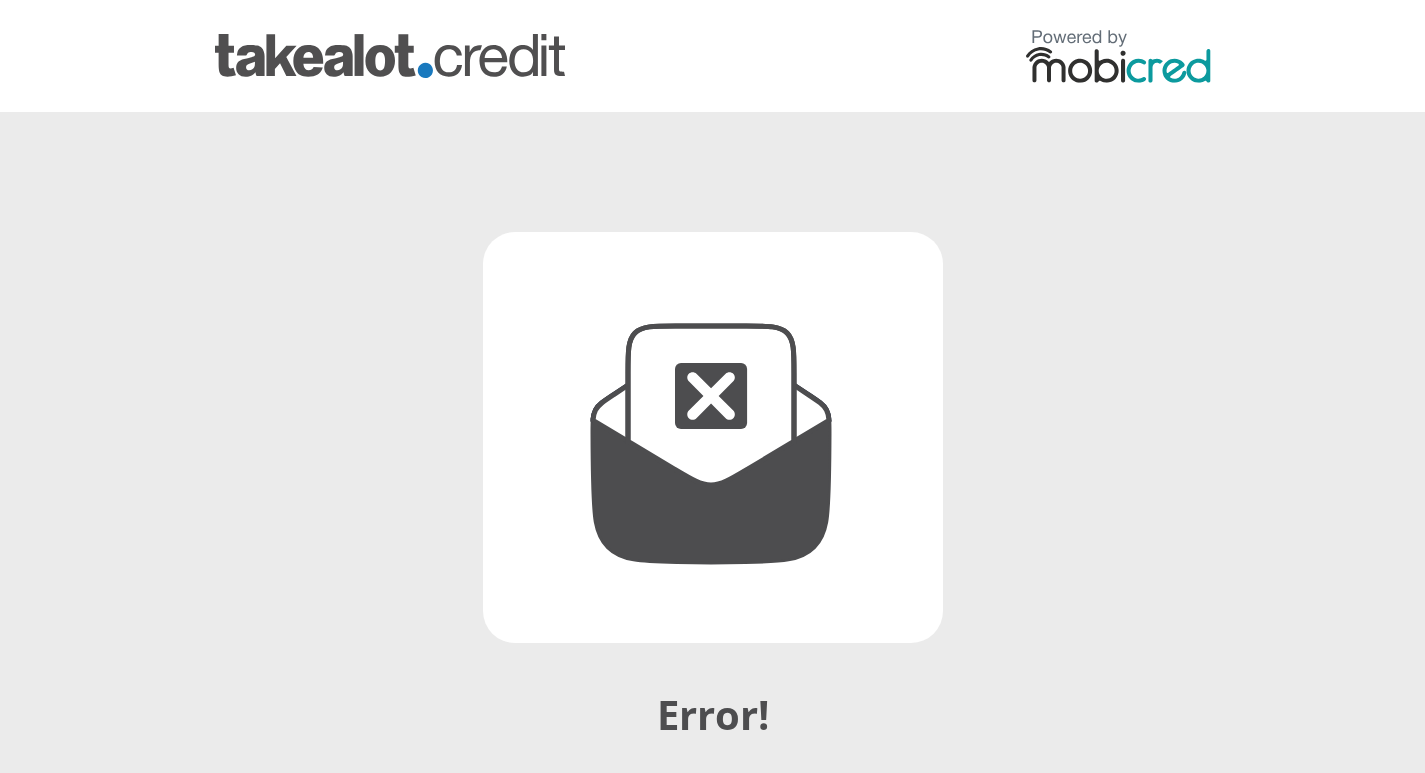 scroll, scrollTop: 0, scrollLeft: 0, axis: both 